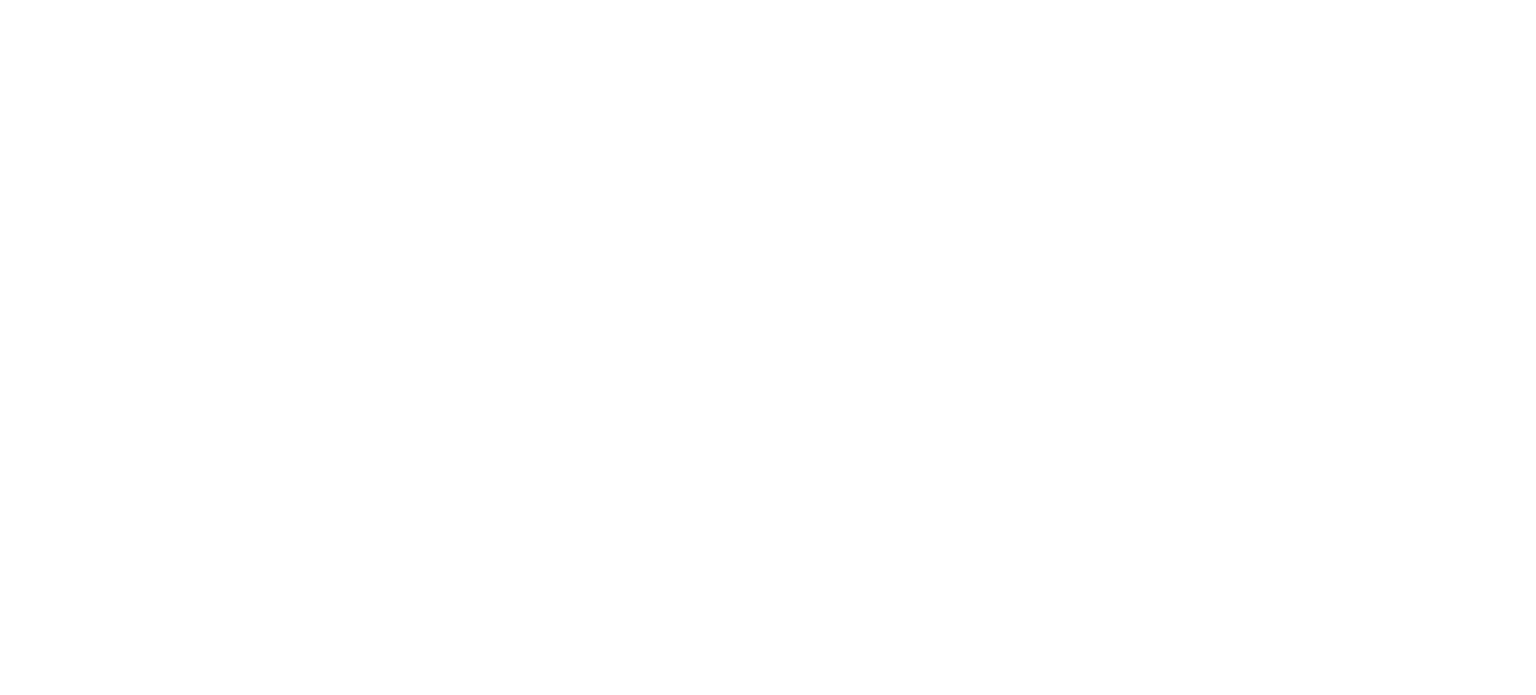 scroll, scrollTop: 0, scrollLeft: 0, axis: both 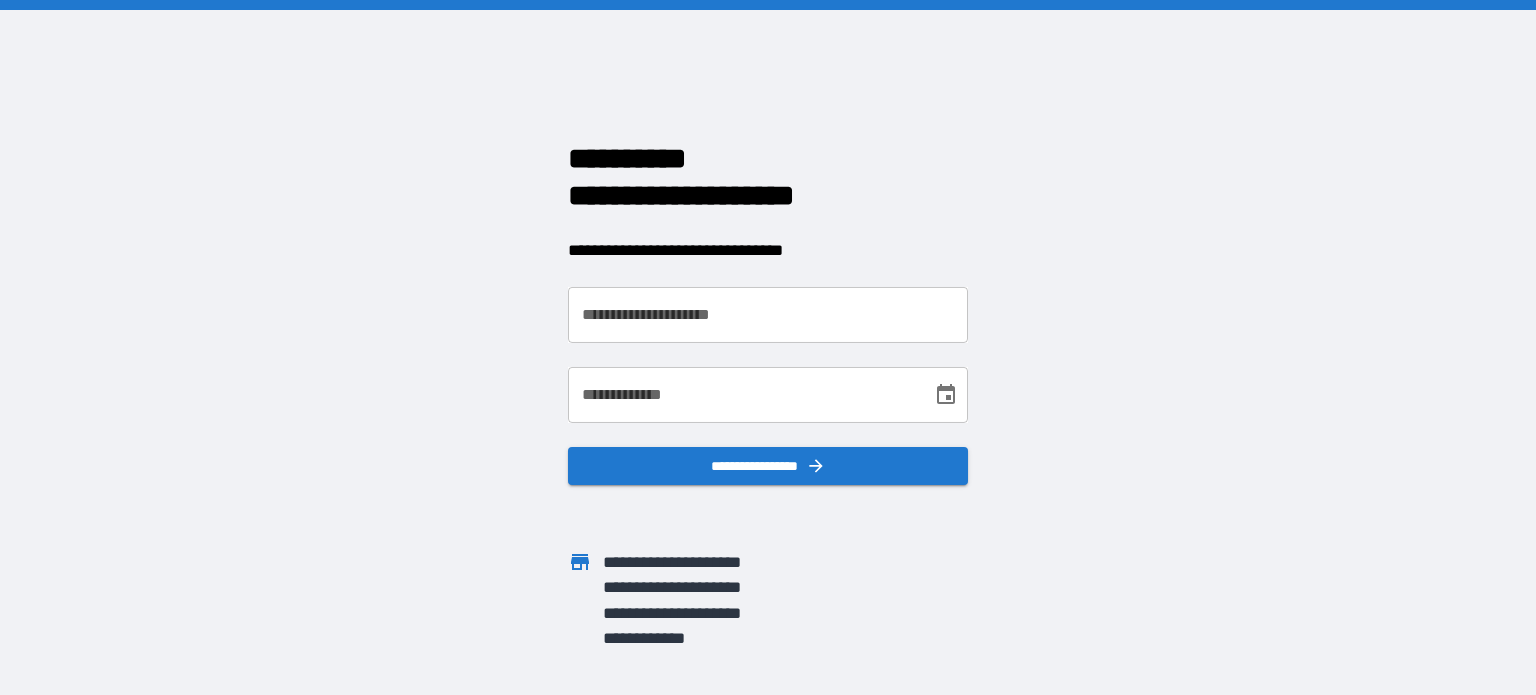 click on "**********" at bounding box center (768, 315) 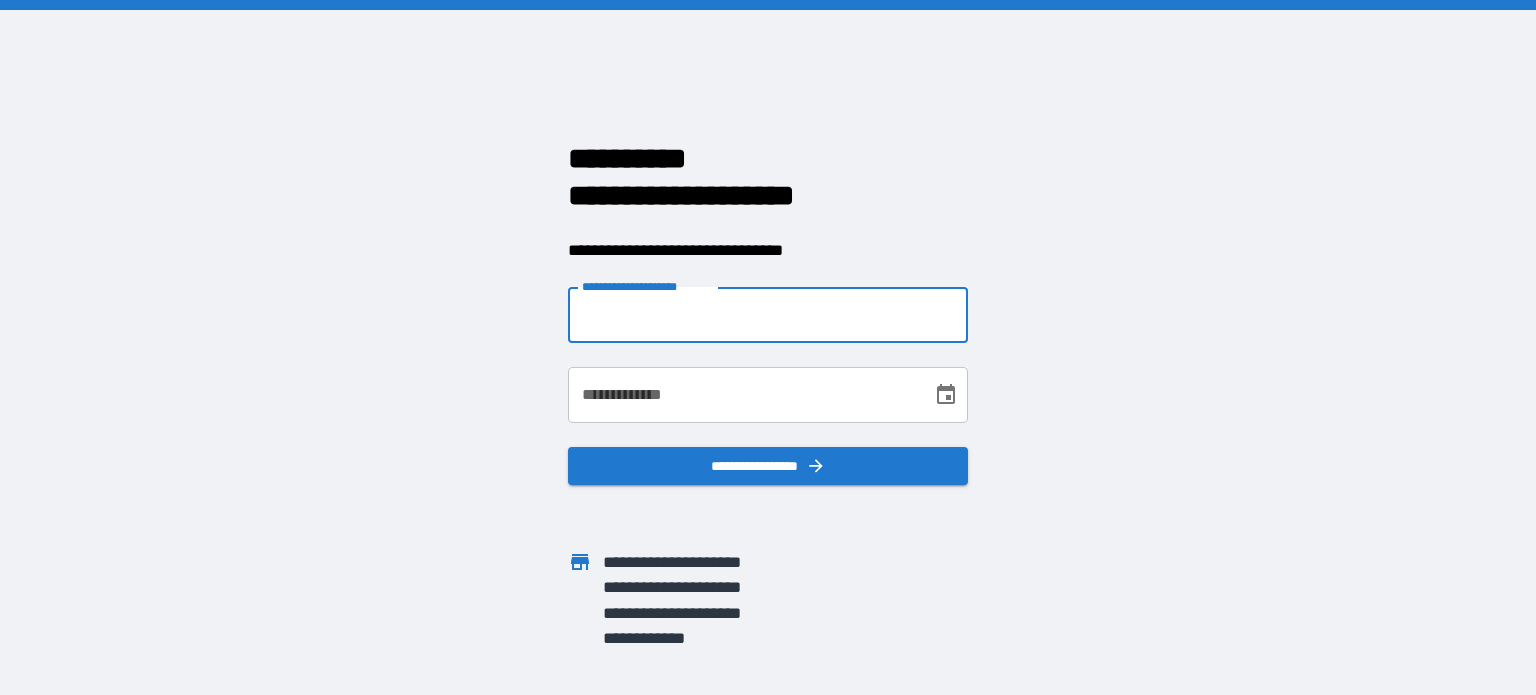 type on "**********" 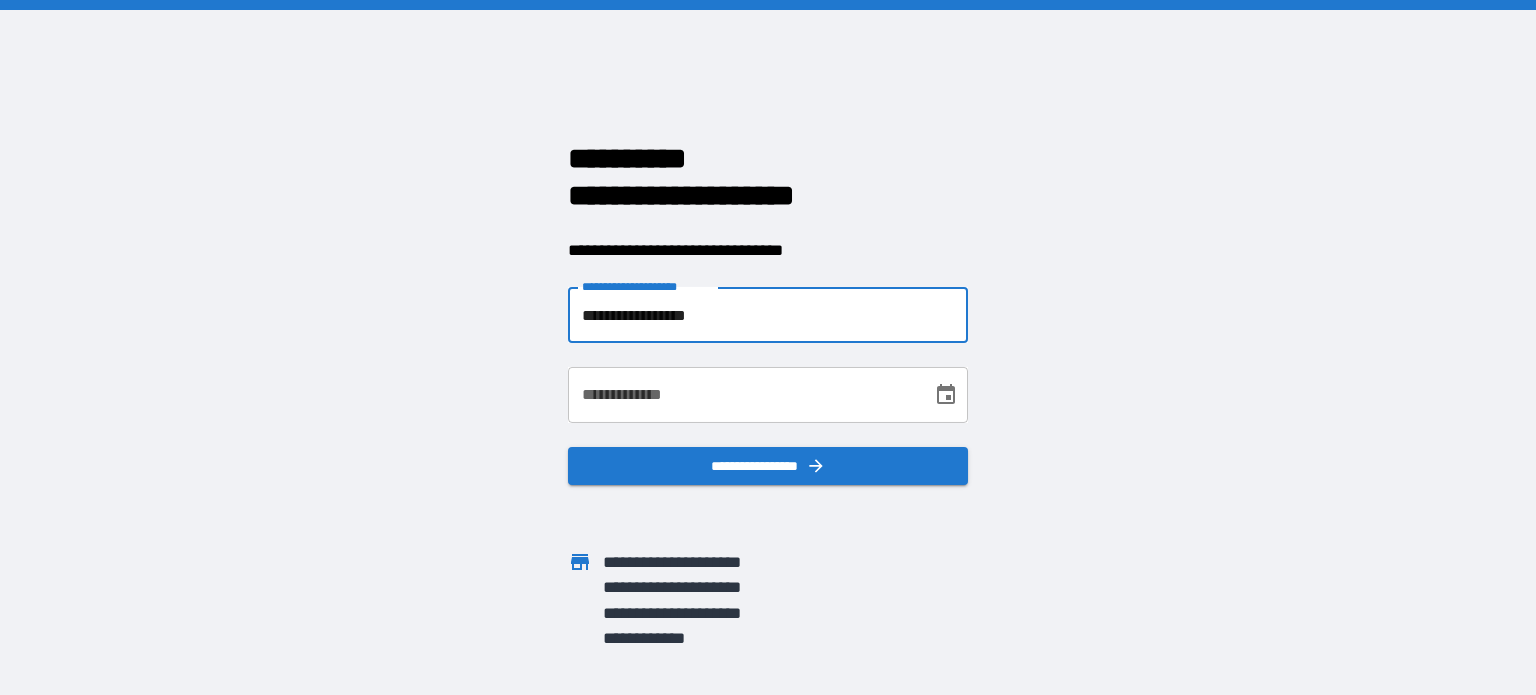 click on "**********" at bounding box center (768, 395) 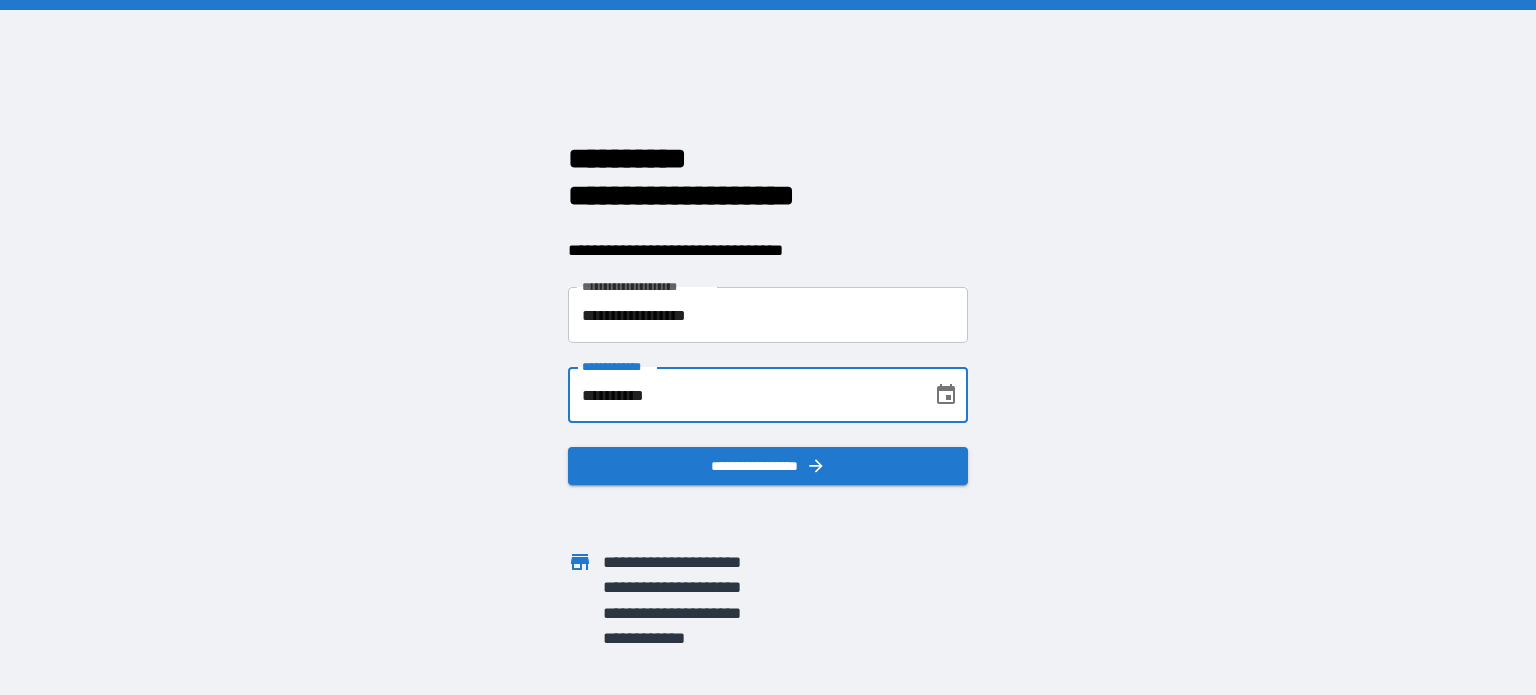 type on "**********" 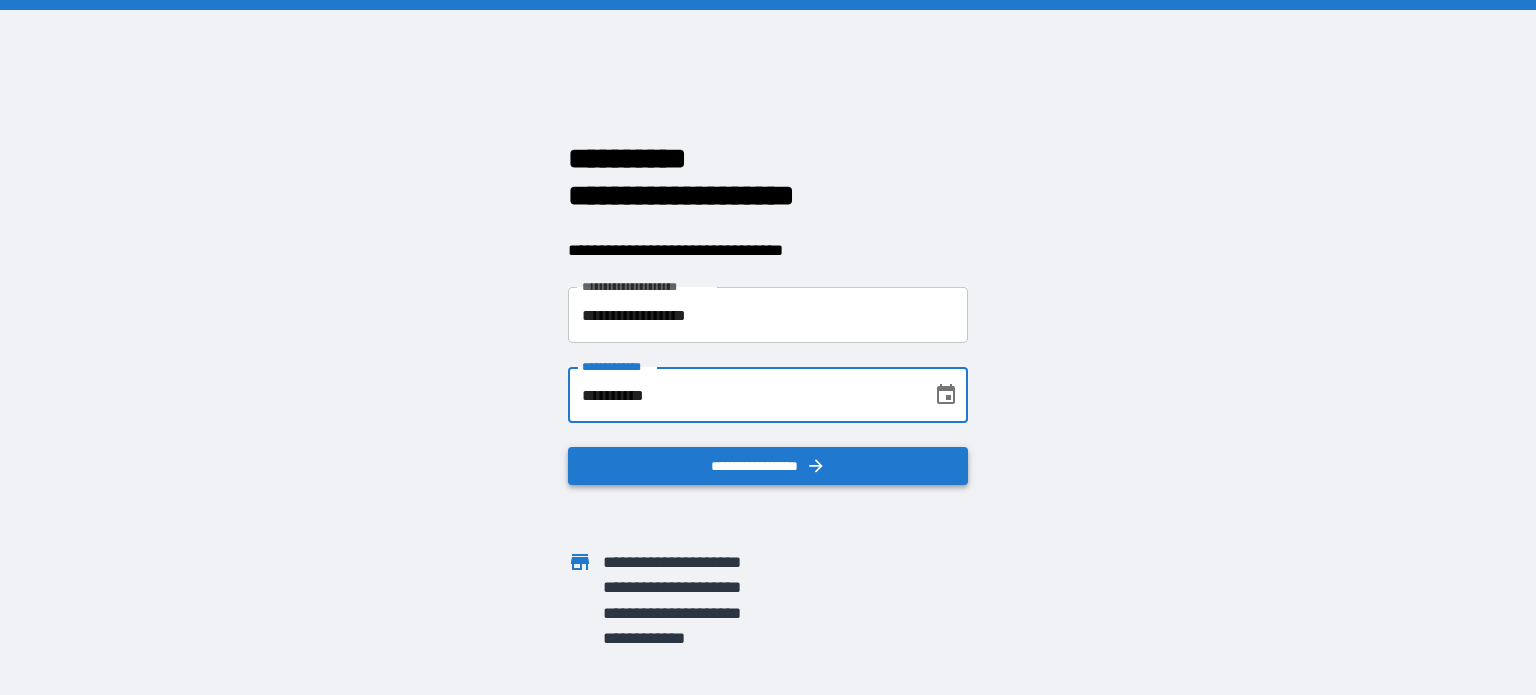 click on "**********" at bounding box center [768, 466] 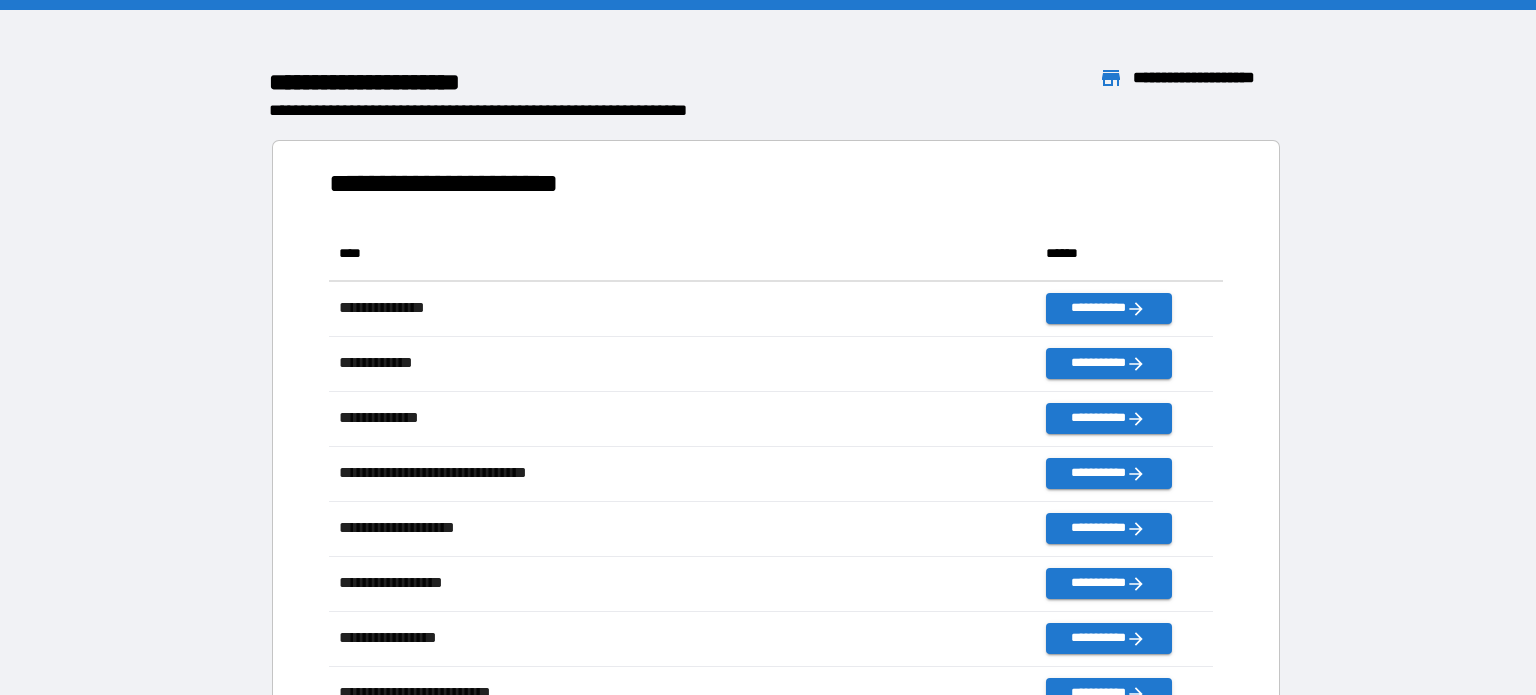 scroll, scrollTop: 16, scrollLeft: 16, axis: both 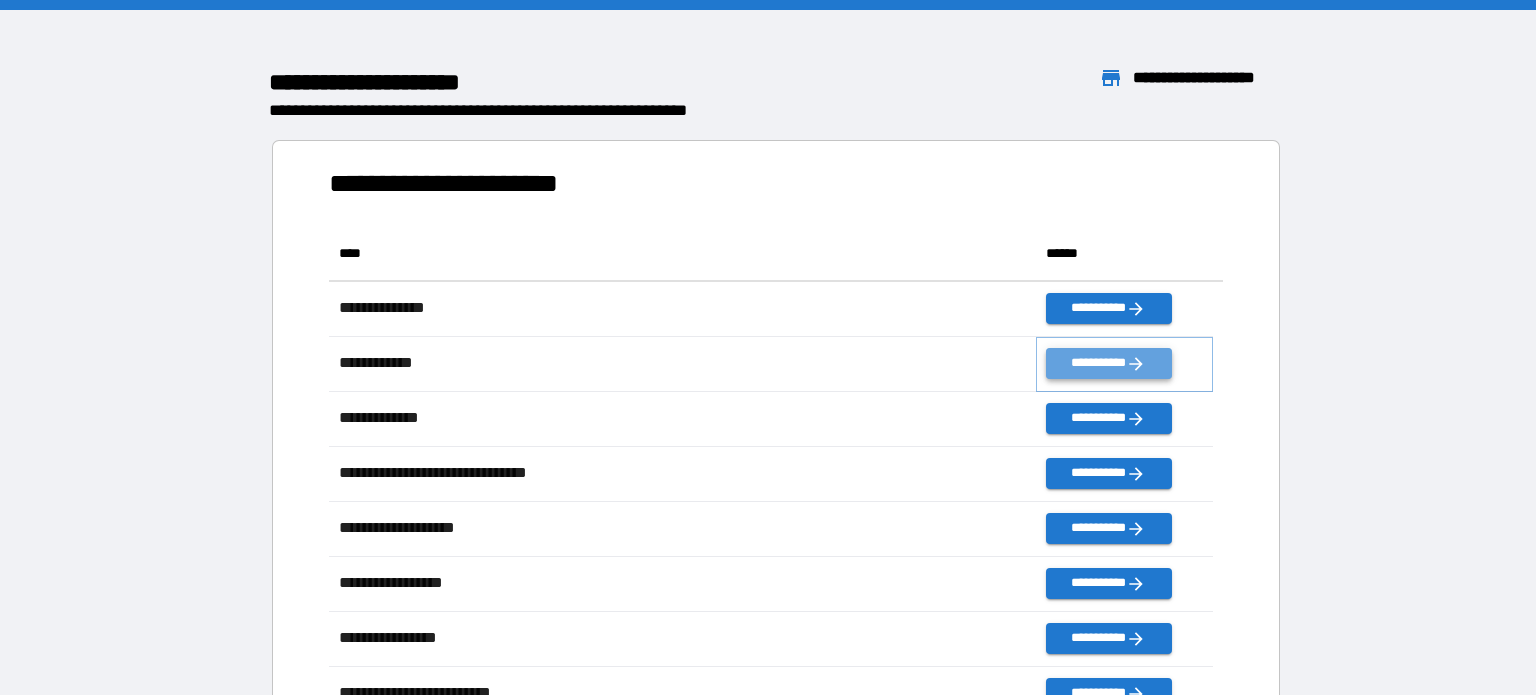 click on "**********" at bounding box center [1108, 363] 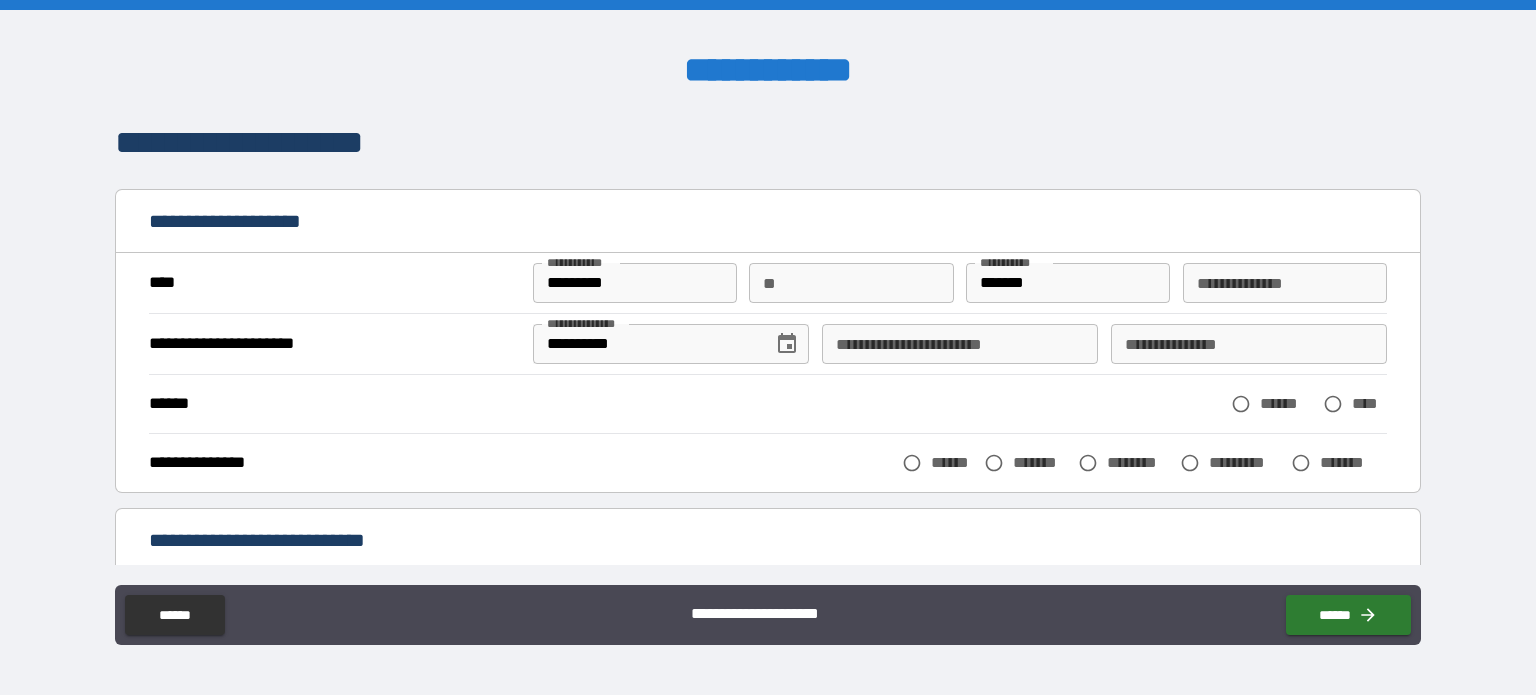 click on "**********" at bounding box center (1285, 283) 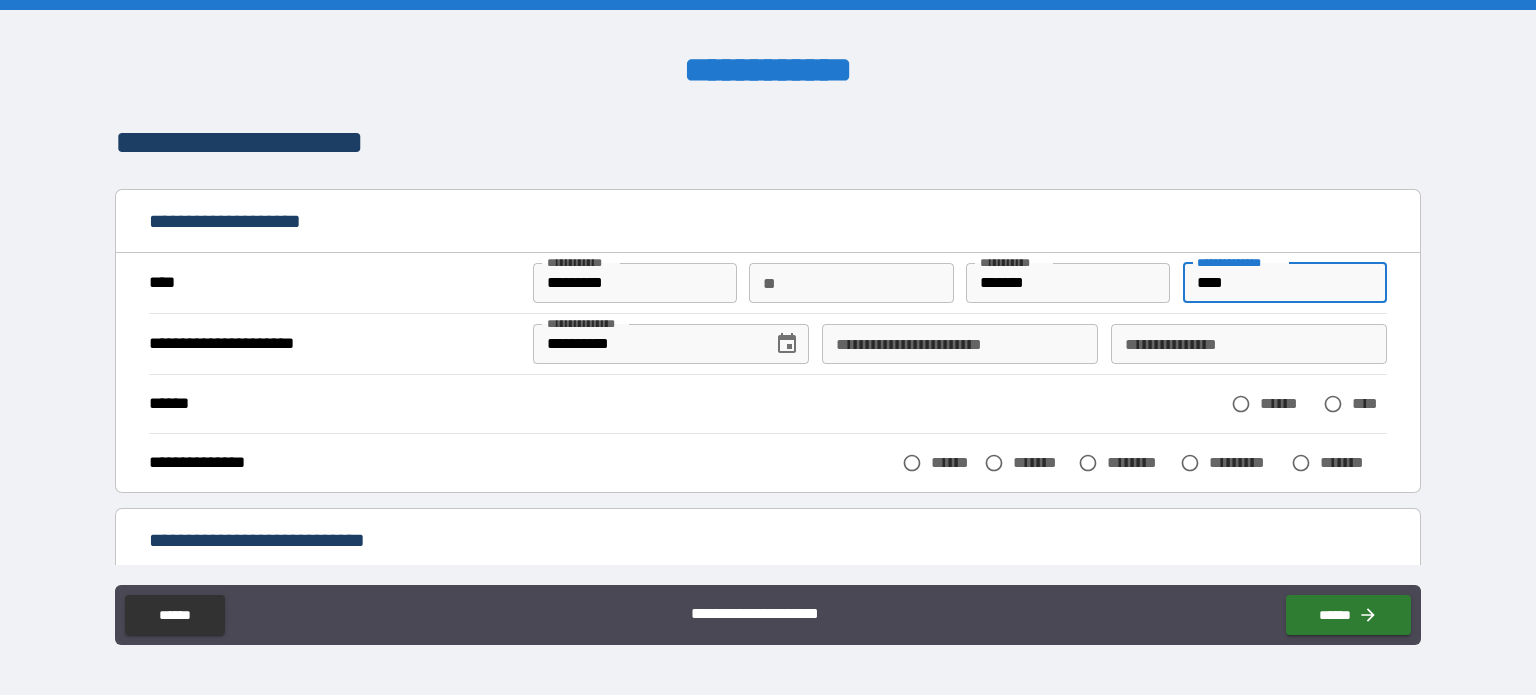 type on "****" 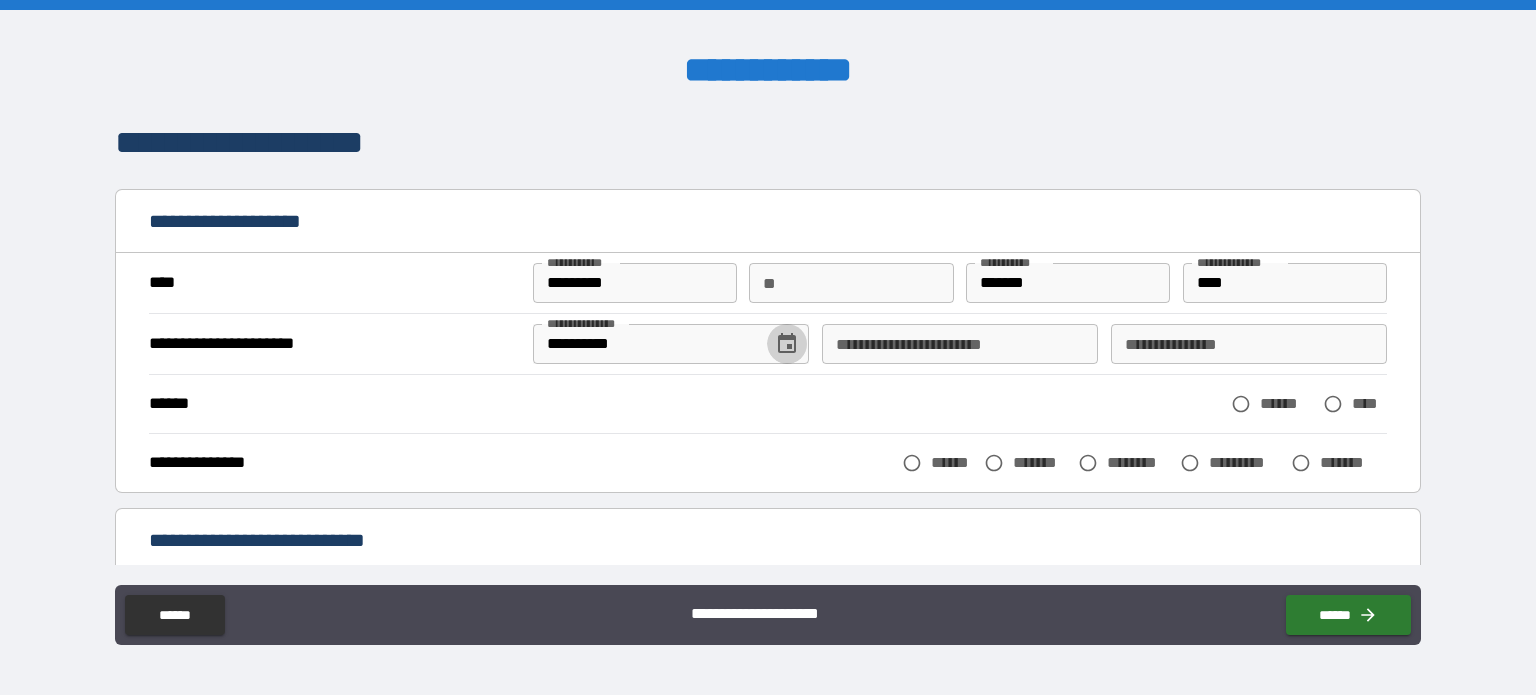type 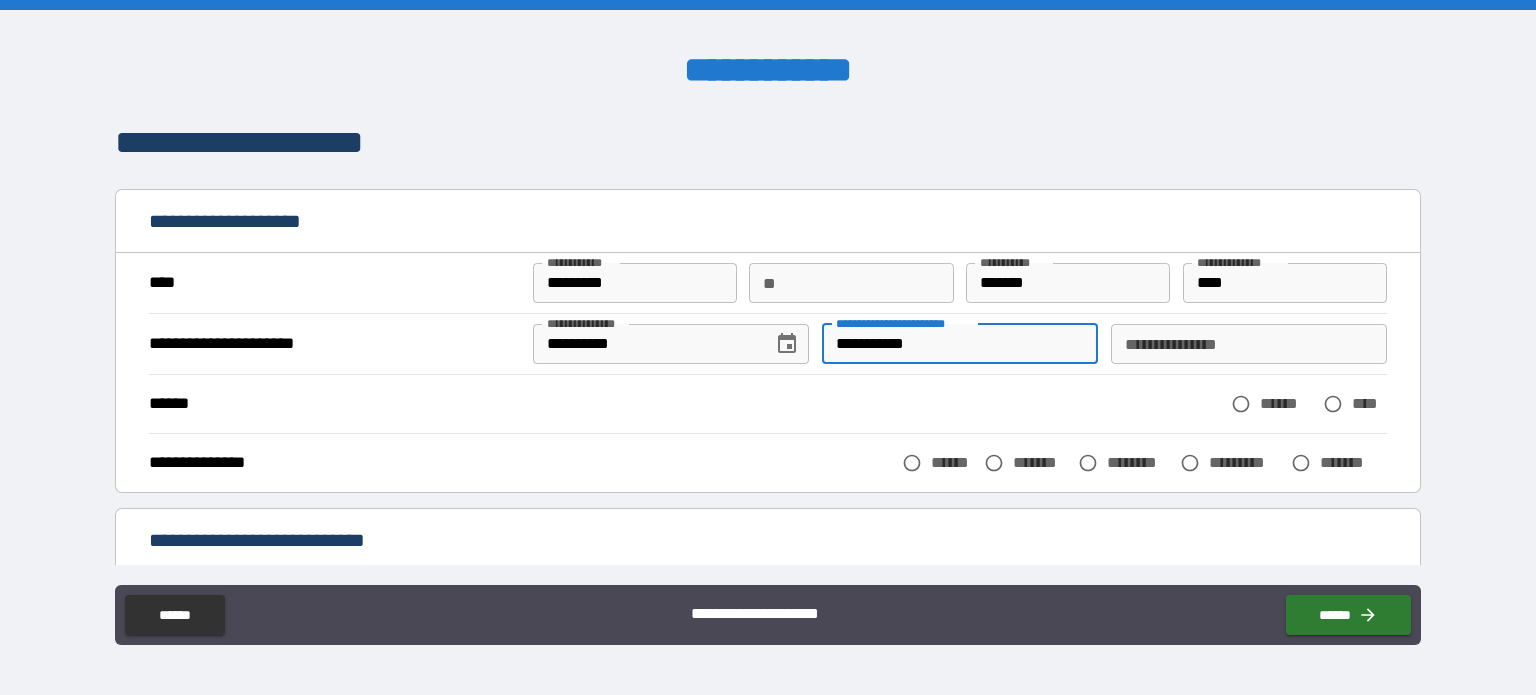 type on "**********" 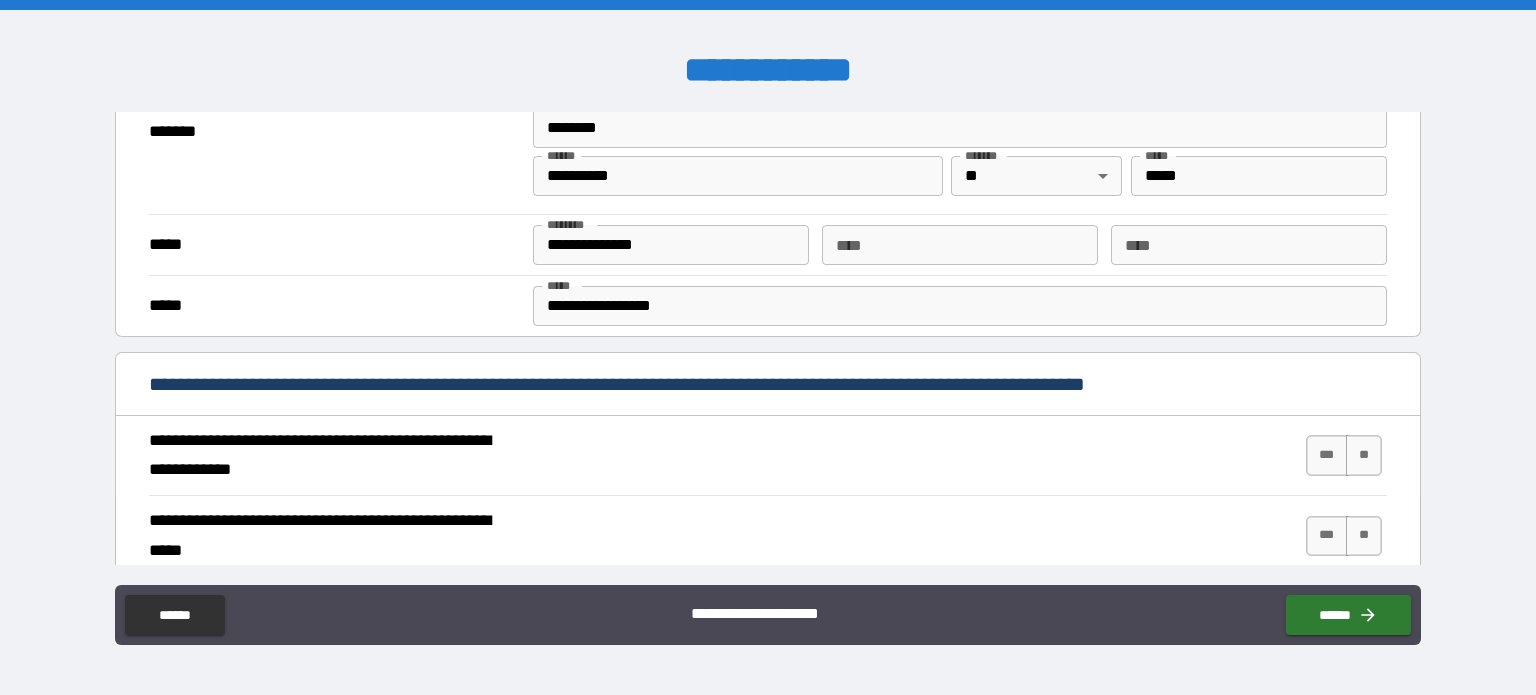 scroll, scrollTop: 544, scrollLeft: 0, axis: vertical 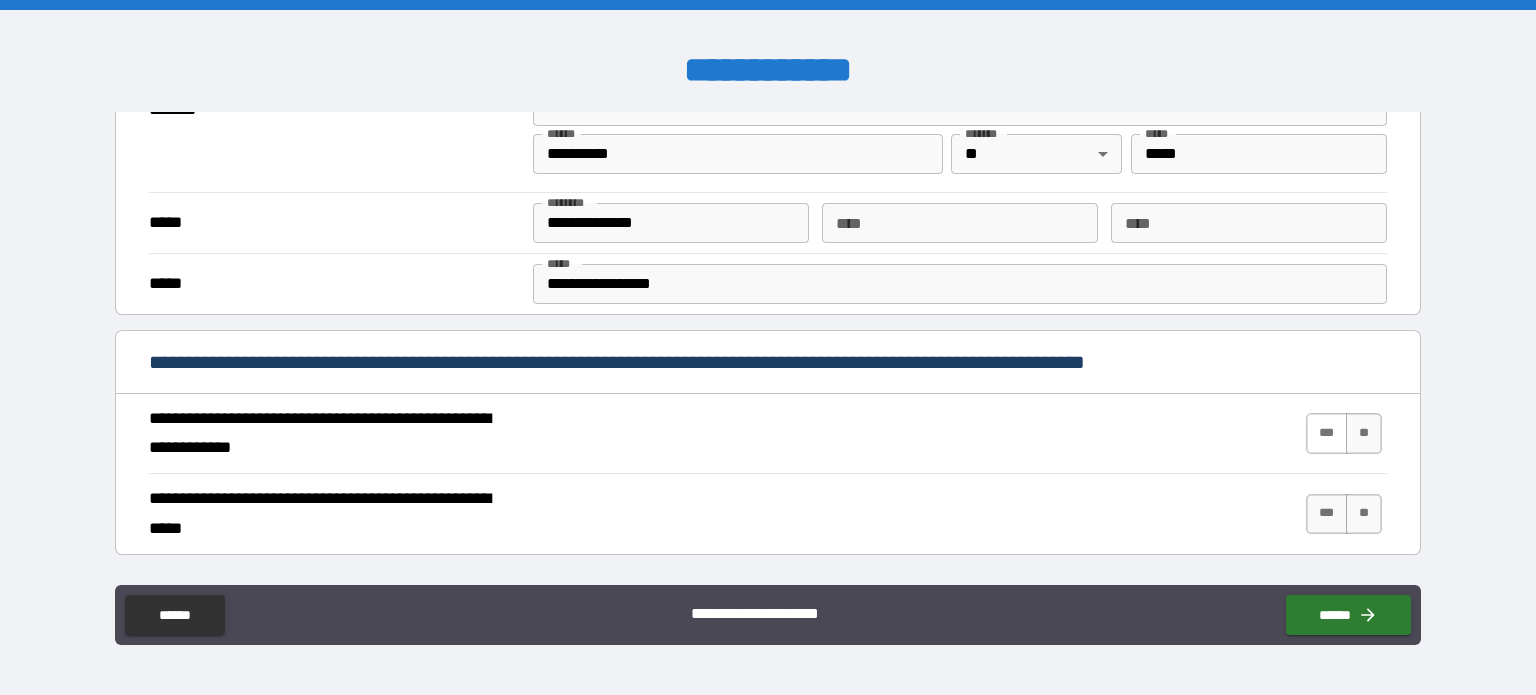 click on "***" at bounding box center (1327, 433) 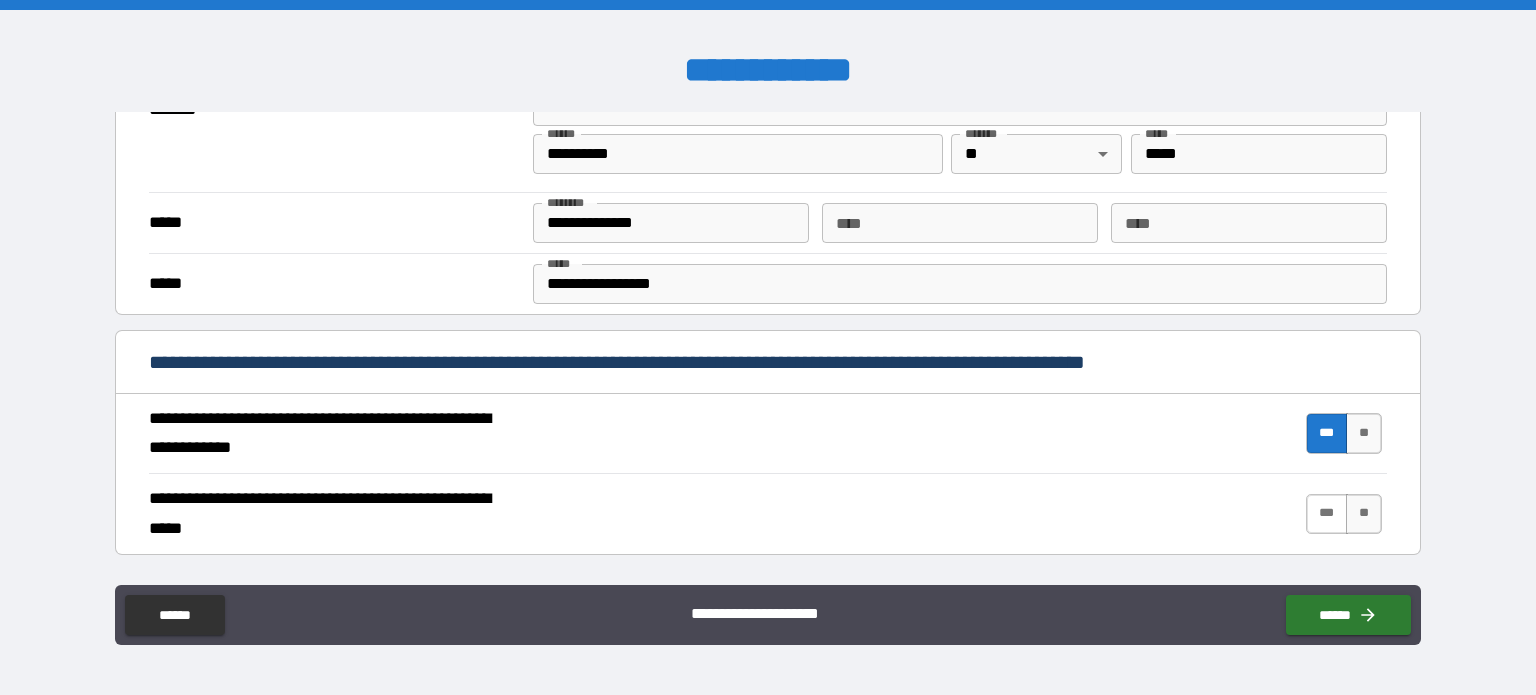 click on "***" at bounding box center [1327, 514] 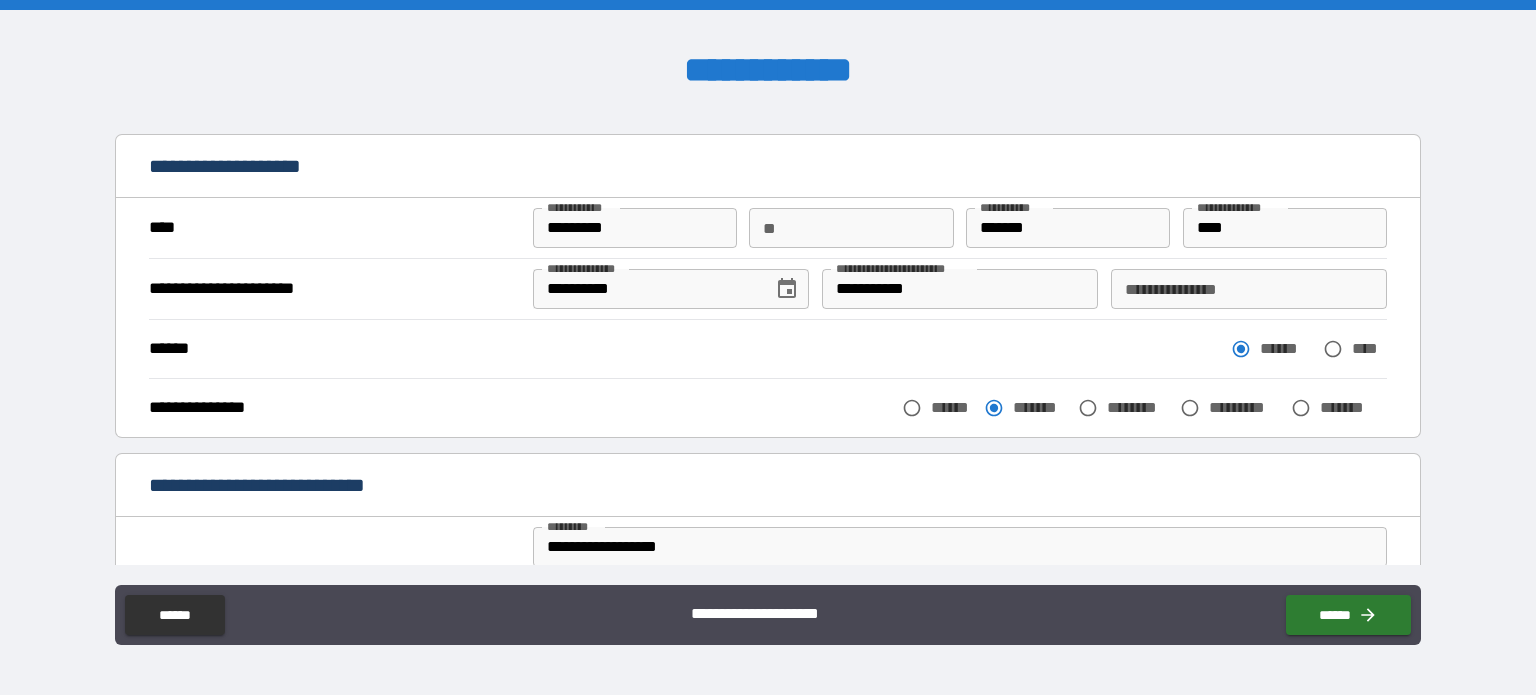 scroll, scrollTop: 54, scrollLeft: 0, axis: vertical 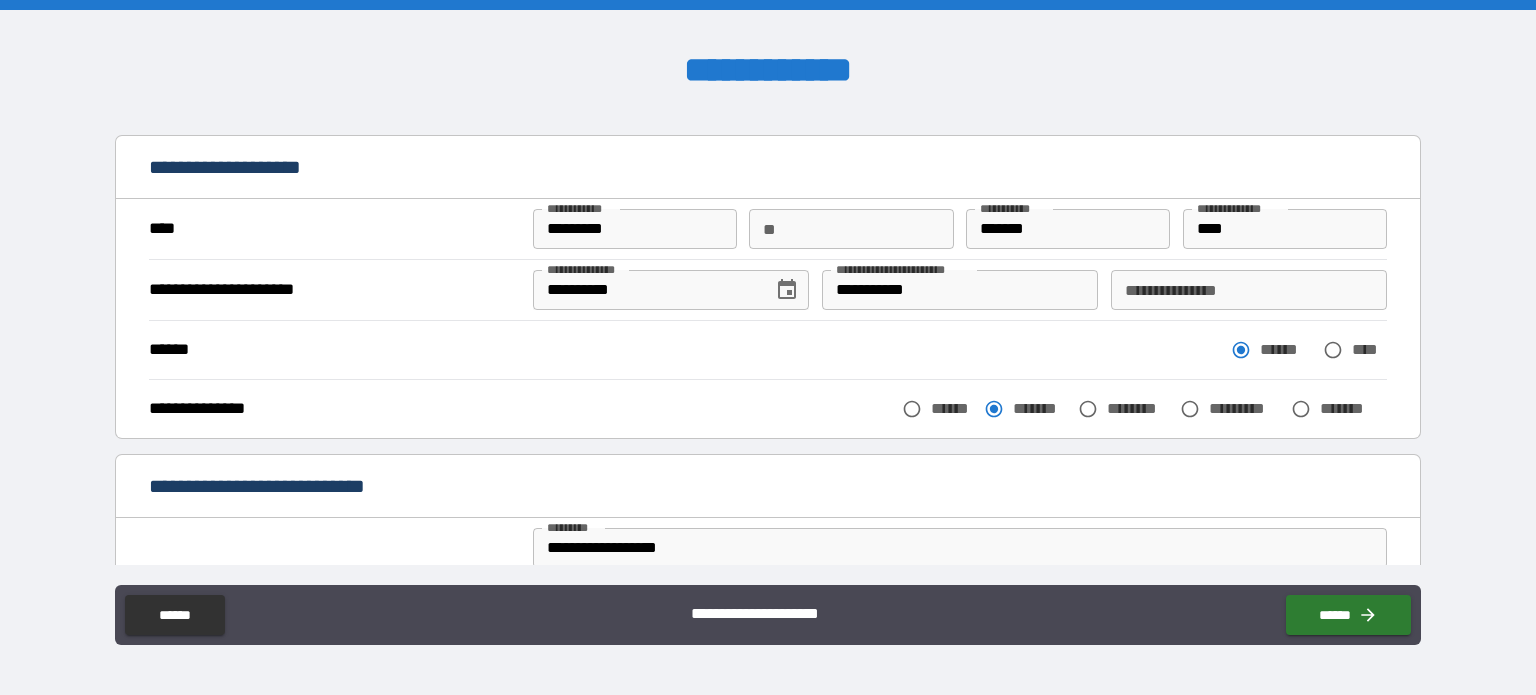 click on "**********" at bounding box center [1249, 290] 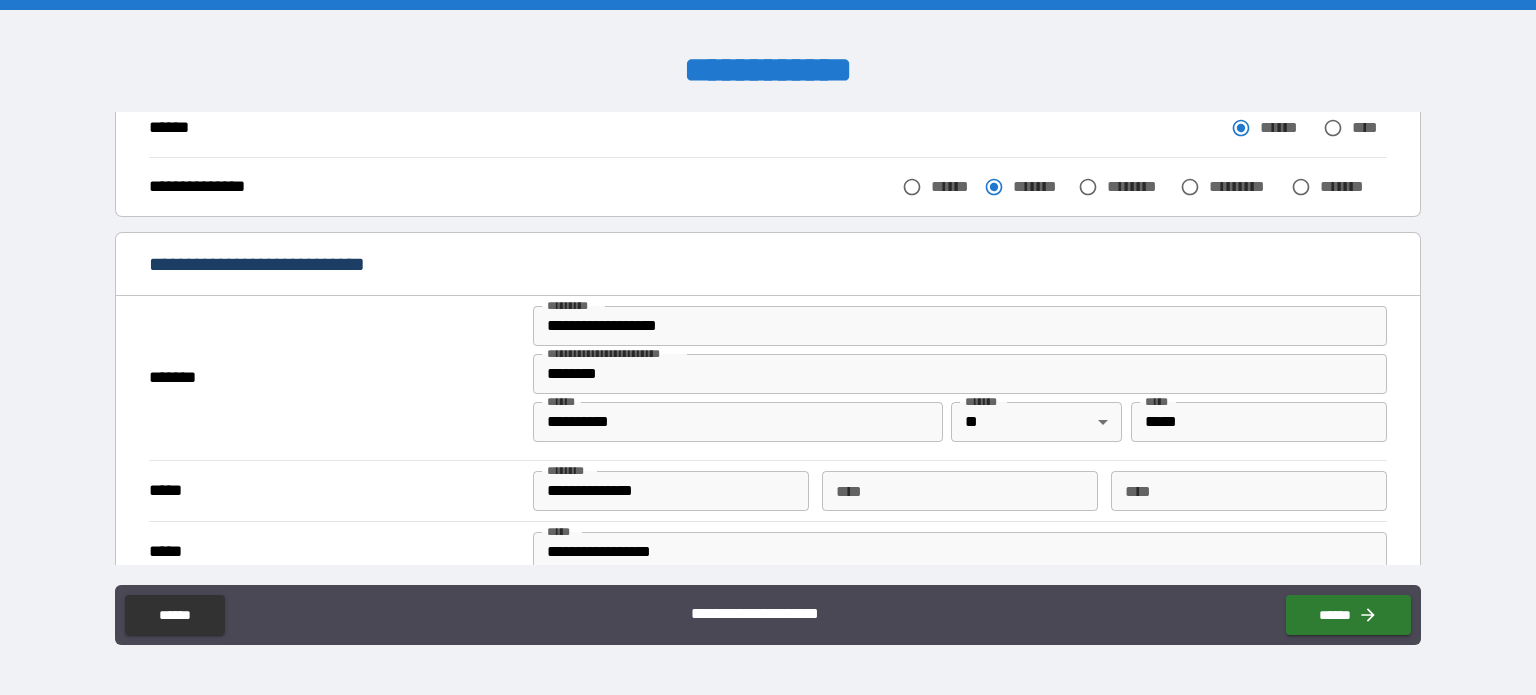 scroll, scrollTop: 277, scrollLeft: 0, axis: vertical 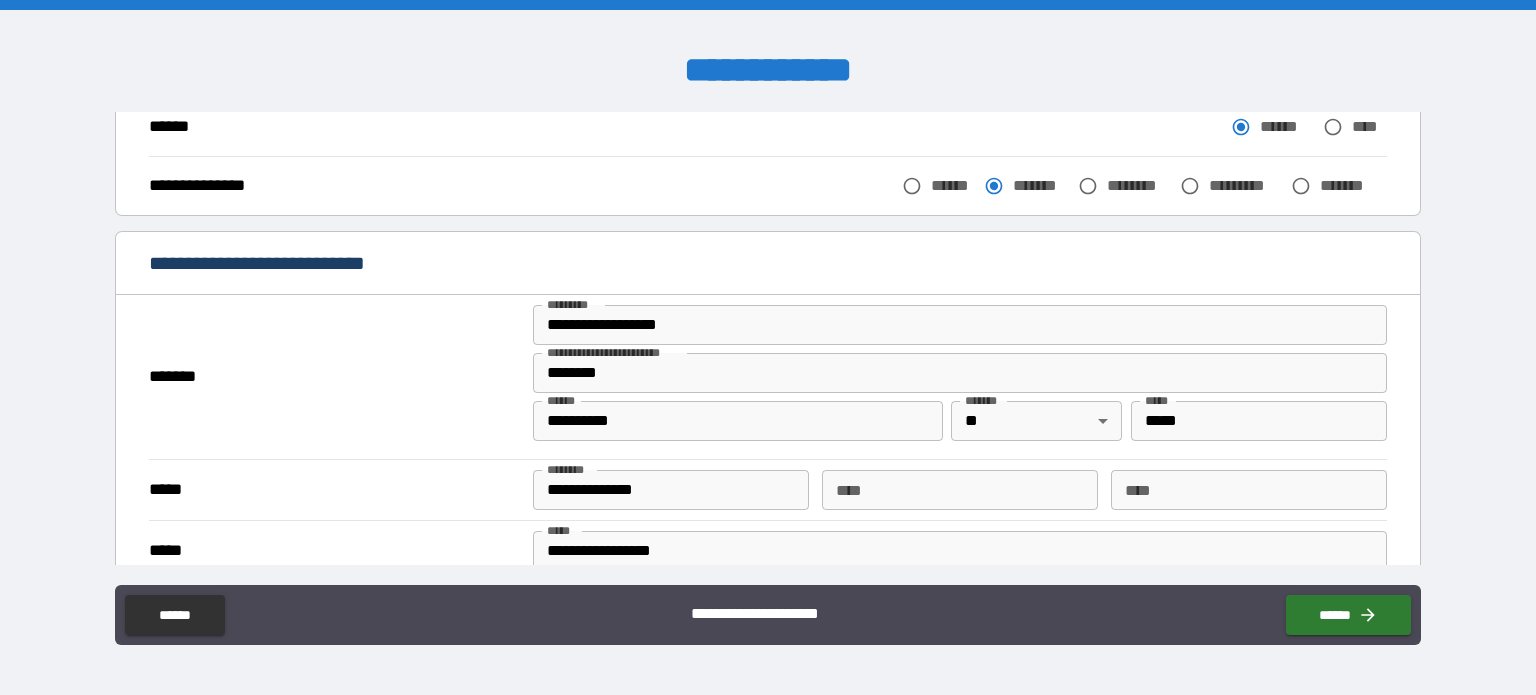 type on "*********" 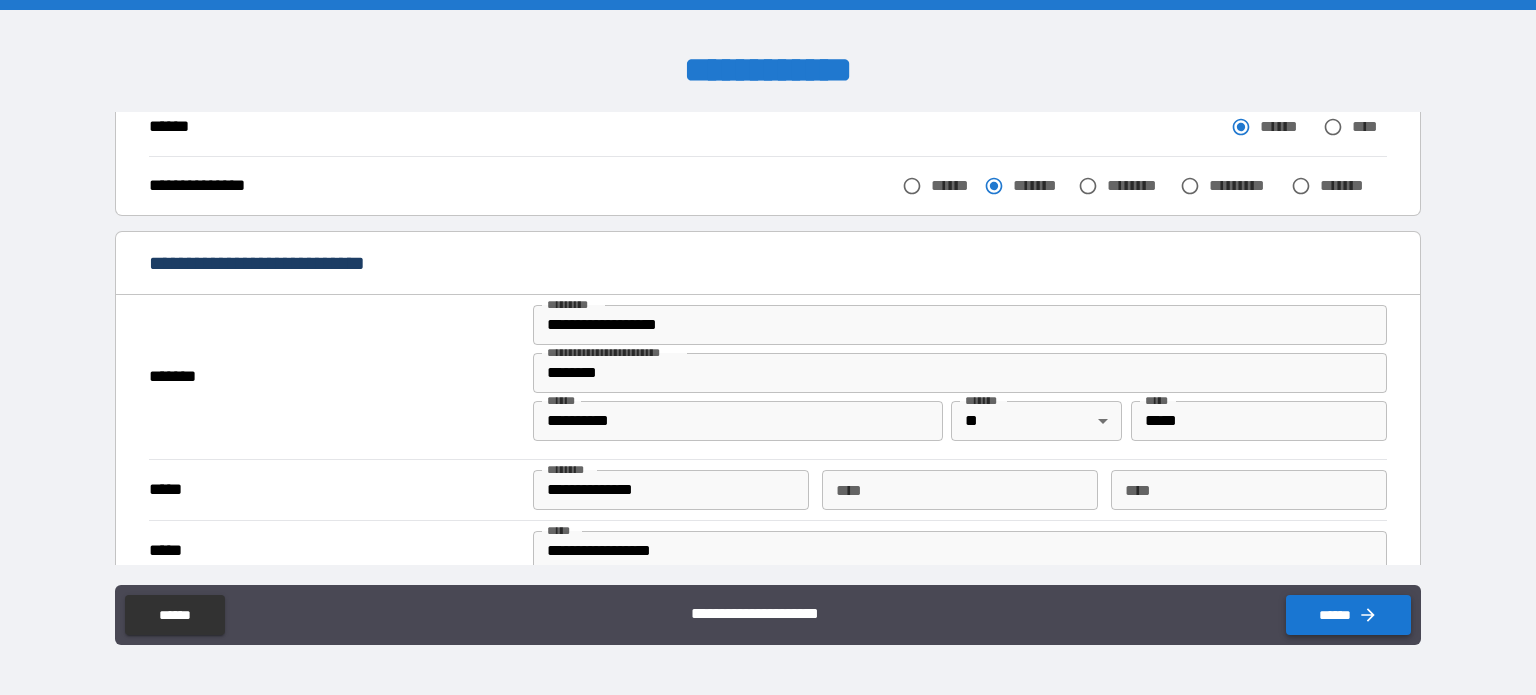 click on "******" at bounding box center [1348, 615] 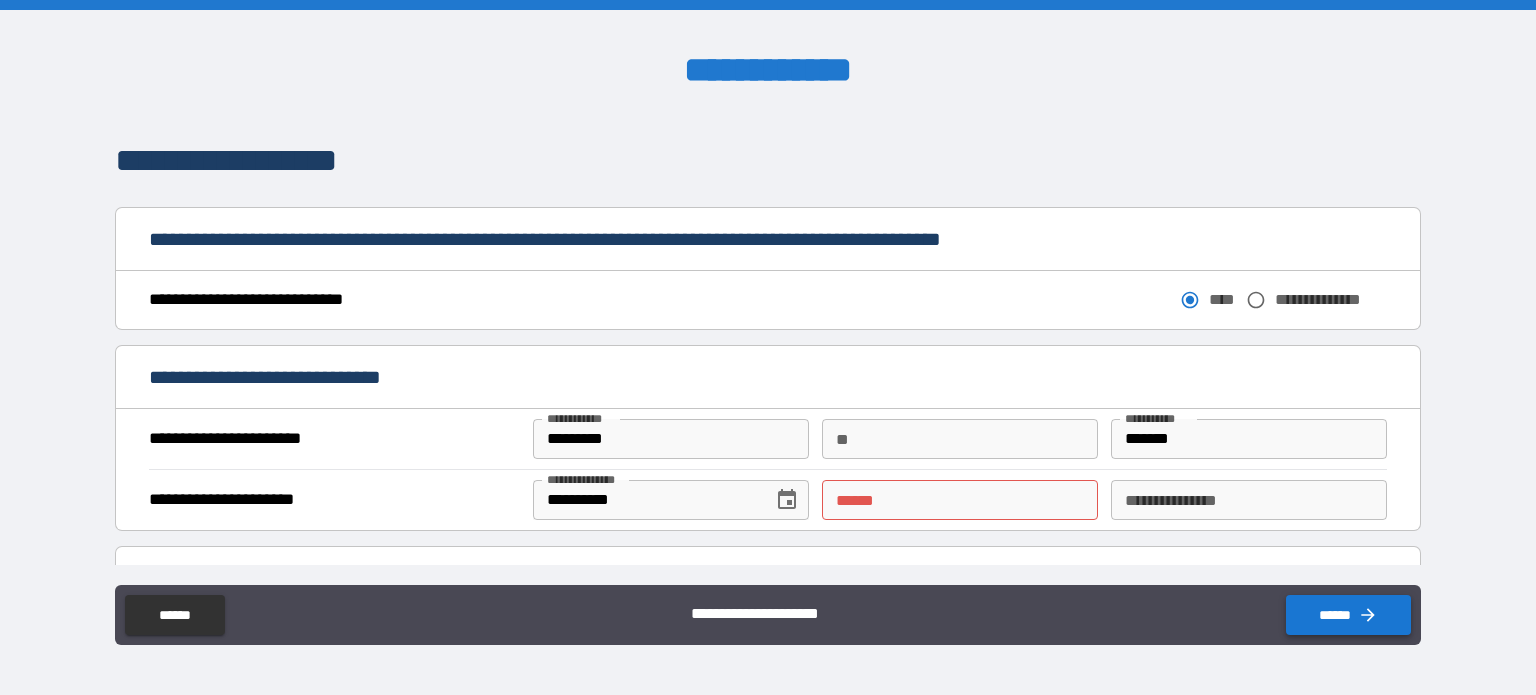scroll, scrollTop: 1022, scrollLeft: 0, axis: vertical 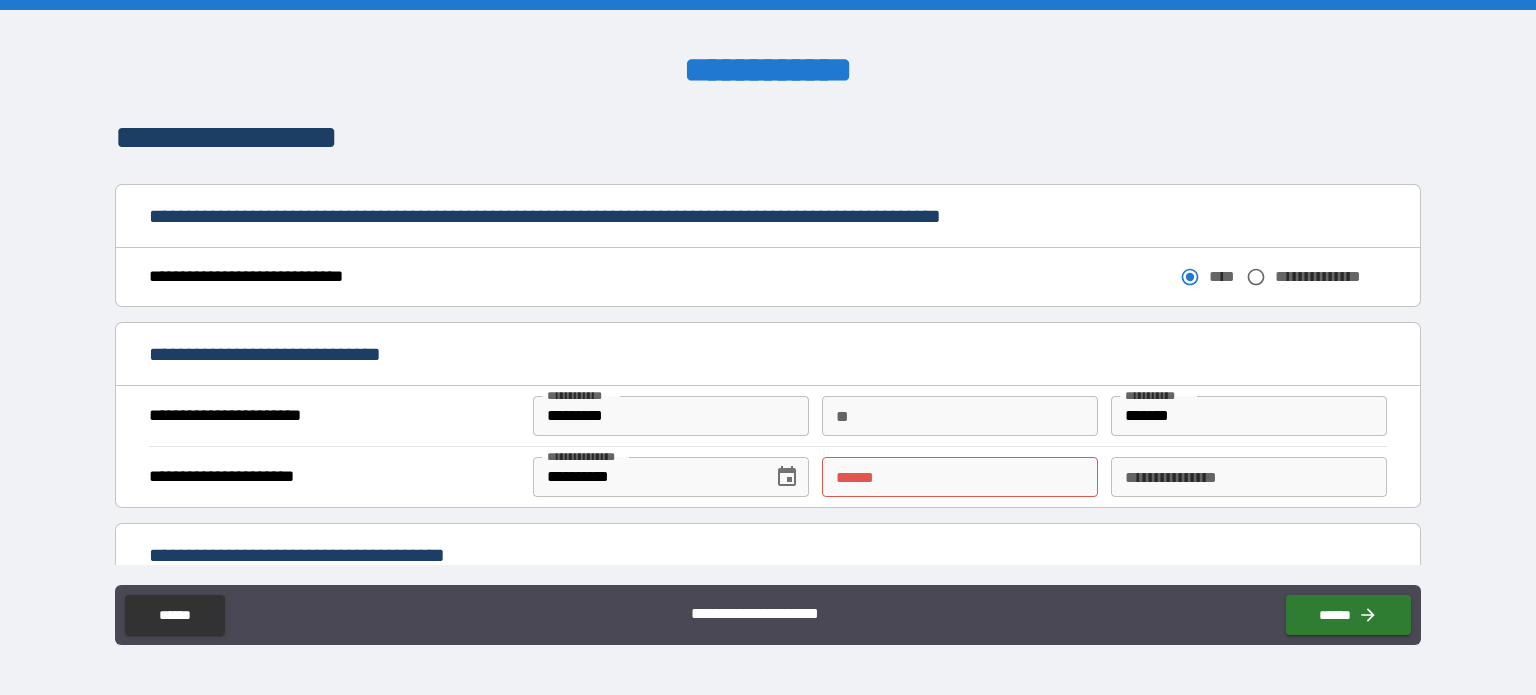 click on "****   *" at bounding box center (960, 477) 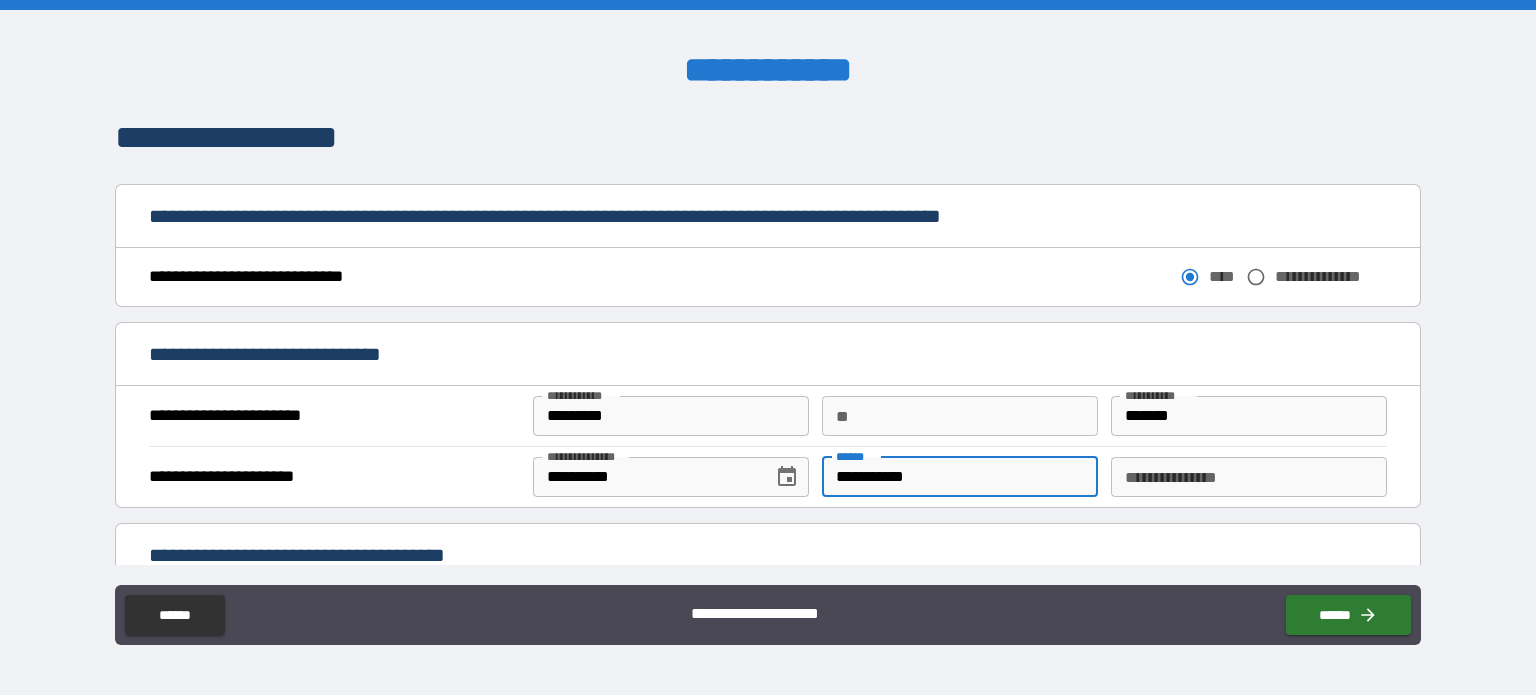 type on "**********" 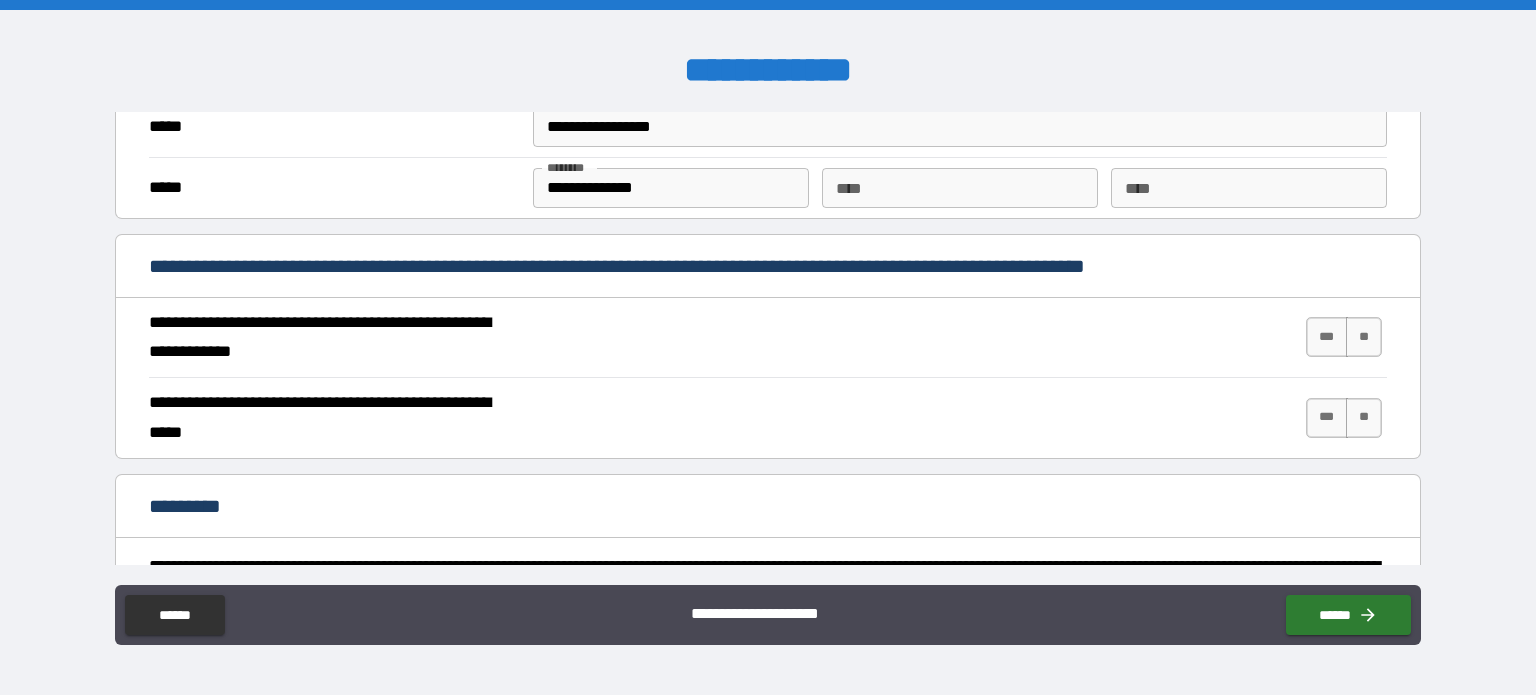 scroll, scrollTop: 1680, scrollLeft: 0, axis: vertical 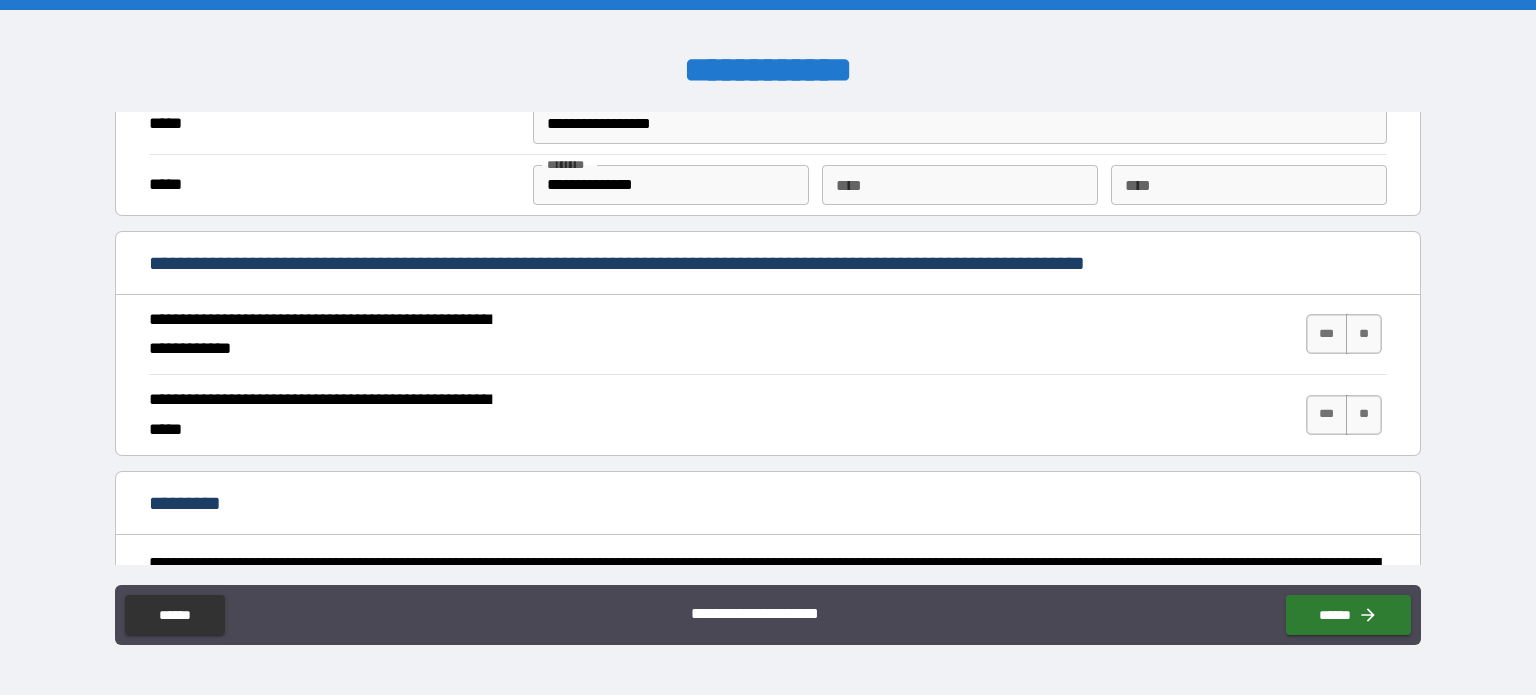 type on "*********" 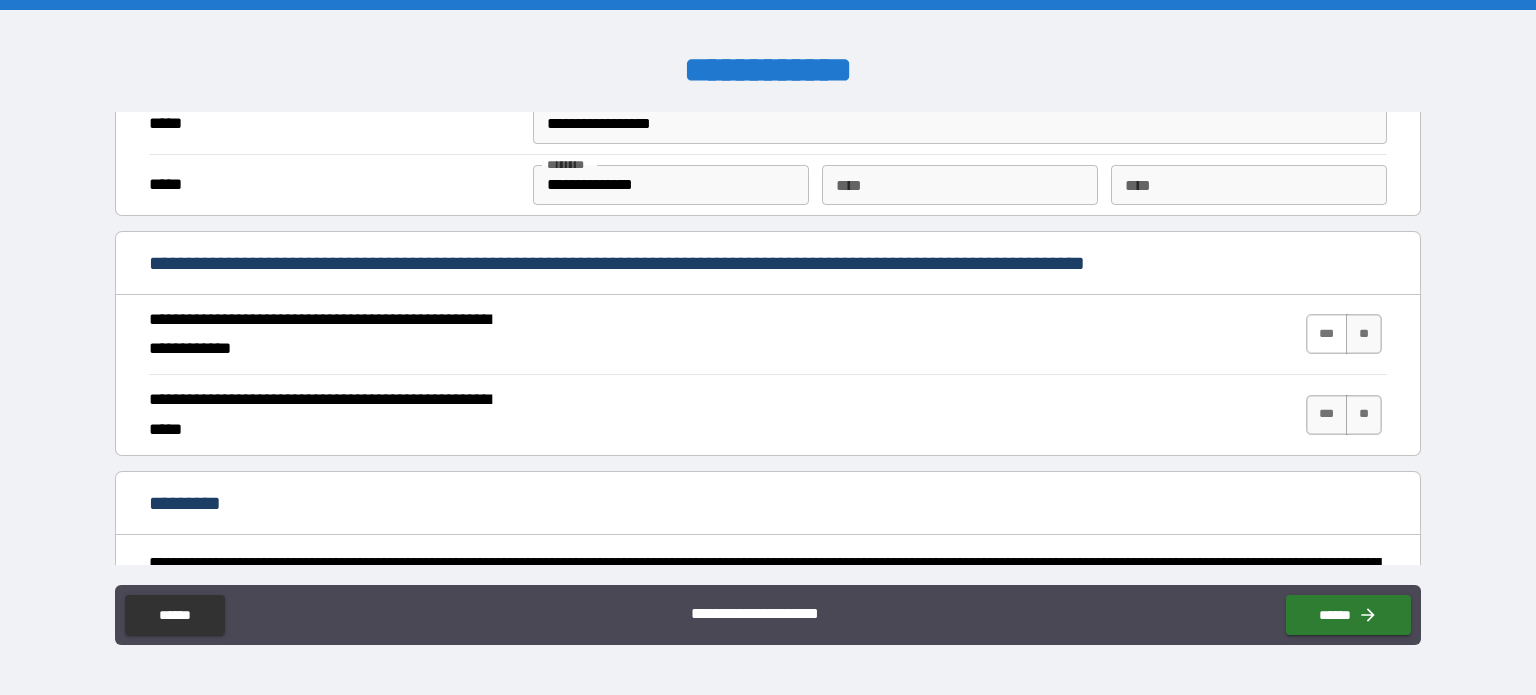 click on "***" at bounding box center [1327, 334] 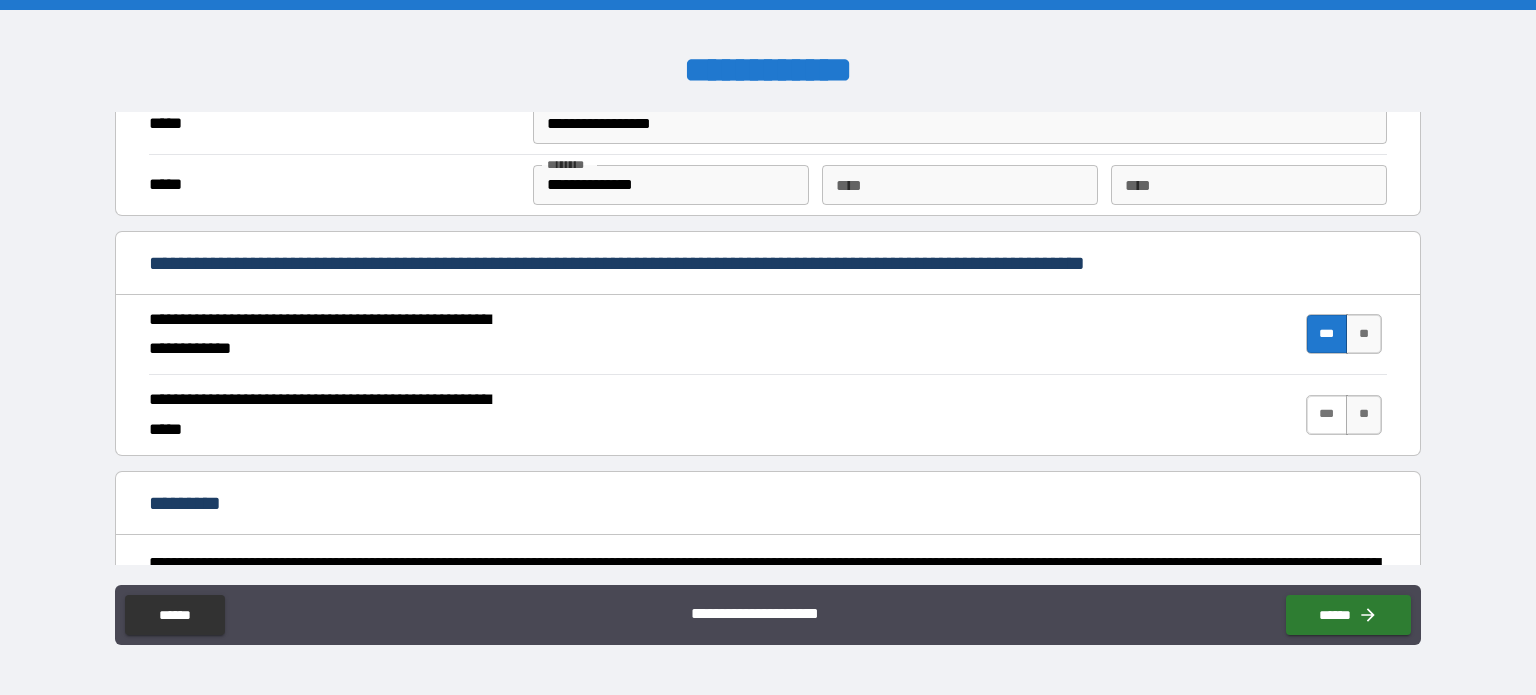 click on "***" at bounding box center (1327, 415) 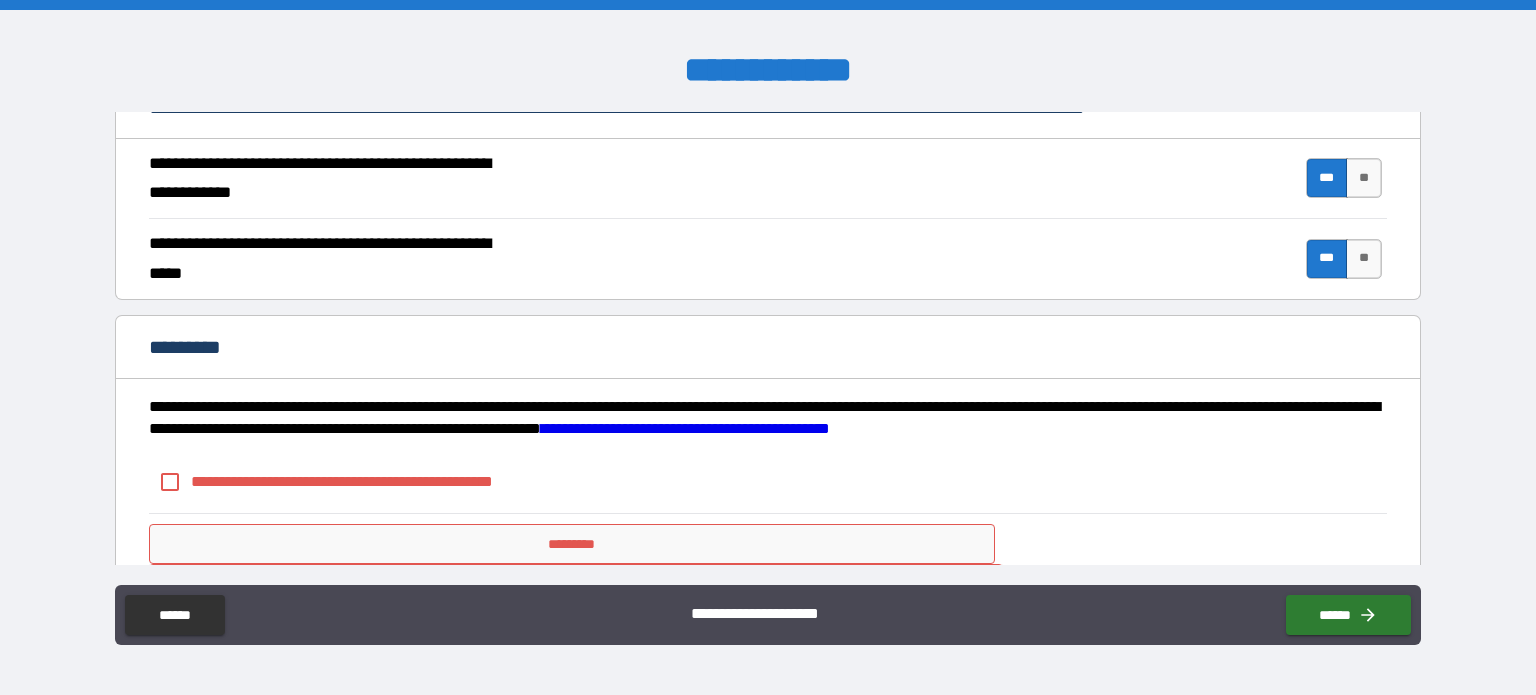 scroll, scrollTop: 1899, scrollLeft: 0, axis: vertical 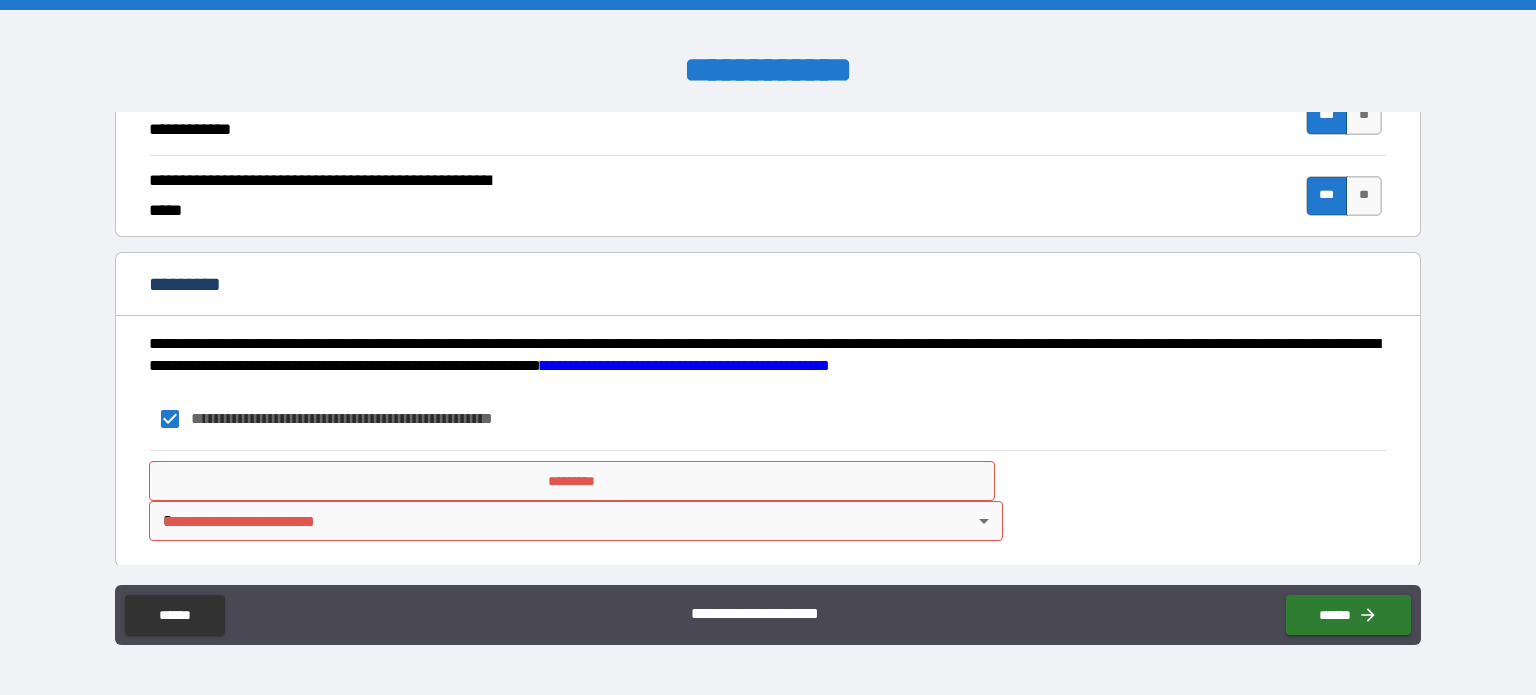 click on "**********" at bounding box center [768, 347] 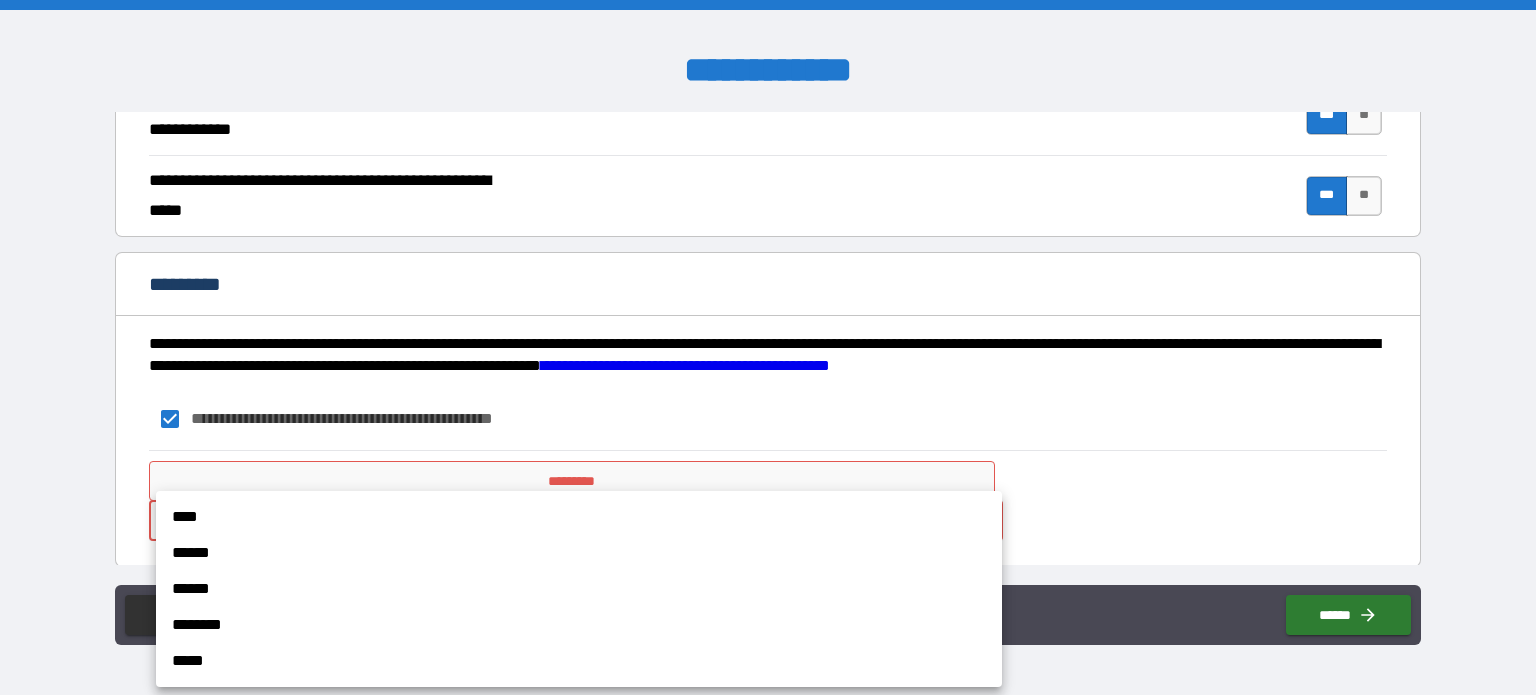 click on "****" at bounding box center (579, 517) 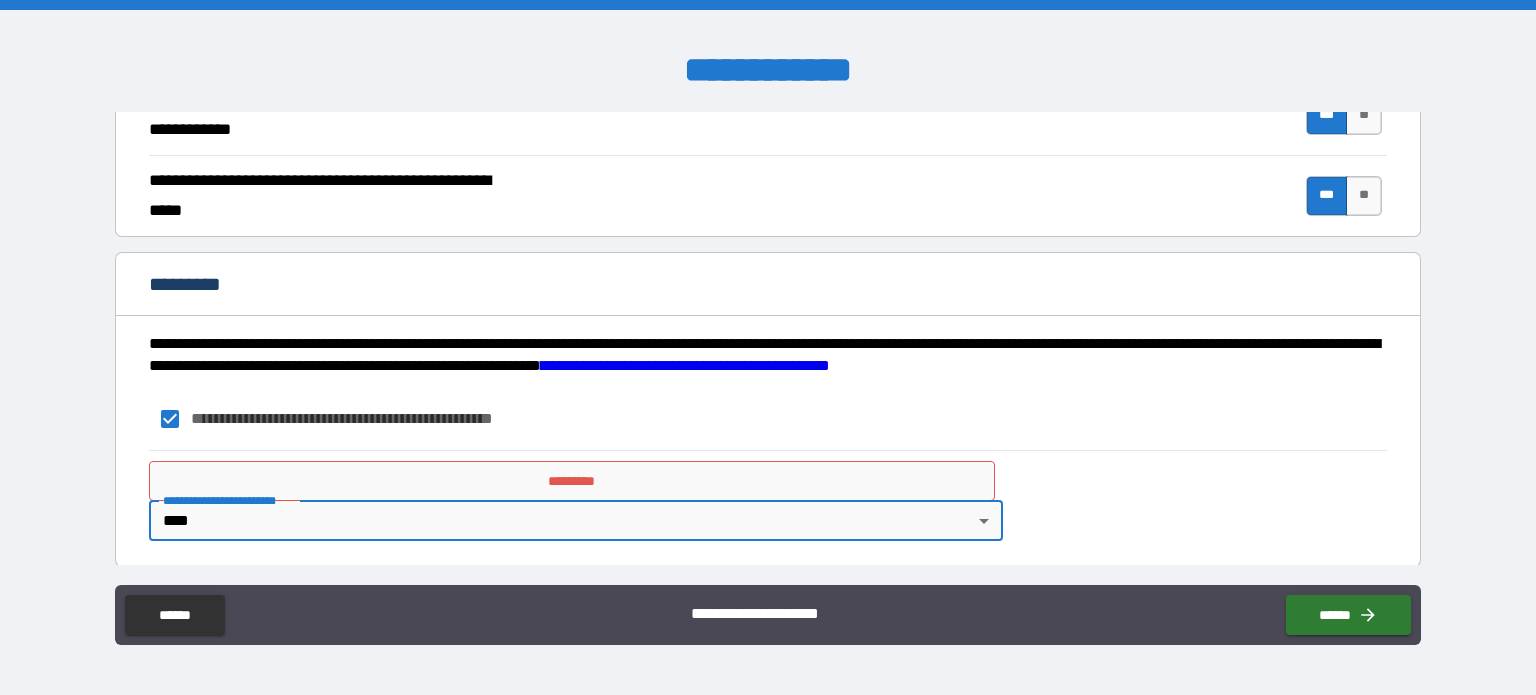 click on "*********" at bounding box center (572, 481) 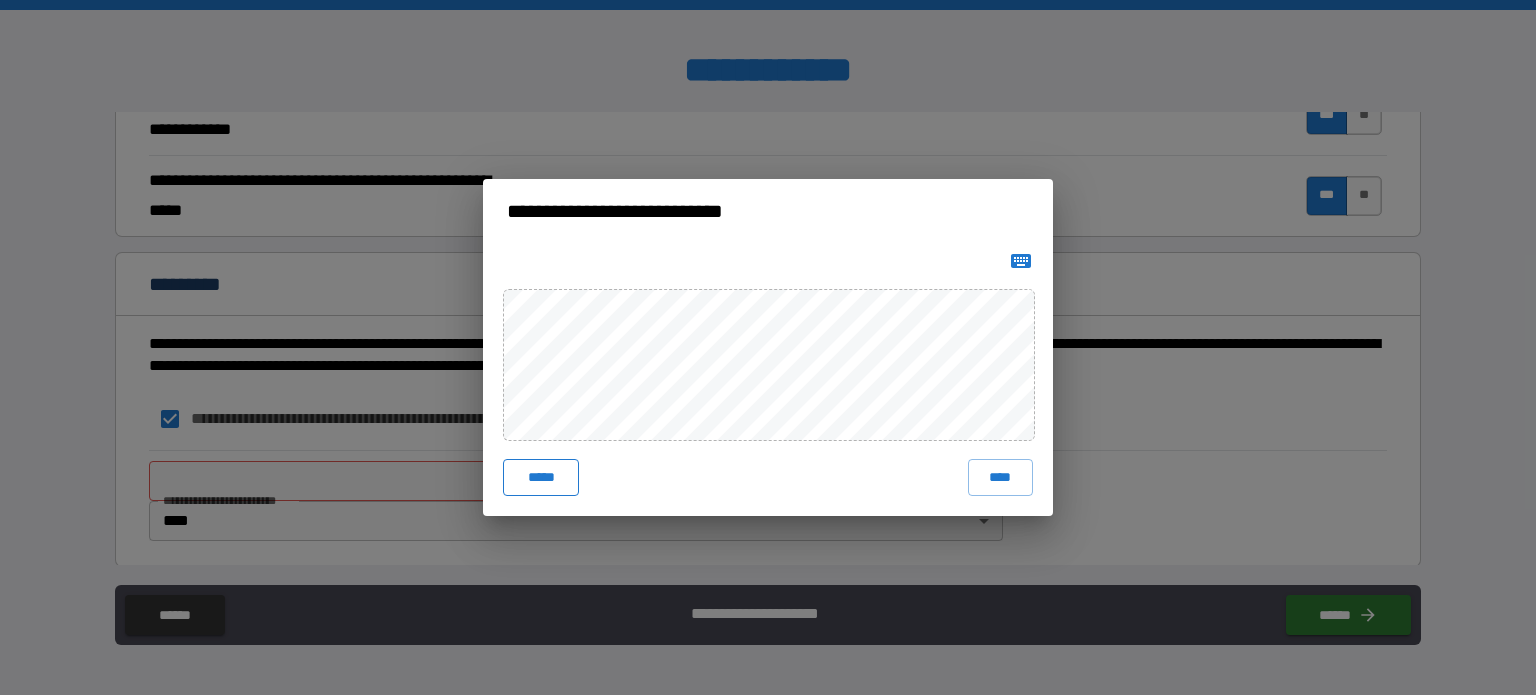 click on "*****" at bounding box center [541, 477] 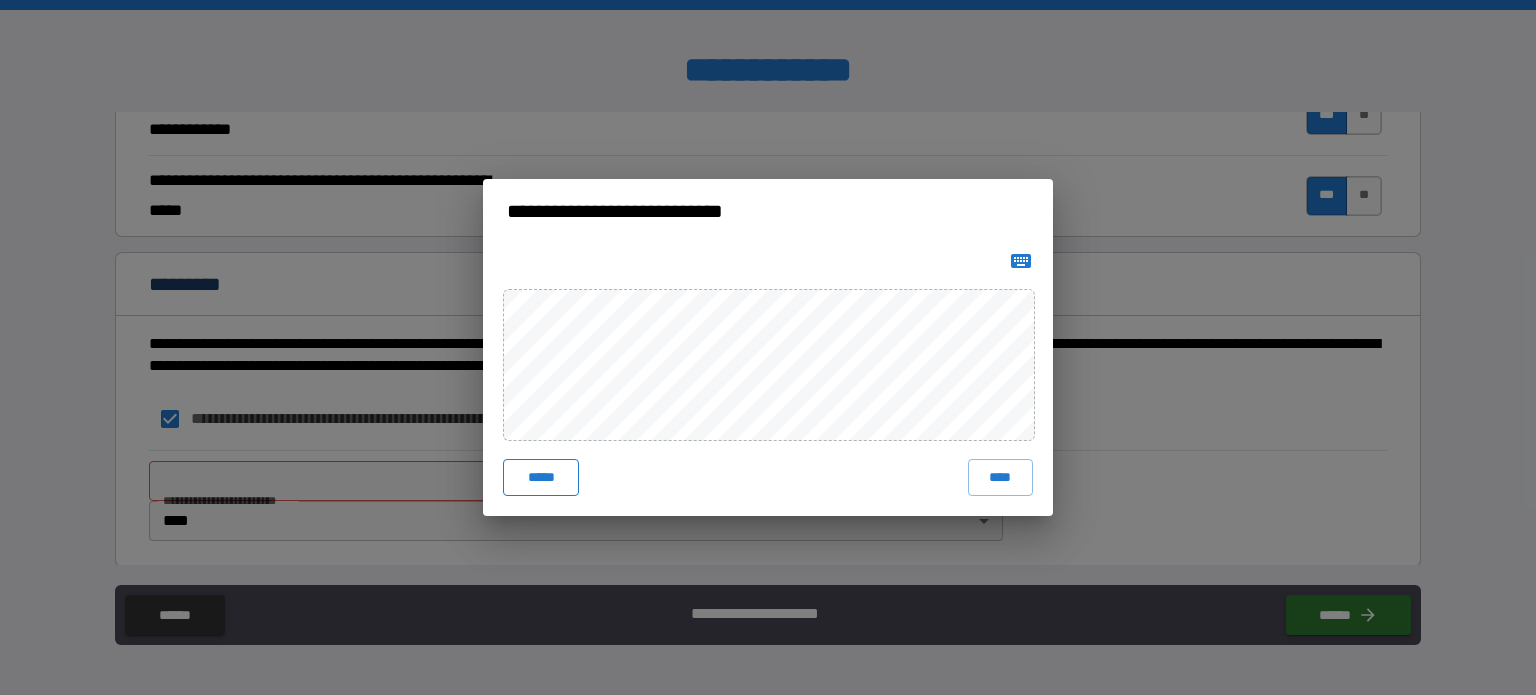 type 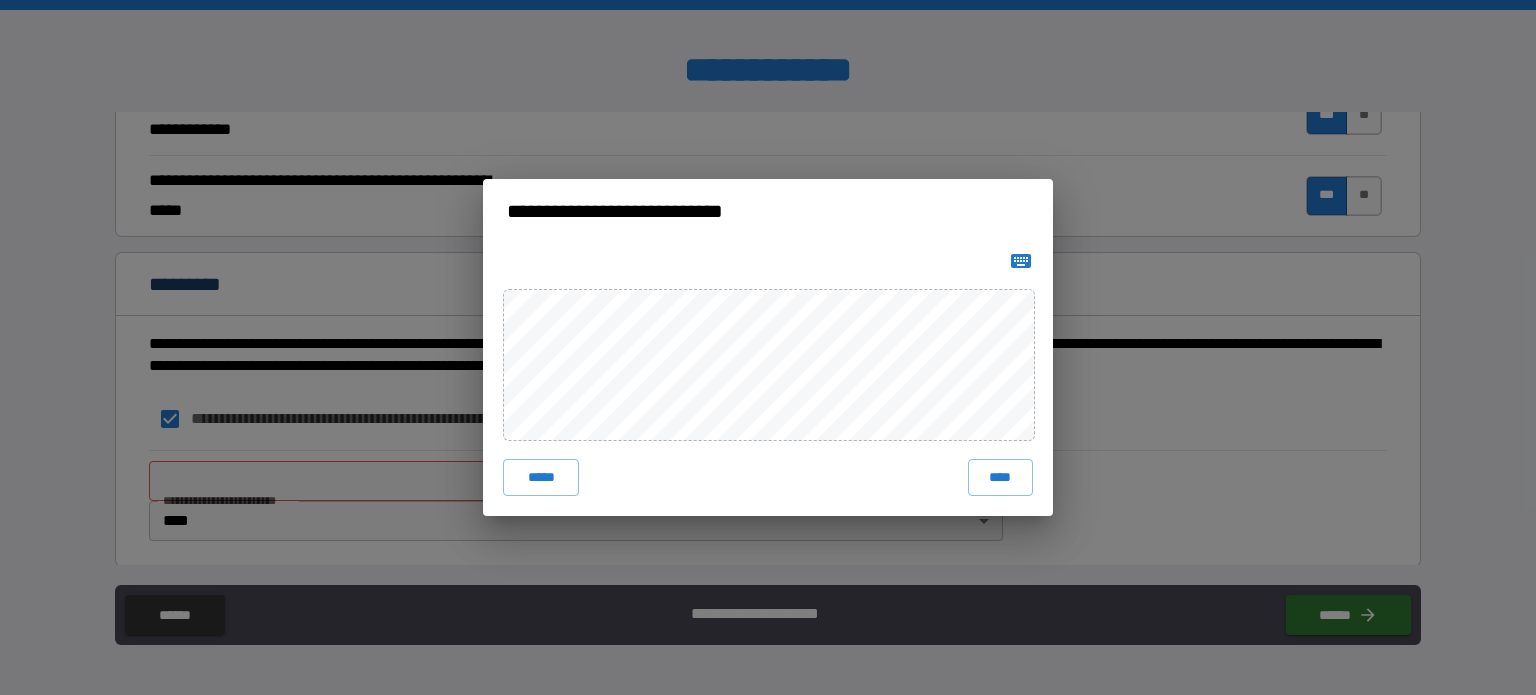 click 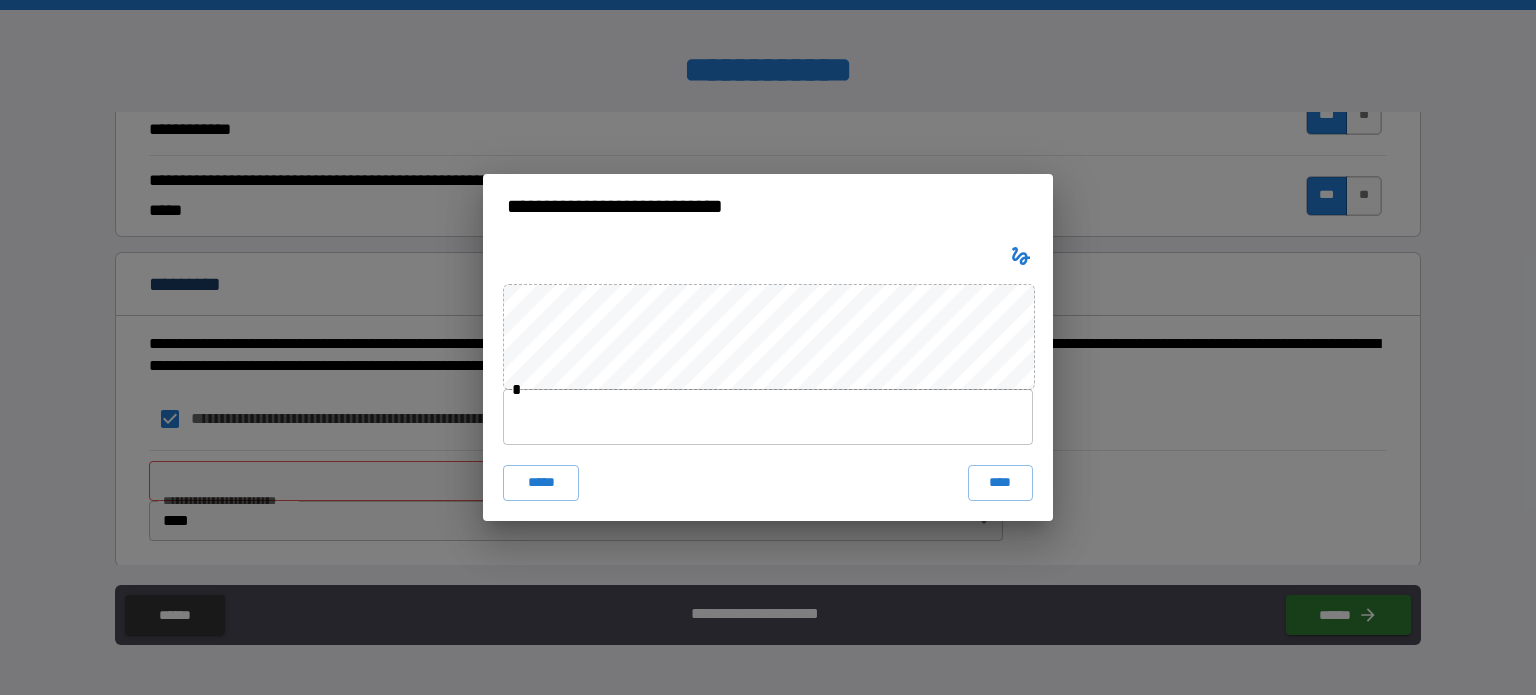 type 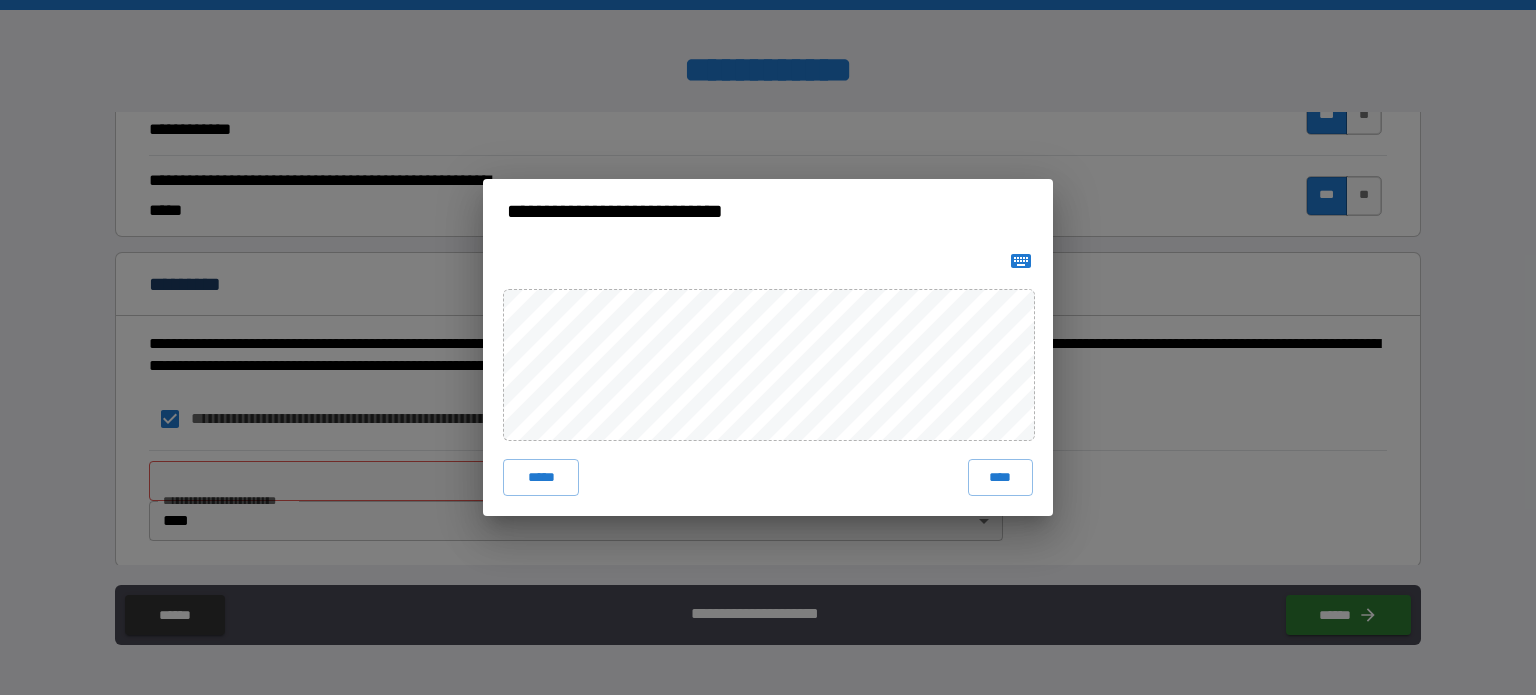 click at bounding box center [1021, 261] 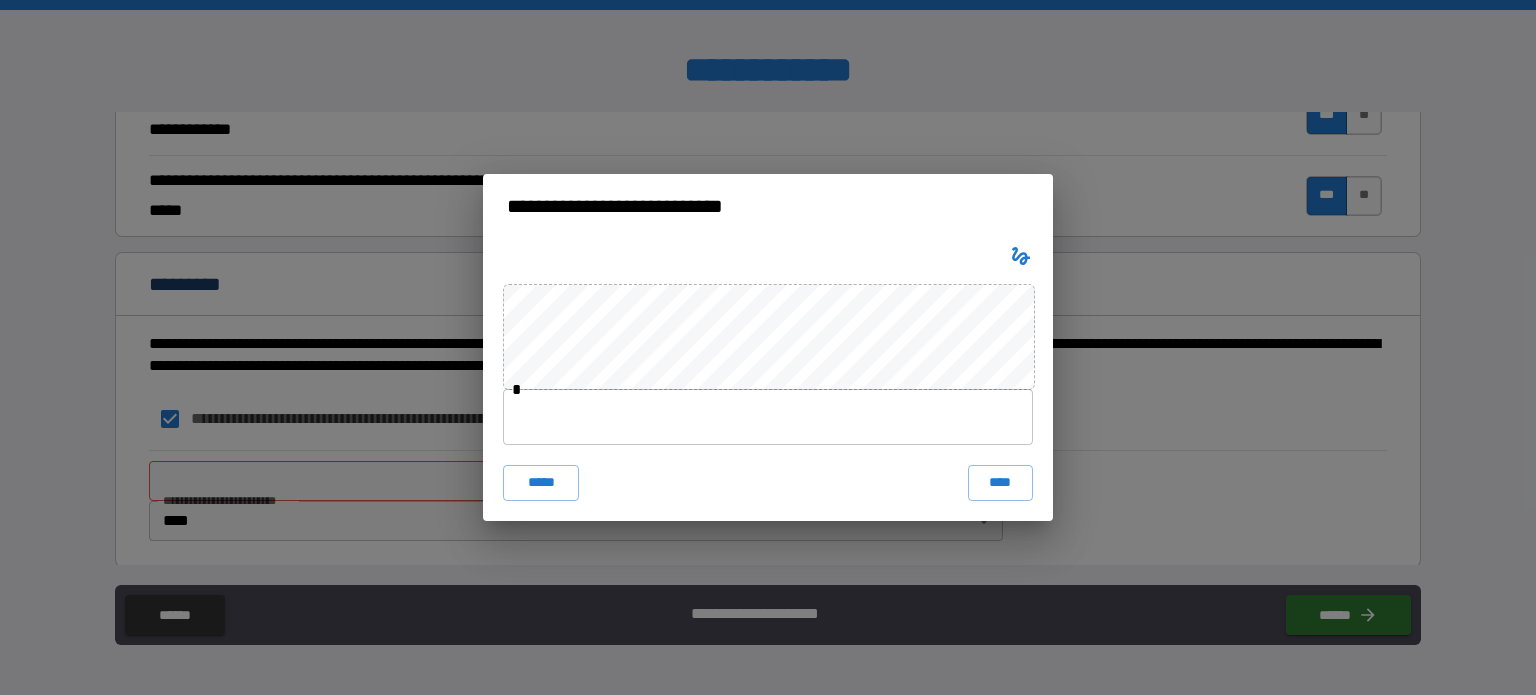 click at bounding box center (768, 417) 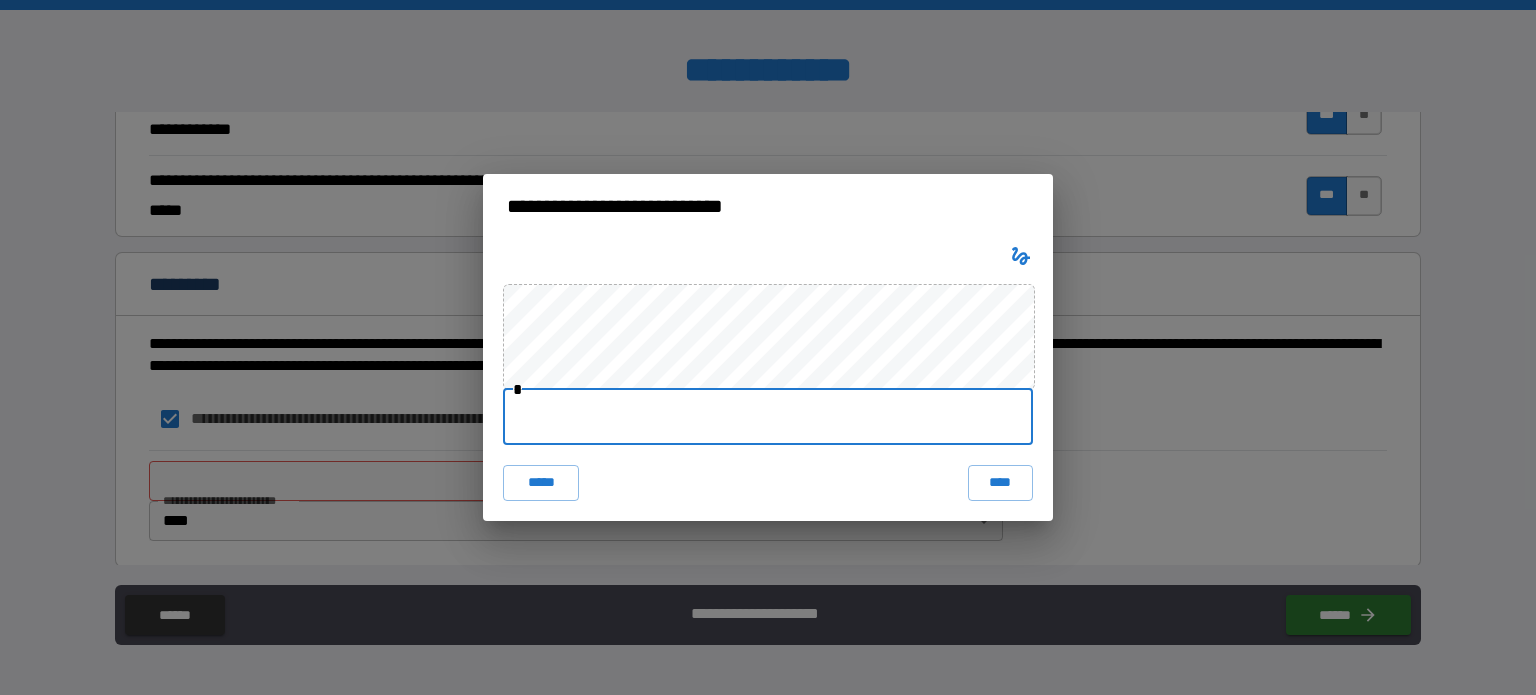 type on "**********" 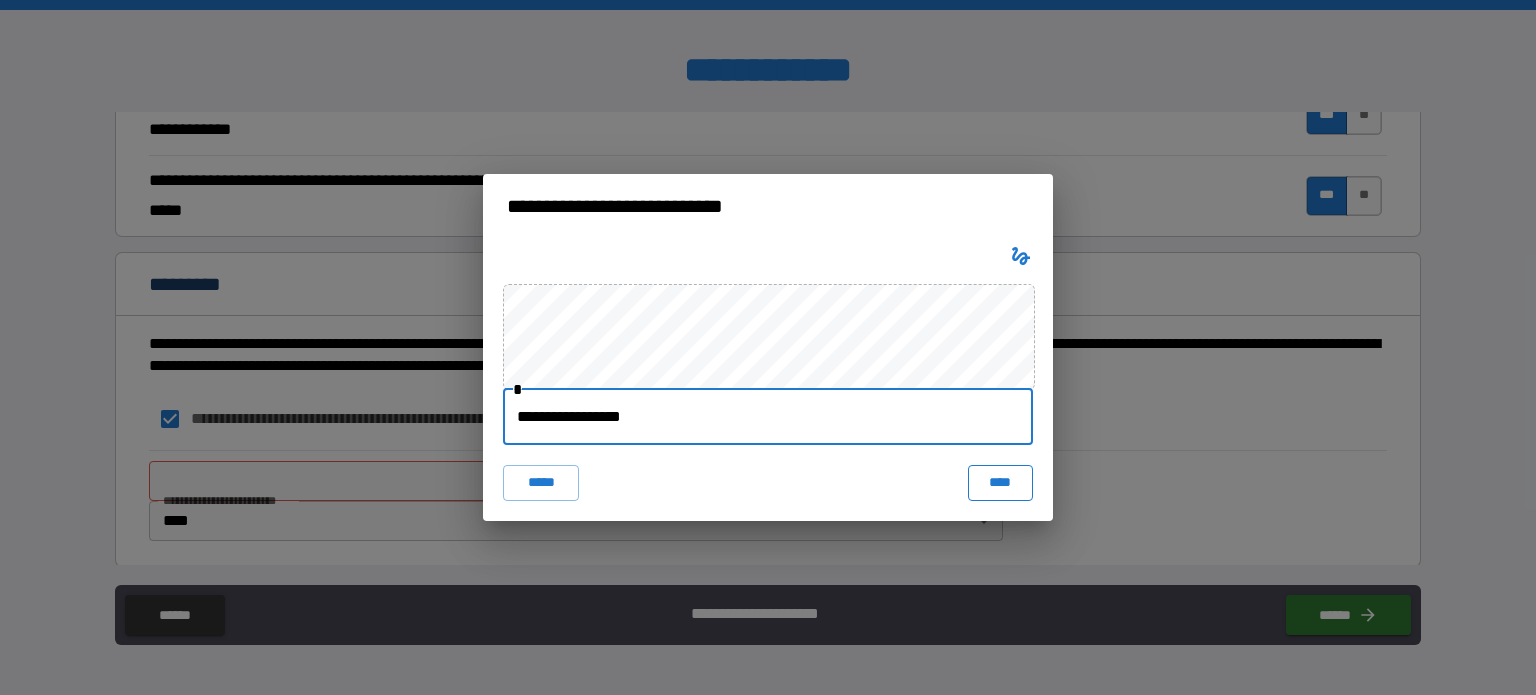 click on "****" at bounding box center [1000, 483] 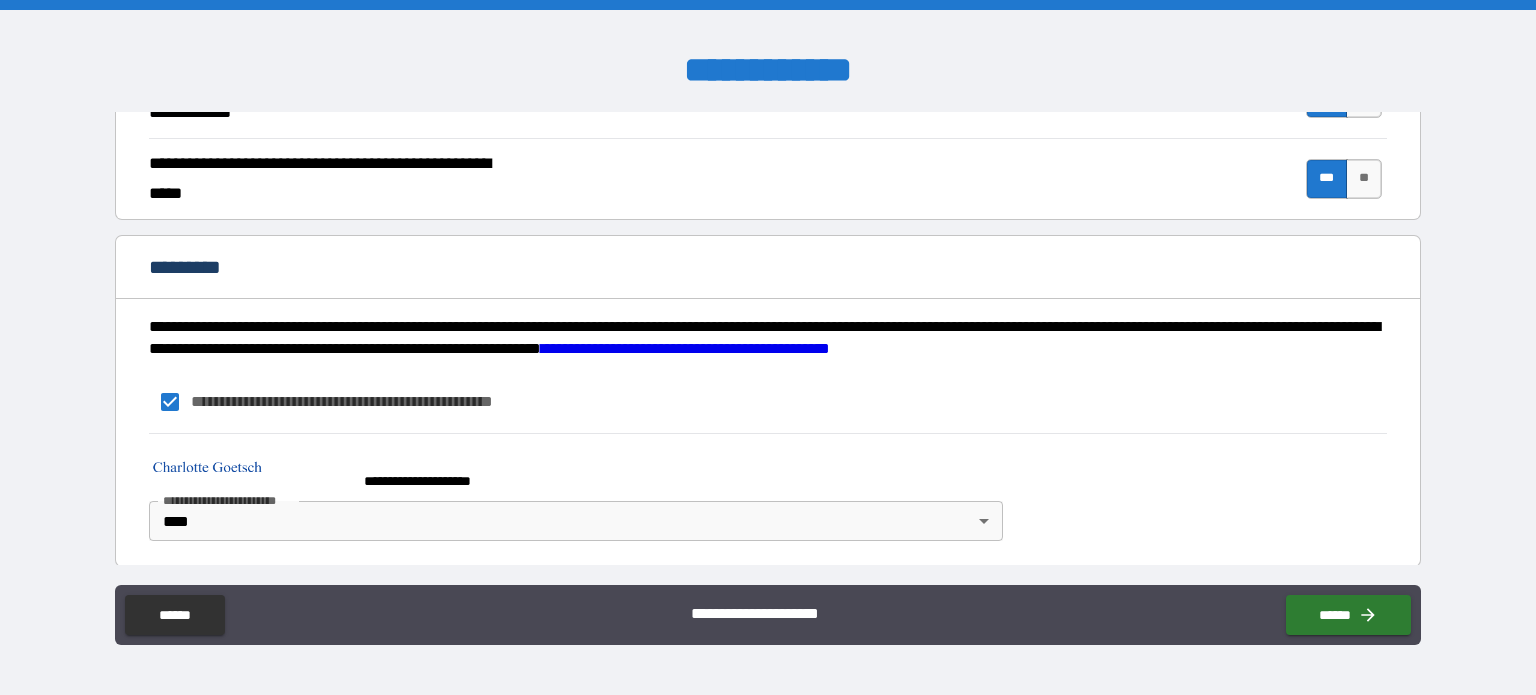 scroll, scrollTop: 1915, scrollLeft: 0, axis: vertical 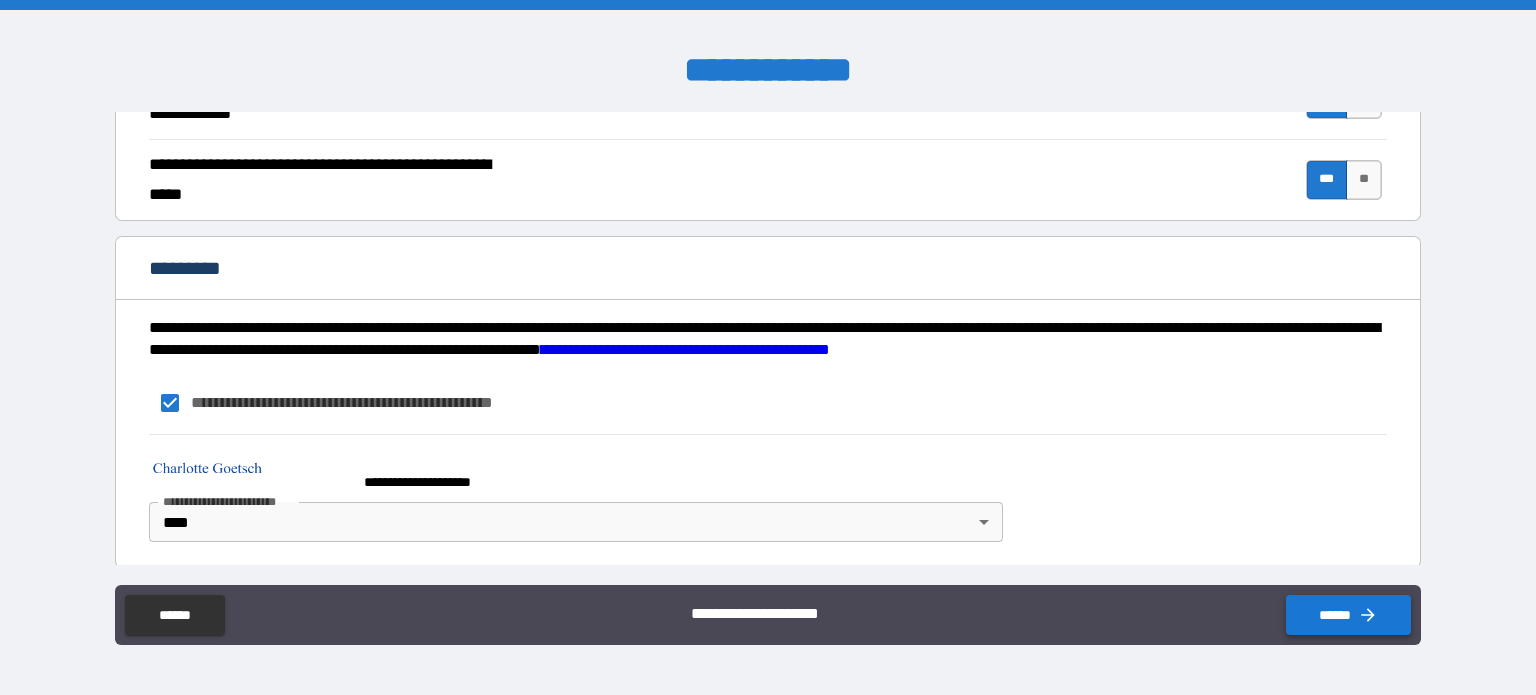 click on "******" at bounding box center [1348, 615] 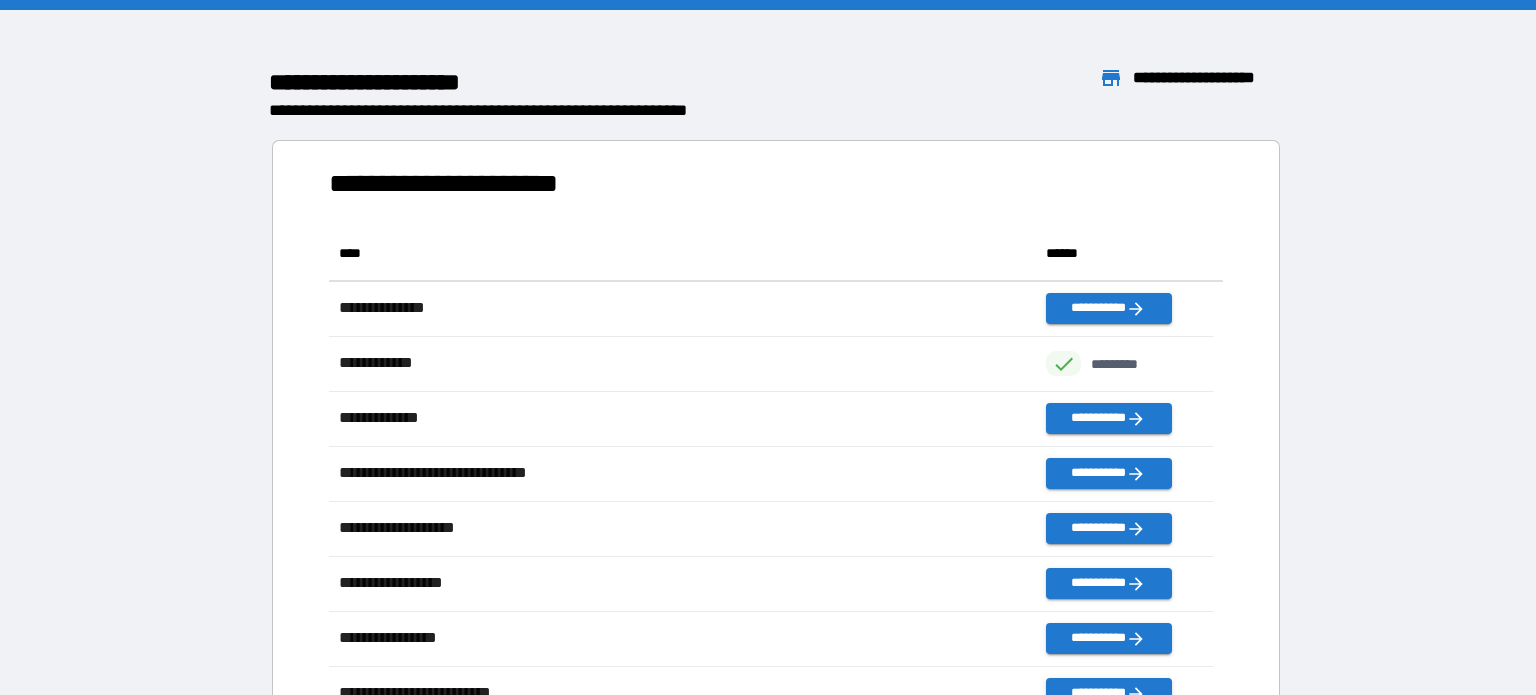 scroll, scrollTop: 16, scrollLeft: 16, axis: both 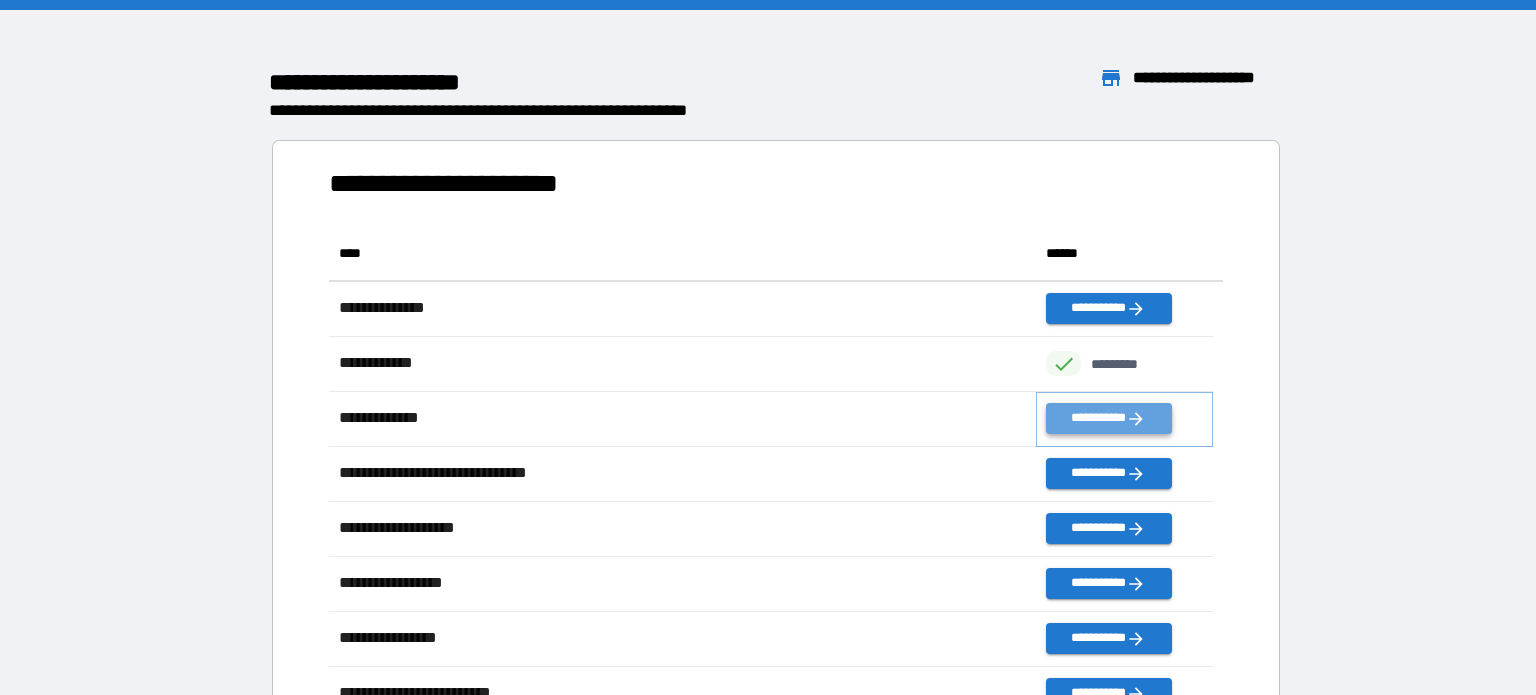 click 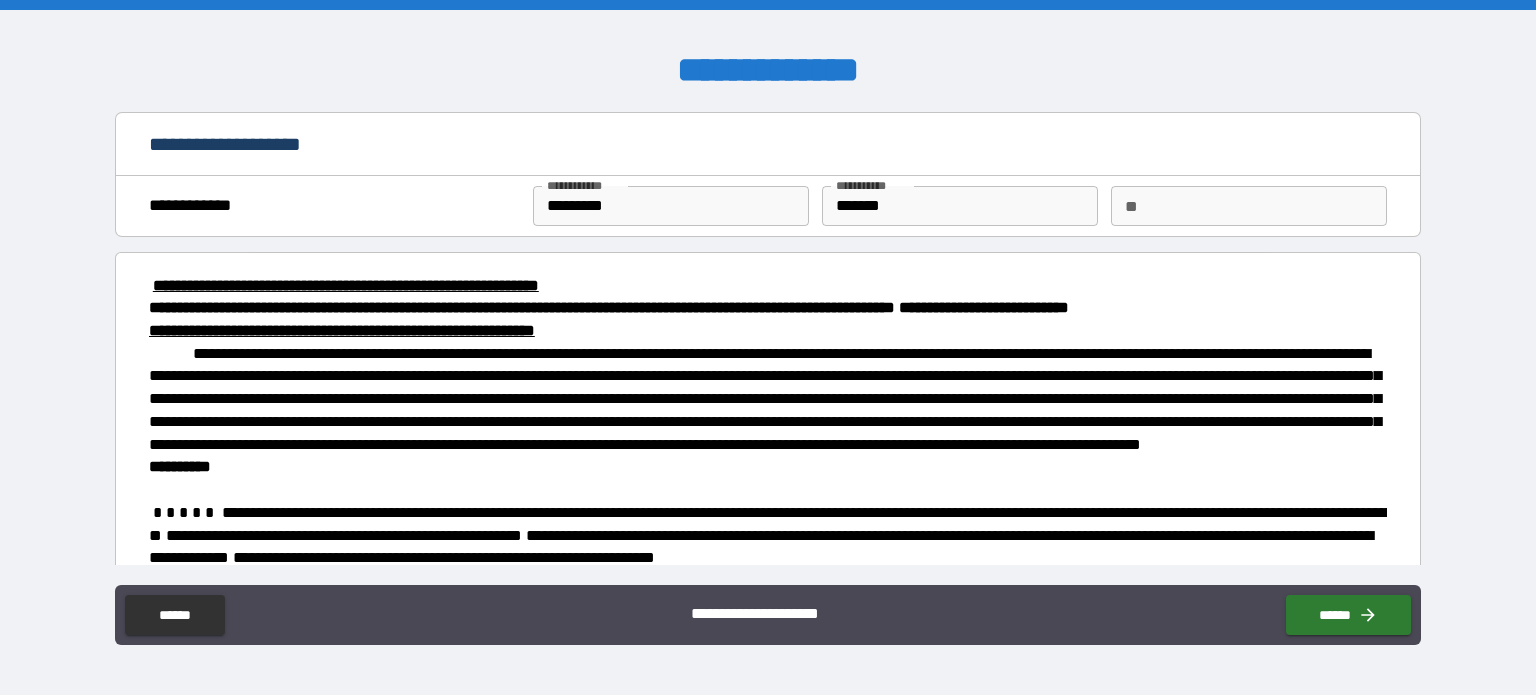 type on "*" 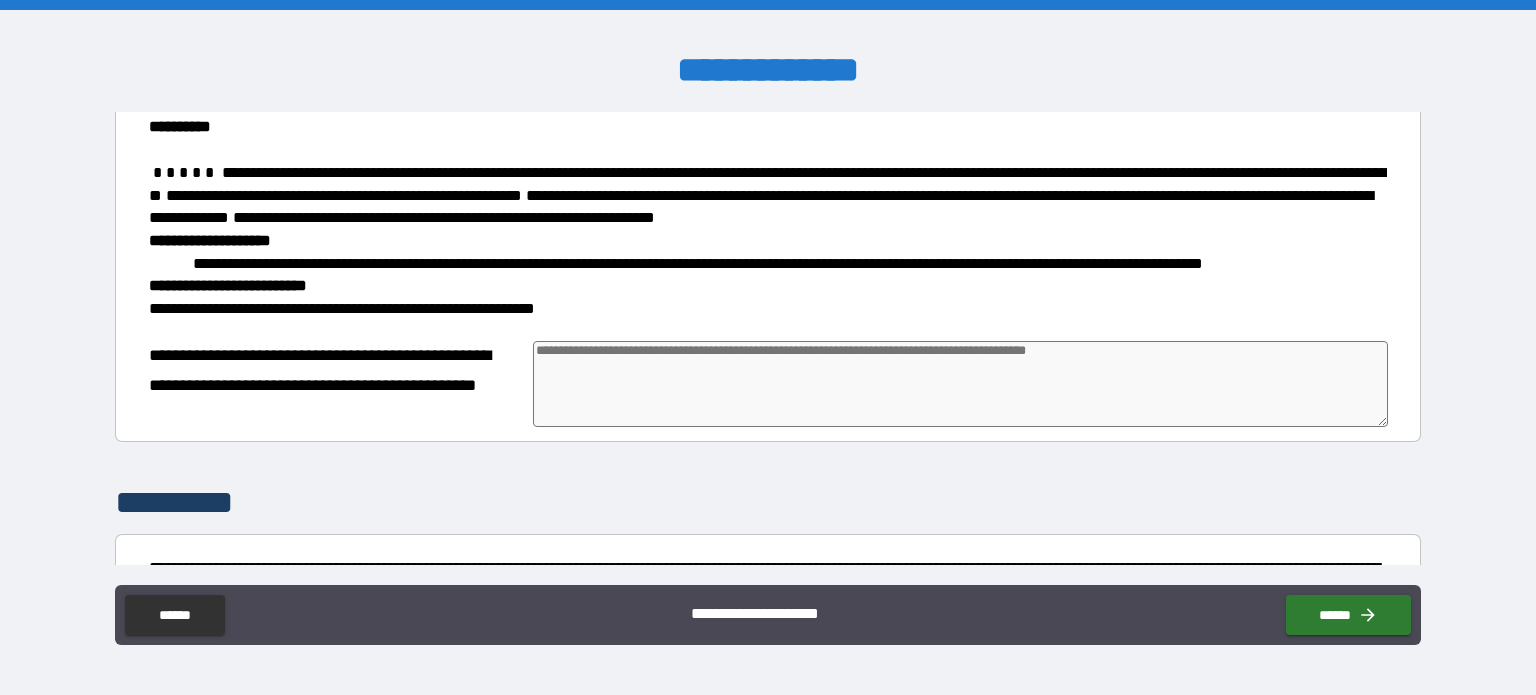 scroll, scrollTop: 344, scrollLeft: 0, axis: vertical 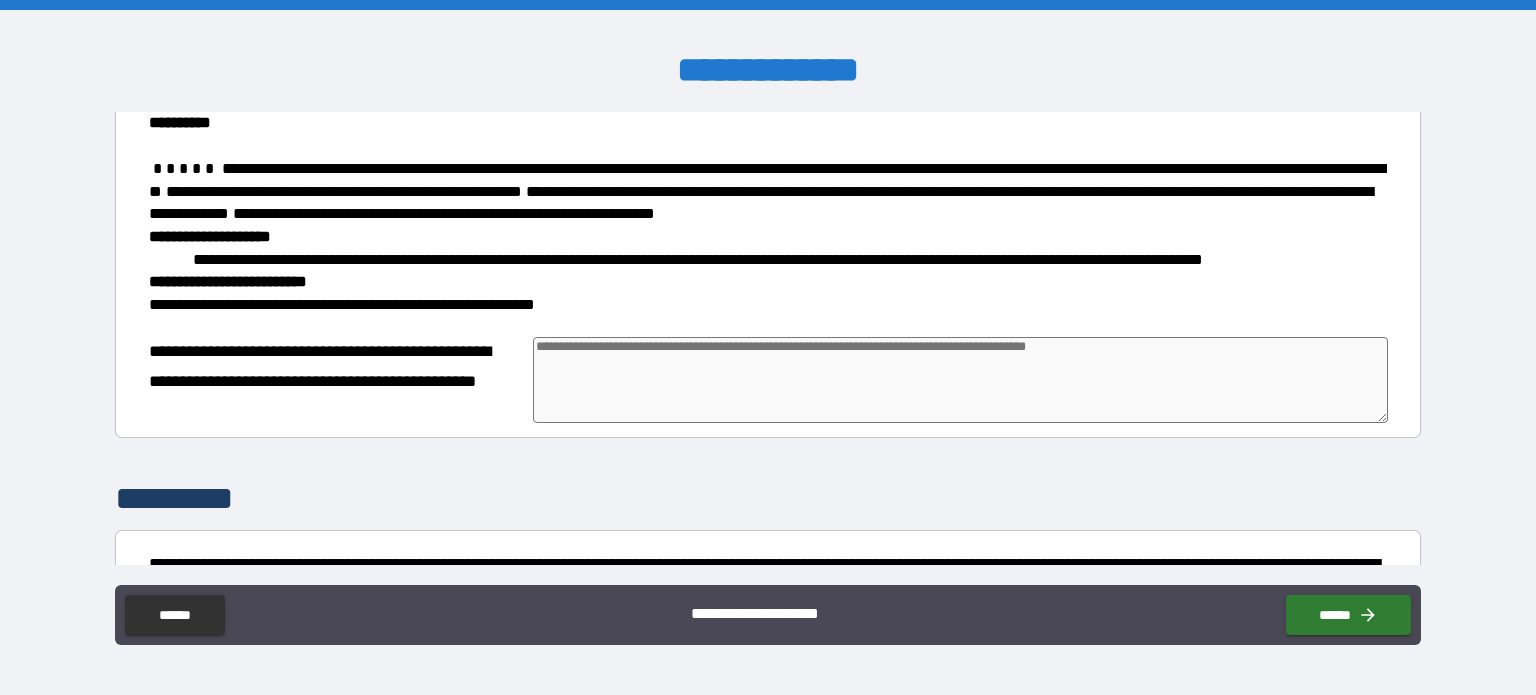click at bounding box center [961, 380] 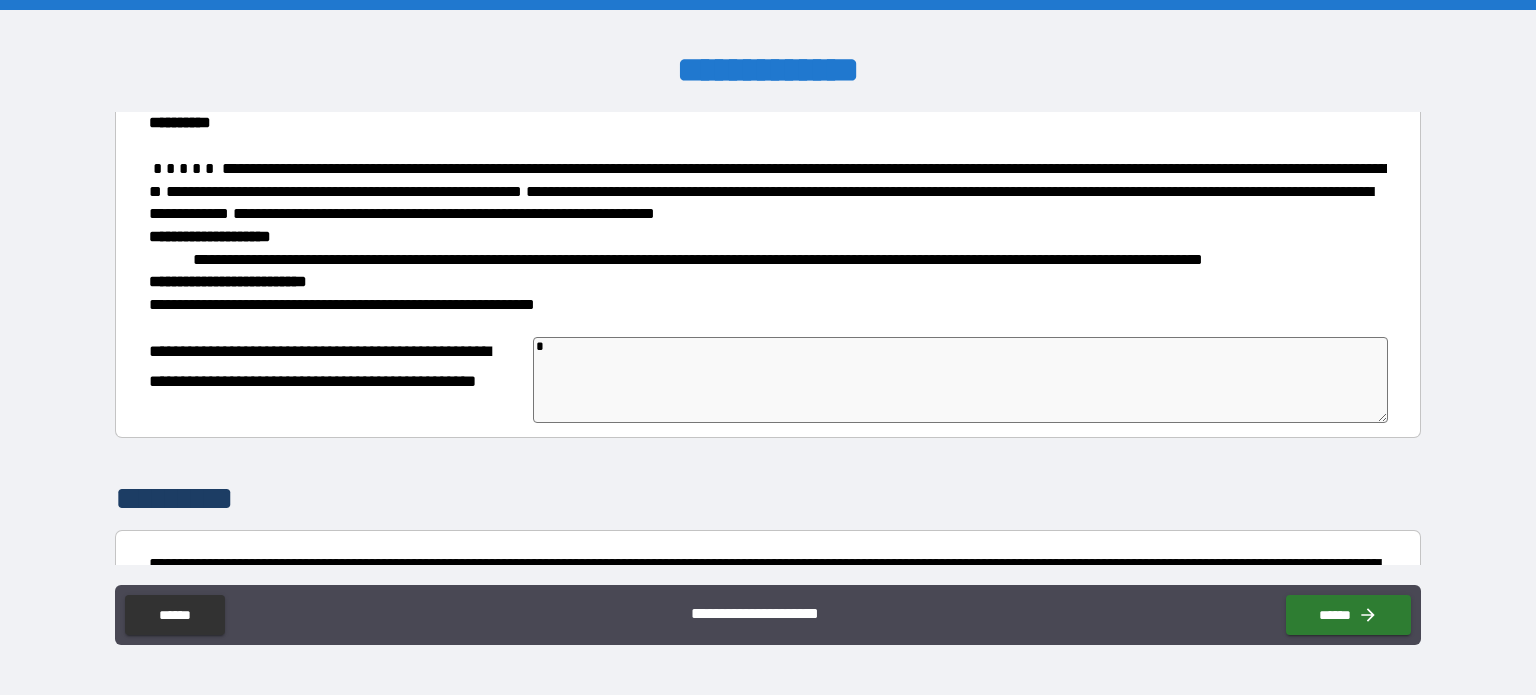 type on "*" 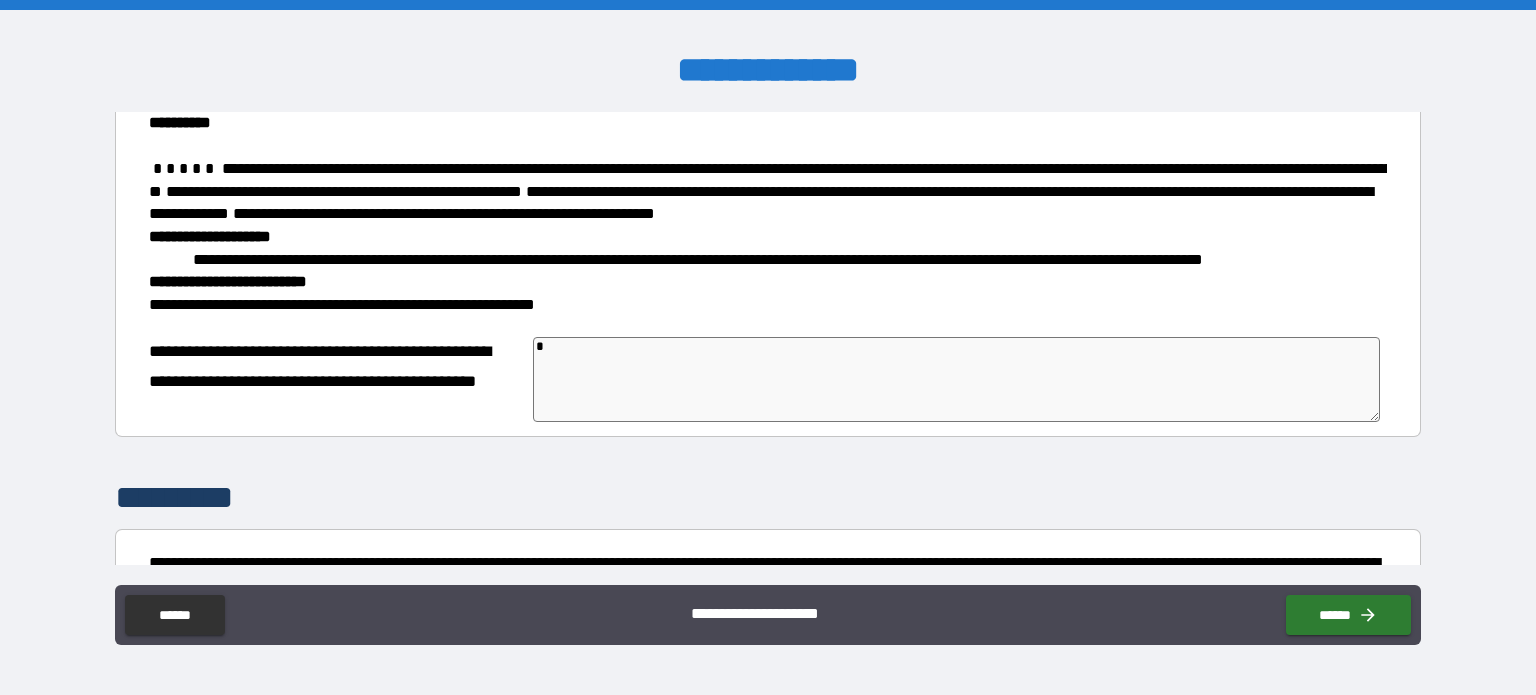 type on "*" 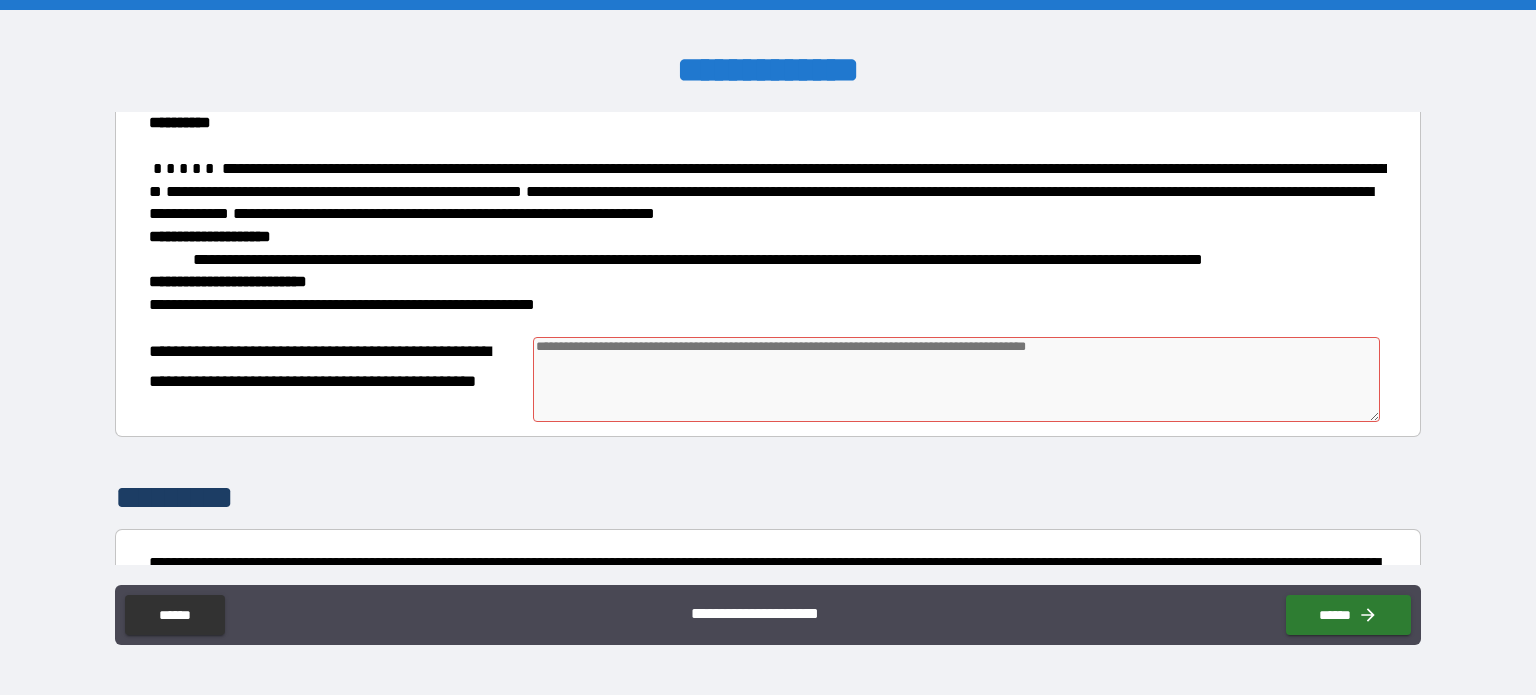type on "*" 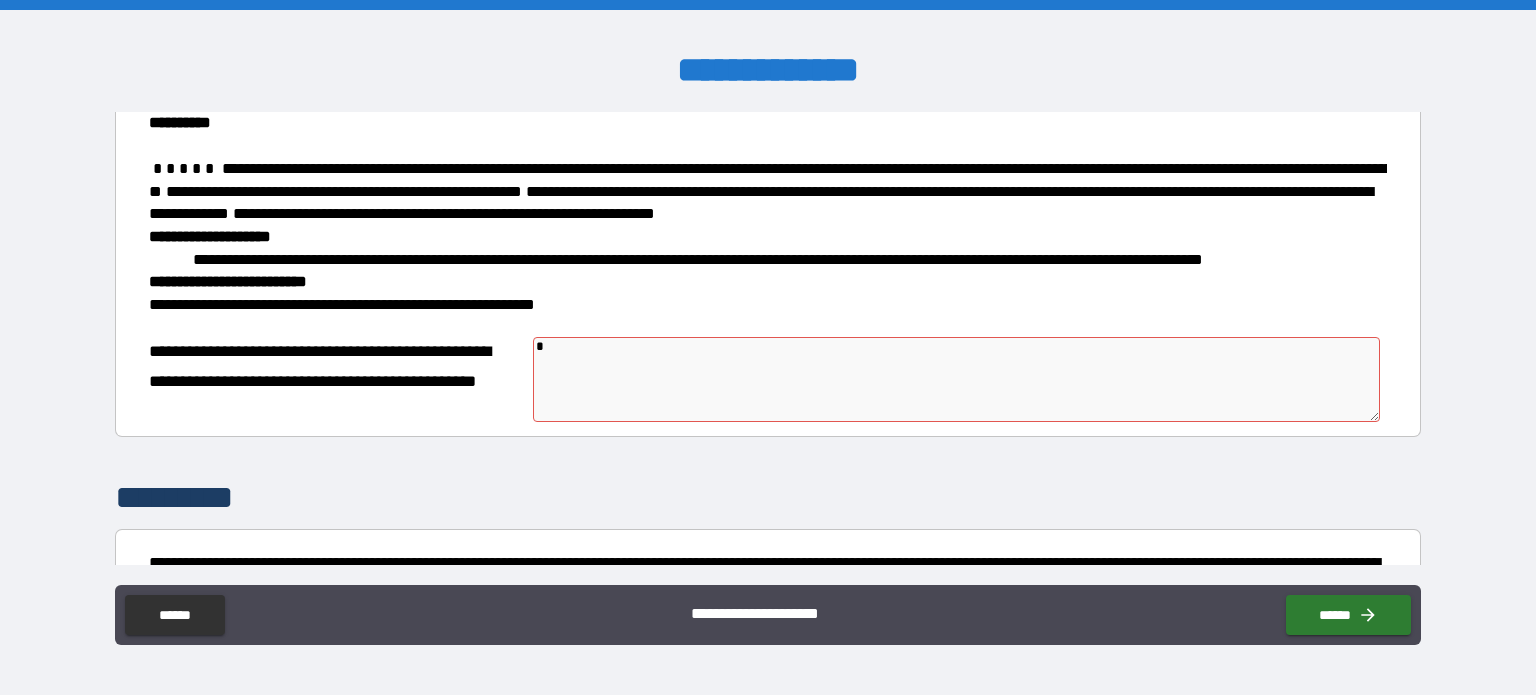 type on "*" 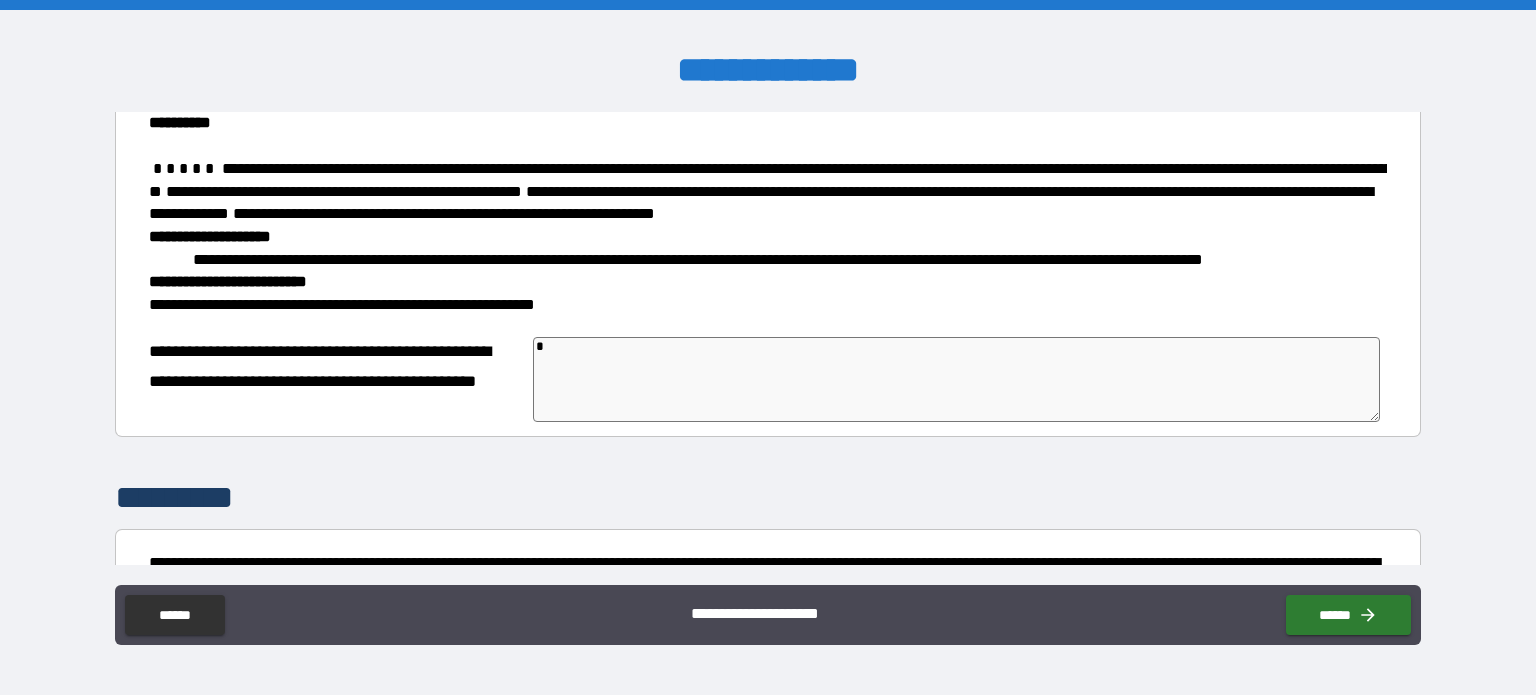 type 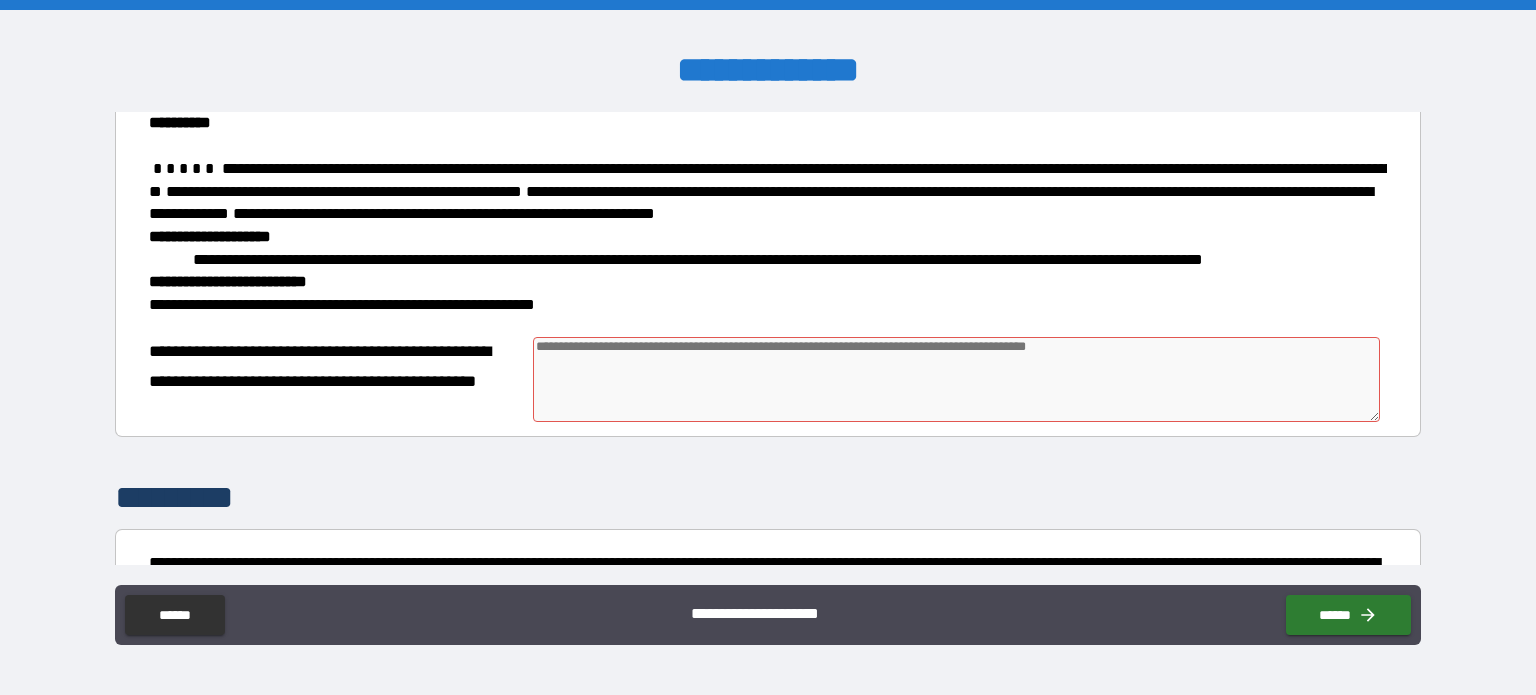 type on "*" 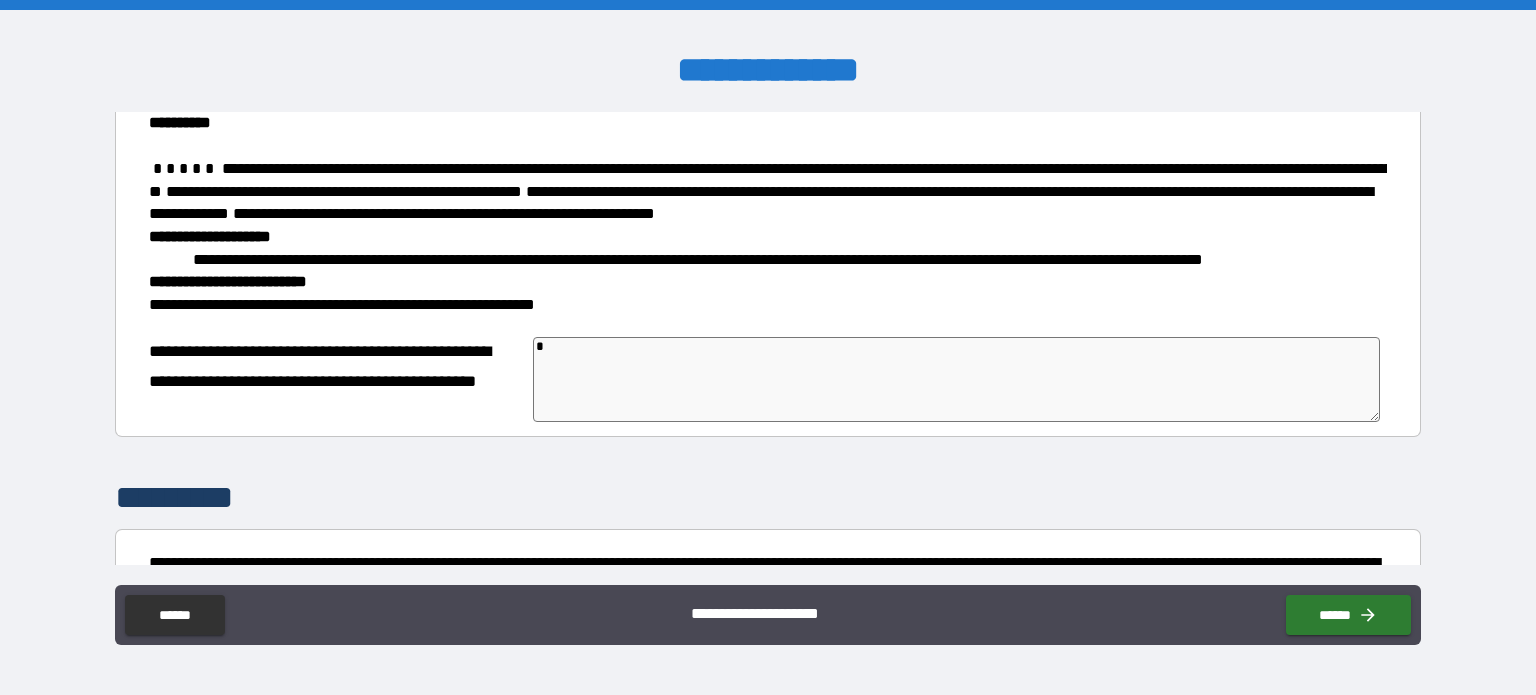type on "*" 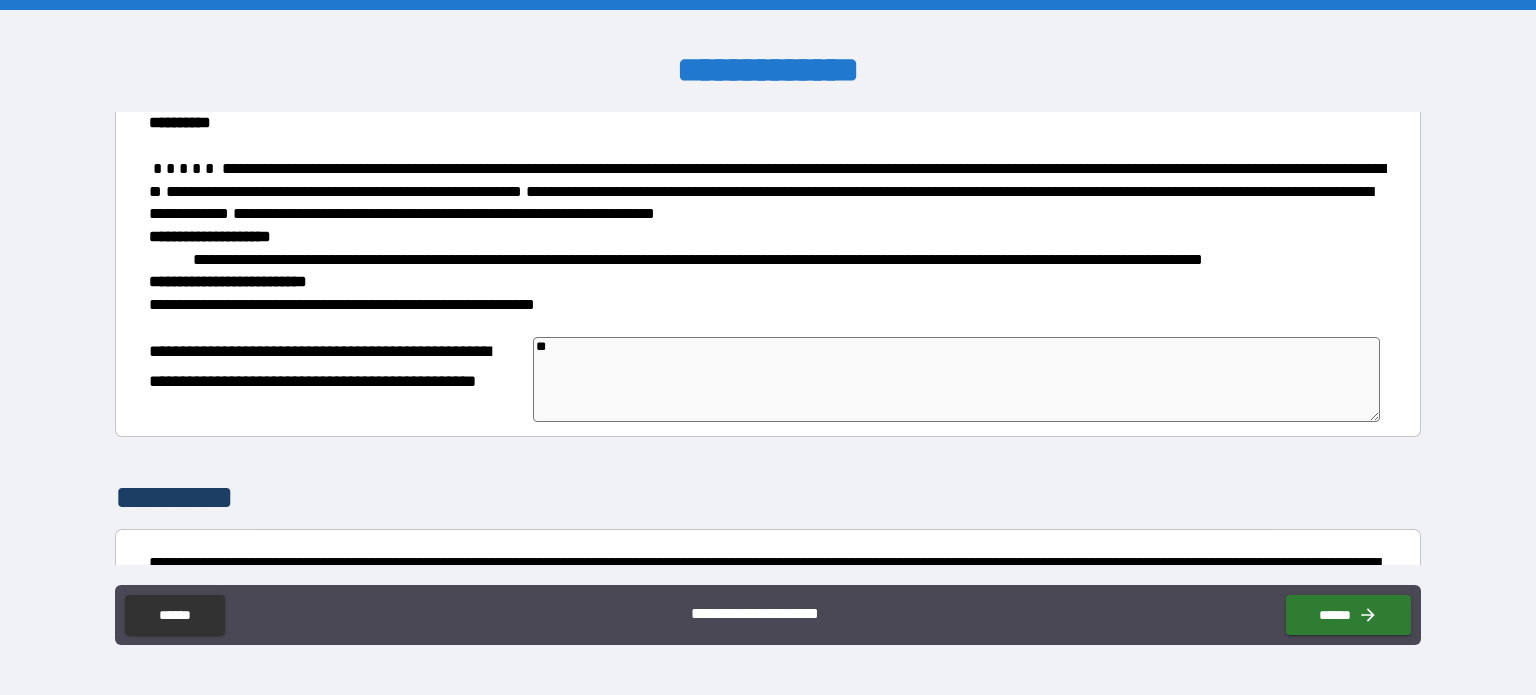 type on "*" 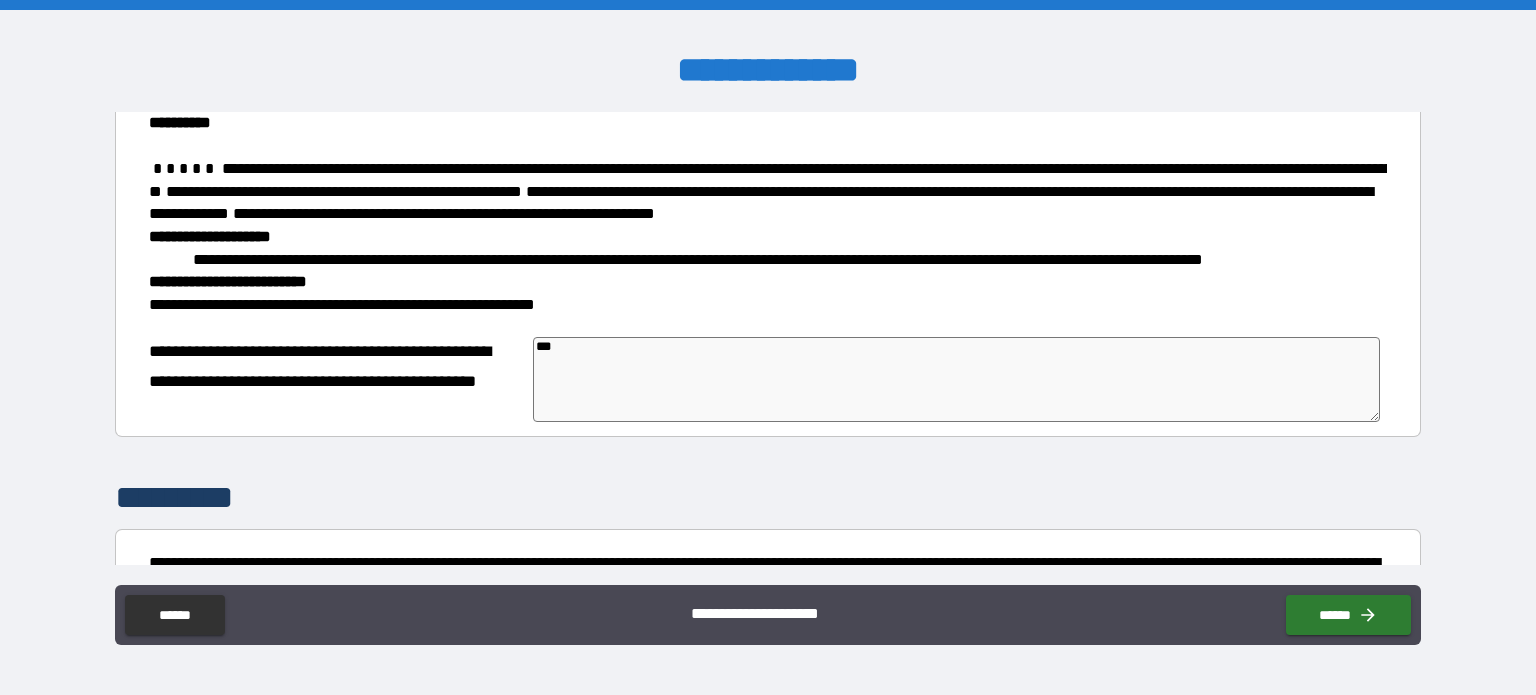 type on "*" 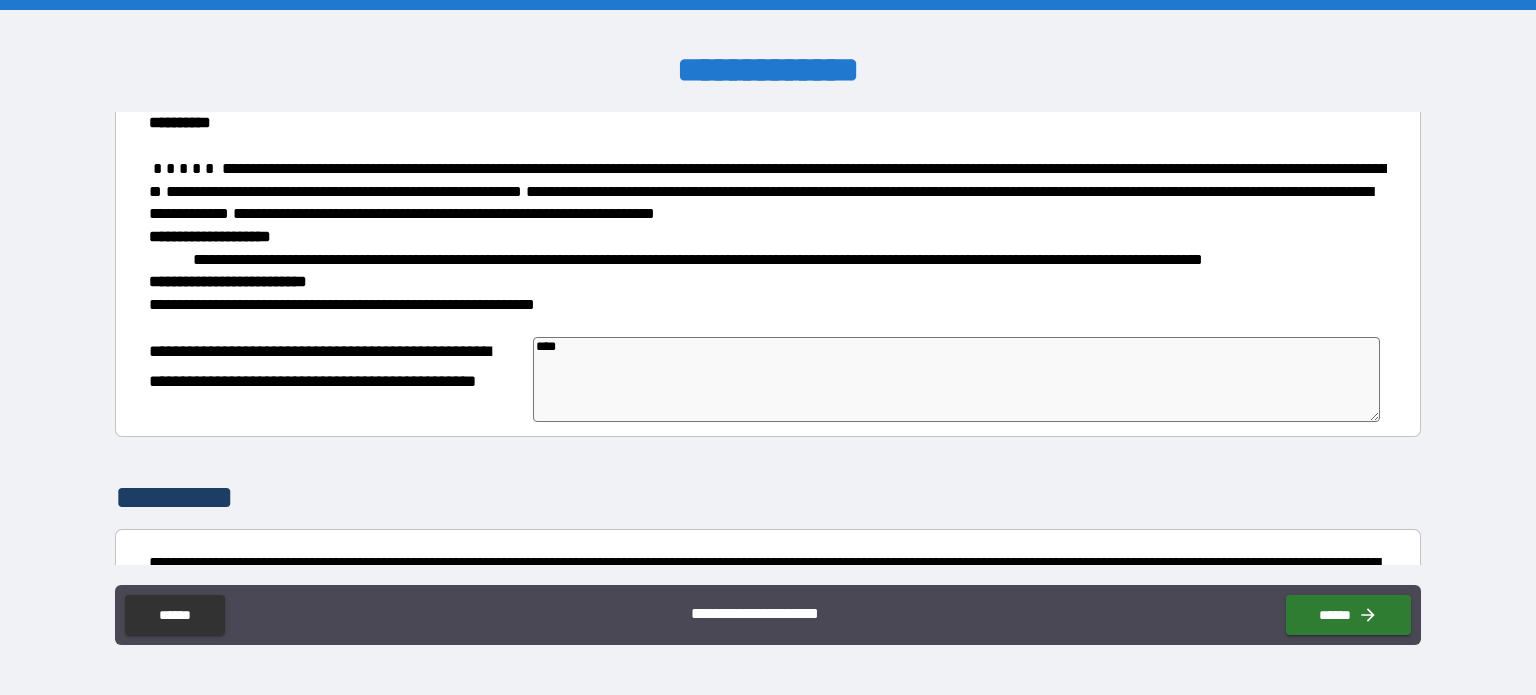 type on "*" 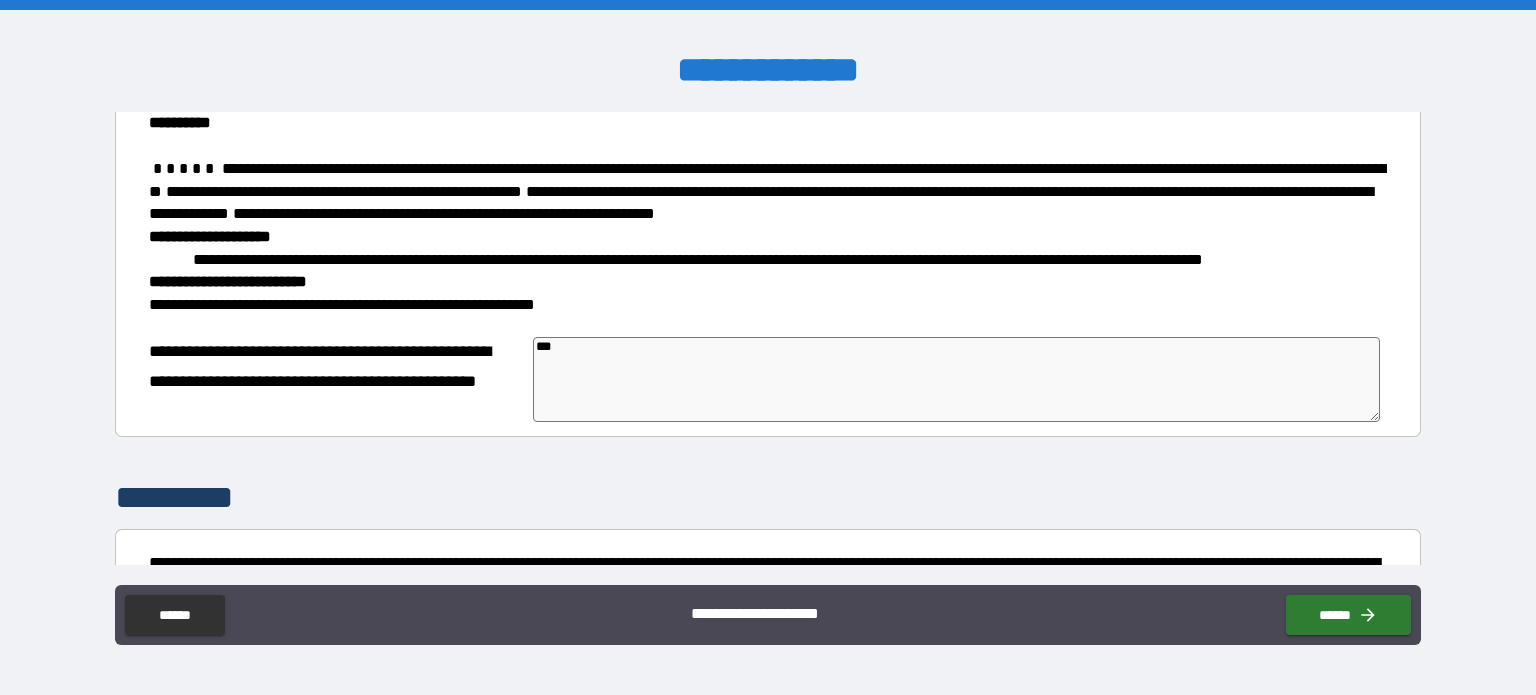 type on "*" 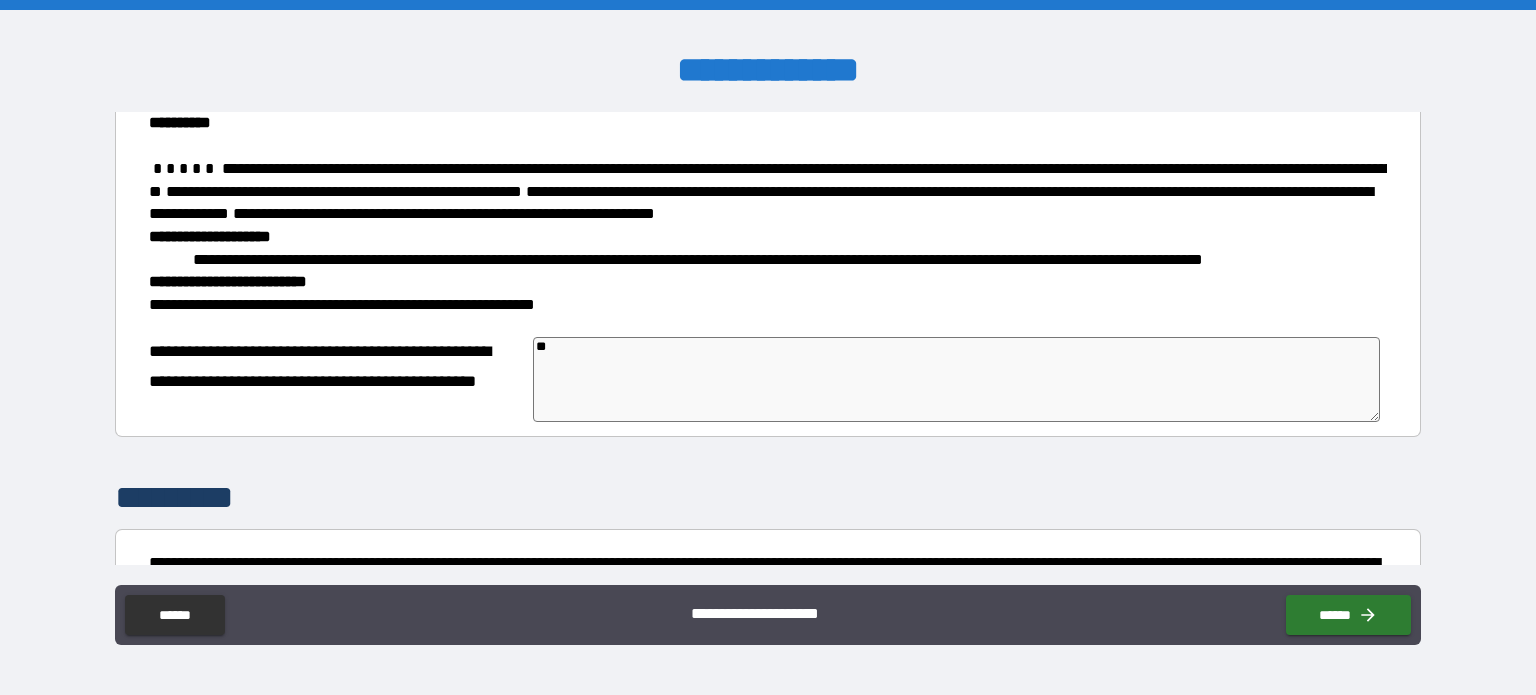type on "*" 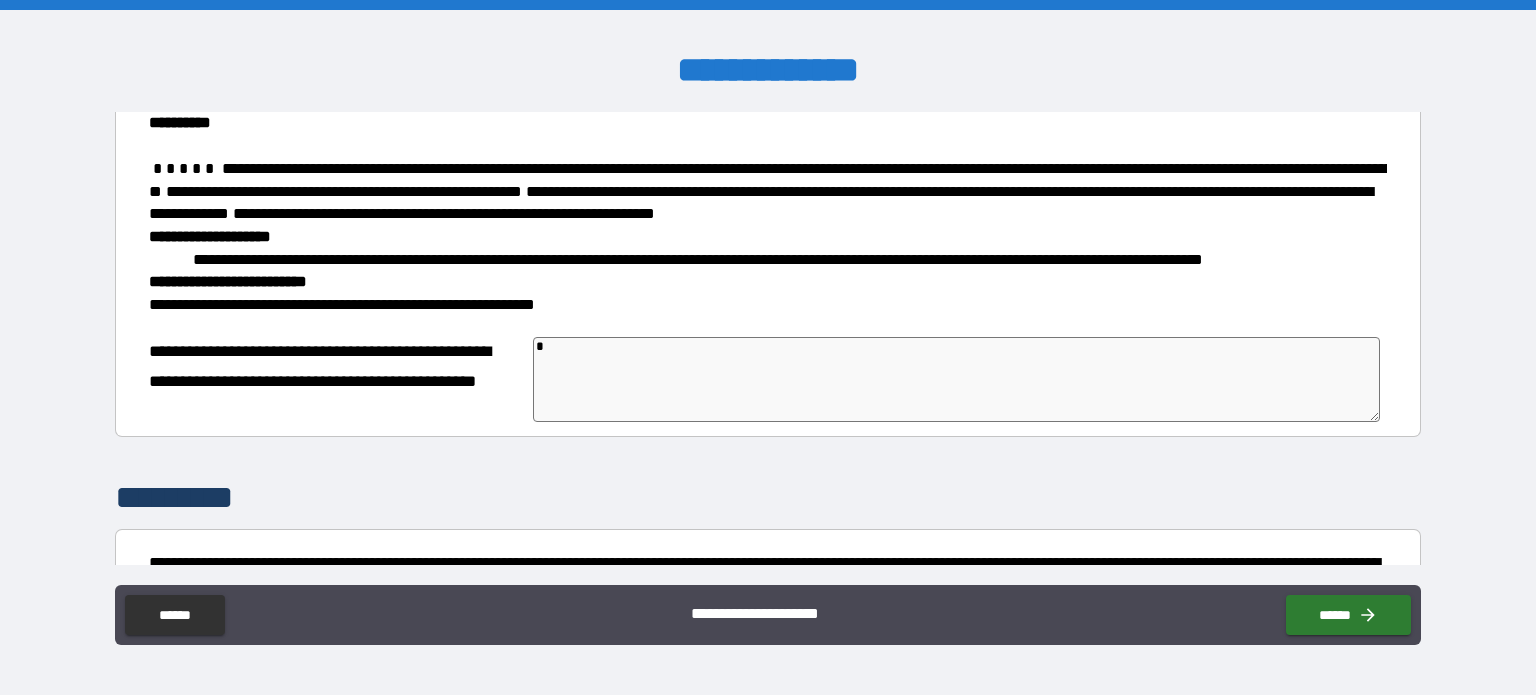 type on "*" 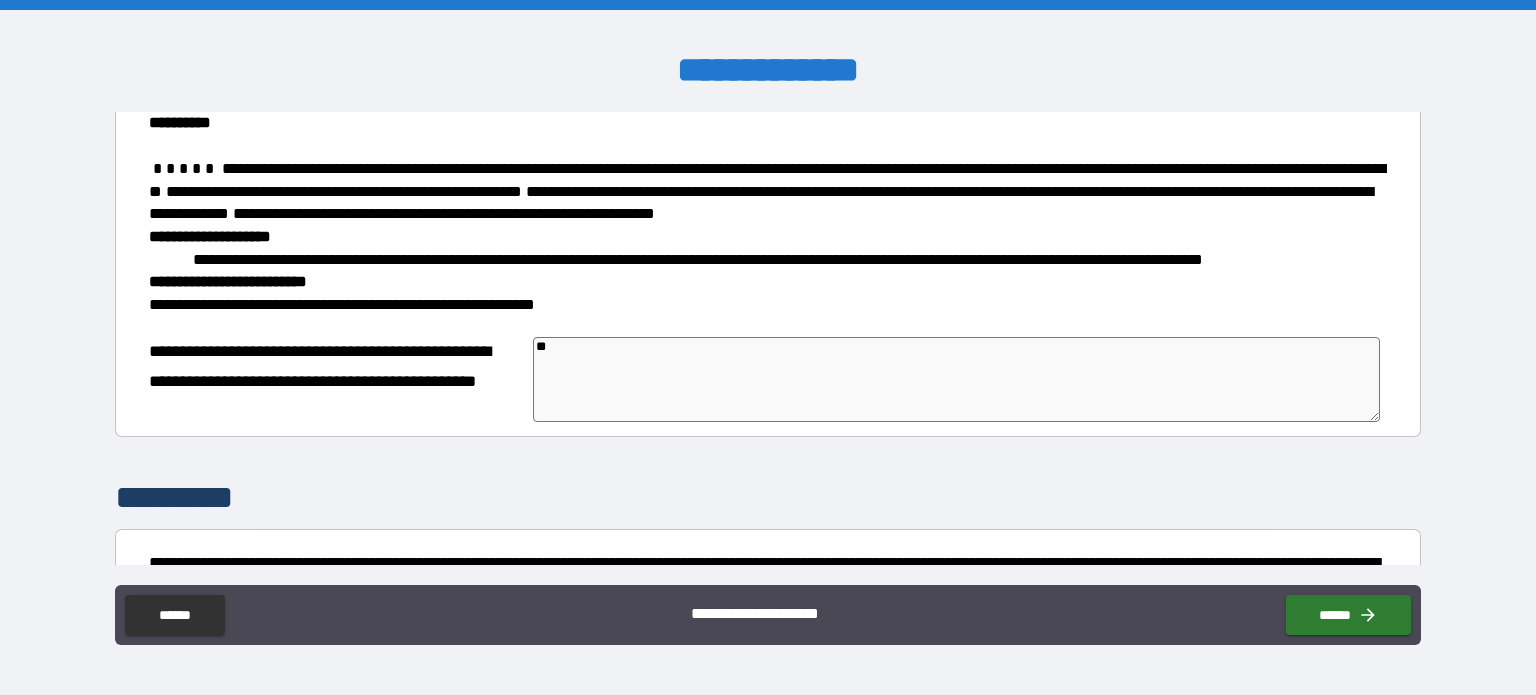 type on "*" 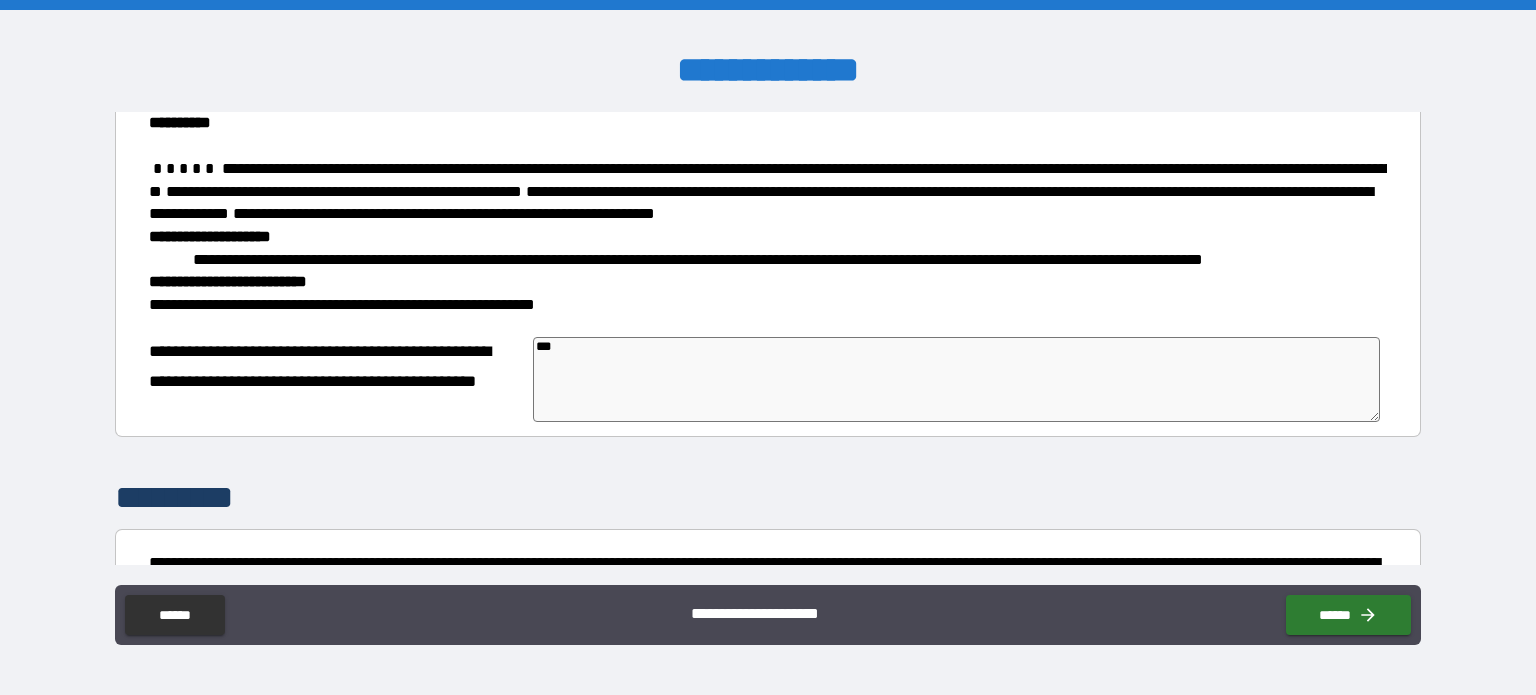 type on "*" 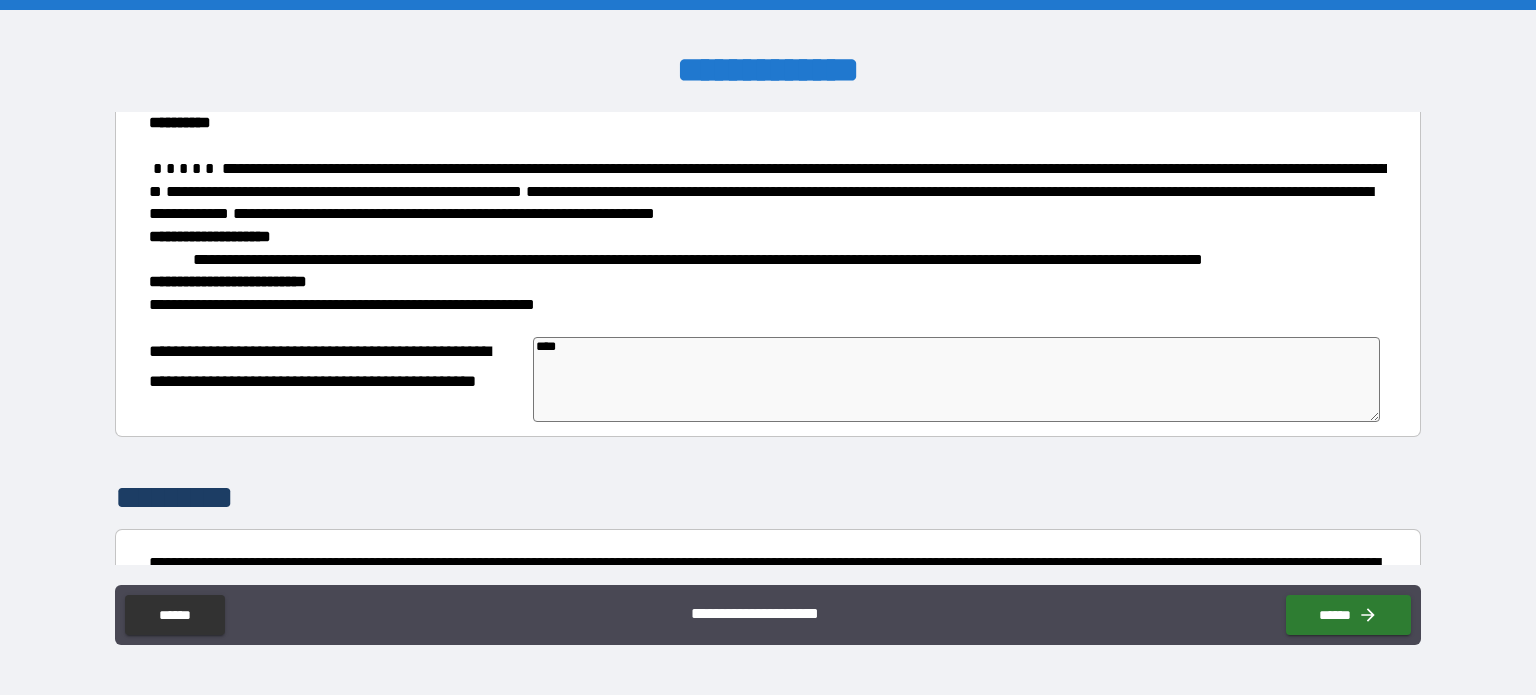 type on "*" 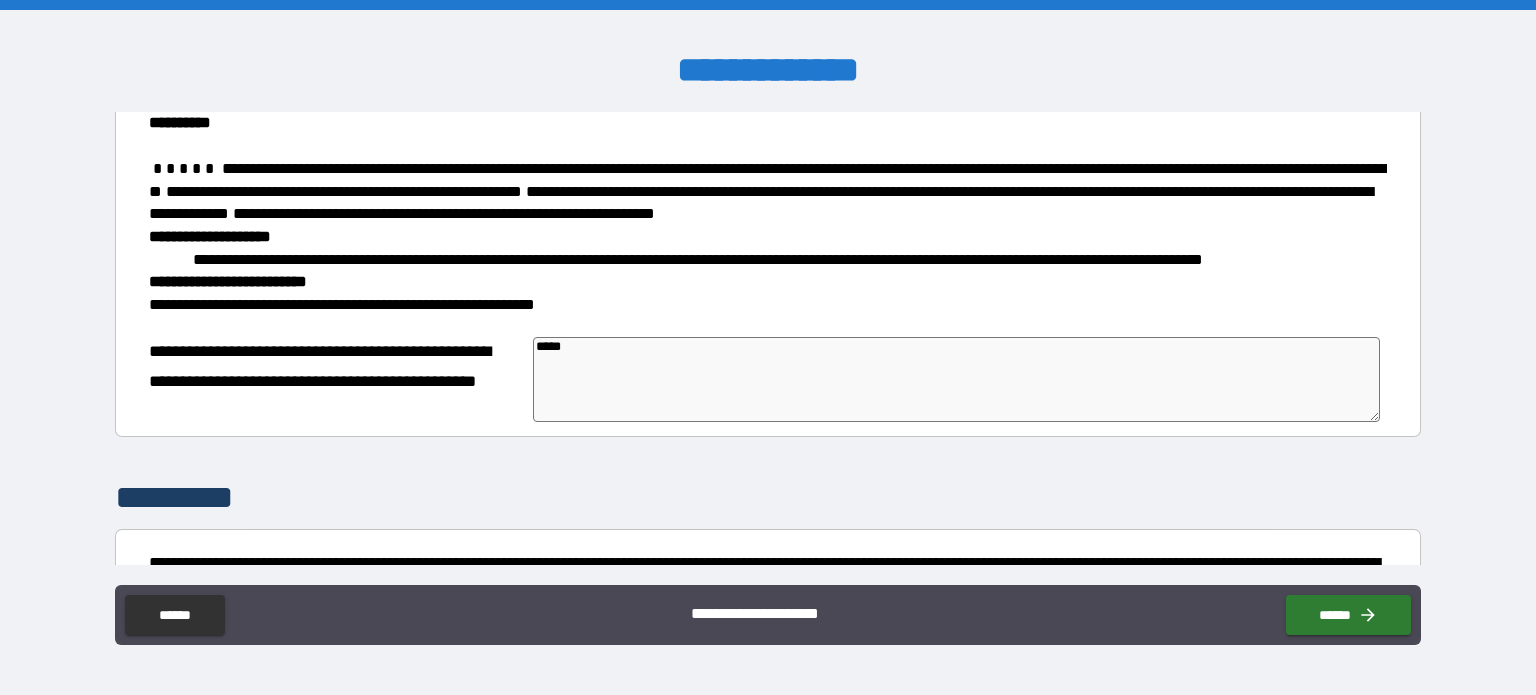 type on "*" 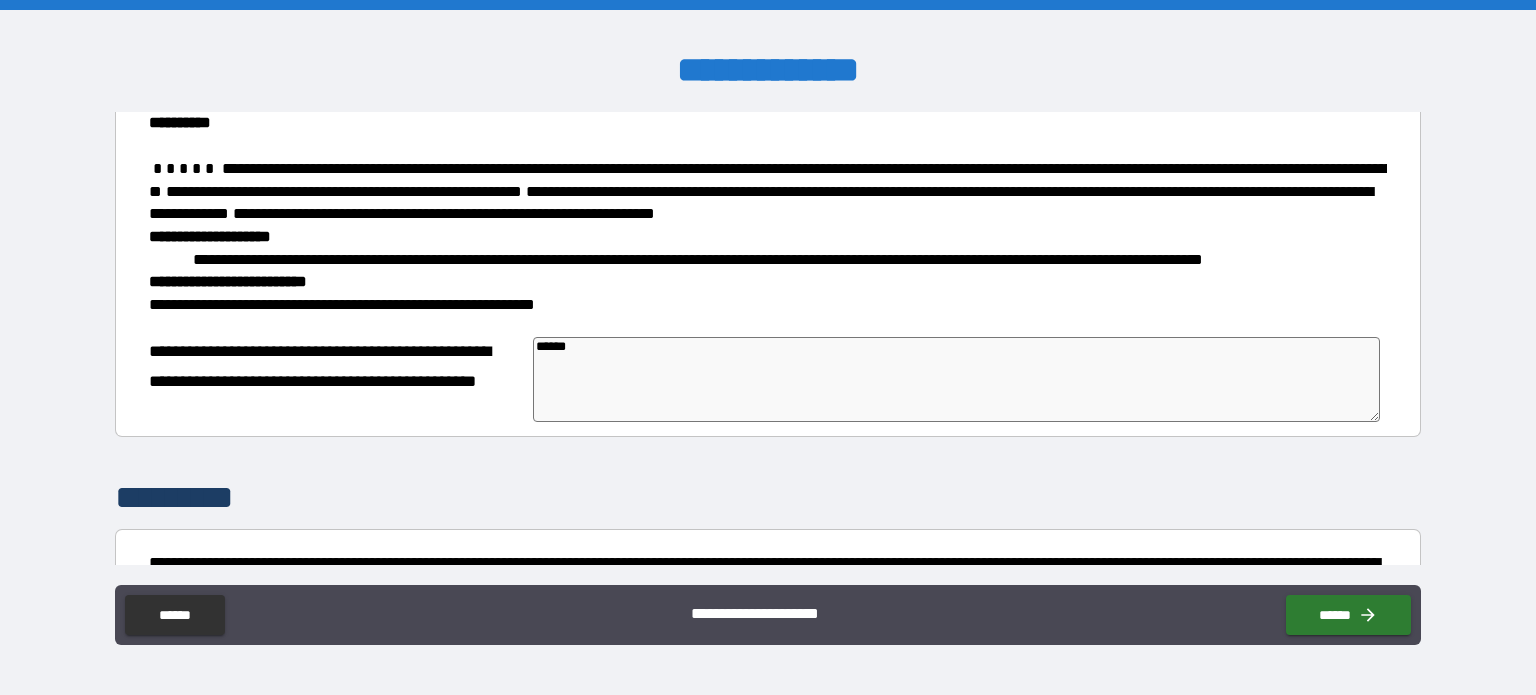 type on "*" 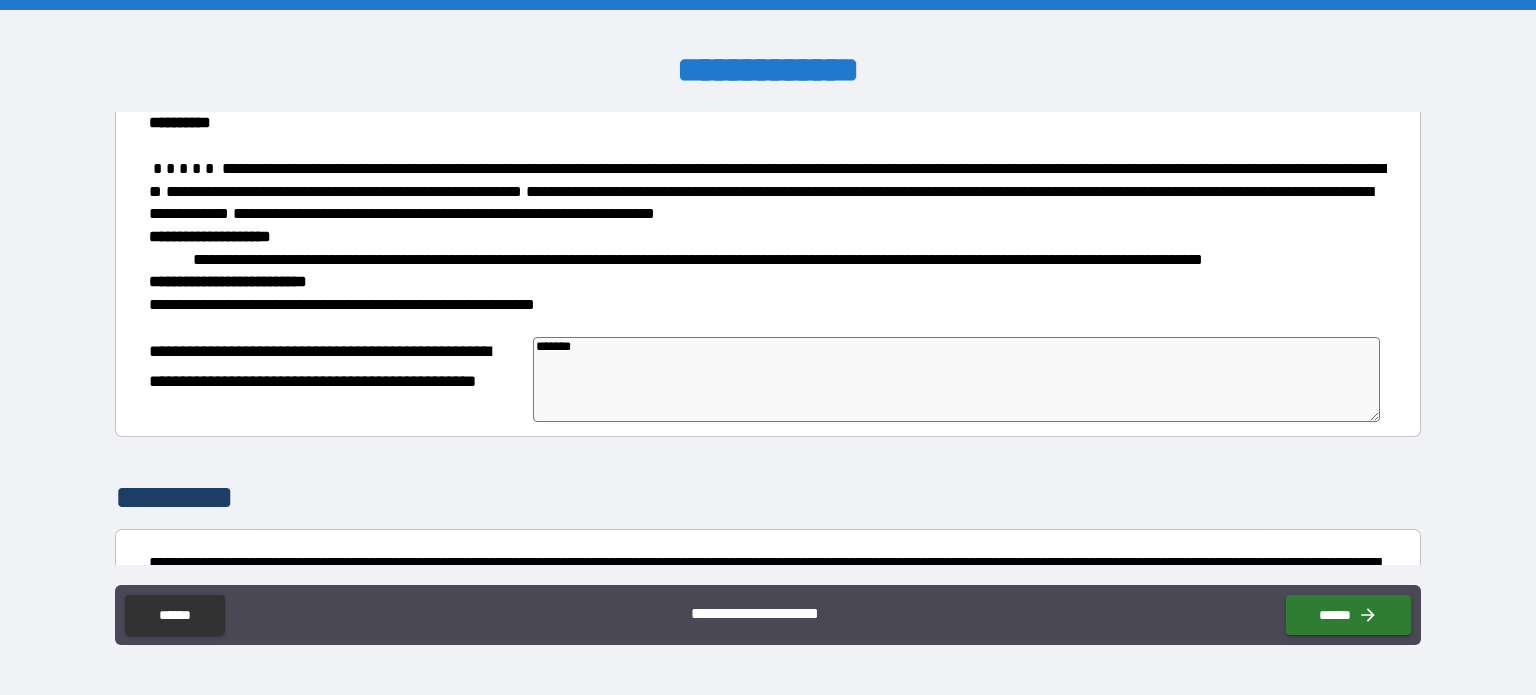 type on "*" 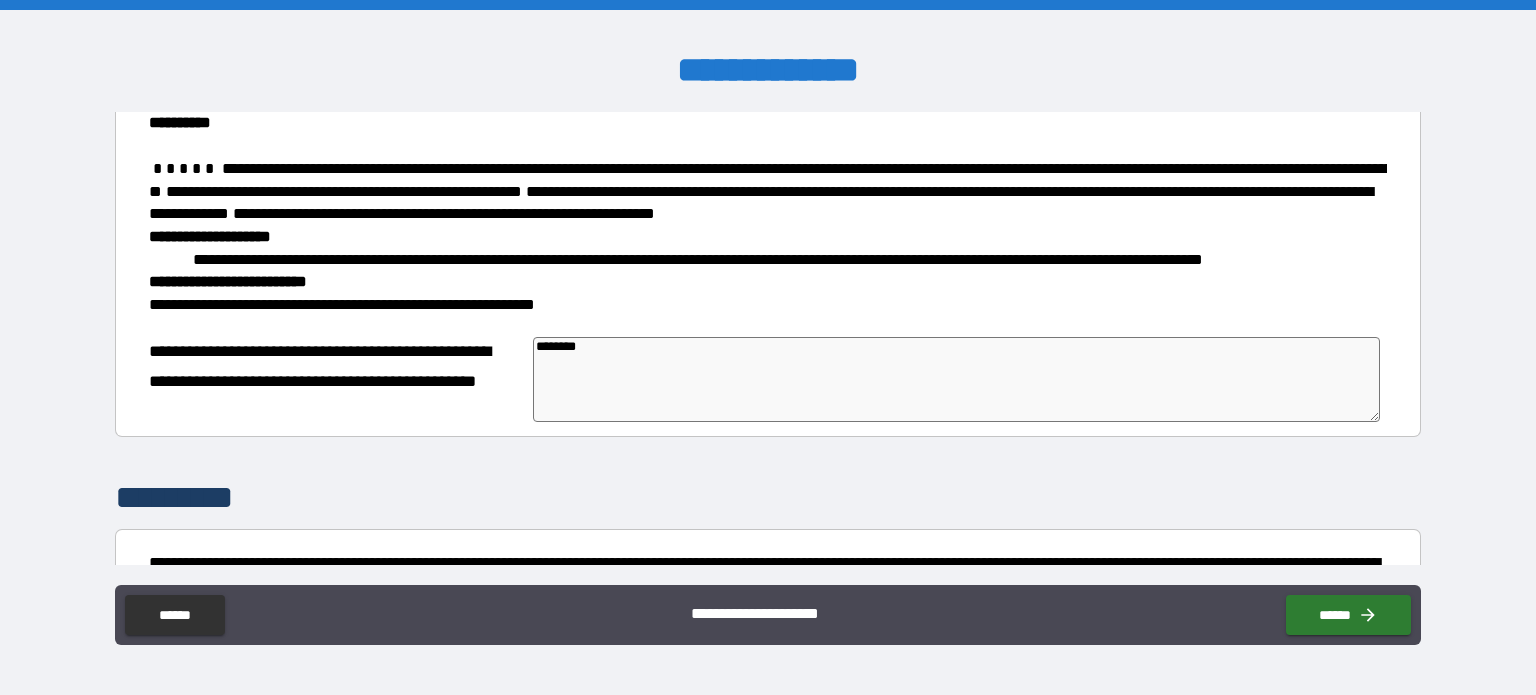 type on "*" 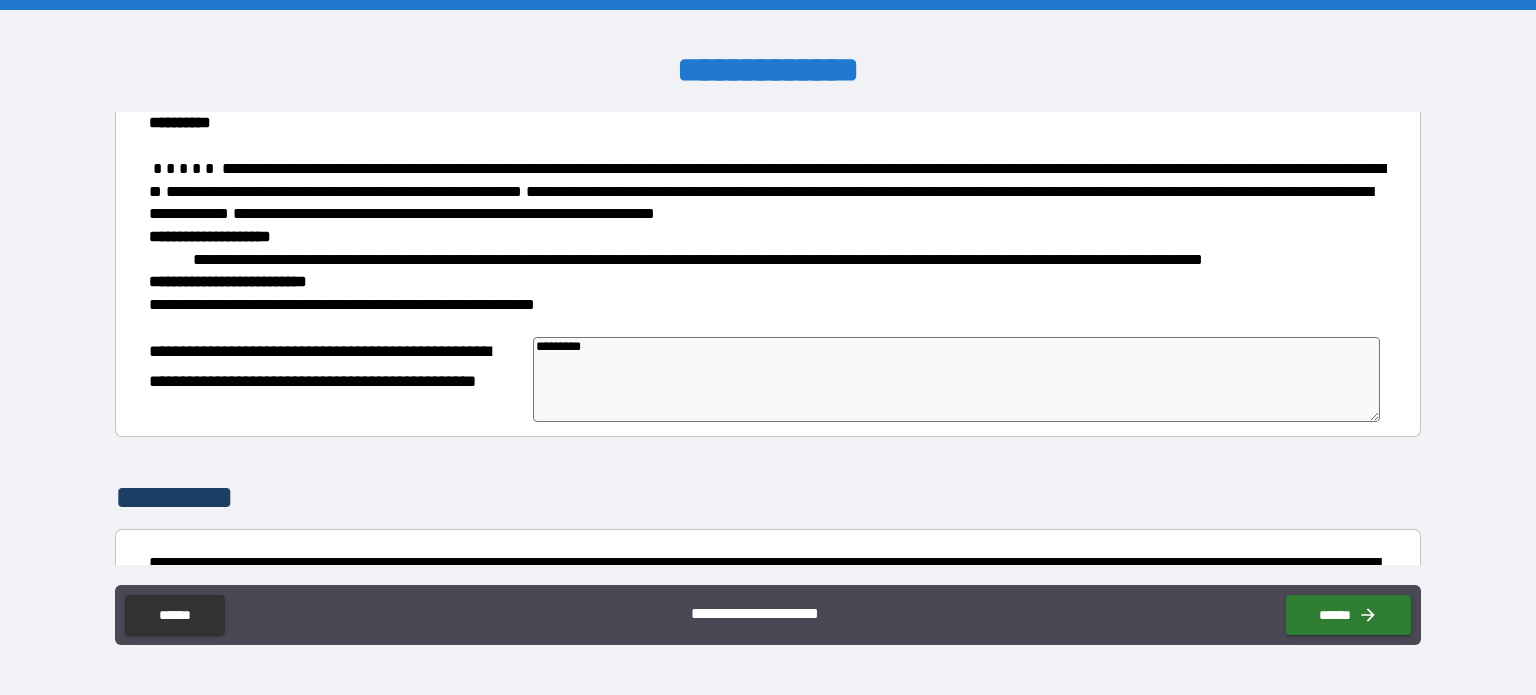 type on "*" 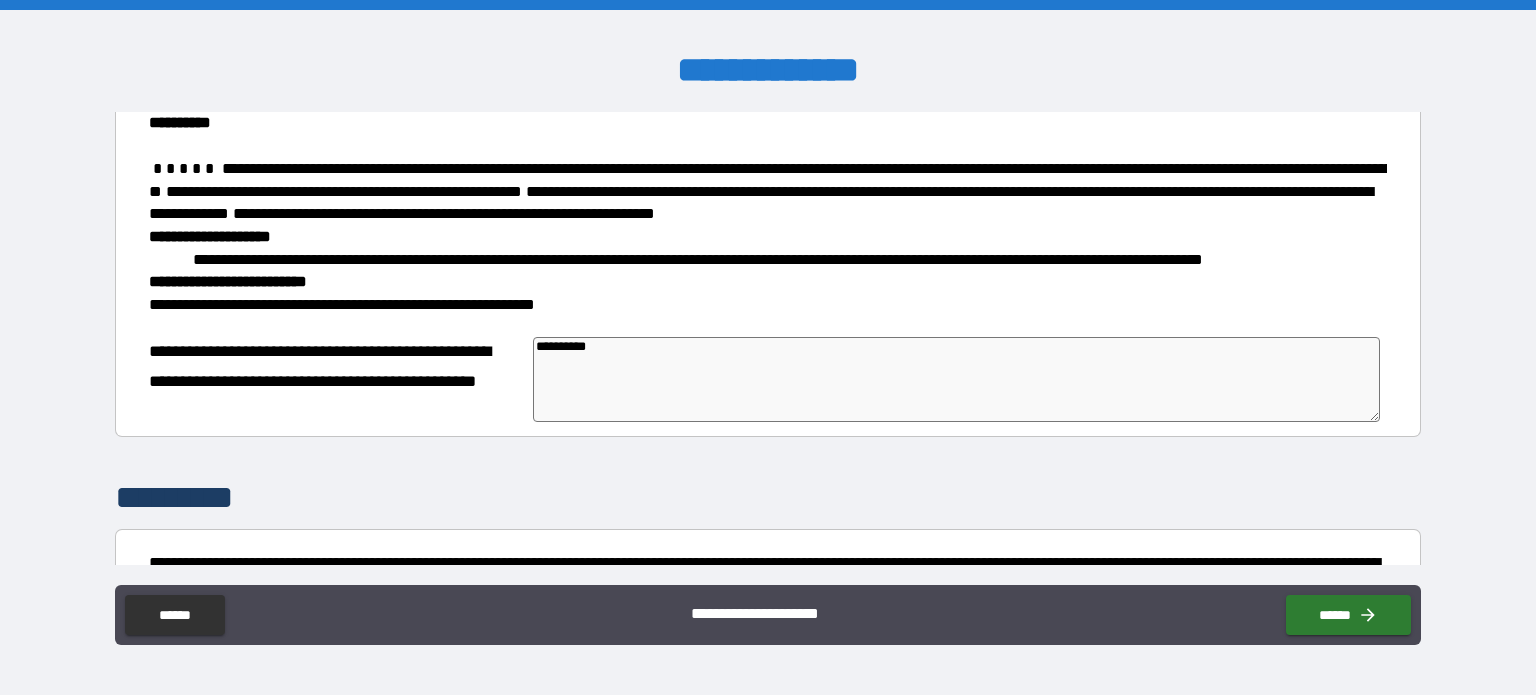 type on "*" 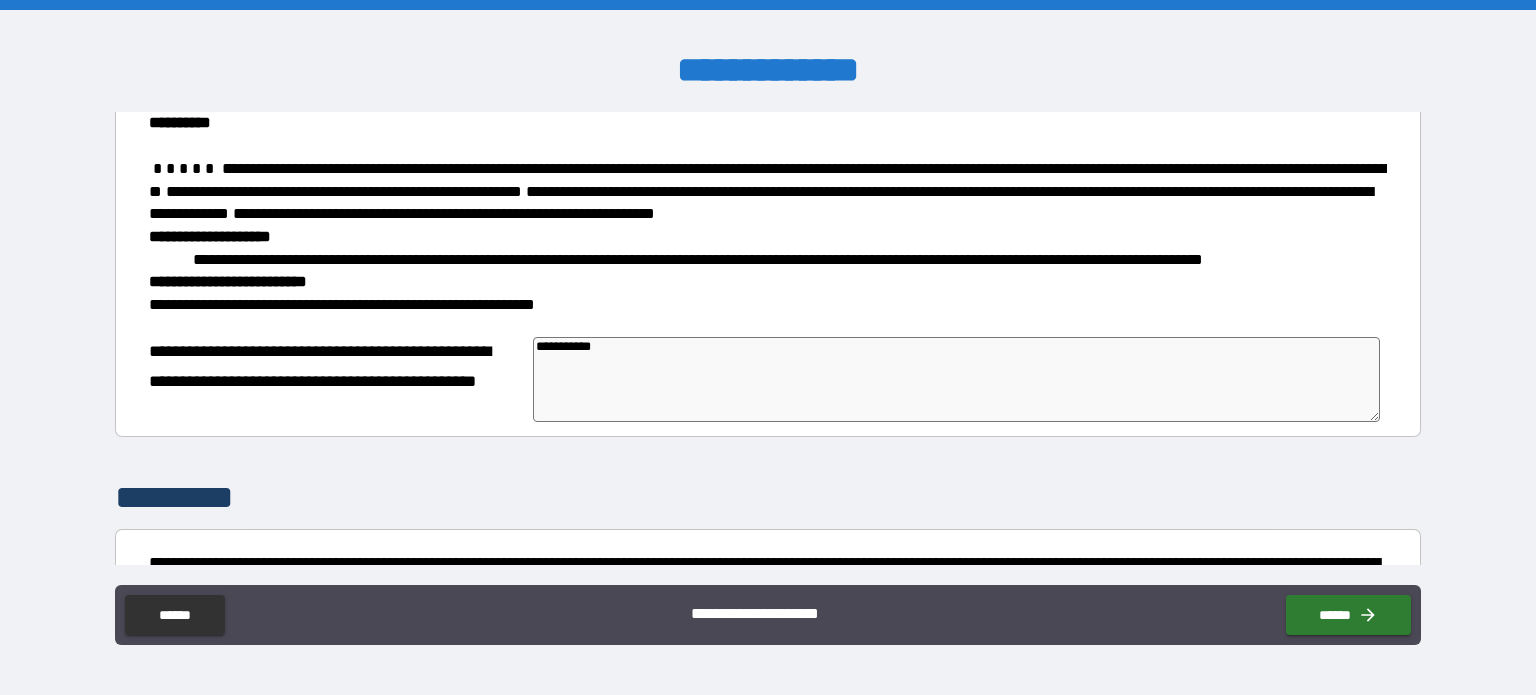 type on "*" 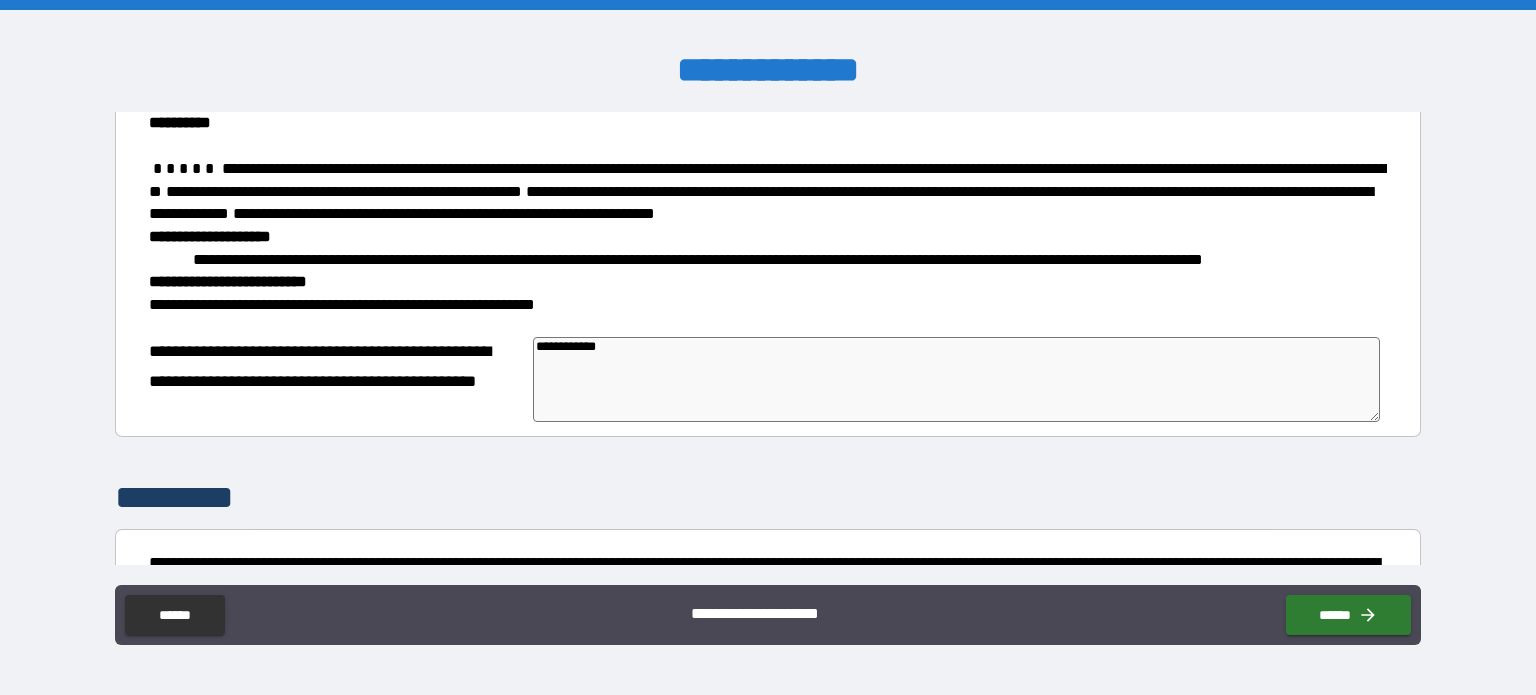 type on "*" 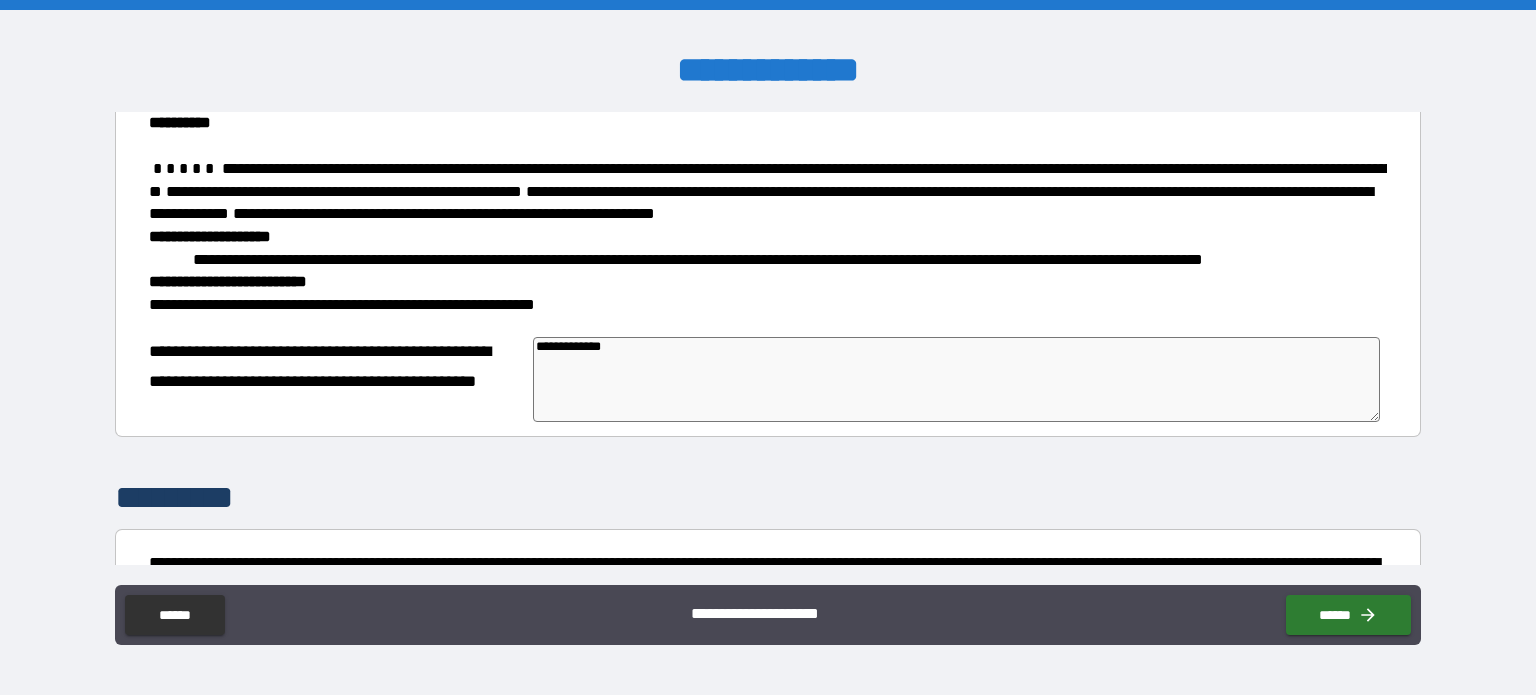 type on "*" 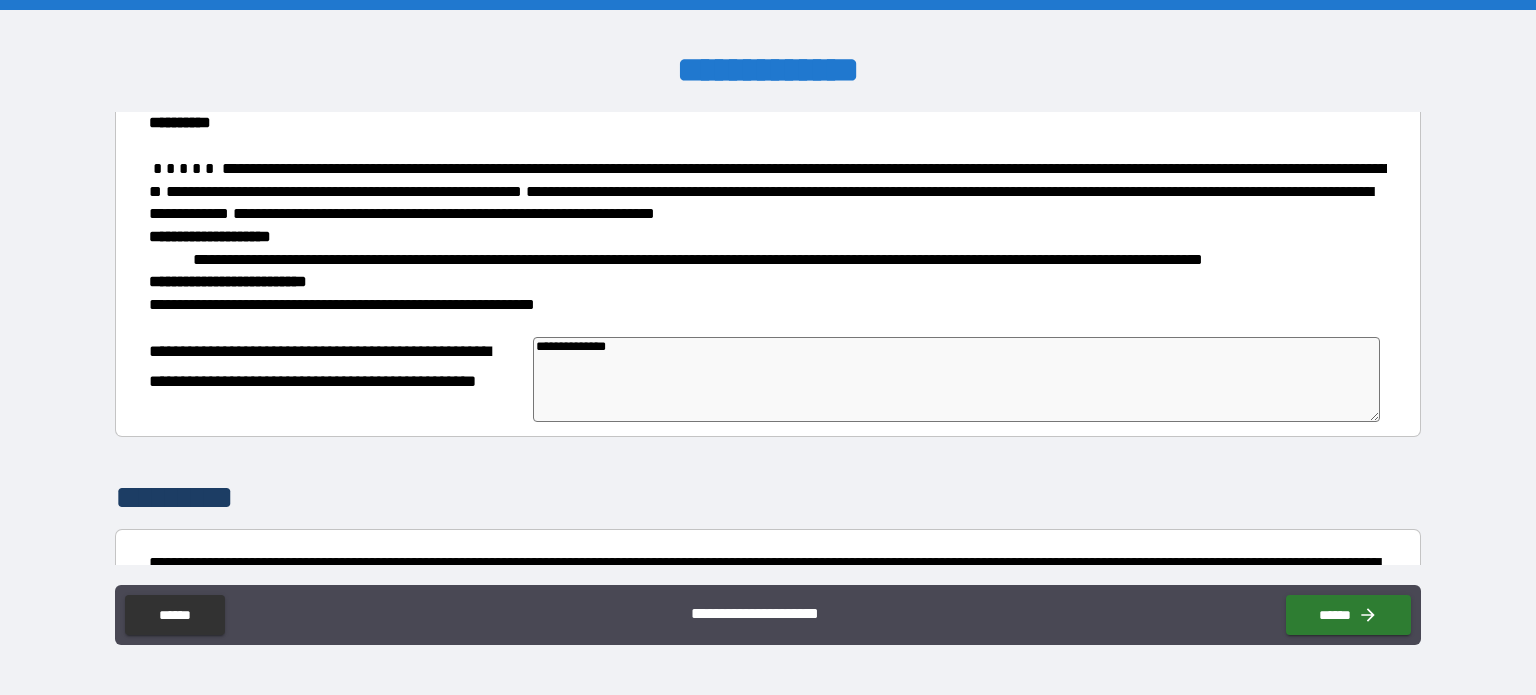 type on "*" 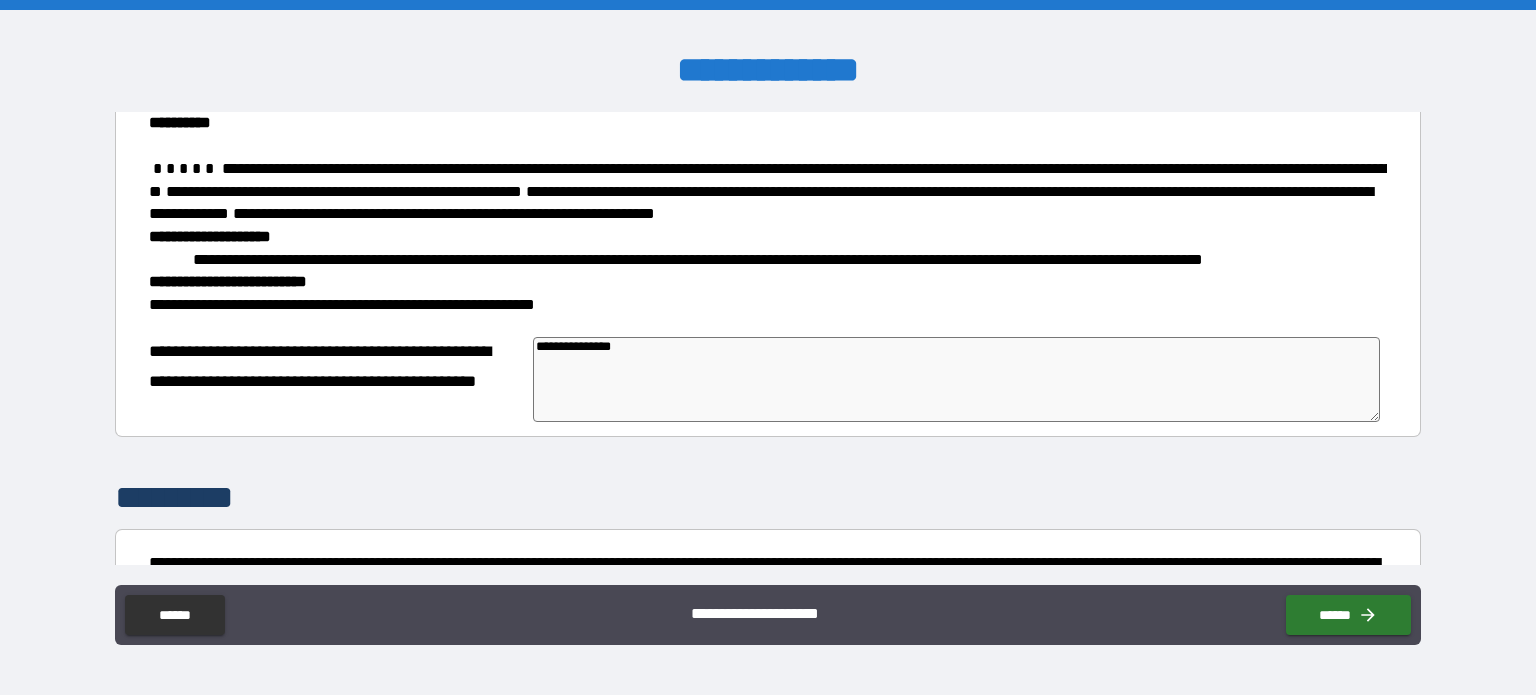 type on "*" 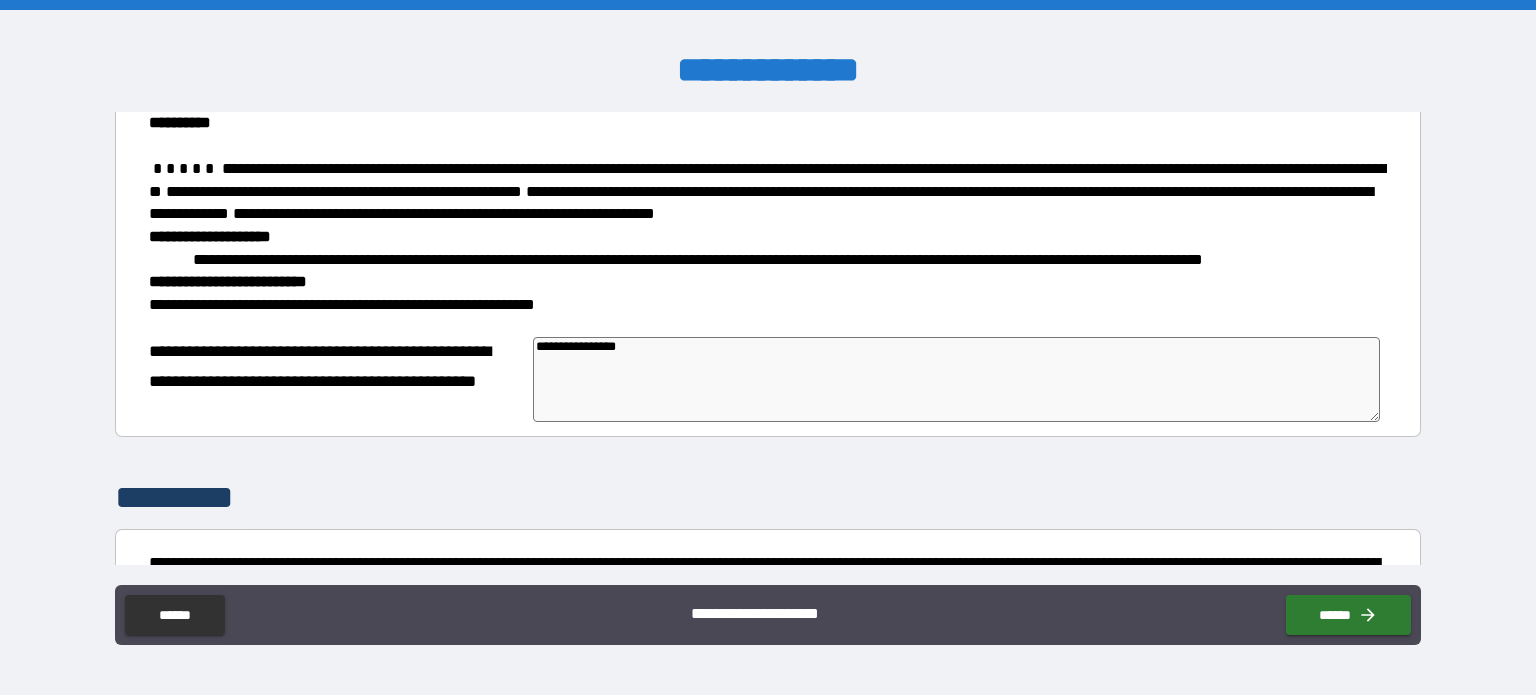 type on "*" 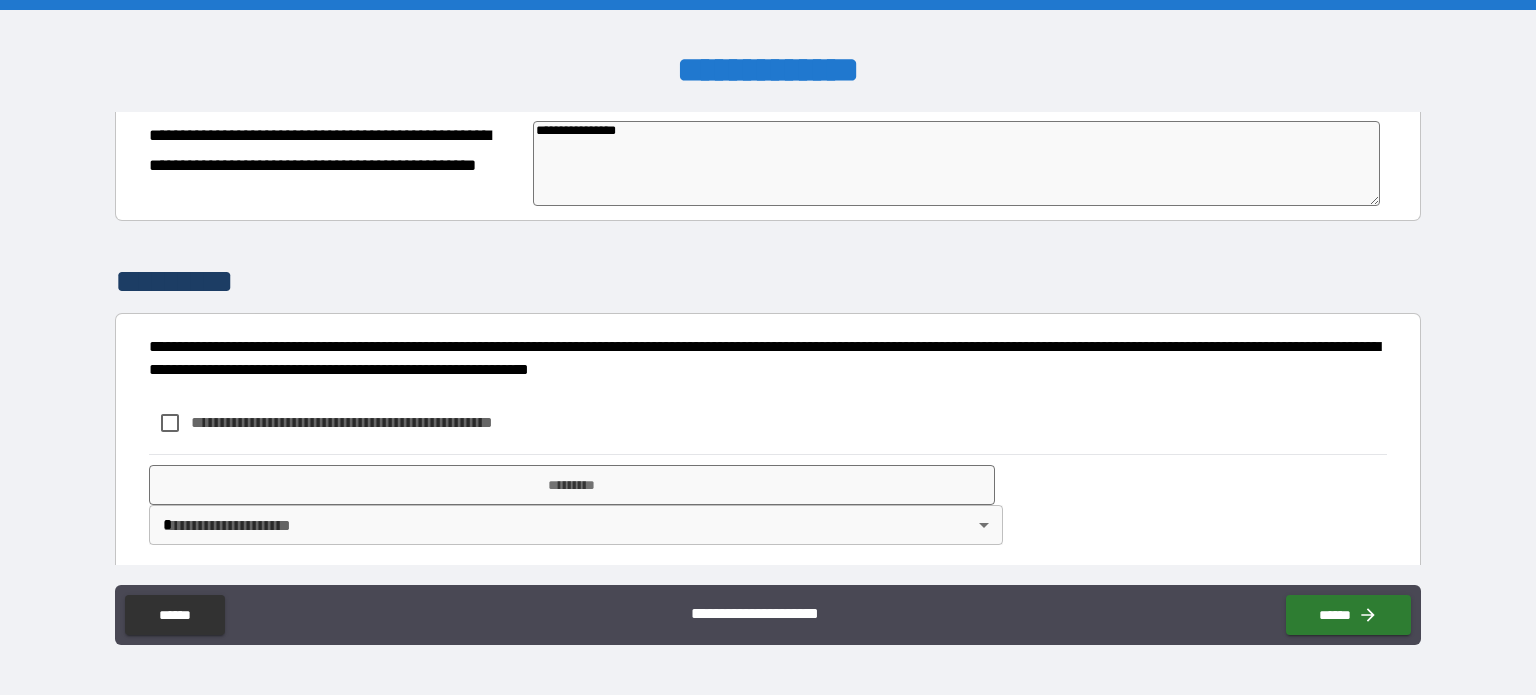 scroll, scrollTop: 568, scrollLeft: 0, axis: vertical 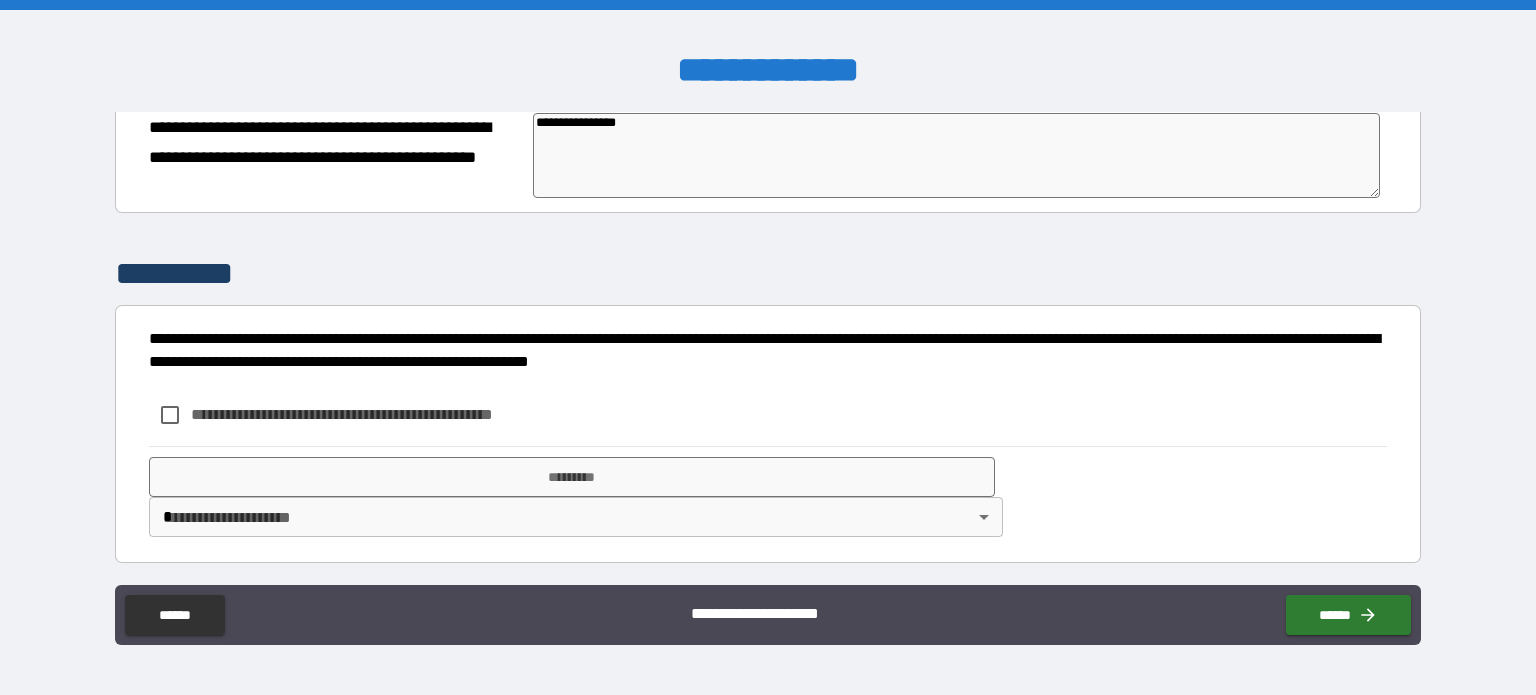 type on "**********" 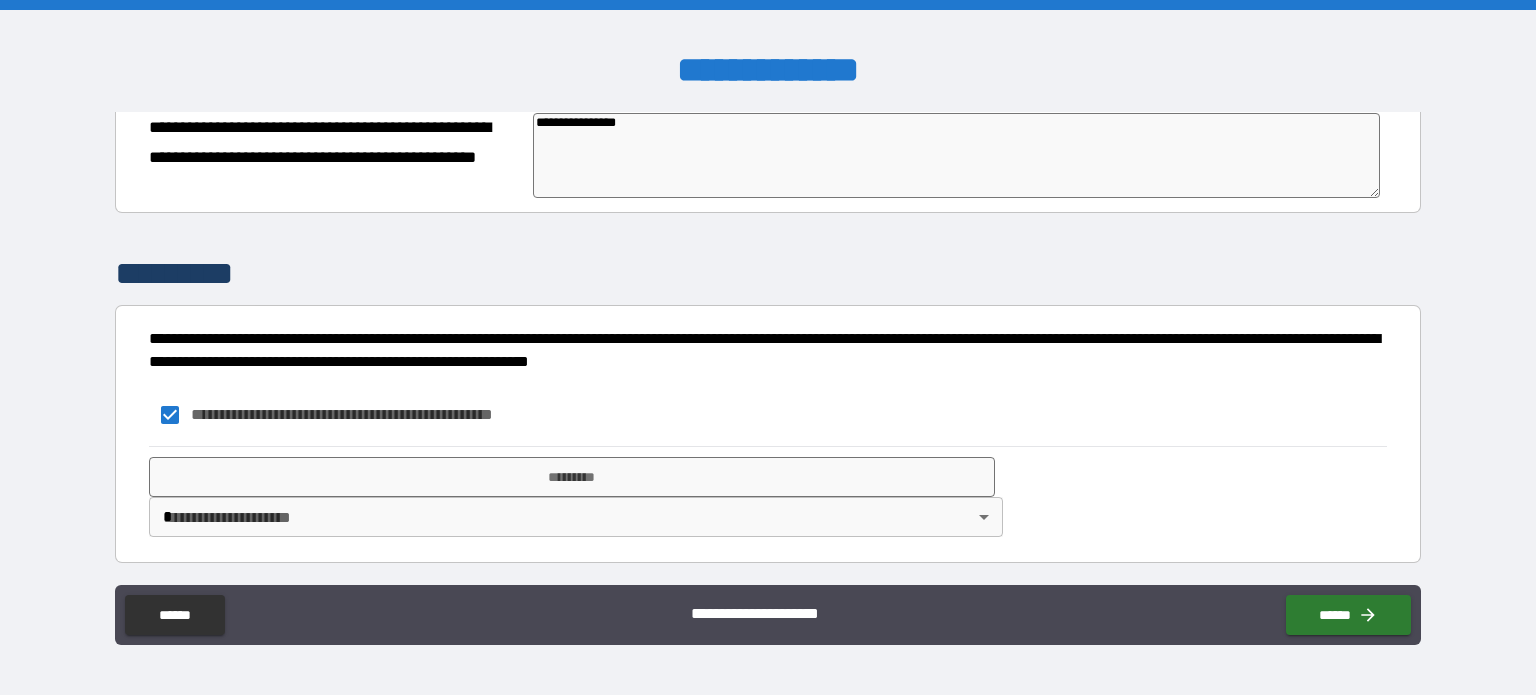 scroll, scrollTop: 614, scrollLeft: 0, axis: vertical 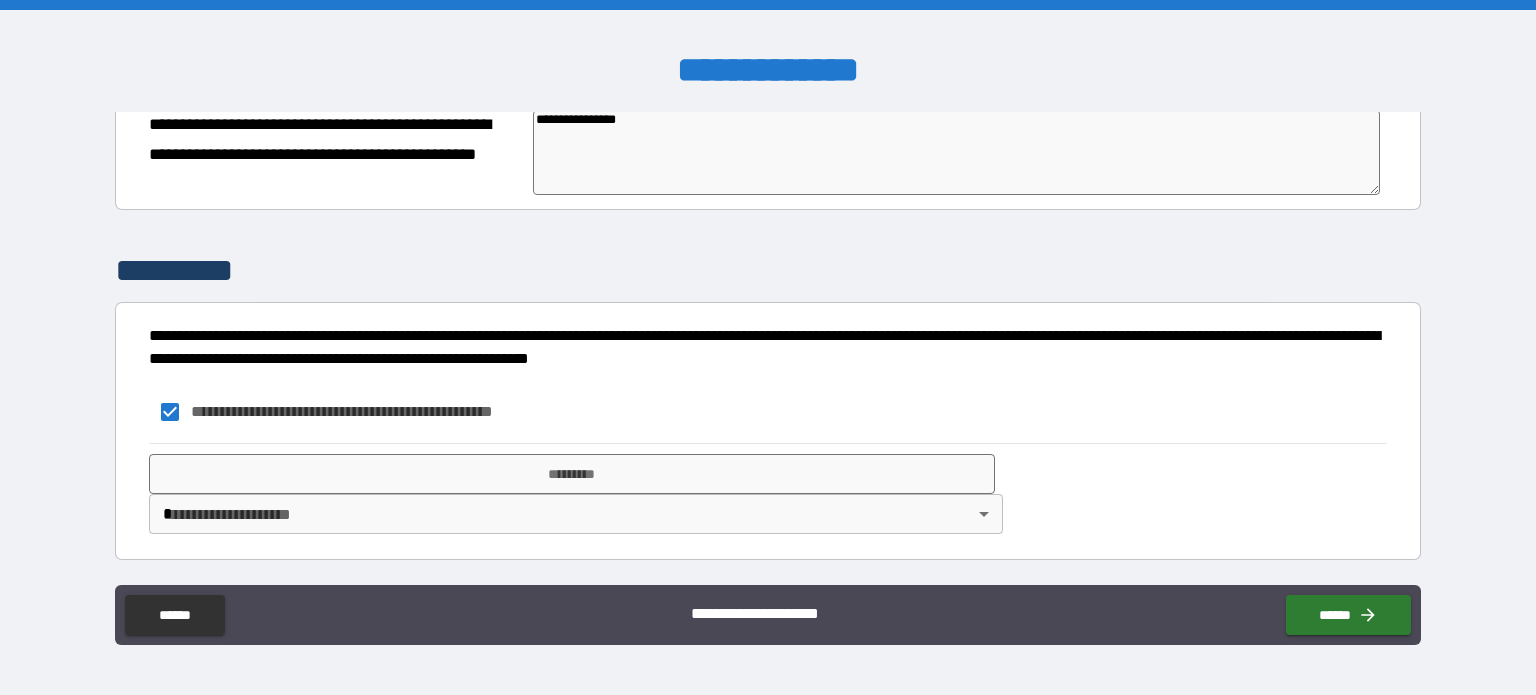 click on "**********" at bounding box center [768, 412] 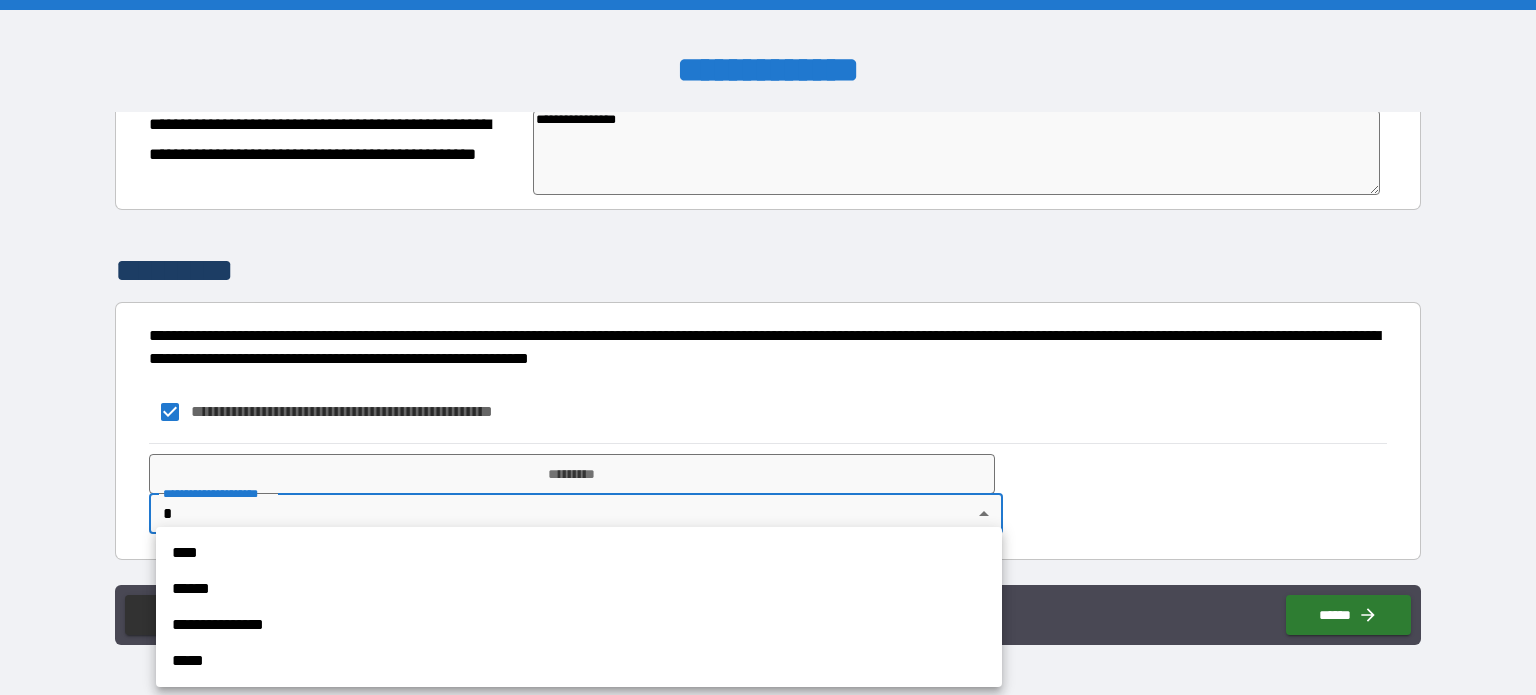 click on "****" at bounding box center (579, 553) 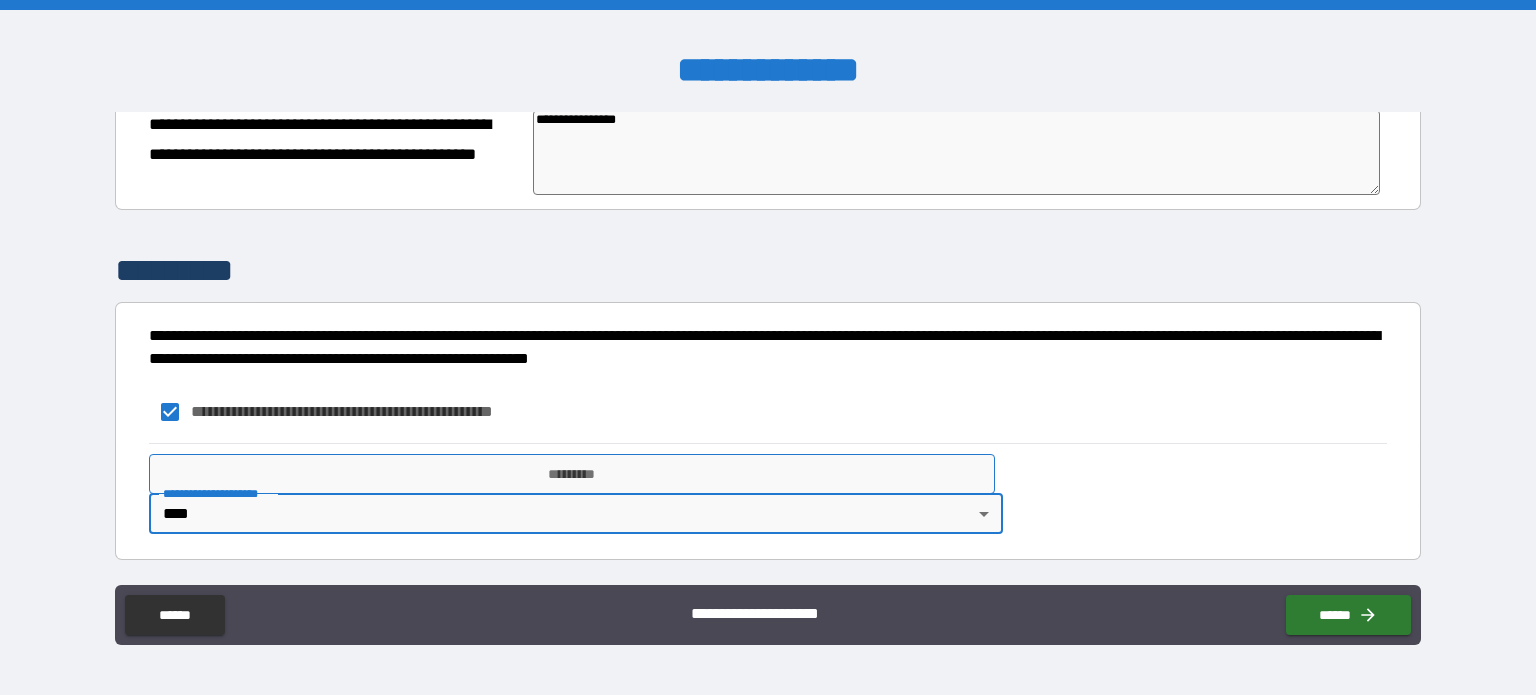 click on "*********" at bounding box center (572, 474) 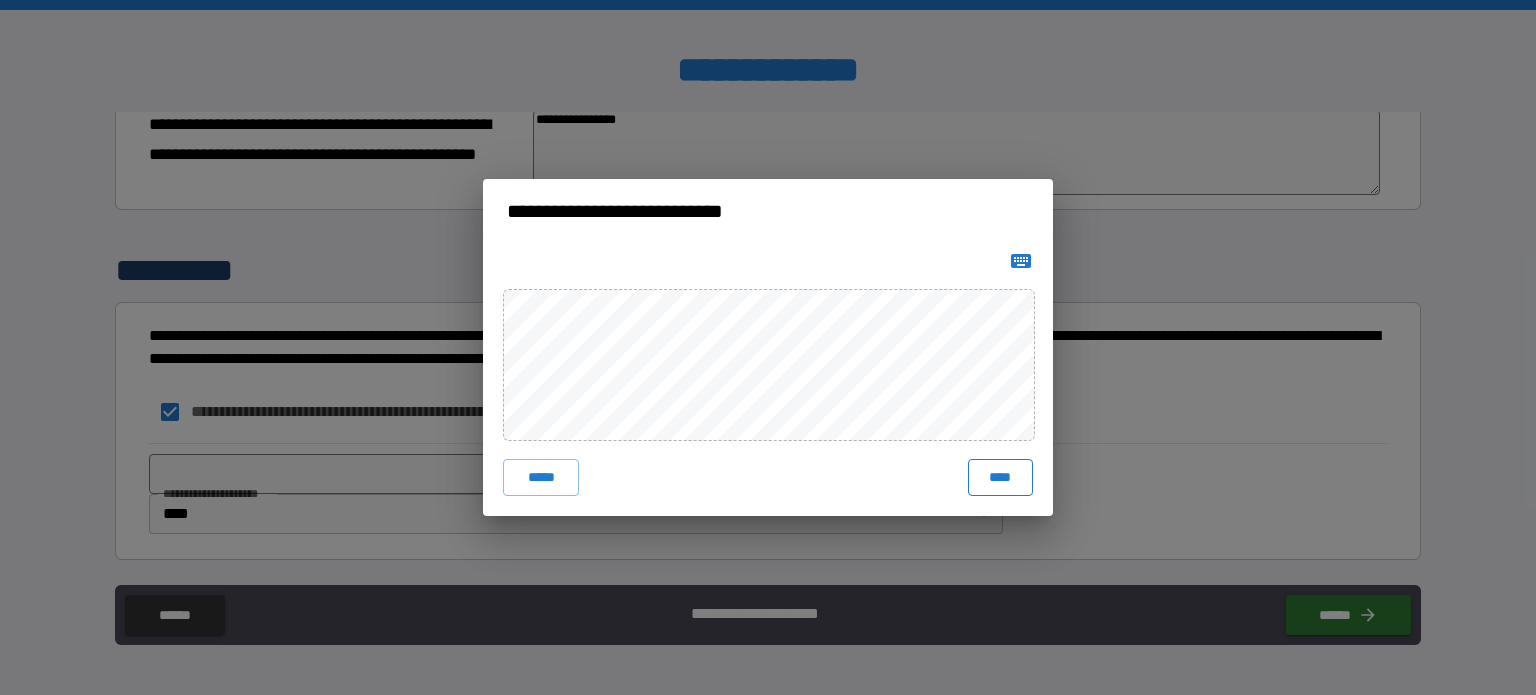 click on "****" at bounding box center [1000, 477] 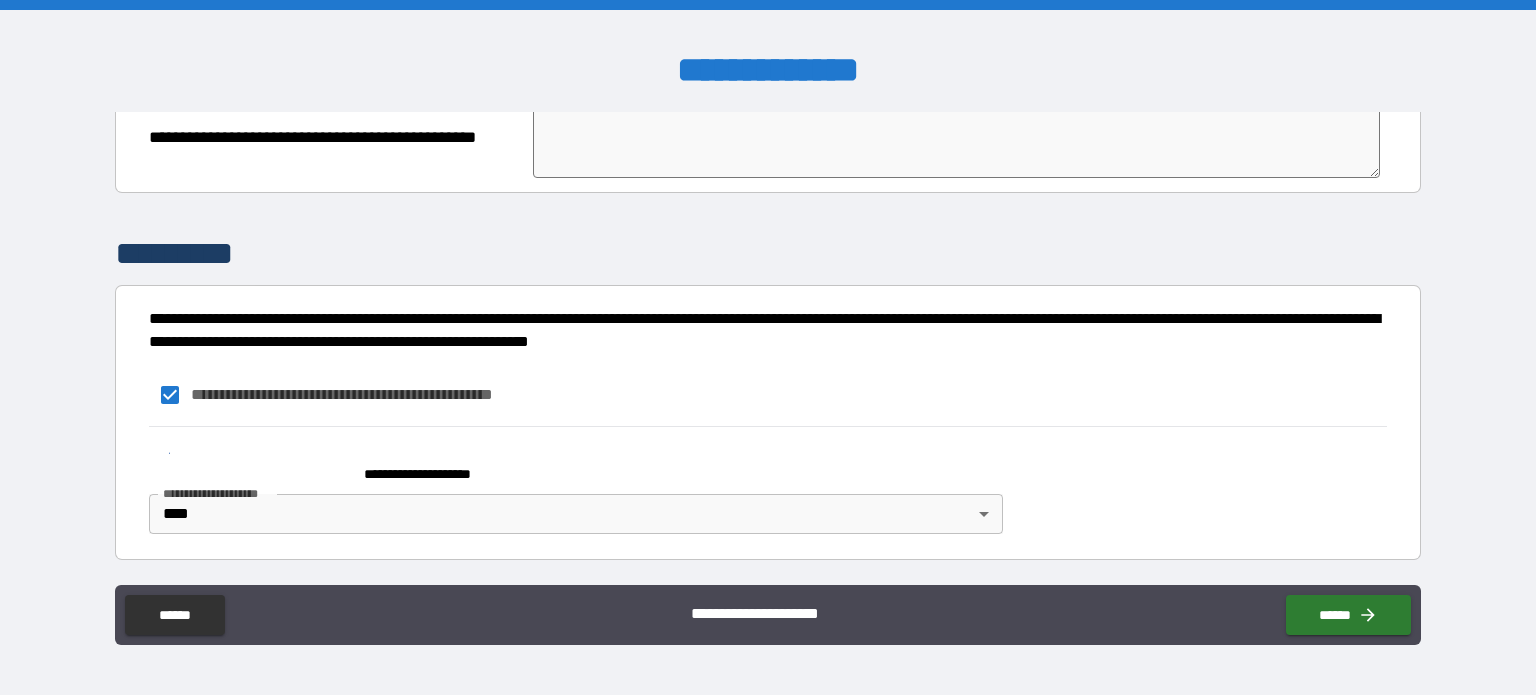 type on "*" 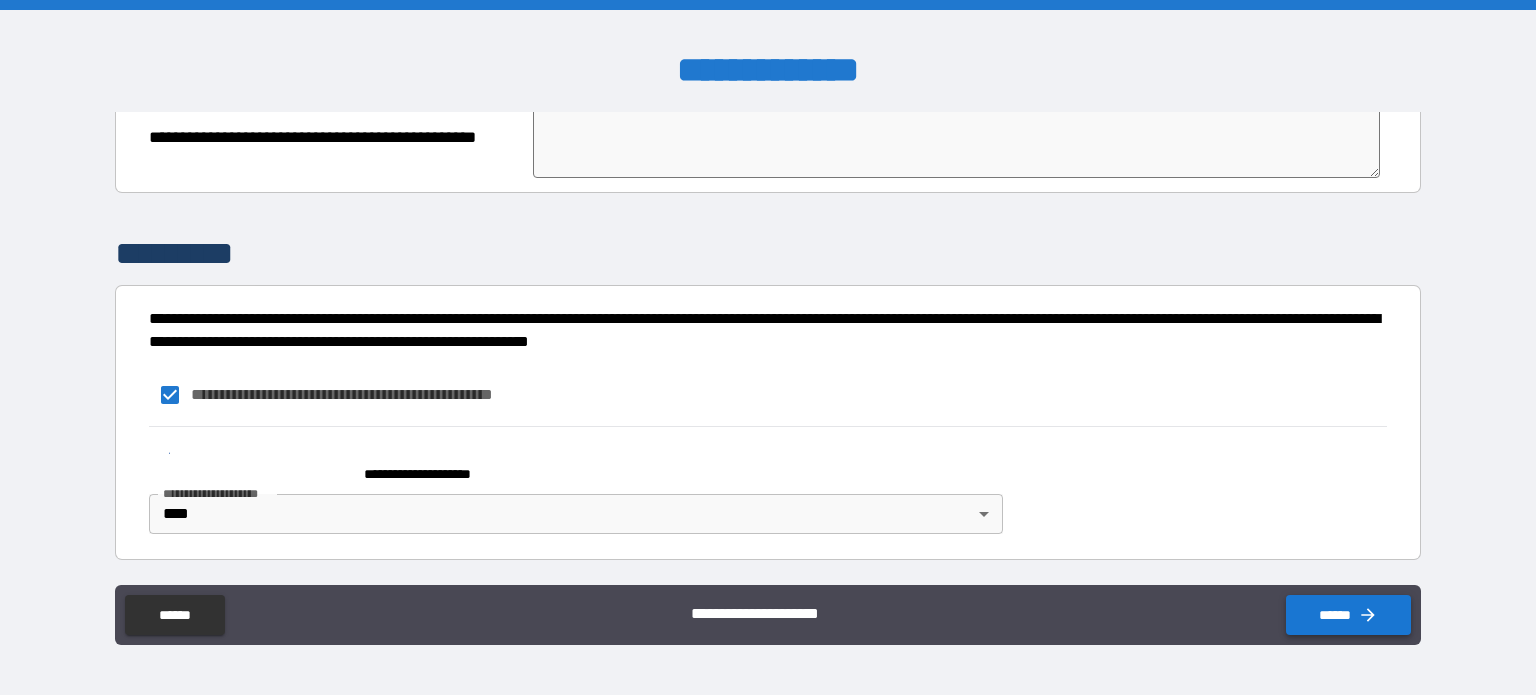 click on "******" at bounding box center (1348, 615) 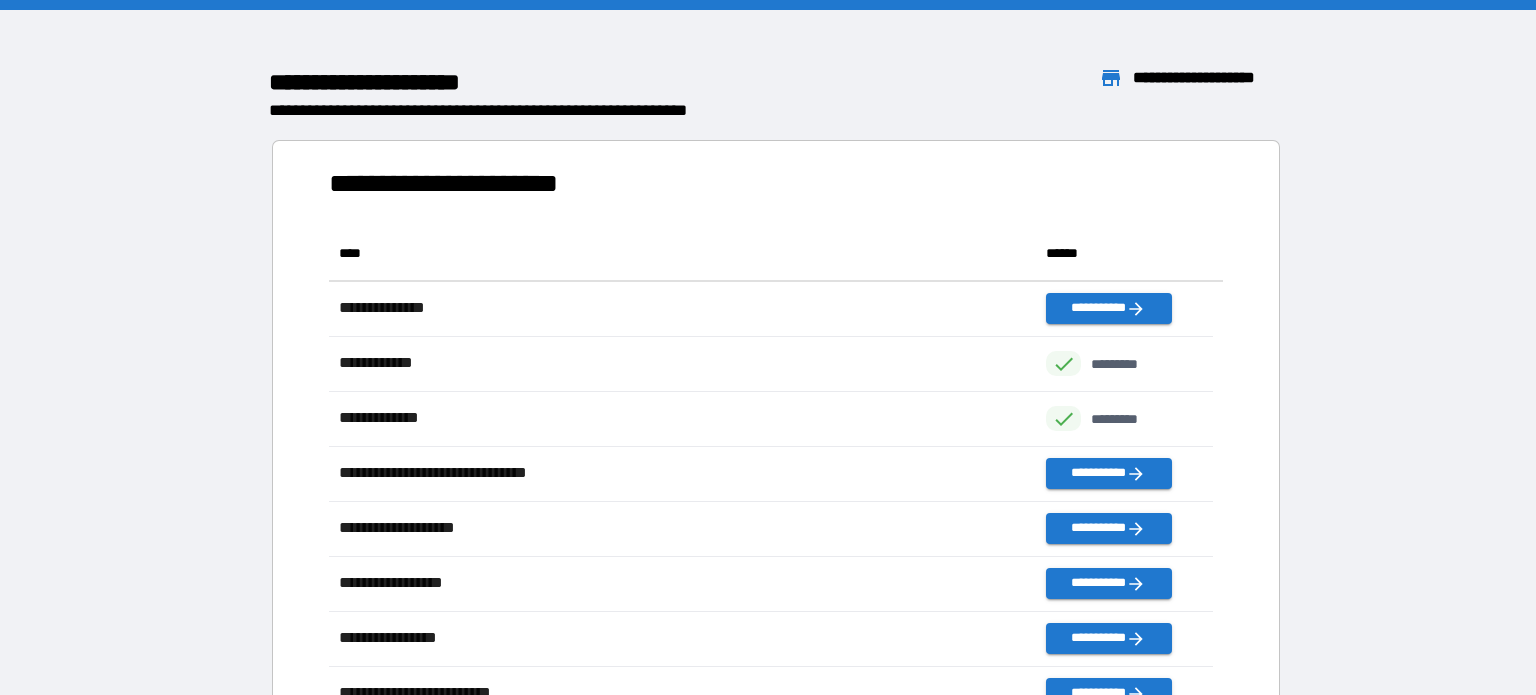 scroll, scrollTop: 16, scrollLeft: 16, axis: both 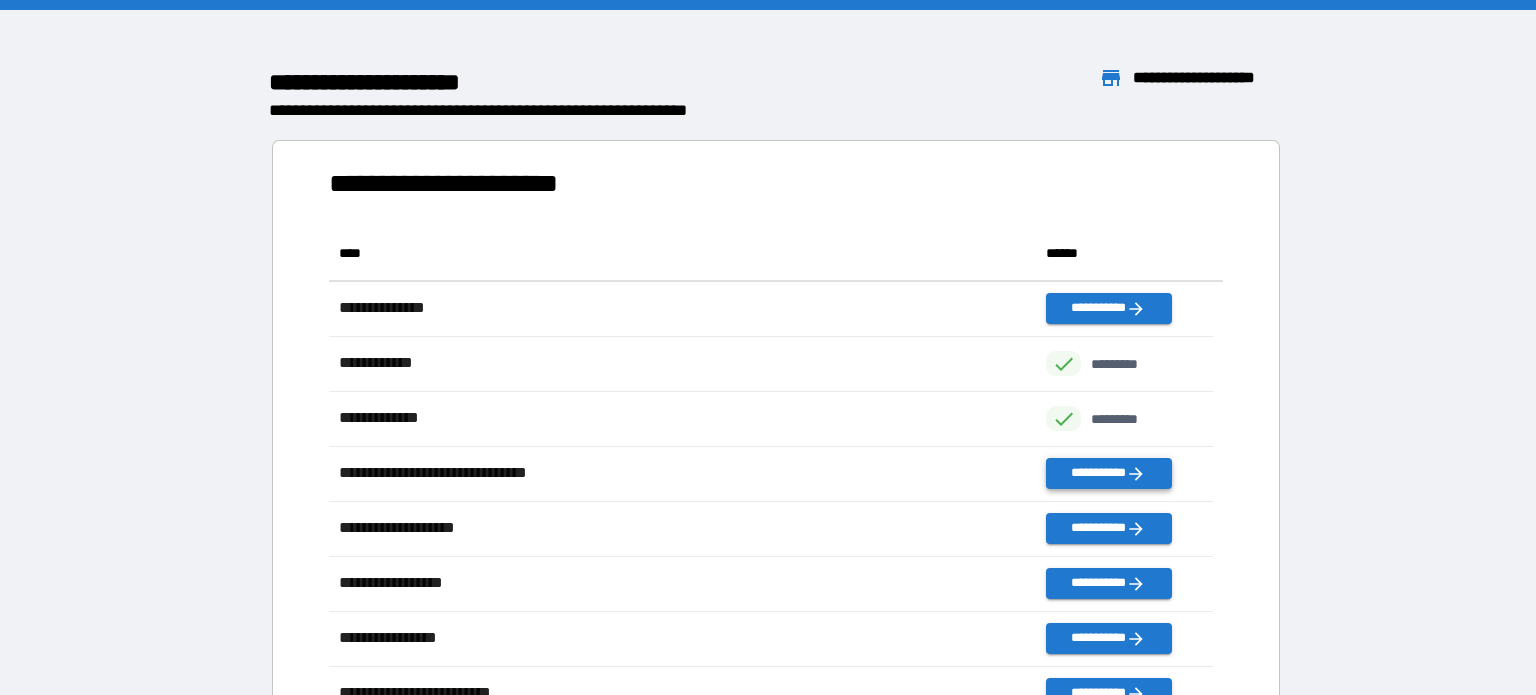 click 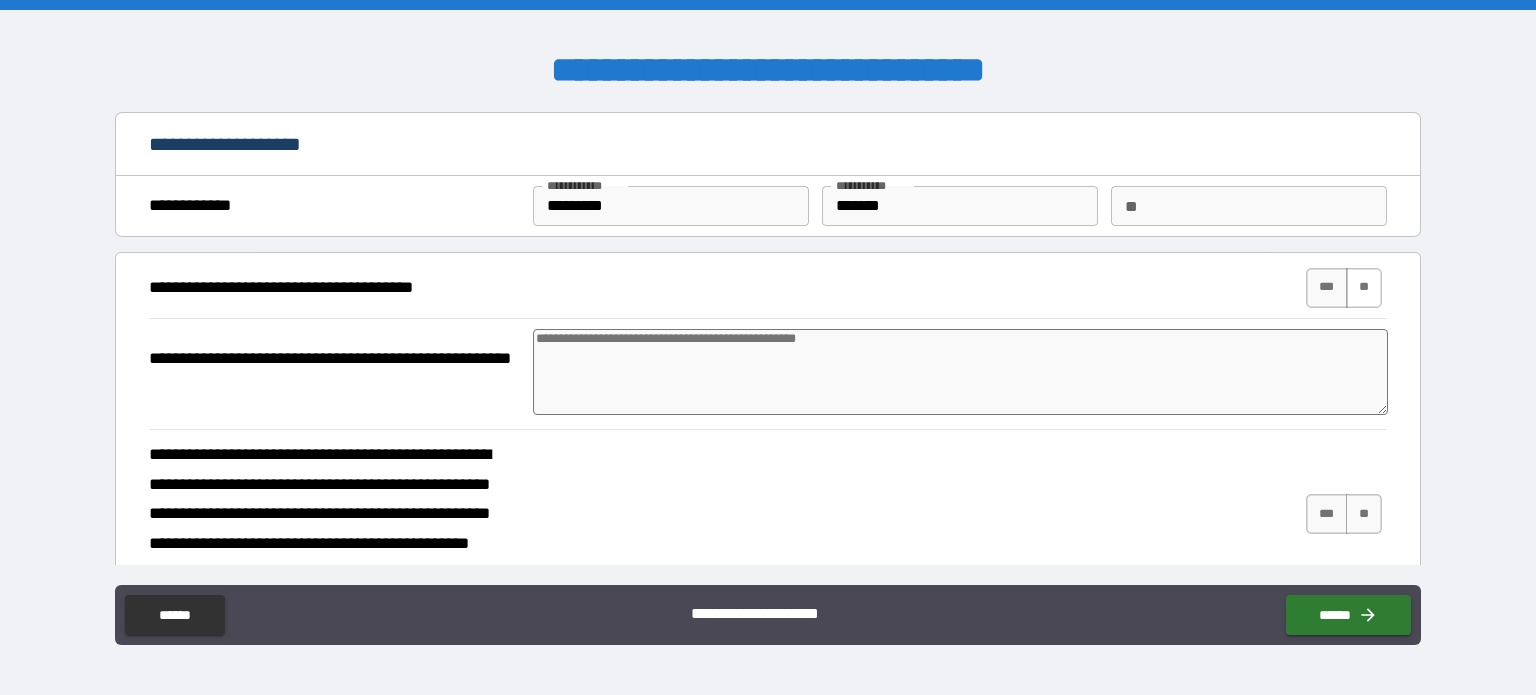 click on "**" at bounding box center (1364, 288) 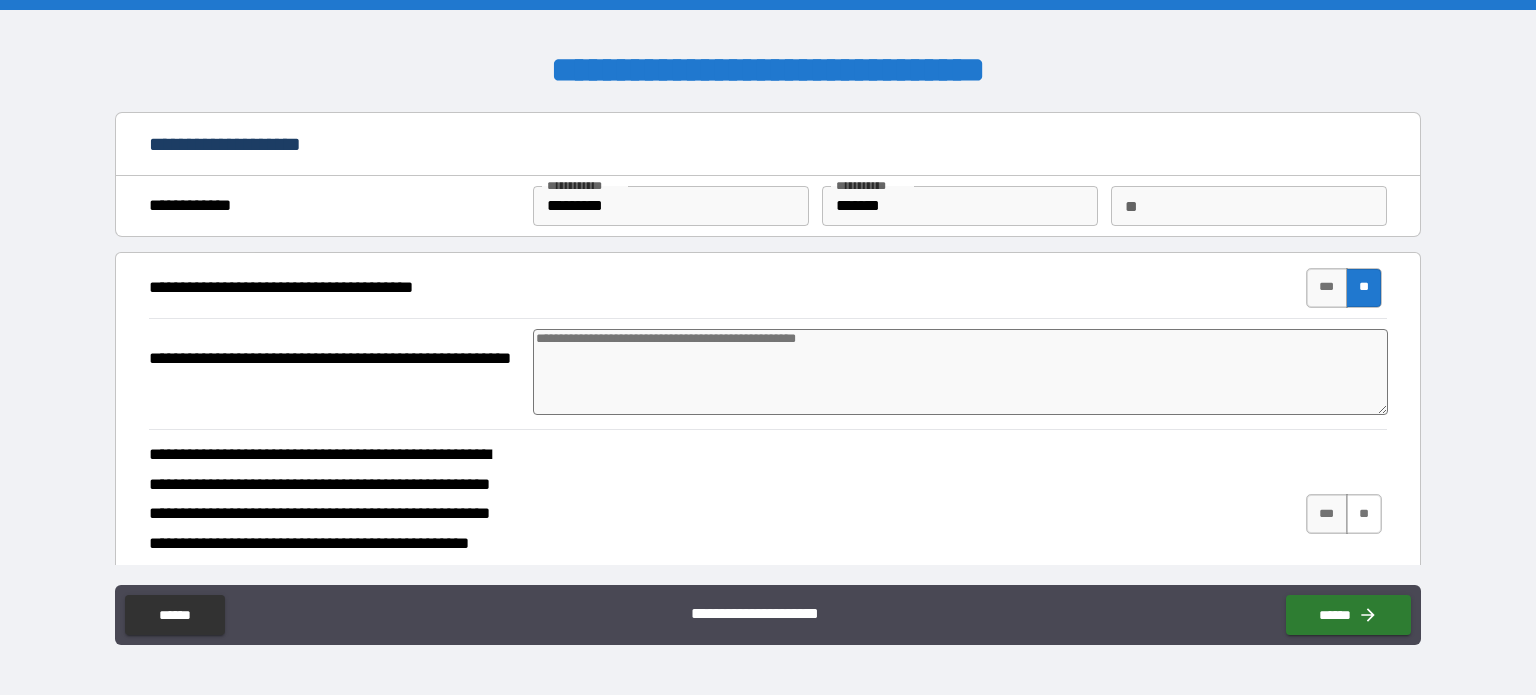 click on "**" at bounding box center [1364, 514] 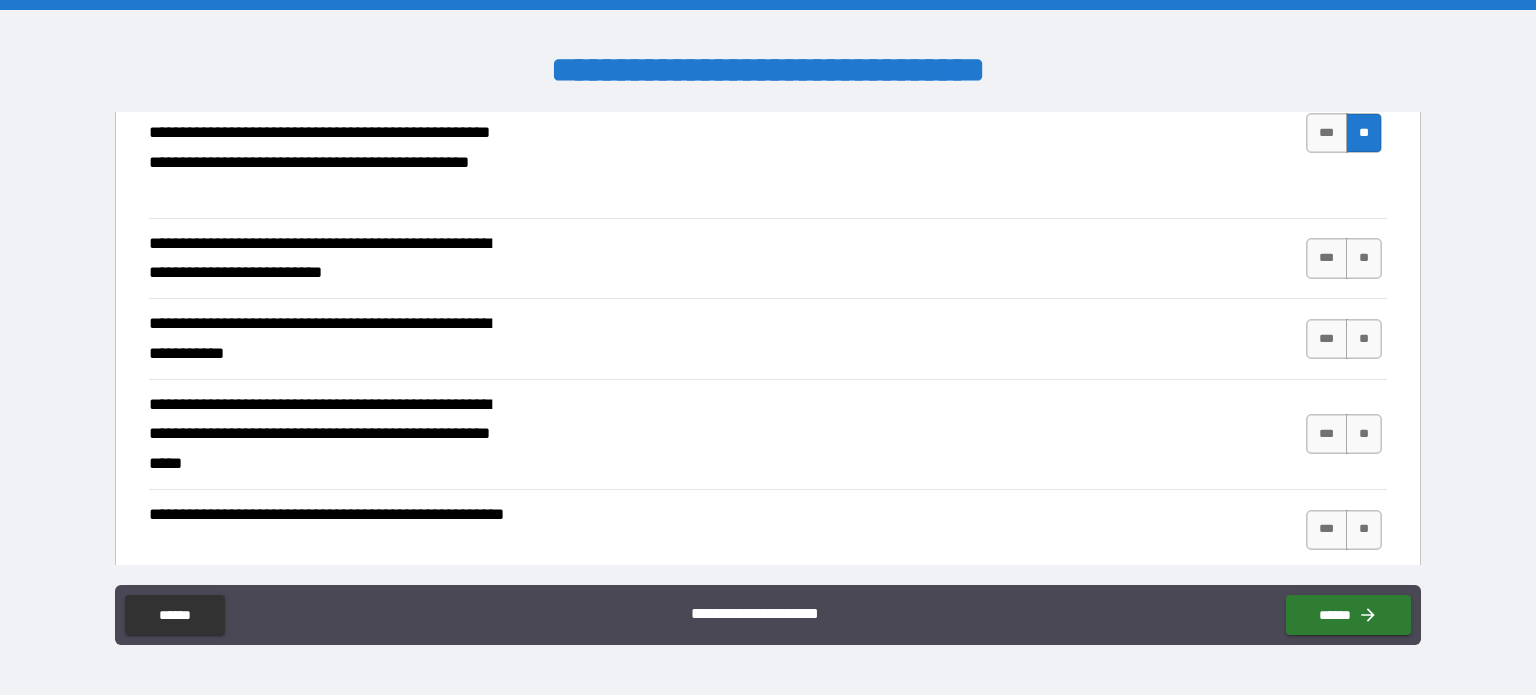 scroll, scrollTop: 381, scrollLeft: 0, axis: vertical 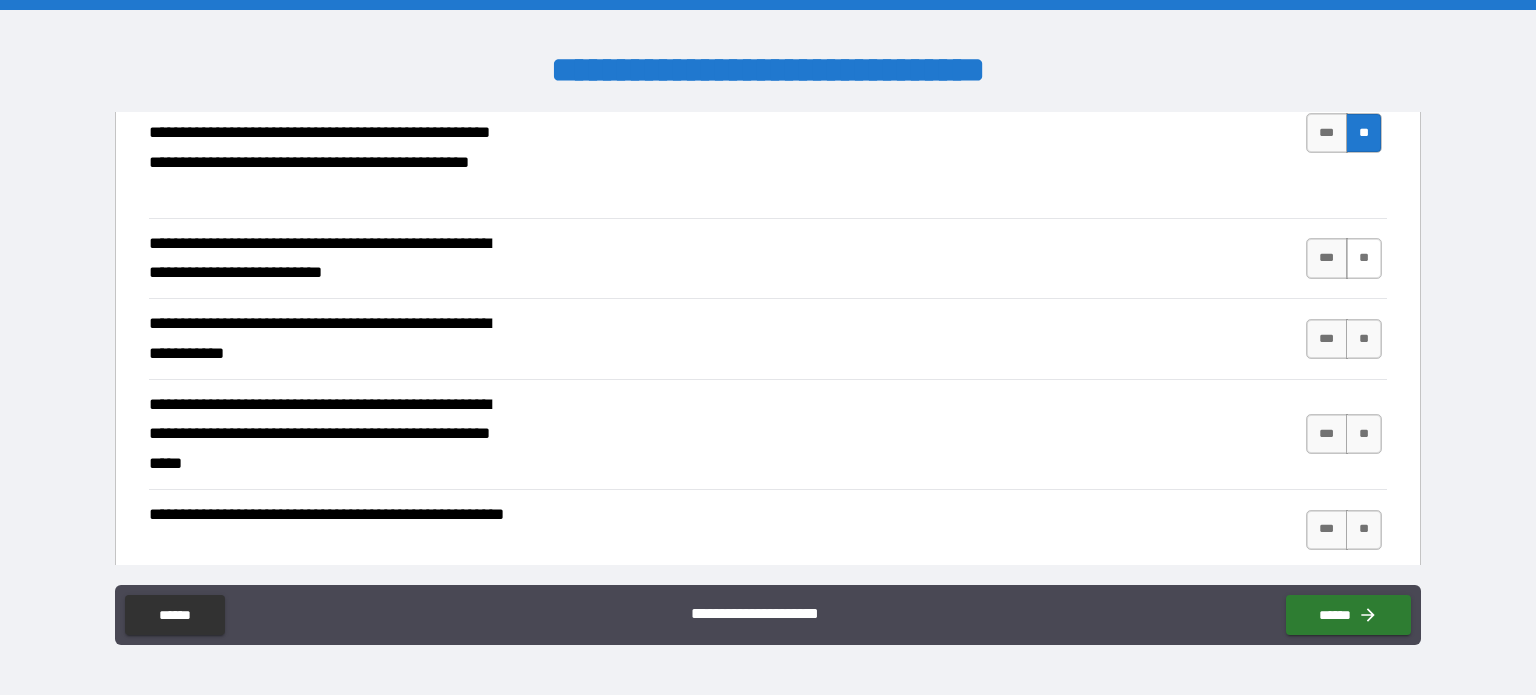 click on "**" at bounding box center (1364, 258) 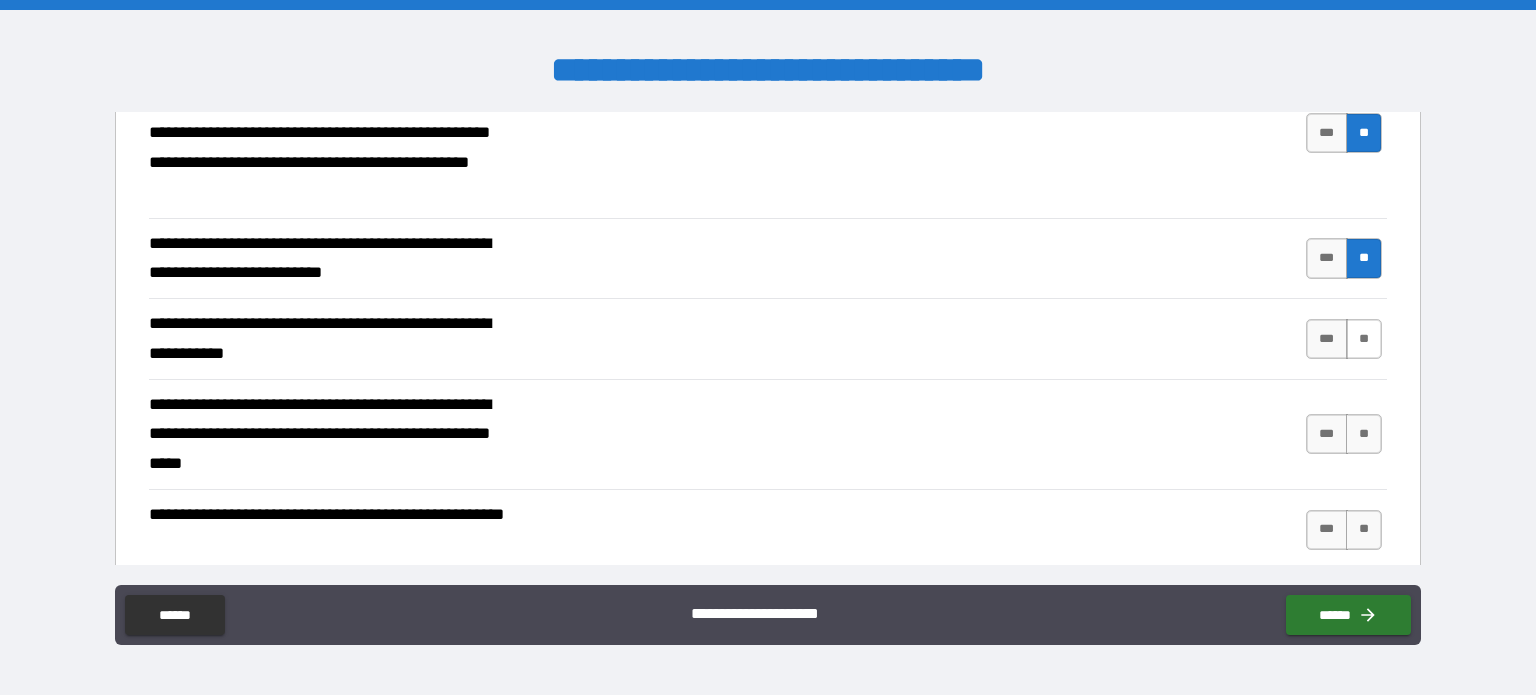 click on "**" at bounding box center [1364, 339] 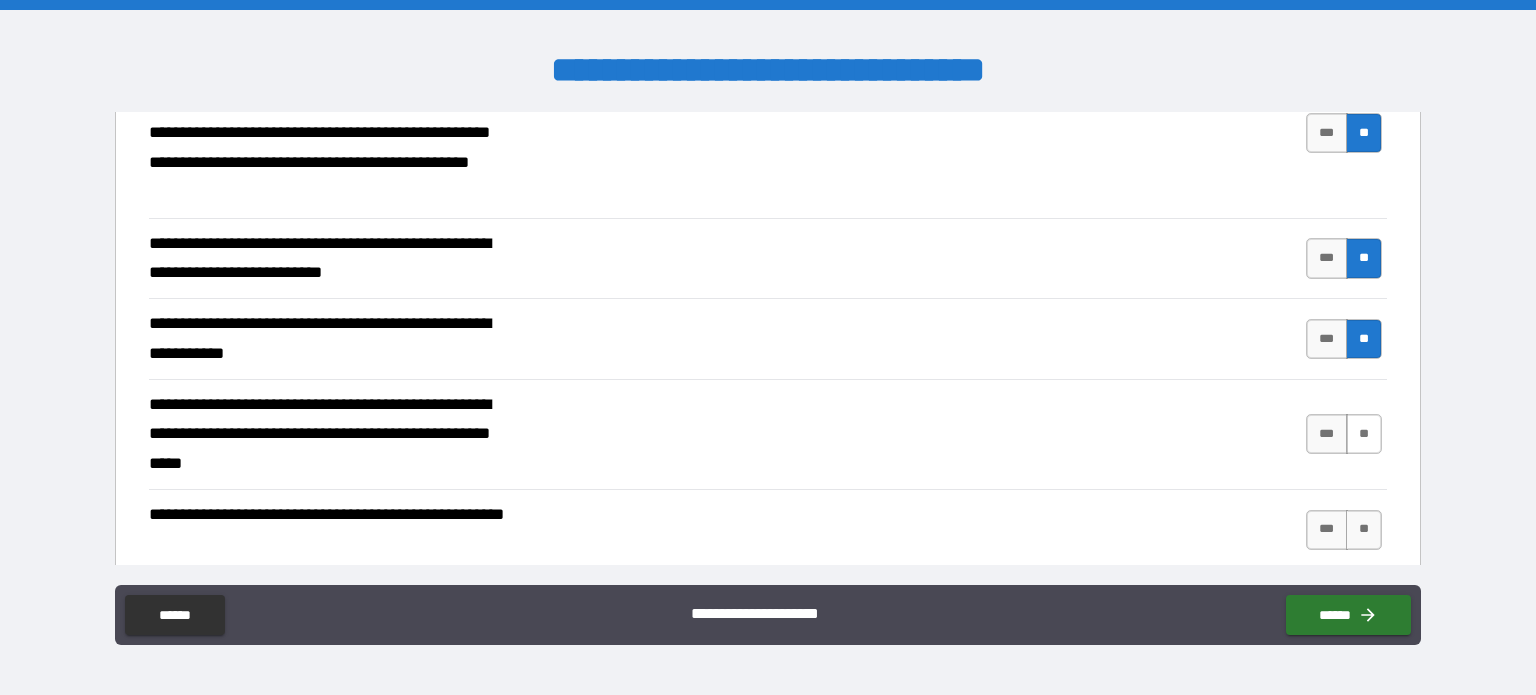 click on "**" at bounding box center [1364, 434] 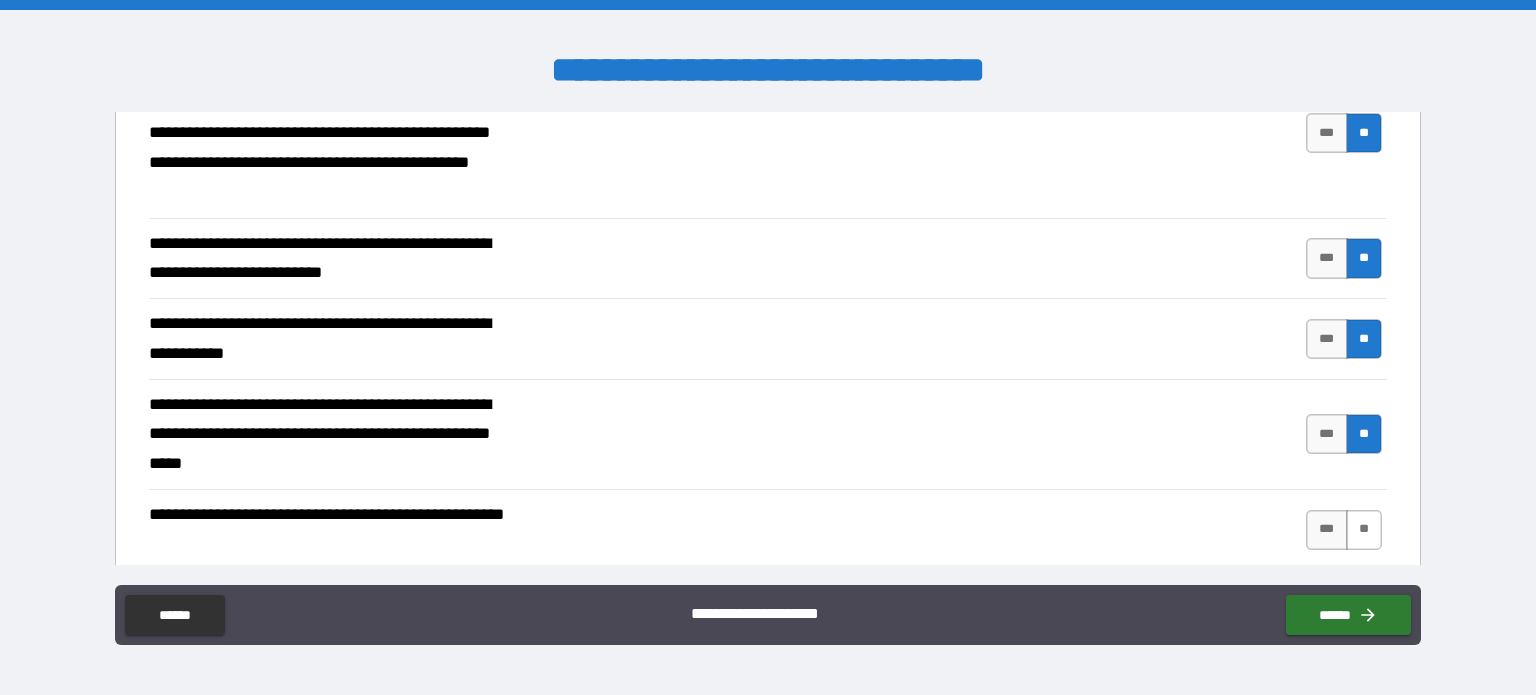 click on "**" at bounding box center (1364, 530) 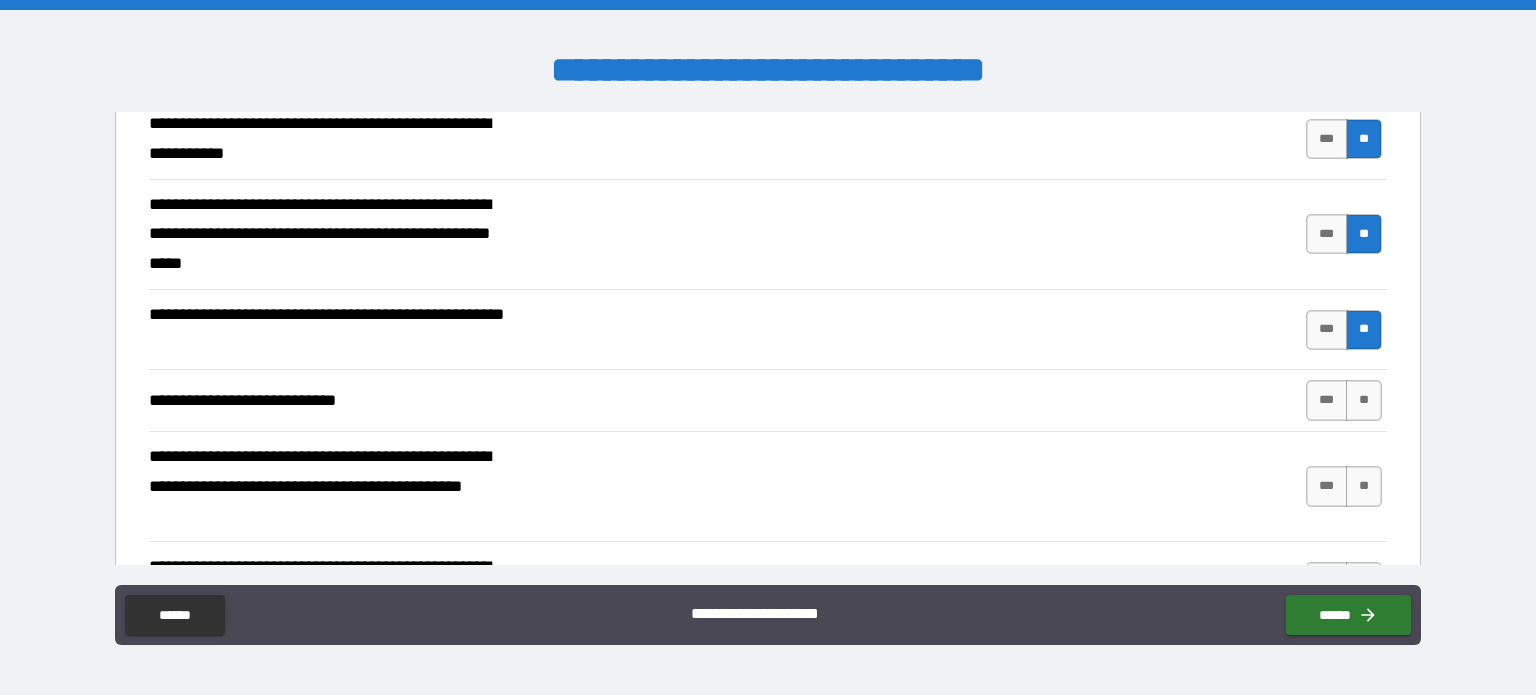 scroll, scrollTop: 597, scrollLeft: 0, axis: vertical 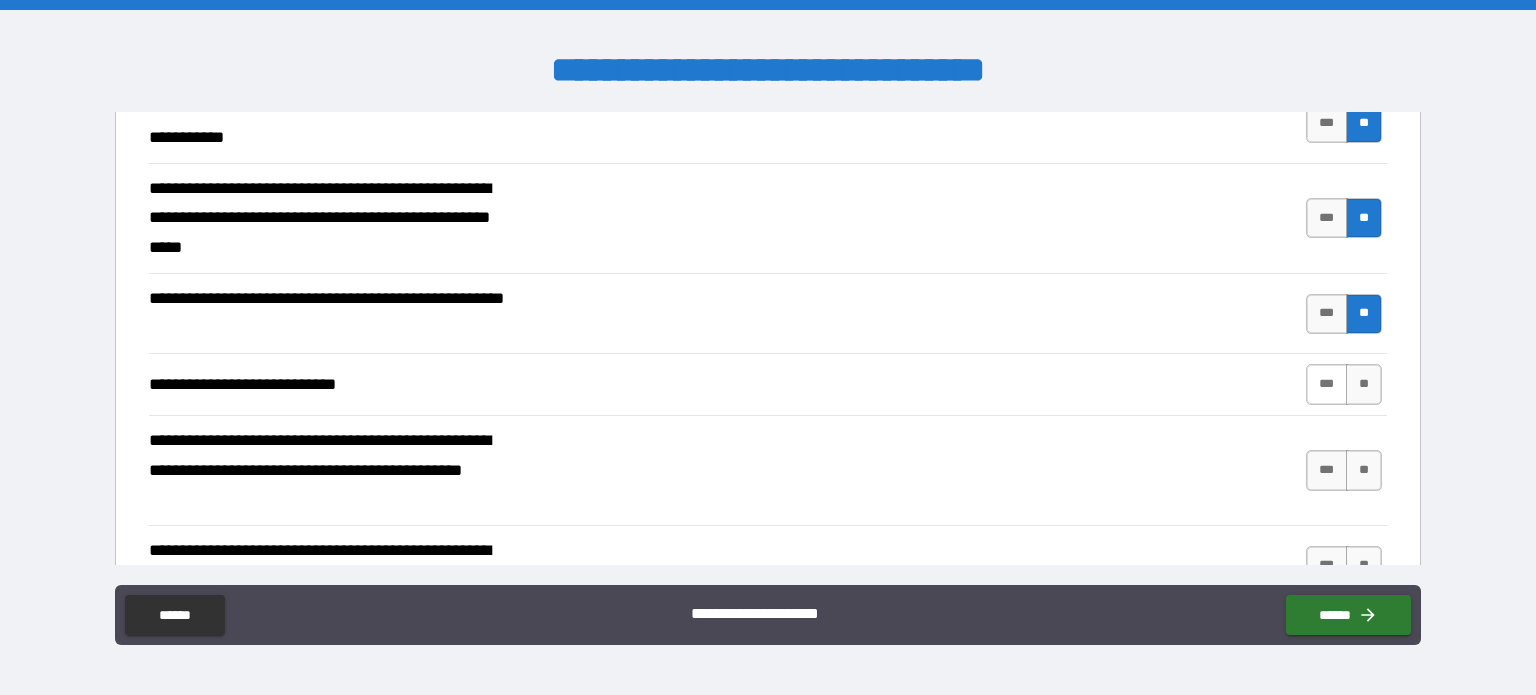 click on "***" at bounding box center [1327, 384] 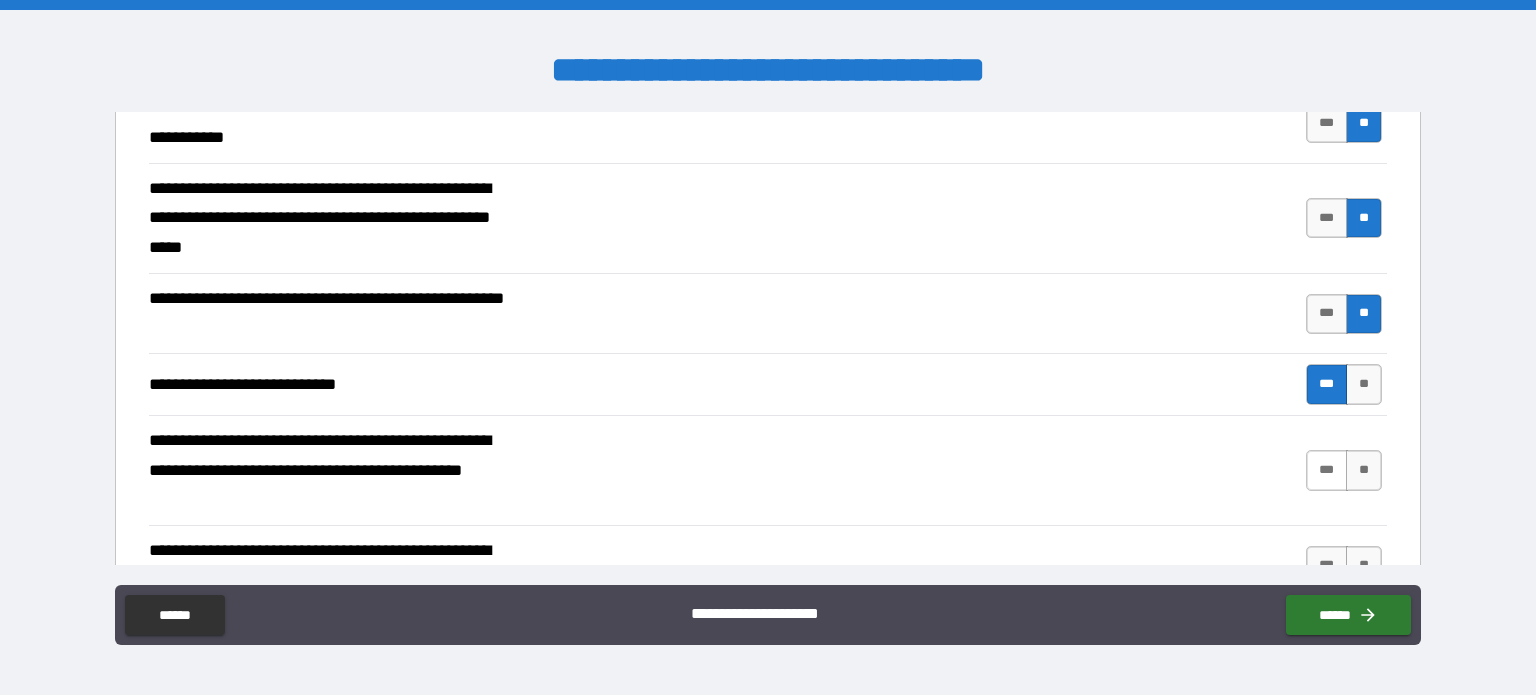 click on "***" at bounding box center (1327, 470) 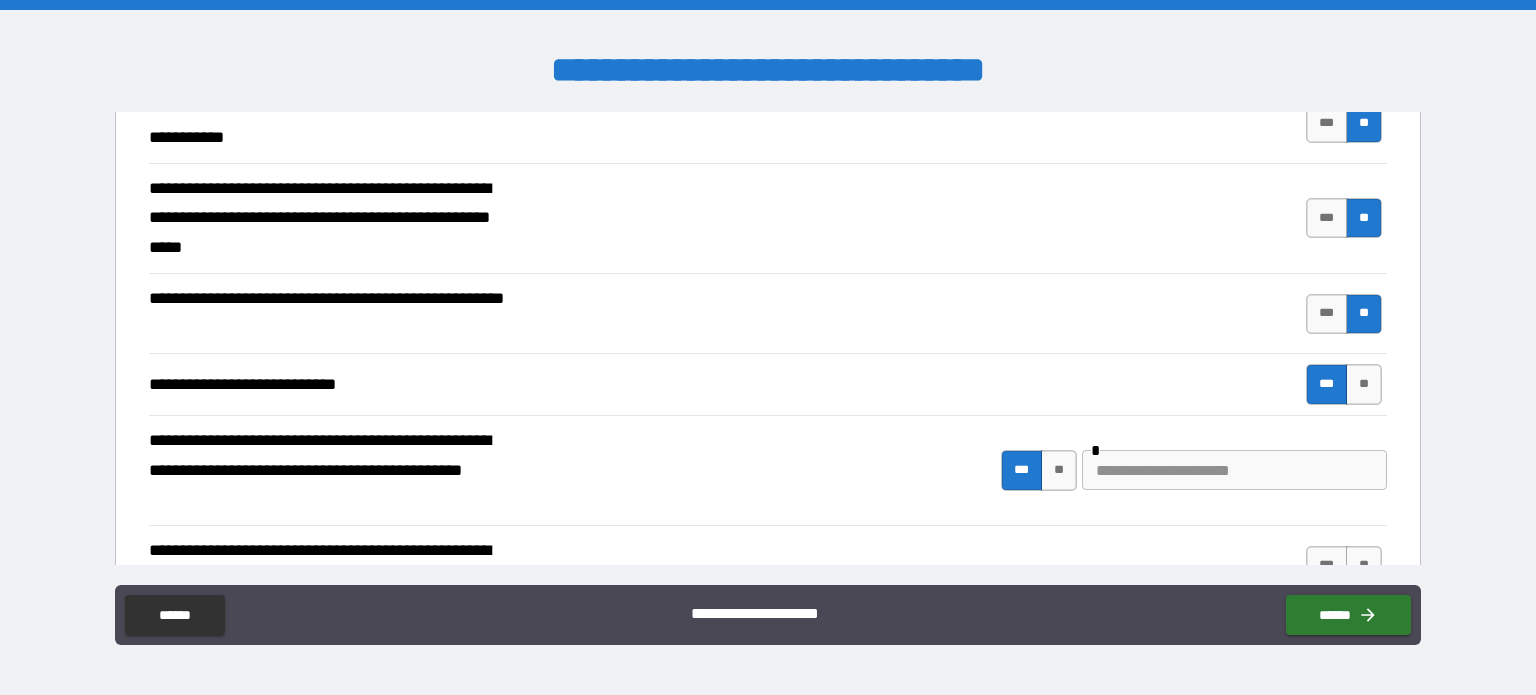 type on "*" 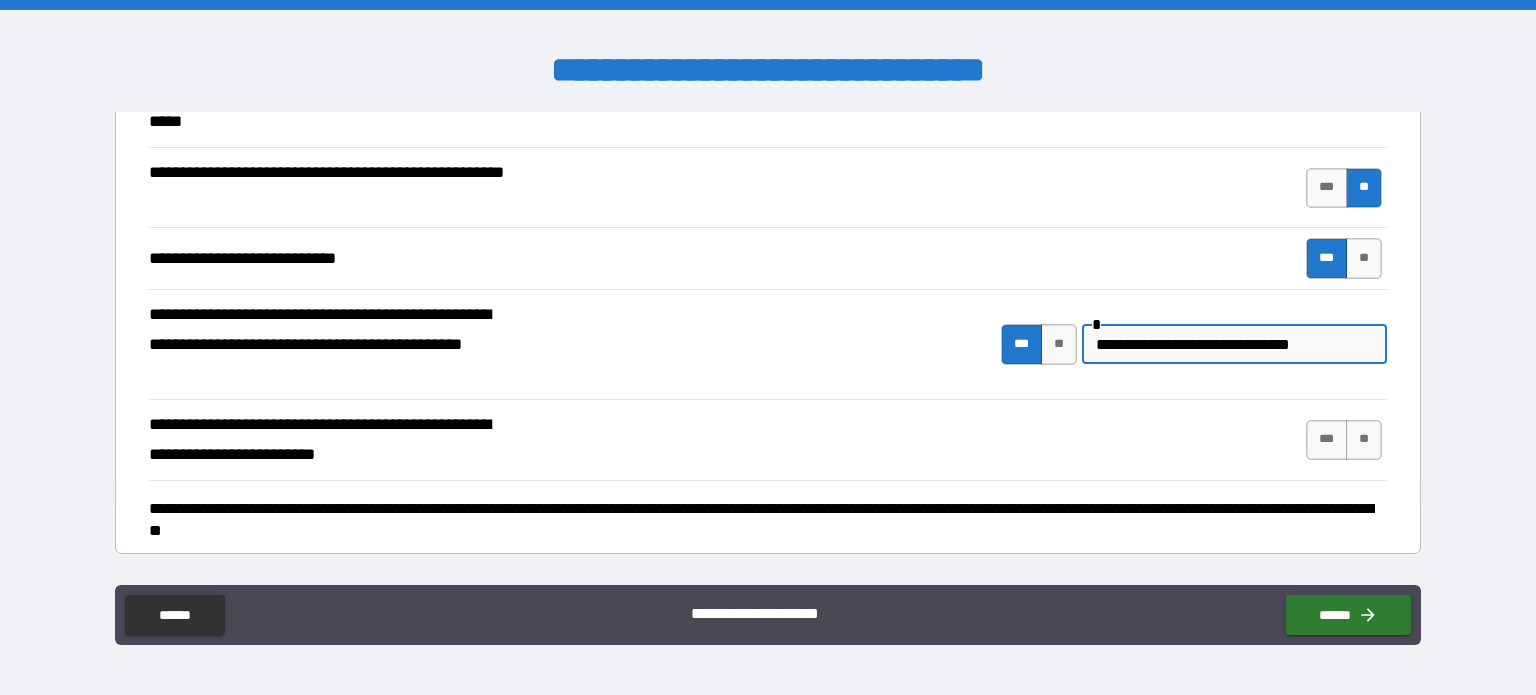 scroll, scrollTop: 727, scrollLeft: 0, axis: vertical 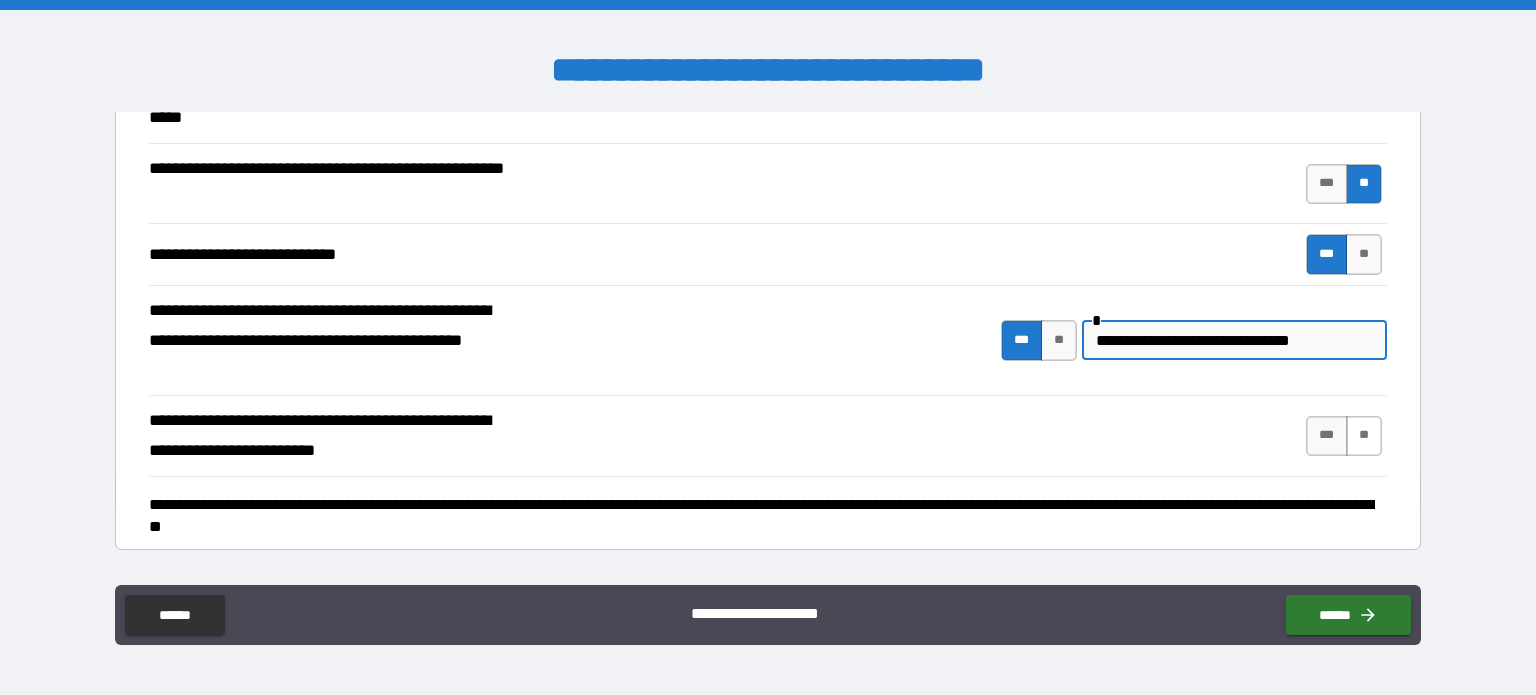 type on "**********" 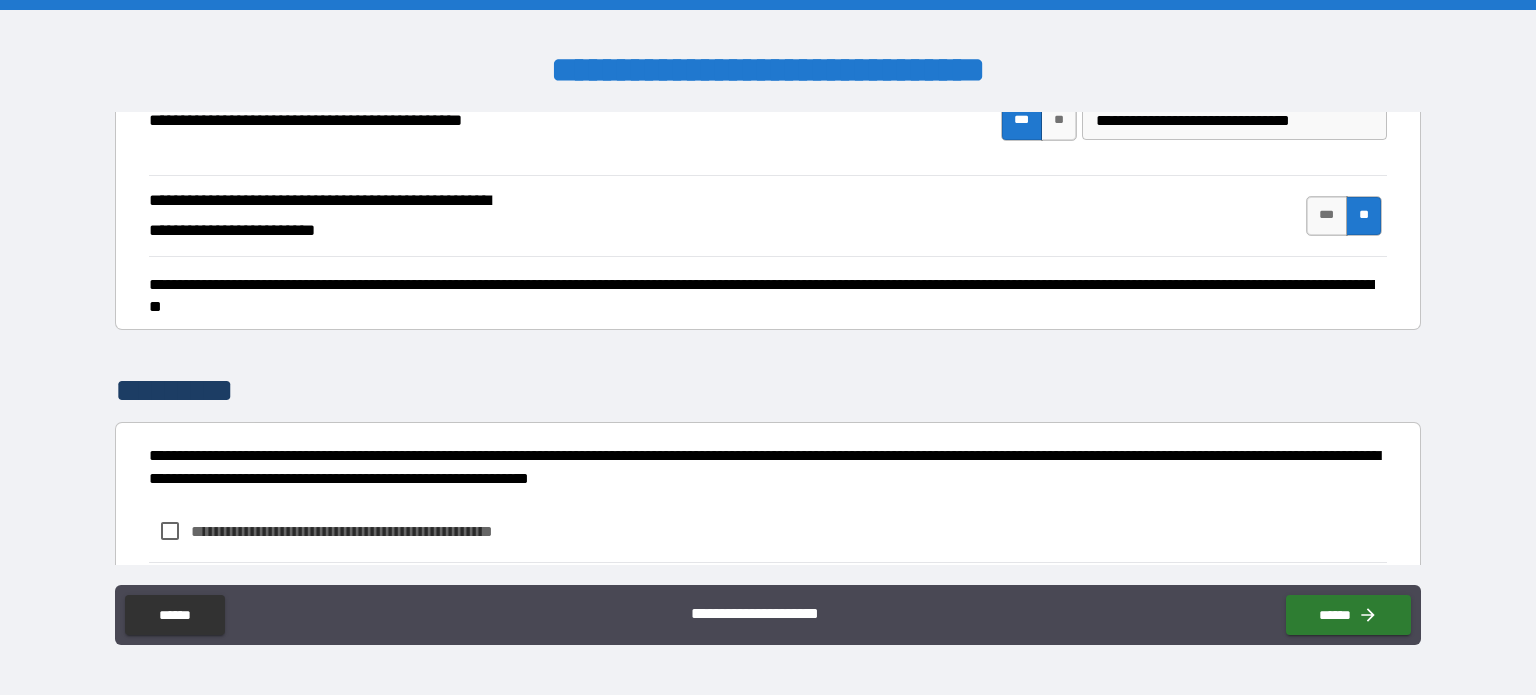 scroll, scrollTop: 956, scrollLeft: 0, axis: vertical 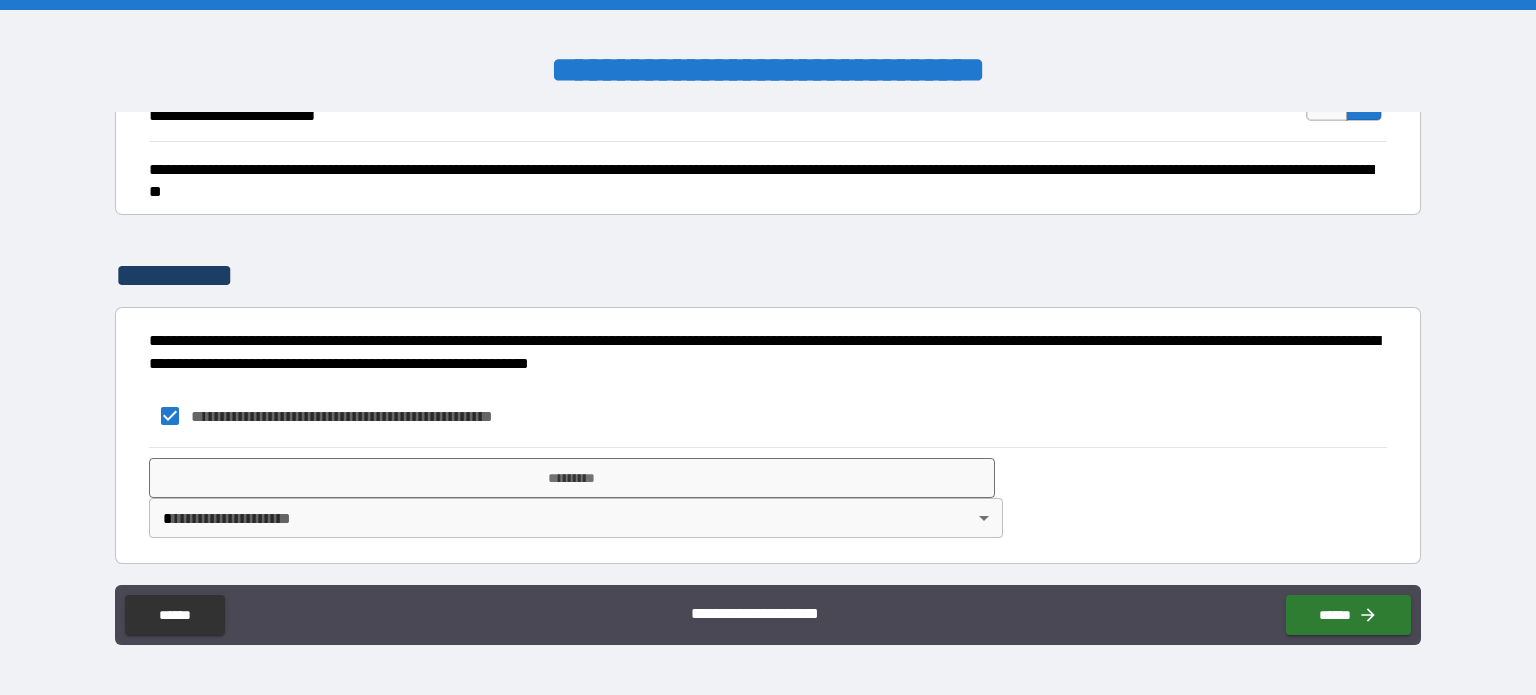 click on "**********" at bounding box center [768, 347] 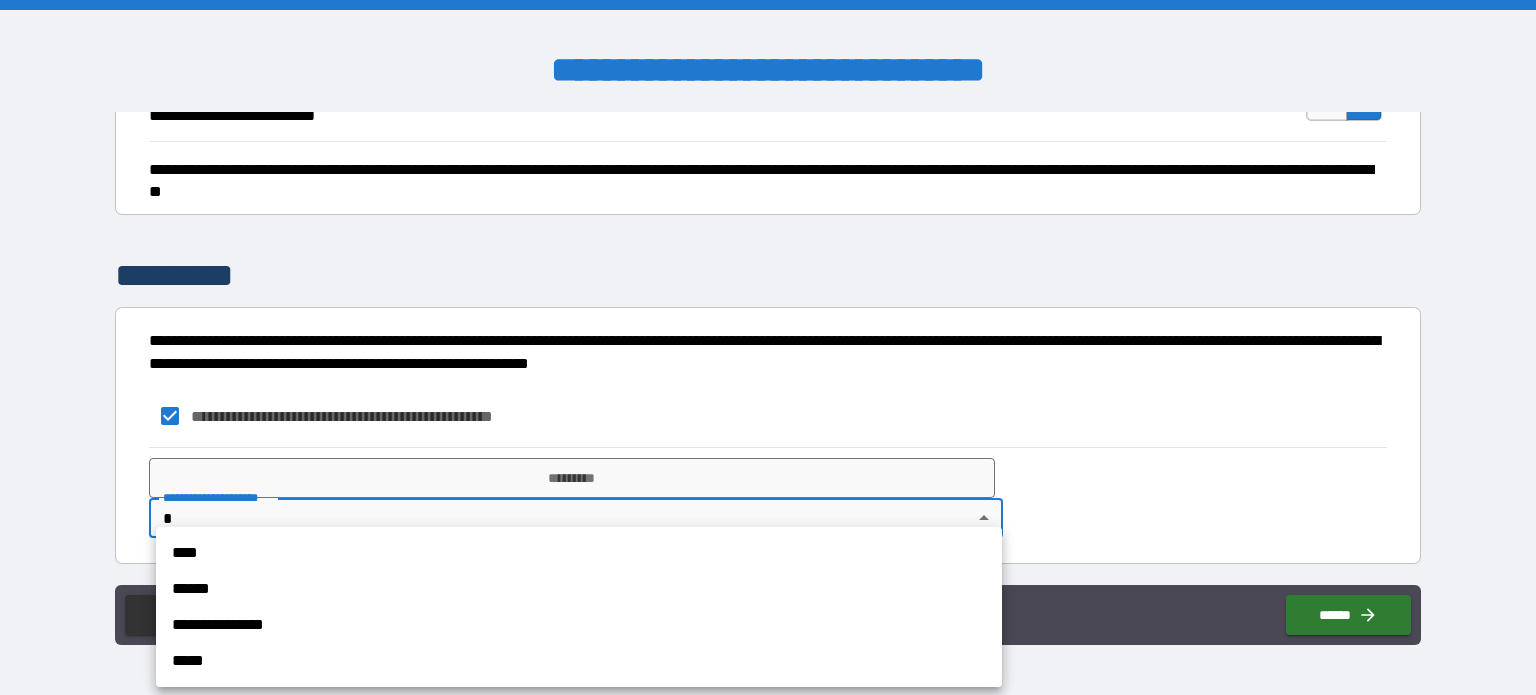 click on "****" at bounding box center [579, 553] 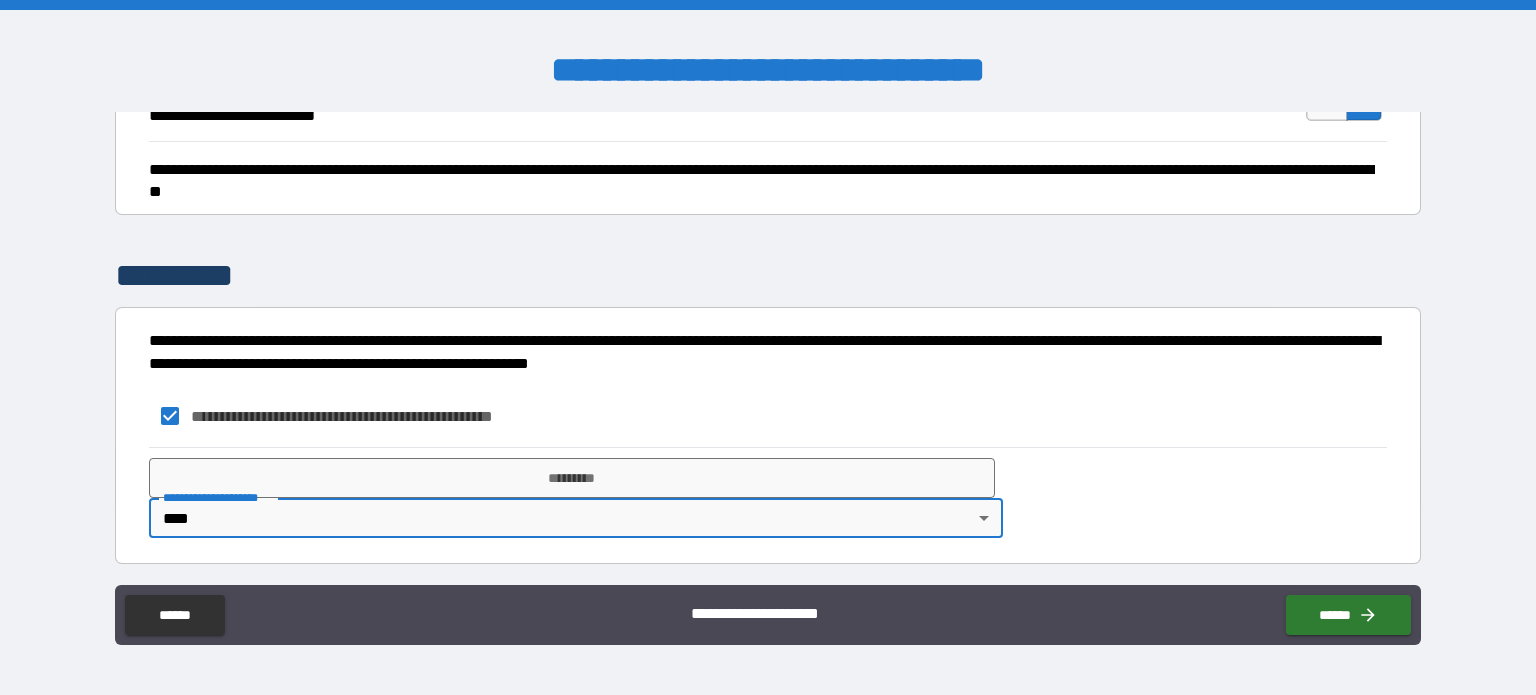 type on "*" 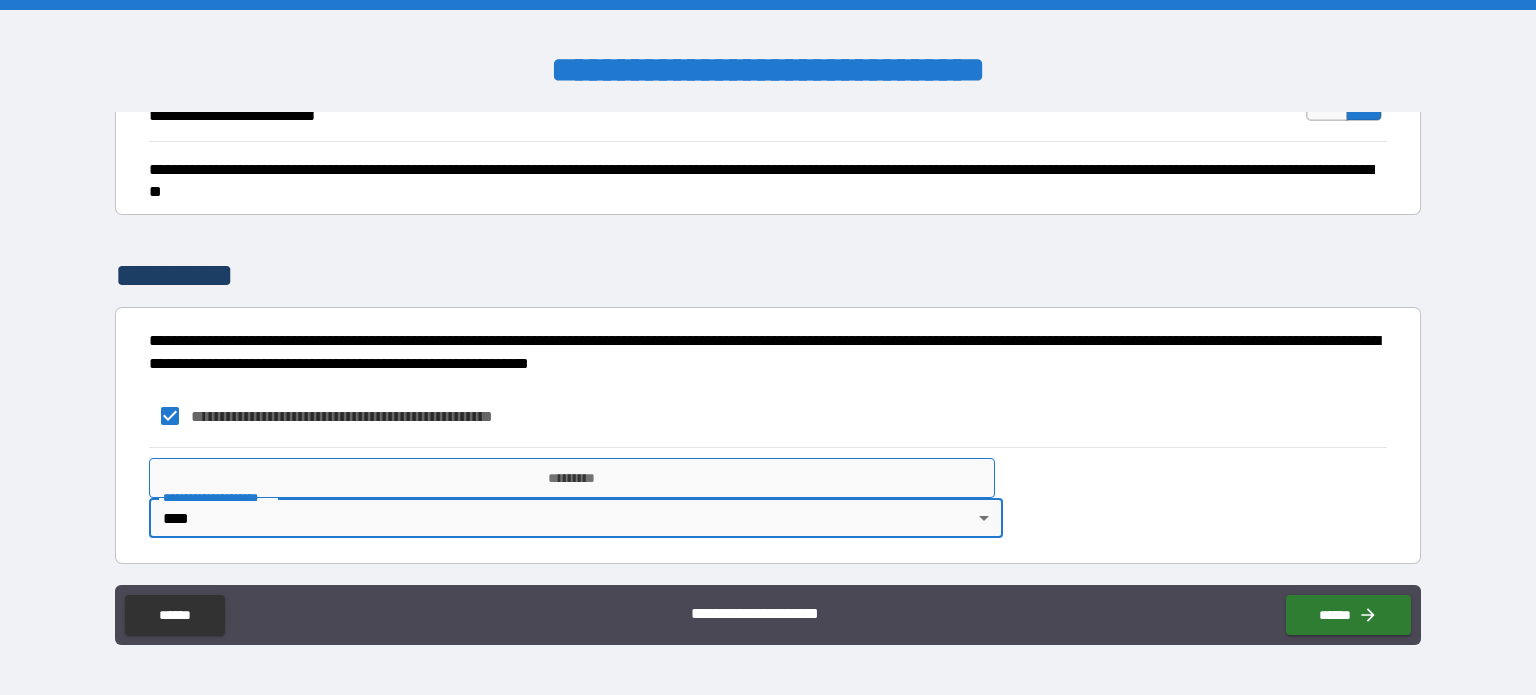 click on "*********" at bounding box center (572, 478) 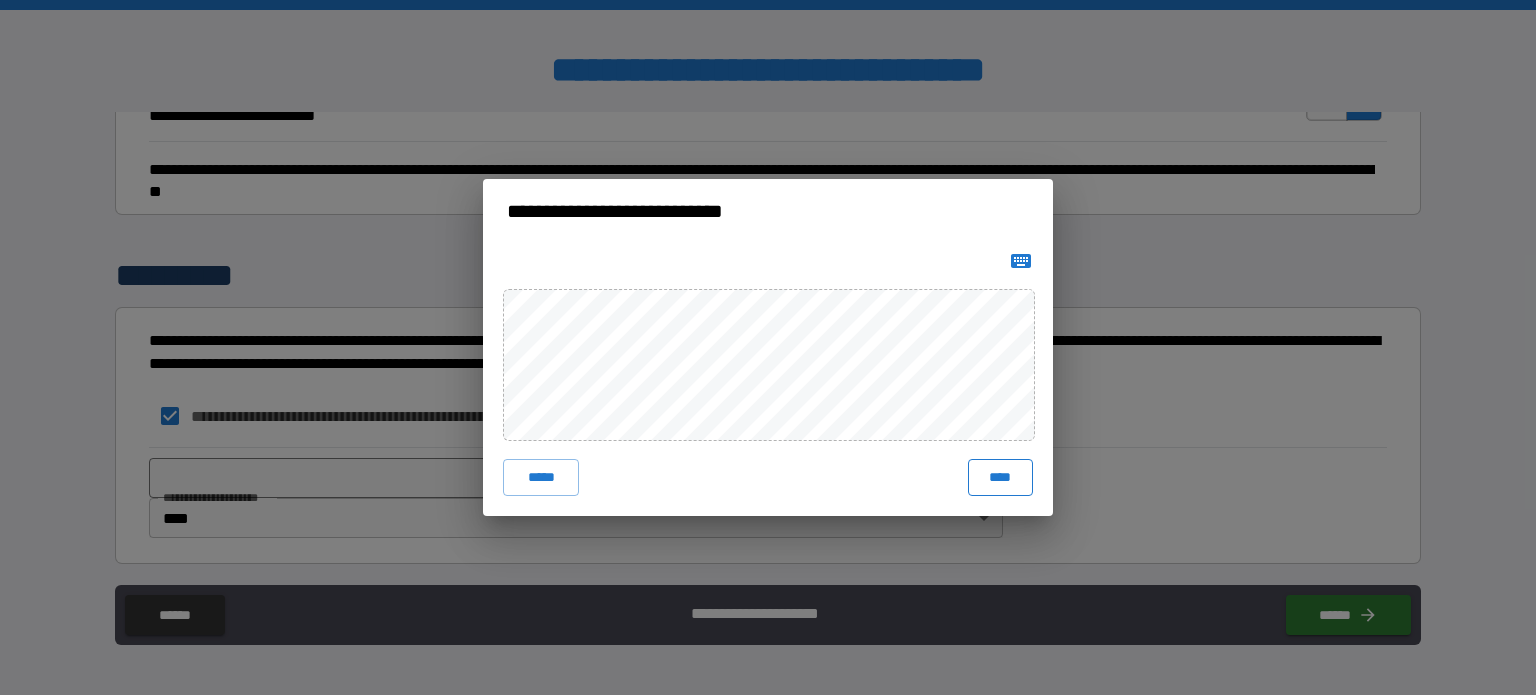 click on "****" at bounding box center (1000, 477) 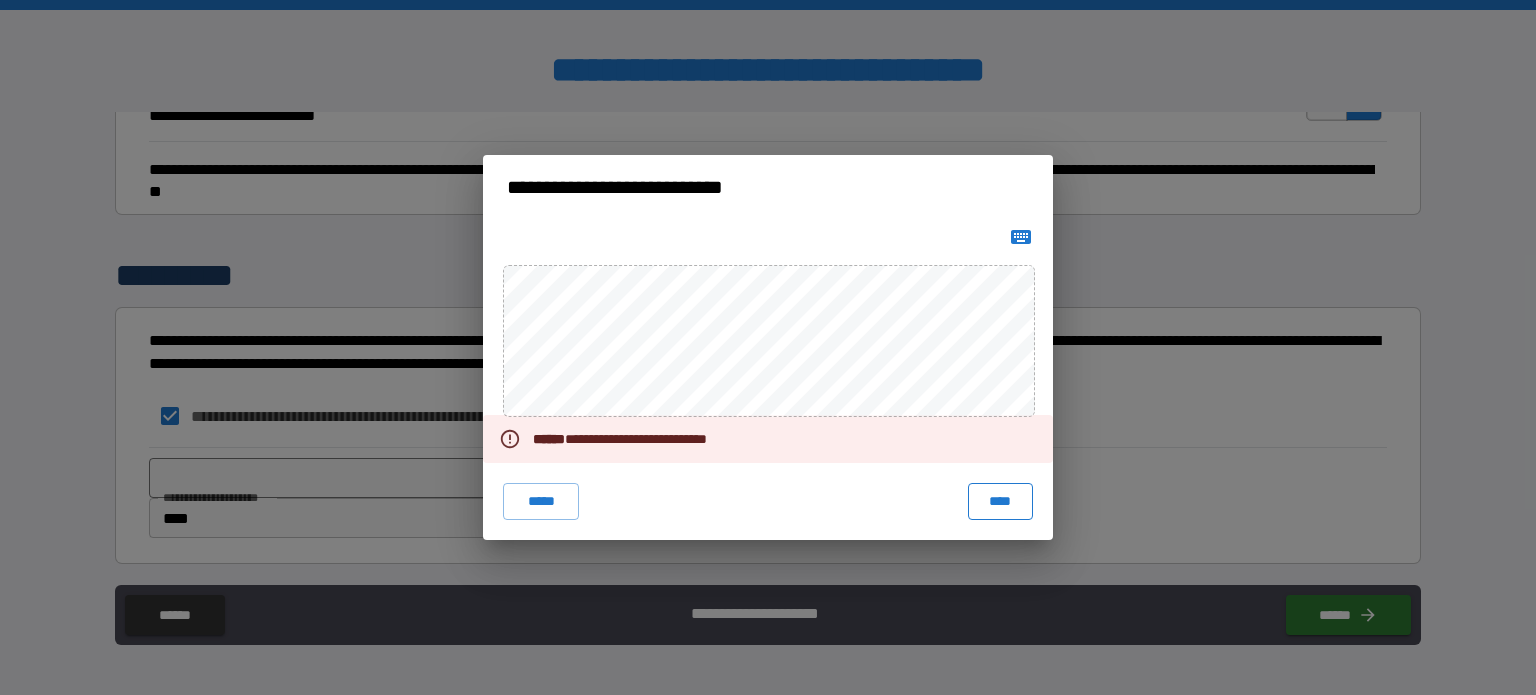 click on "****" at bounding box center [1000, 501] 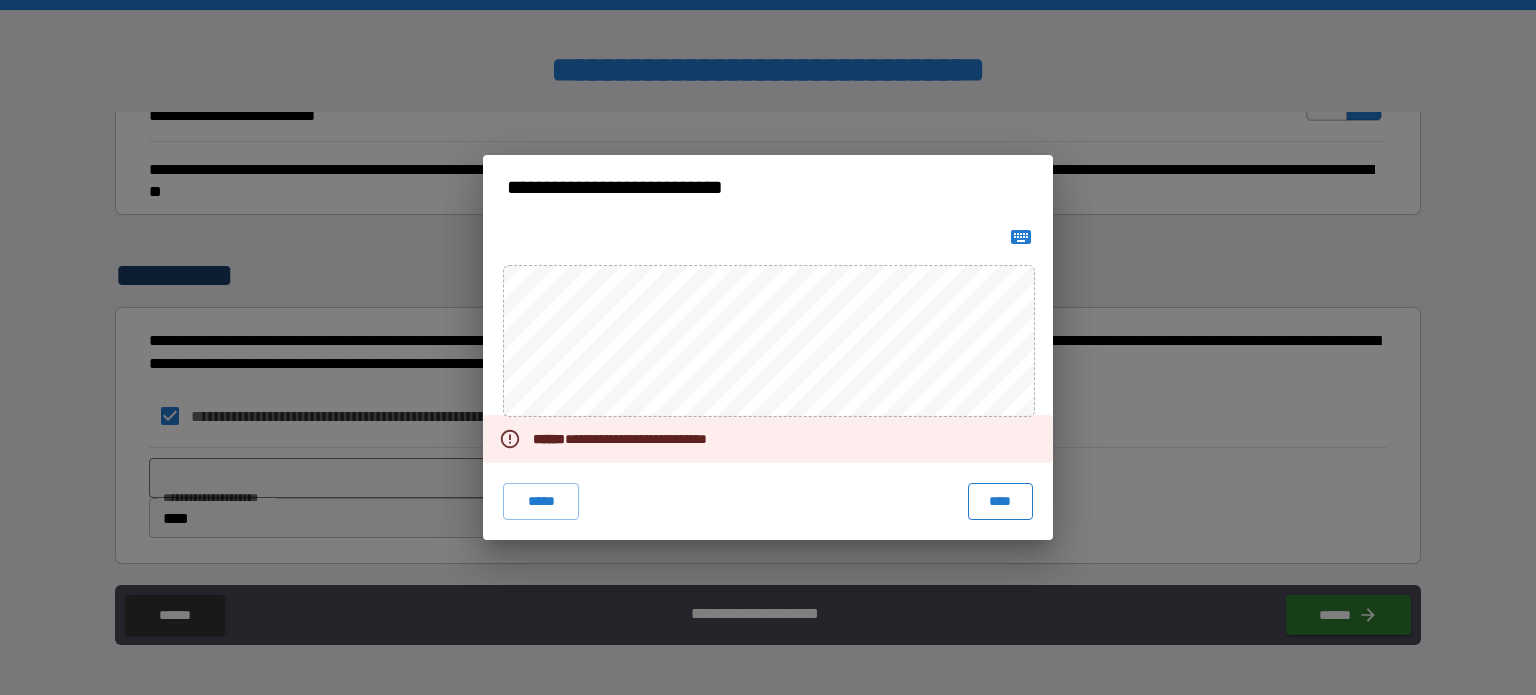 click on "****" at bounding box center [1000, 501] 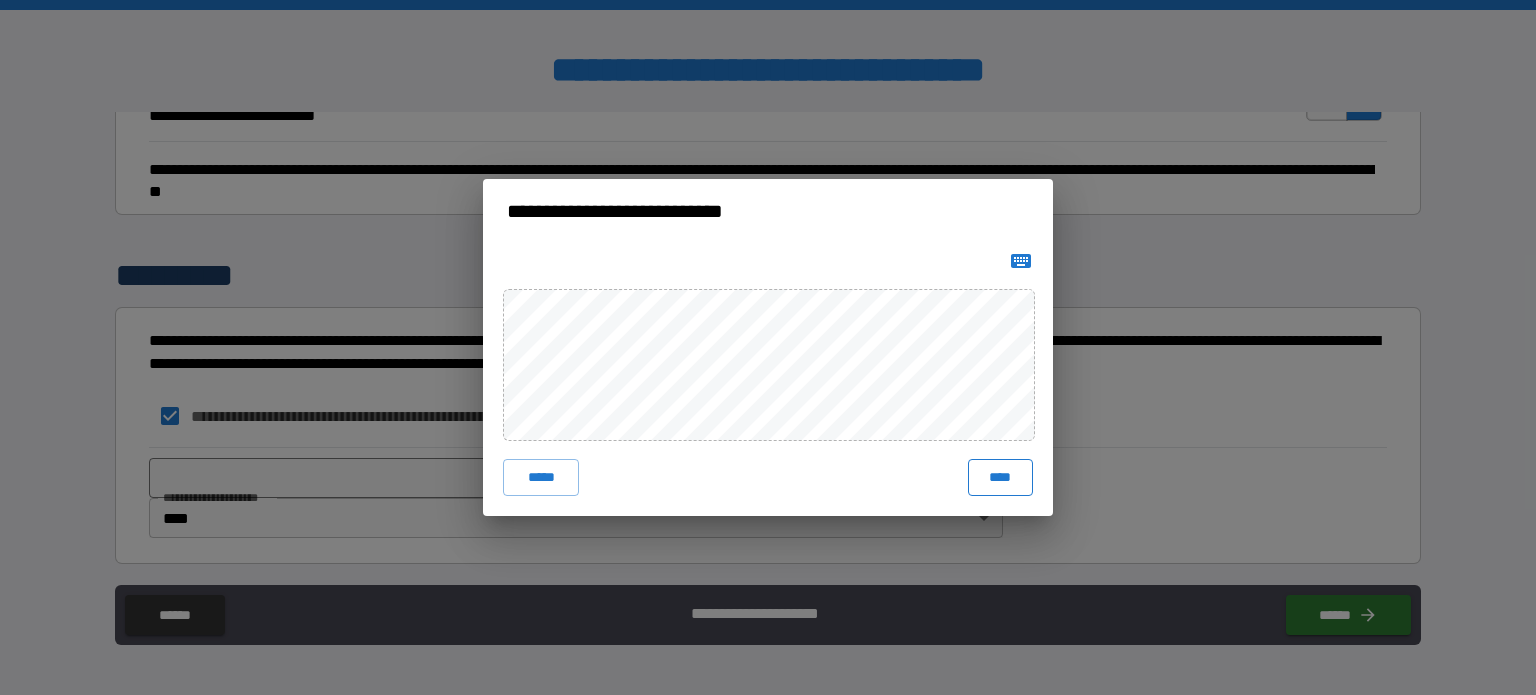 type 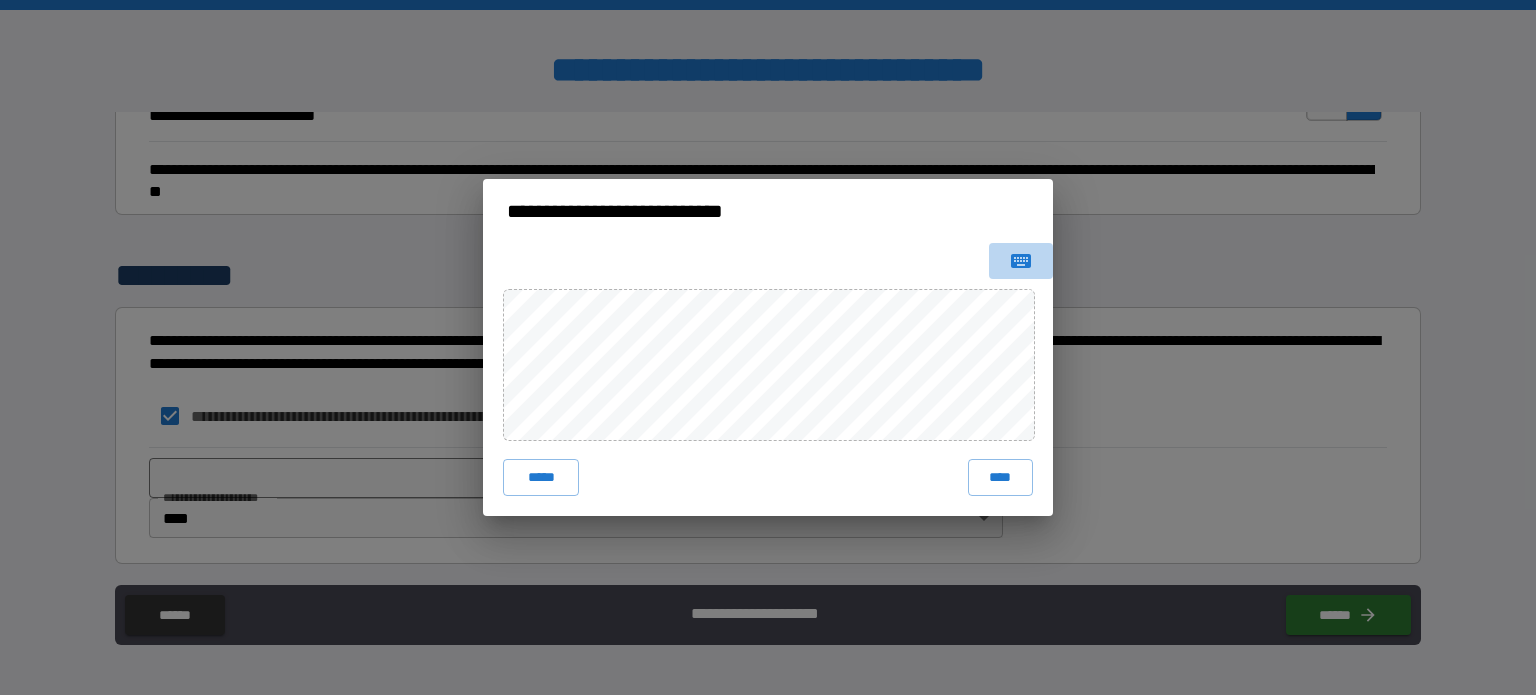 click 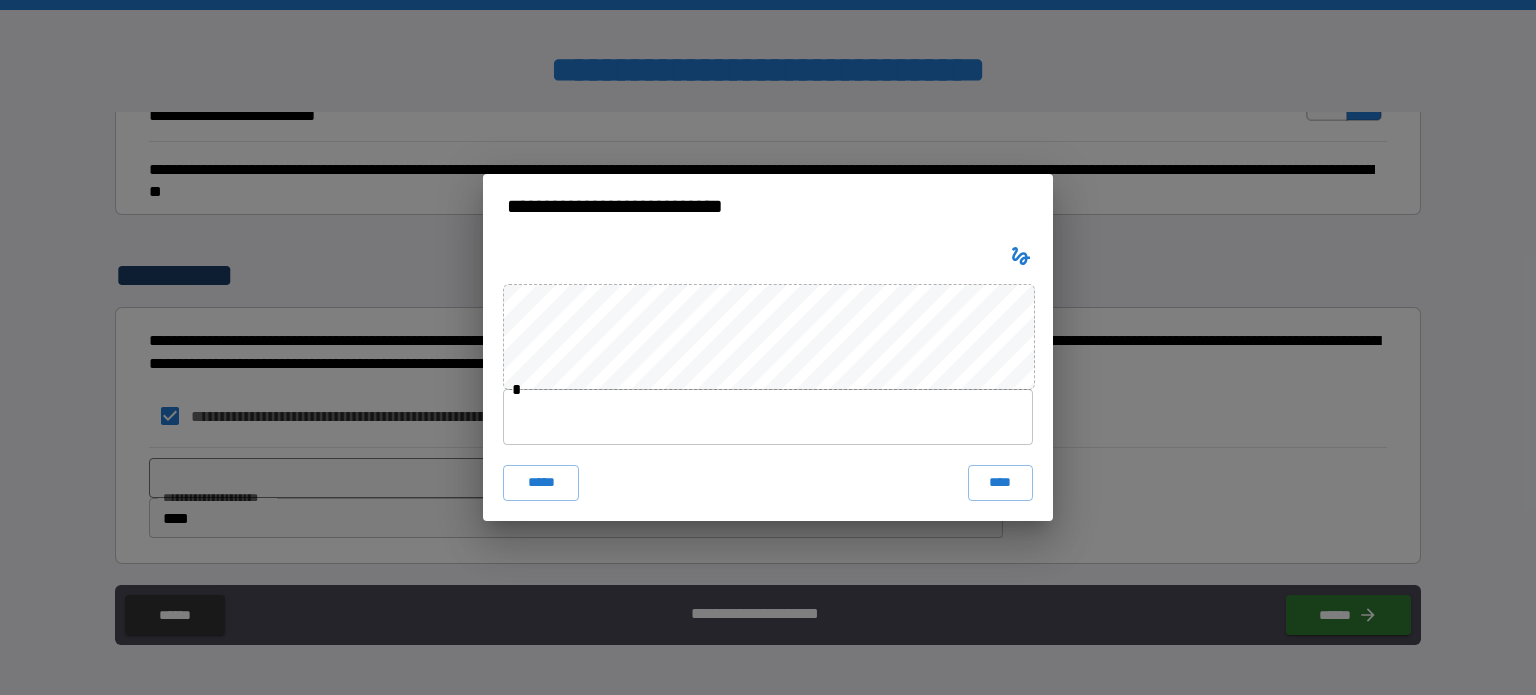 click 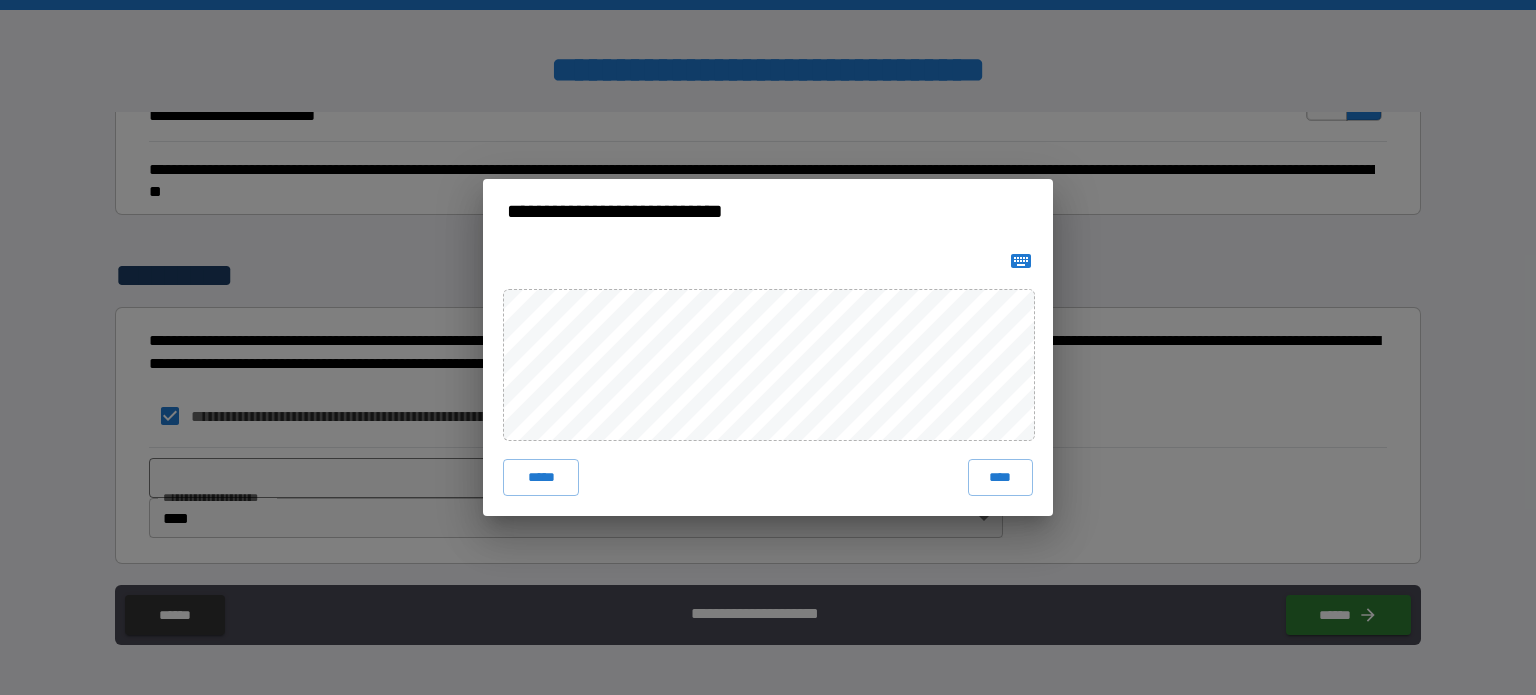 type 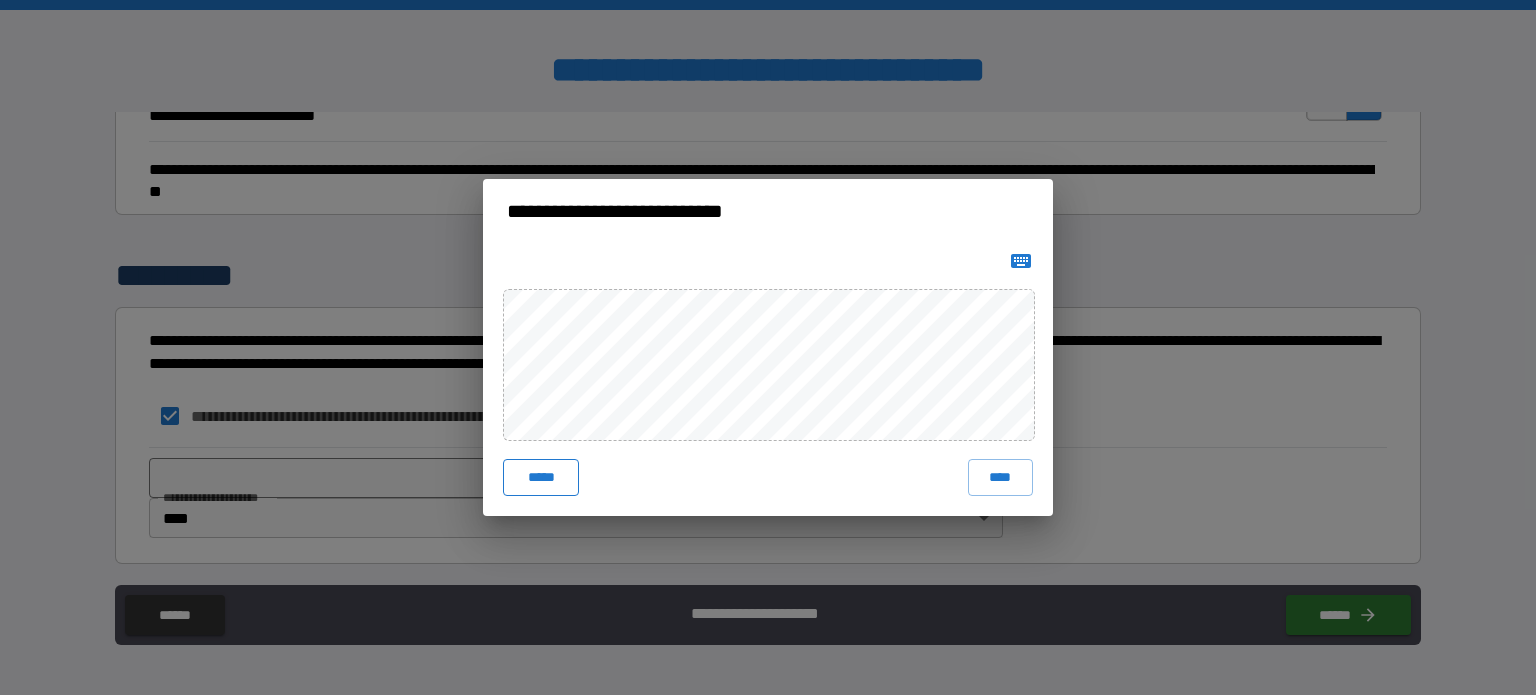 click on "*****" at bounding box center [541, 477] 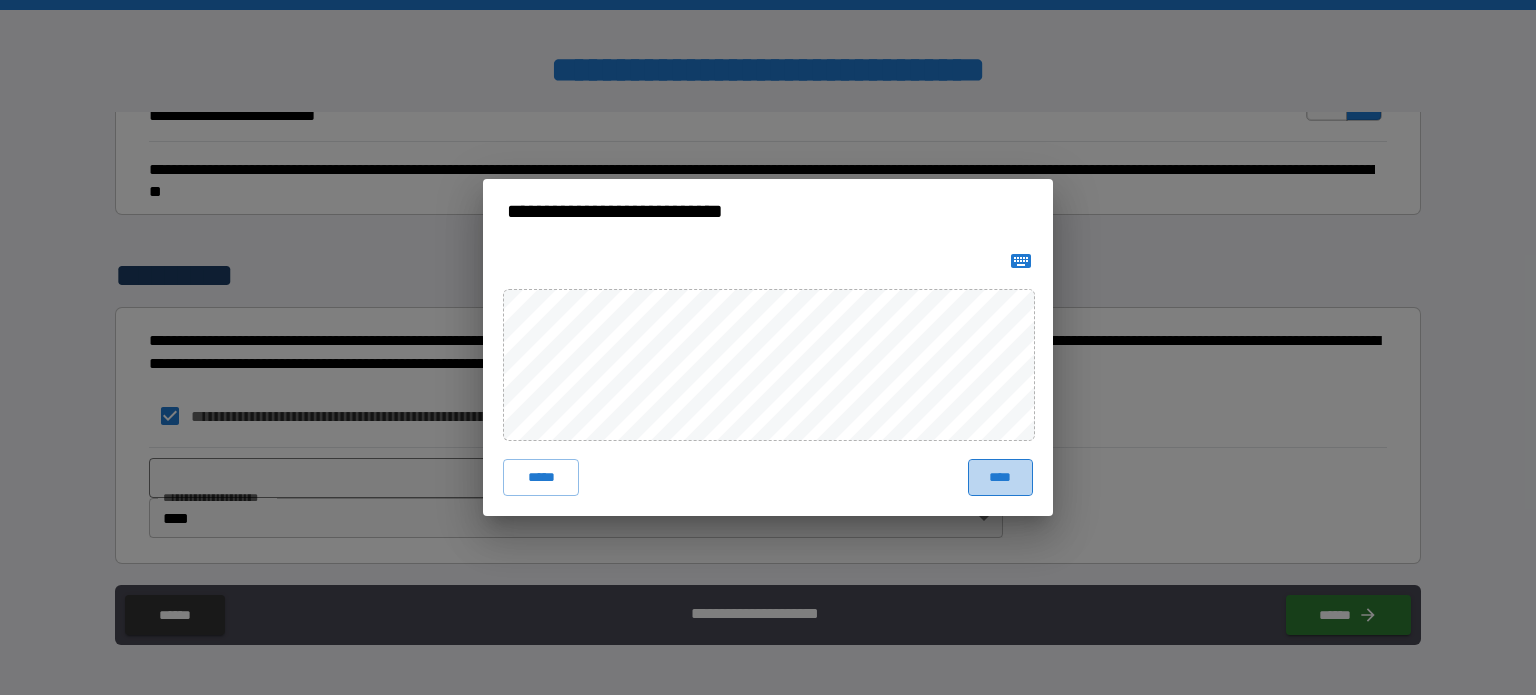 click on "****" at bounding box center [1000, 477] 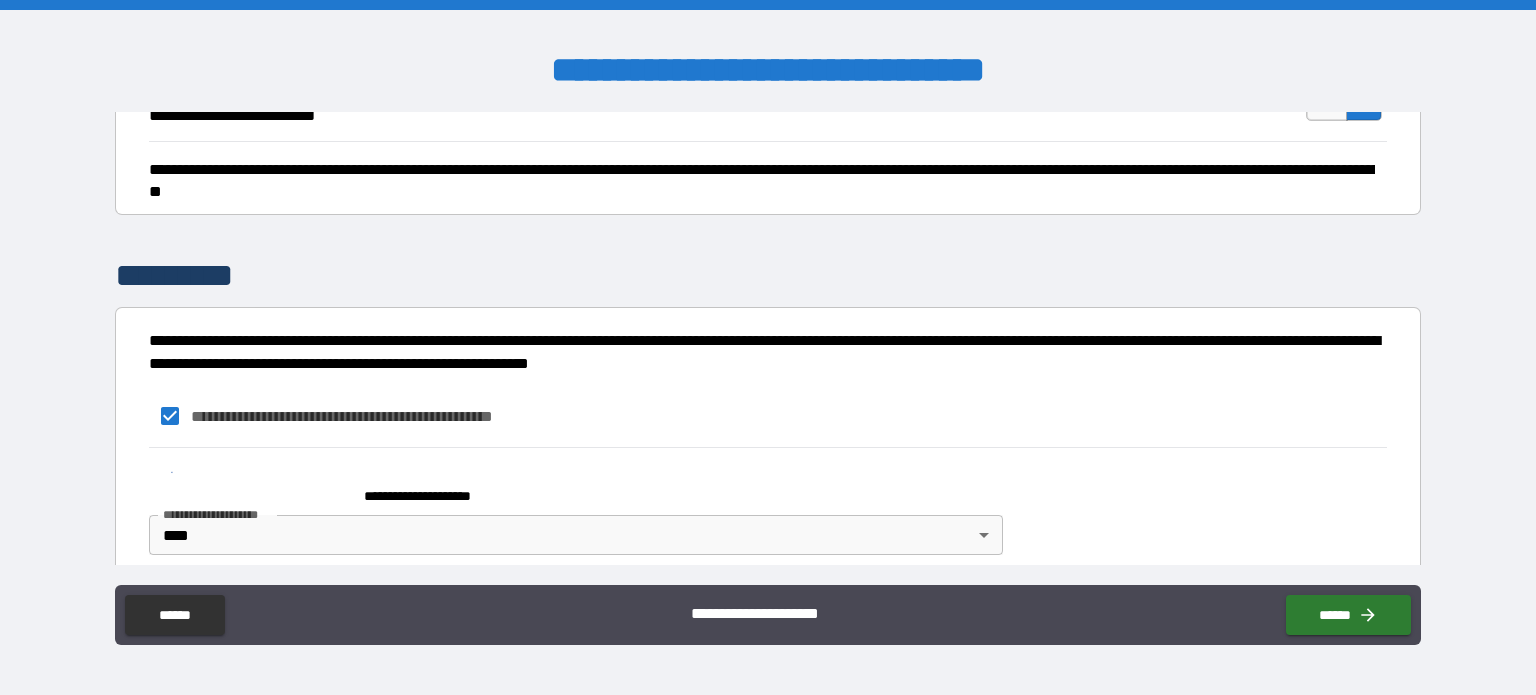 scroll, scrollTop: 1080, scrollLeft: 0, axis: vertical 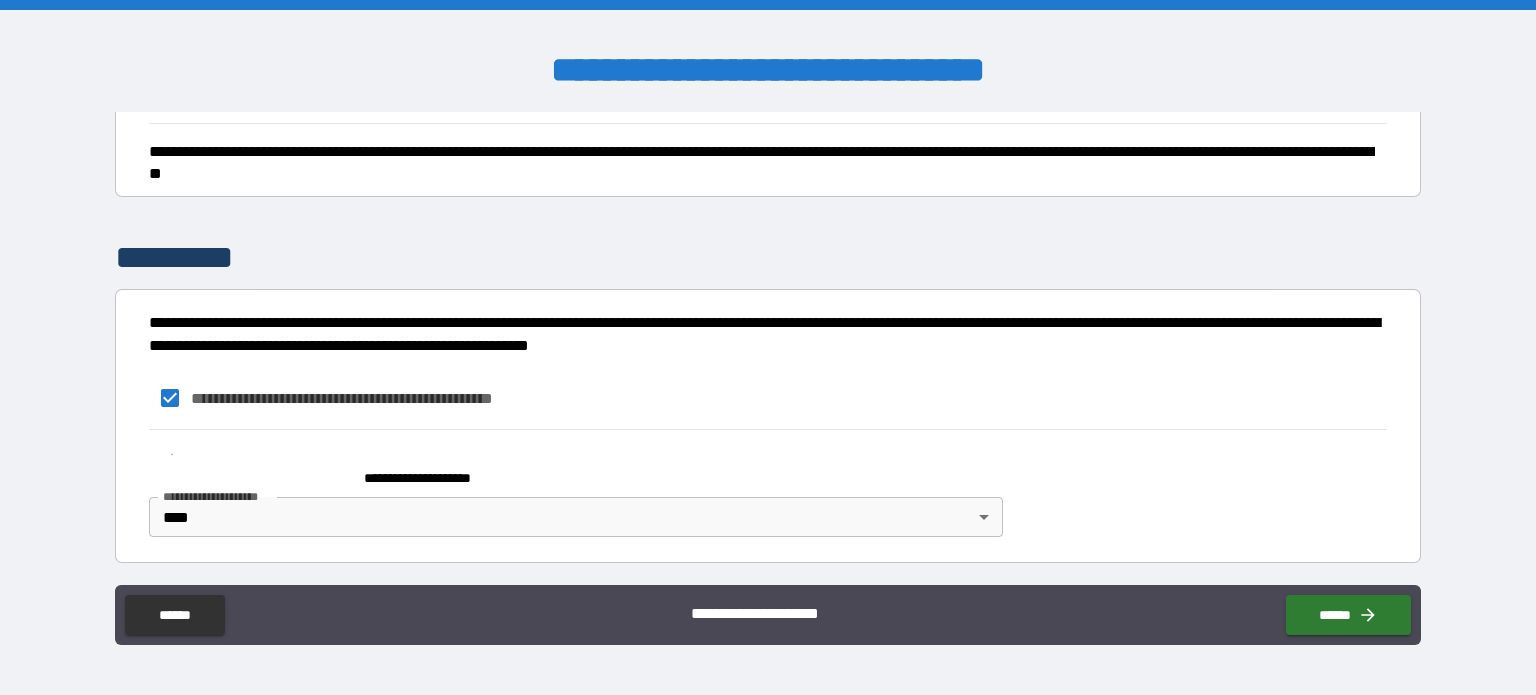click on "******" at bounding box center (1348, 615) 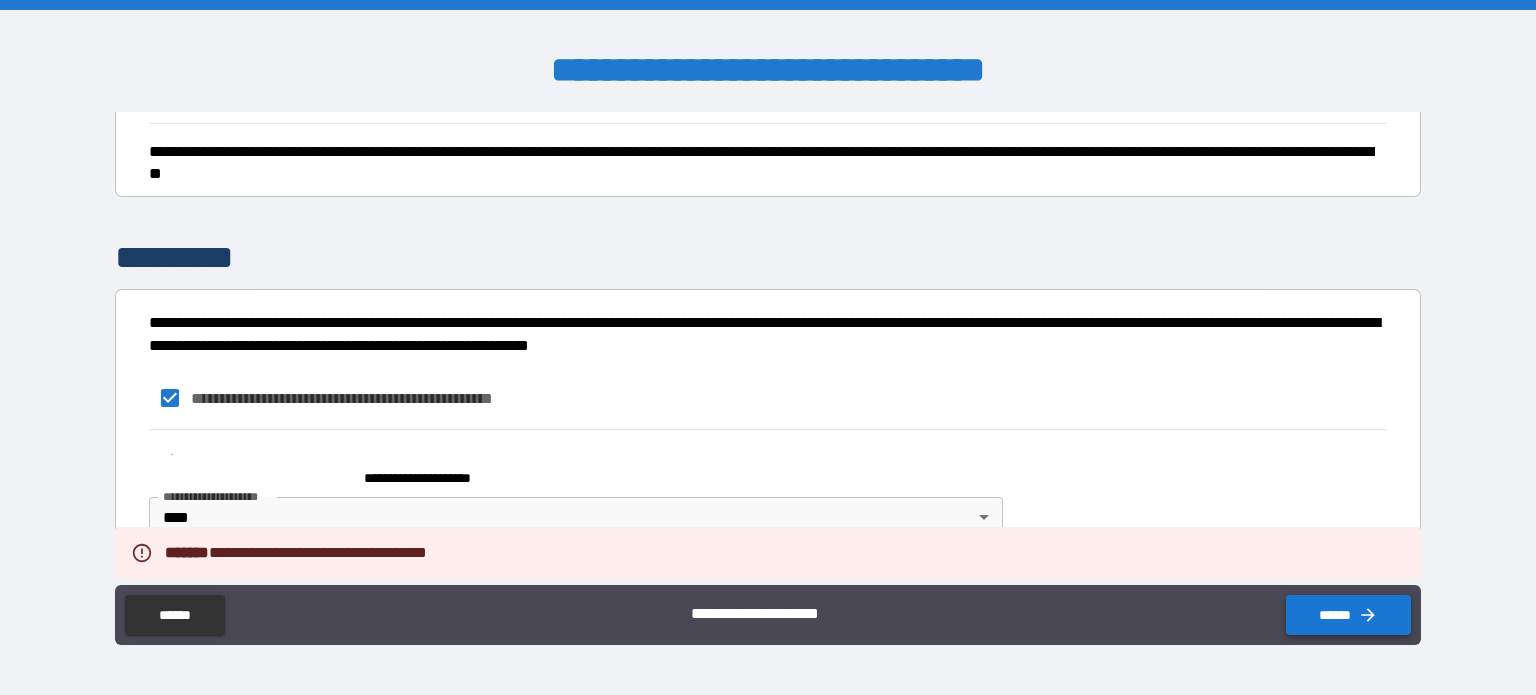 type on "*" 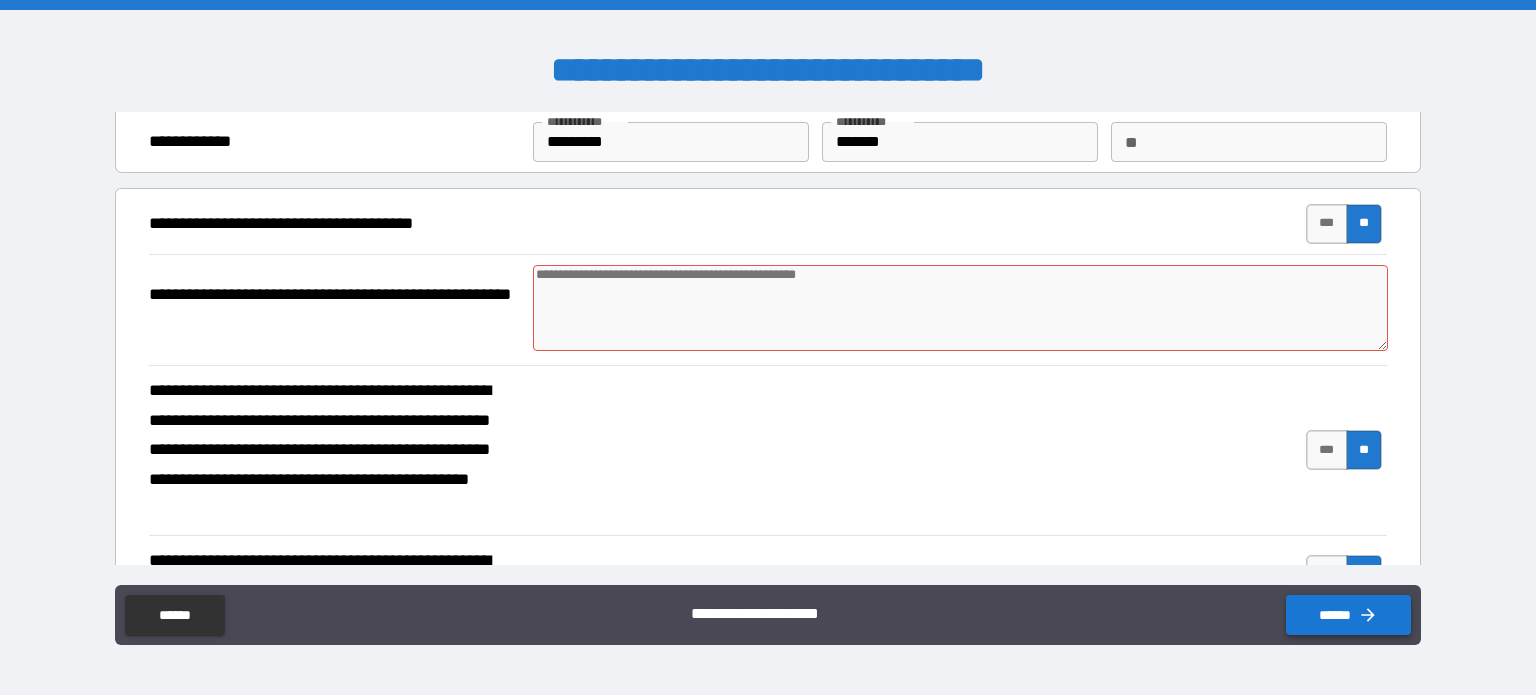 scroll, scrollTop: 0, scrollLeft: 0, axis: both 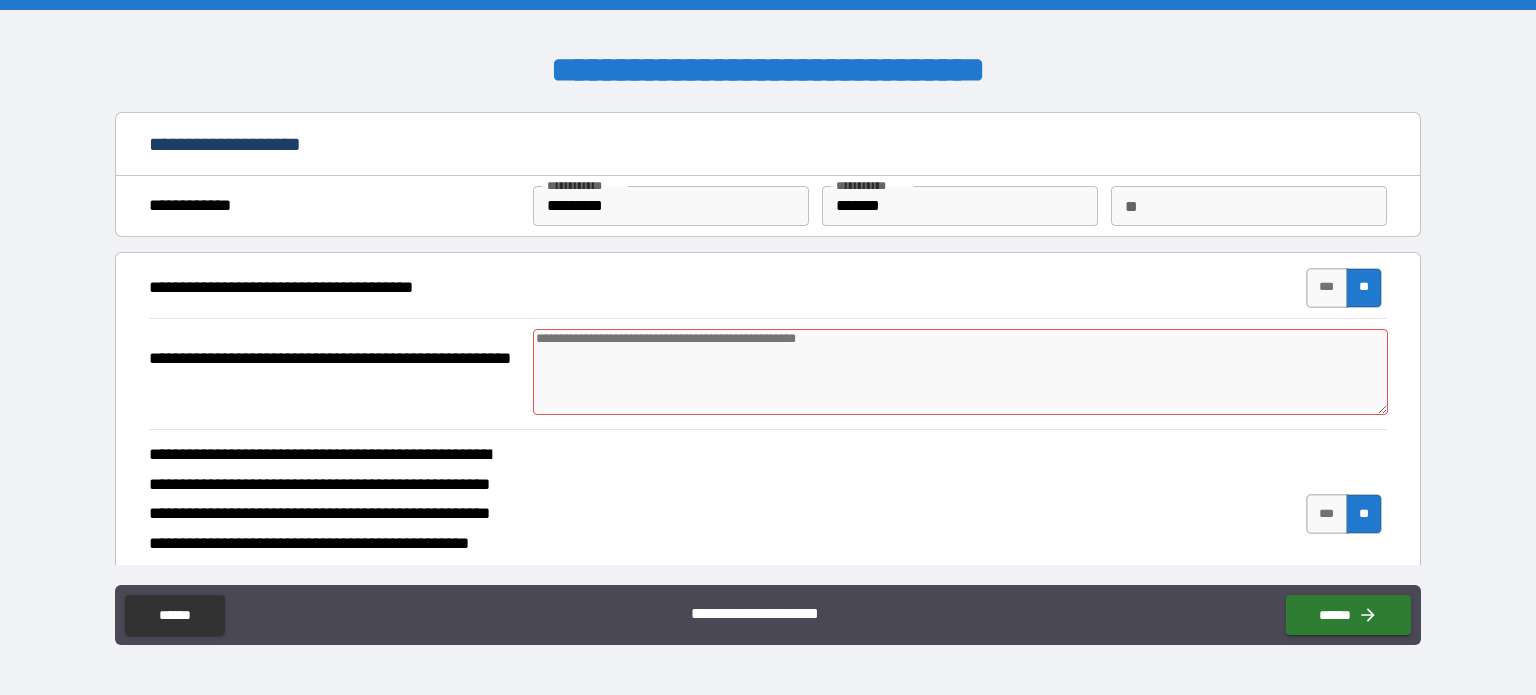 click on "**" at bounding box center [1249, 206] 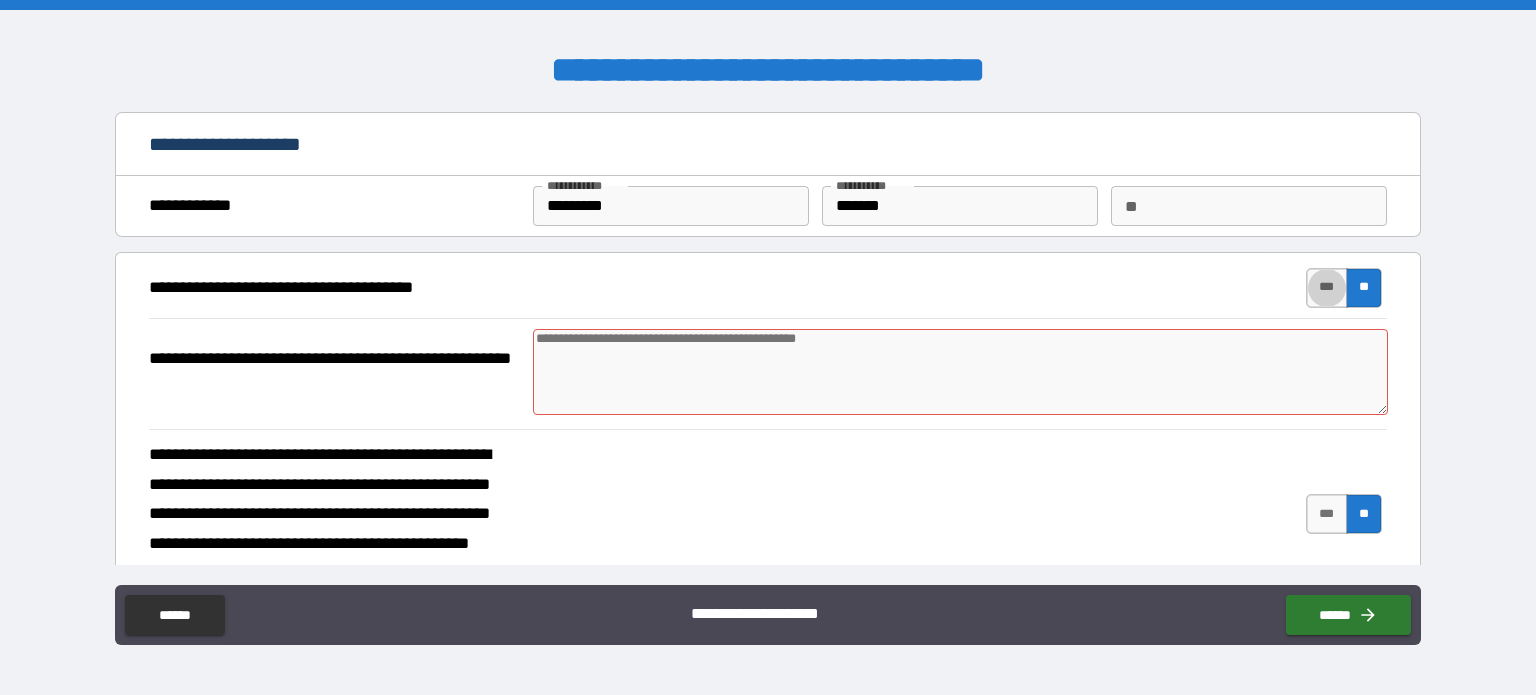 type on "****" 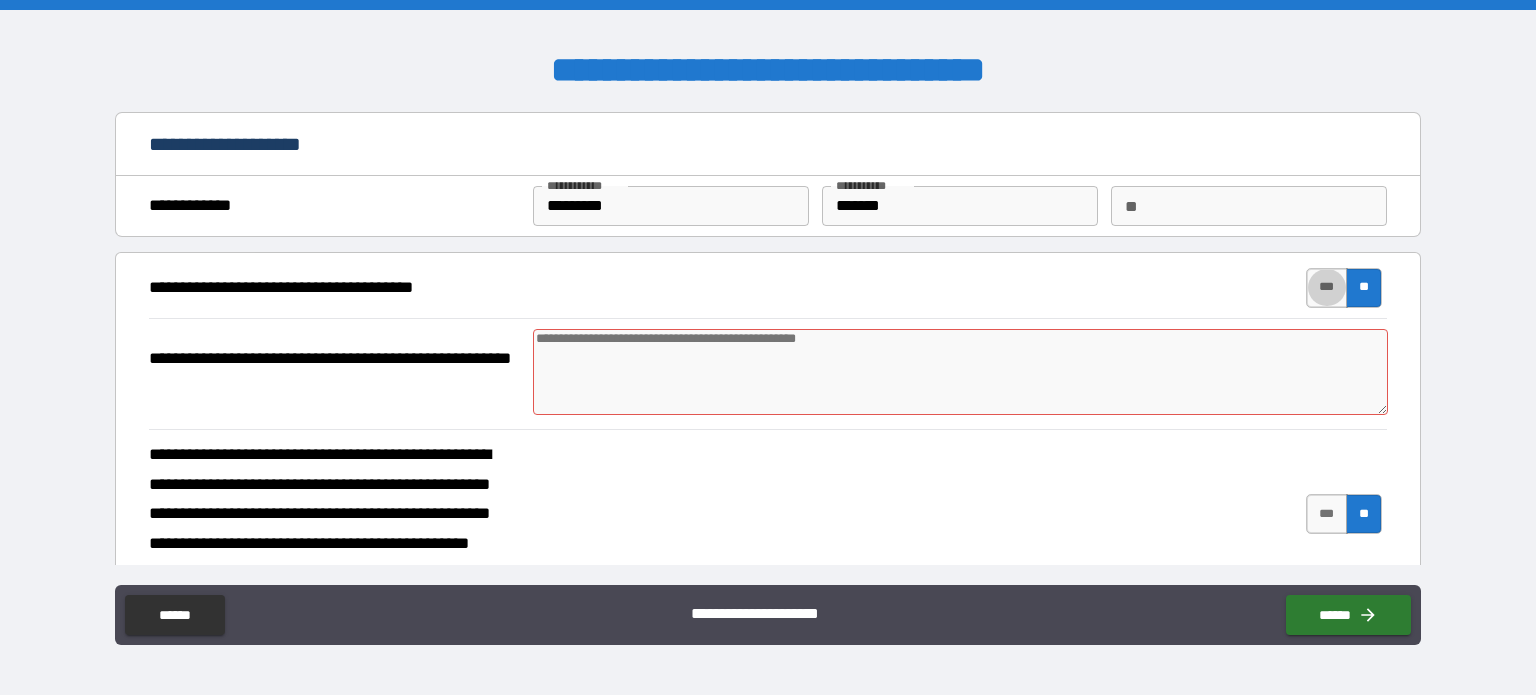 click on "**********" at bounding box center [768, 514] 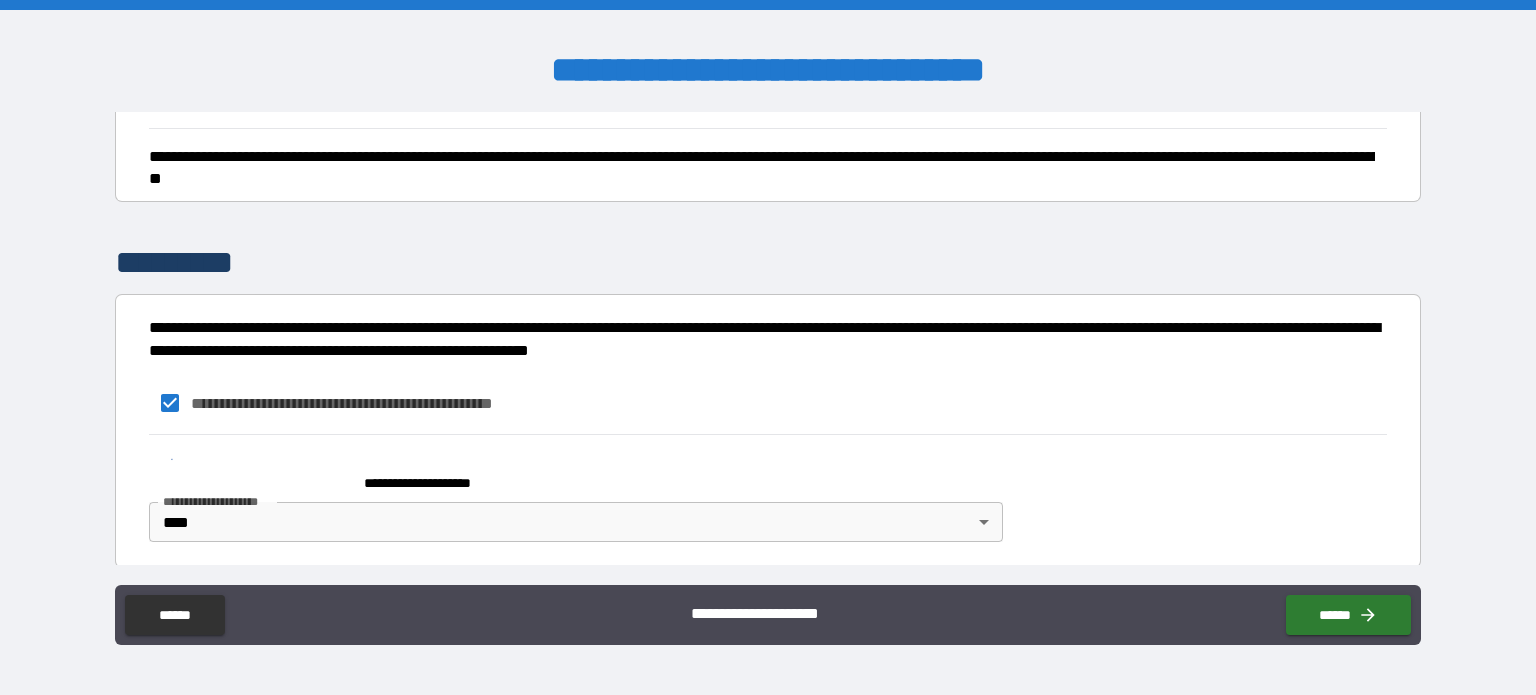 scroll, scrollTop: 1080, scrollLeft: 0, axis: vertical 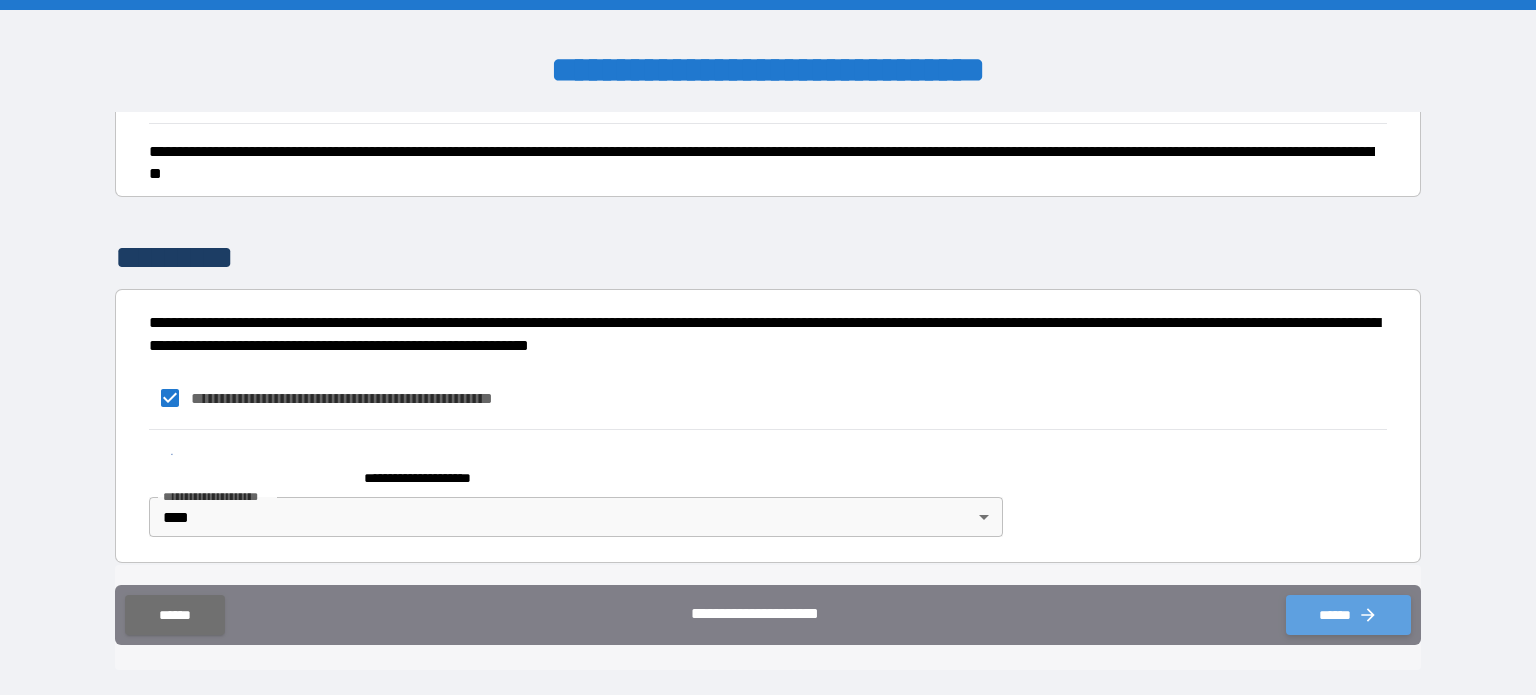 click on "******" at bounding box center (1348, 615) 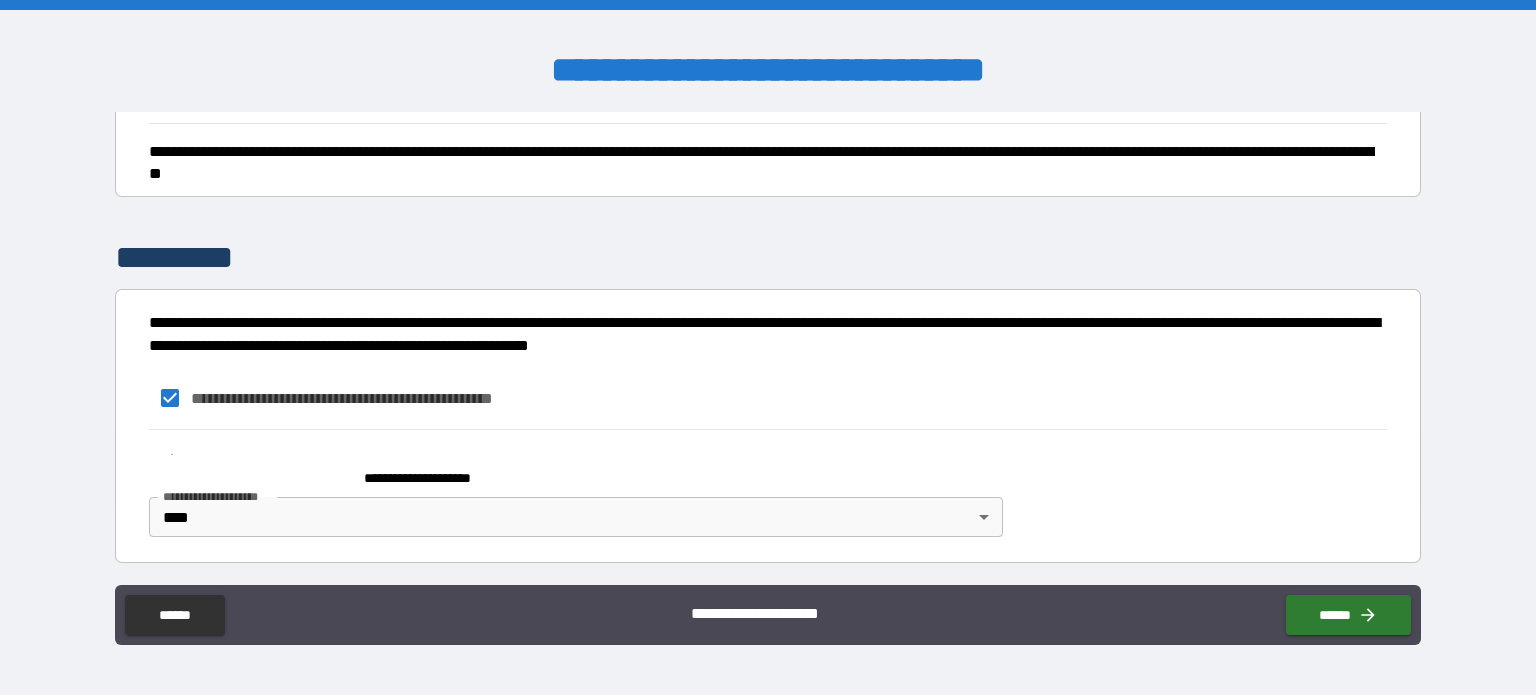 click on "**********" at bounding box center [768, 347] 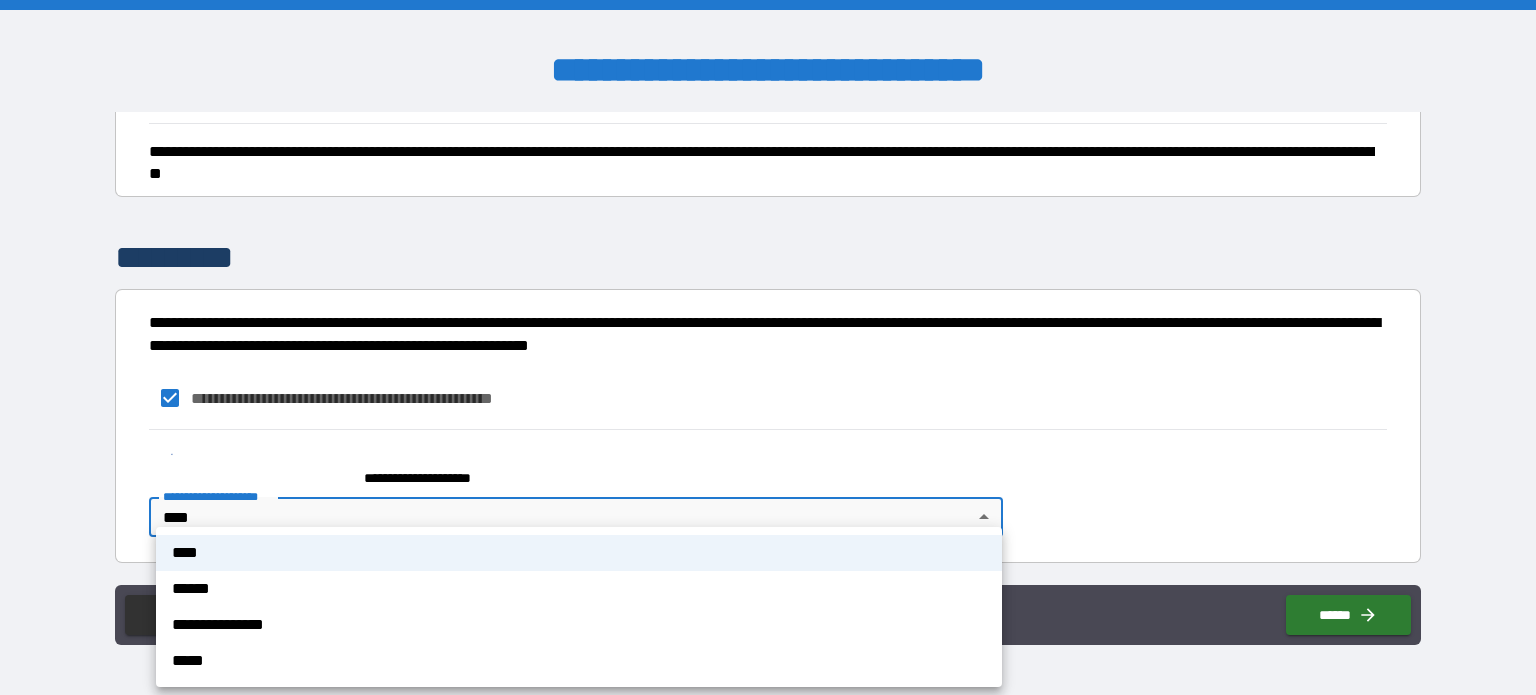 click on "****" at bounding box center (579, 553) 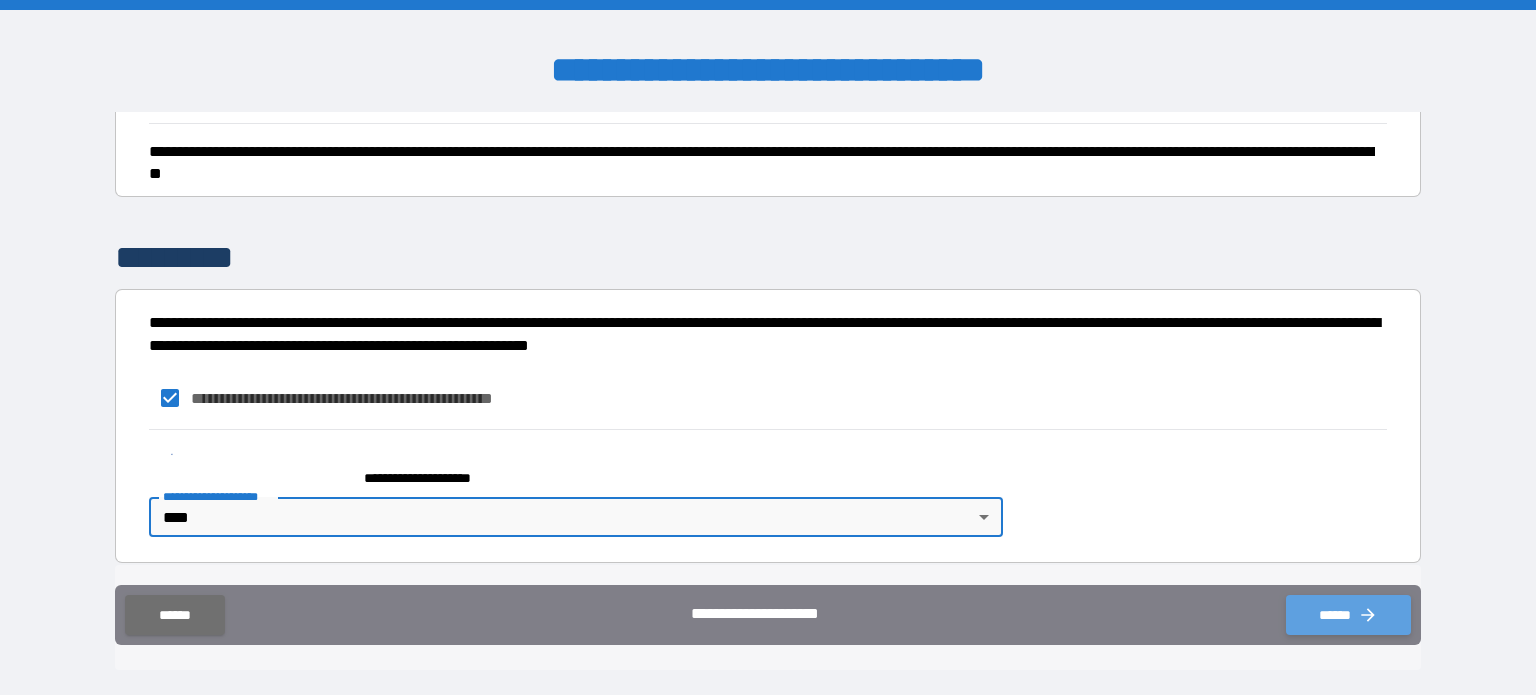 click on "******" at bounding box center (1348, 615) 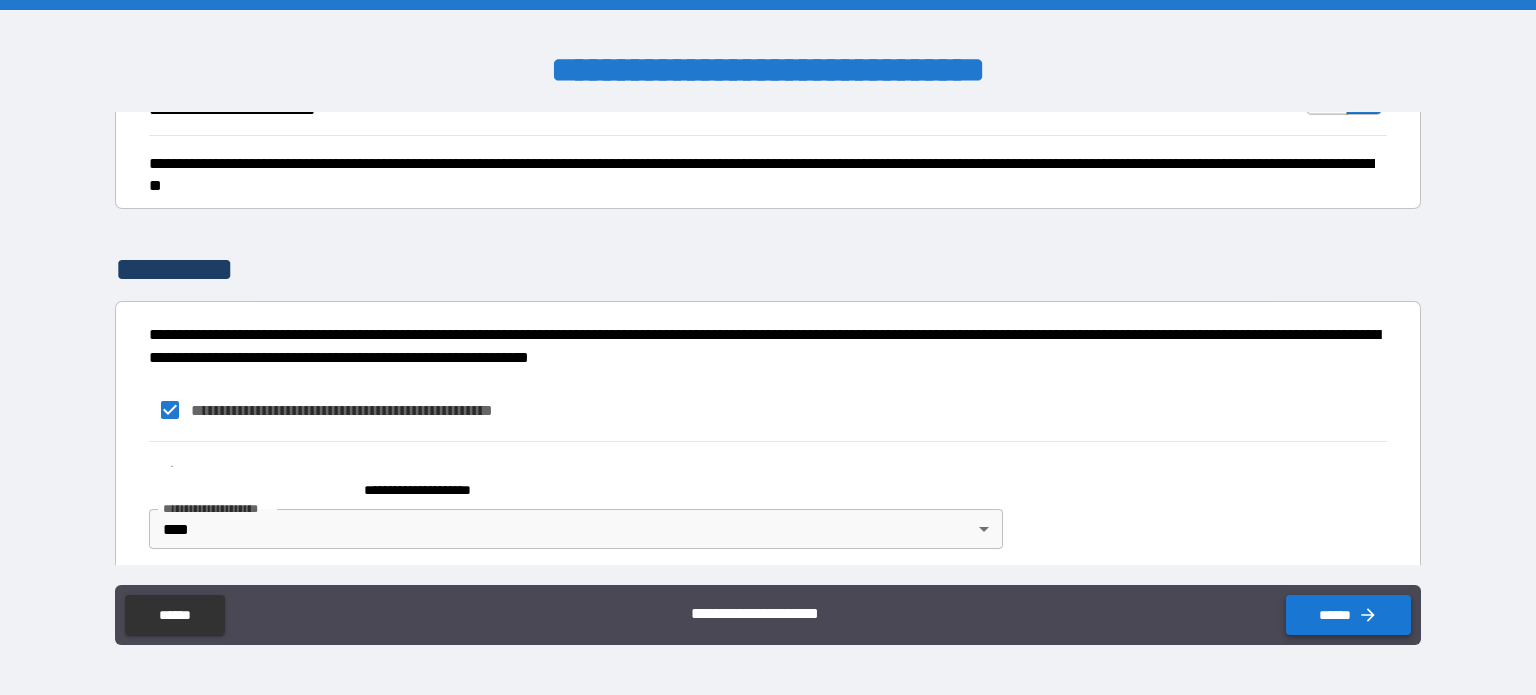 scroll, scrollTop: 1080, scrollLeft: 0, axis: vertical 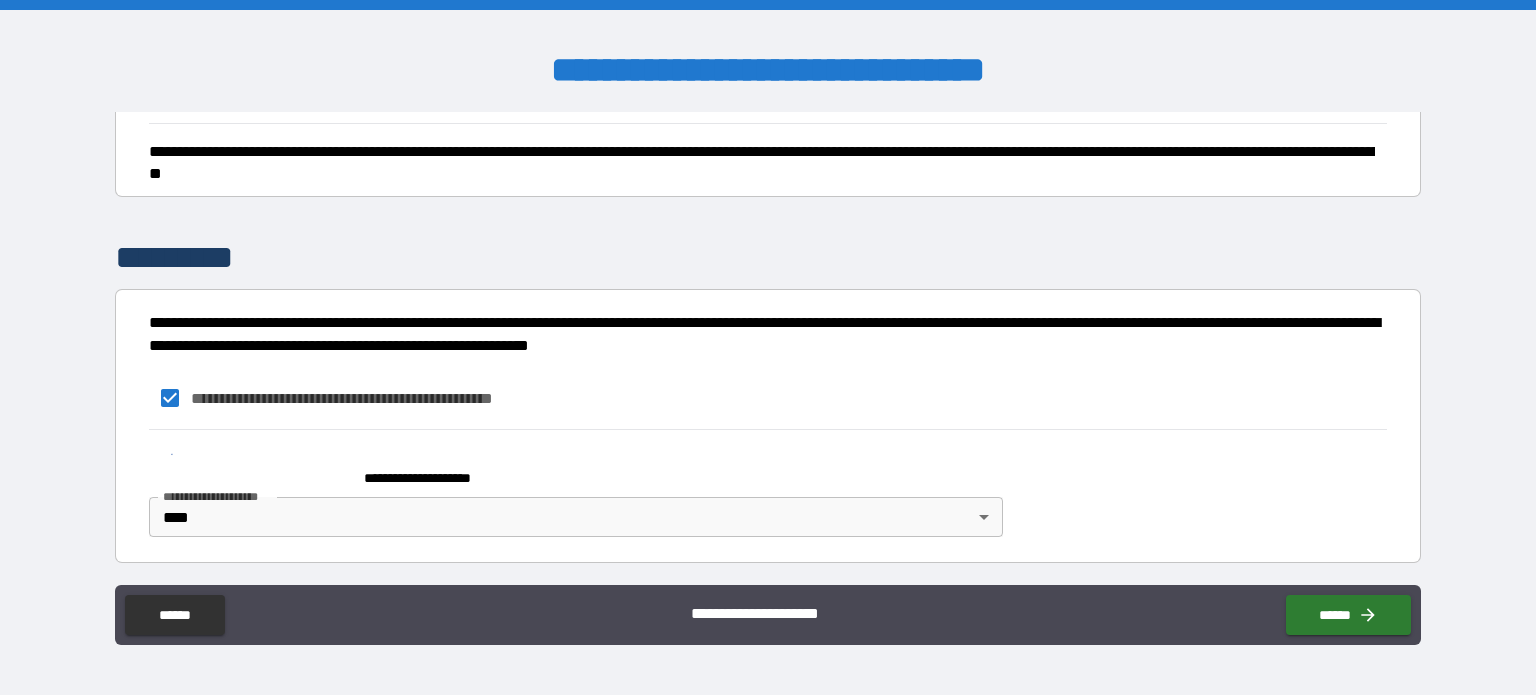 click on "**********" at bounding box center (768, 617) 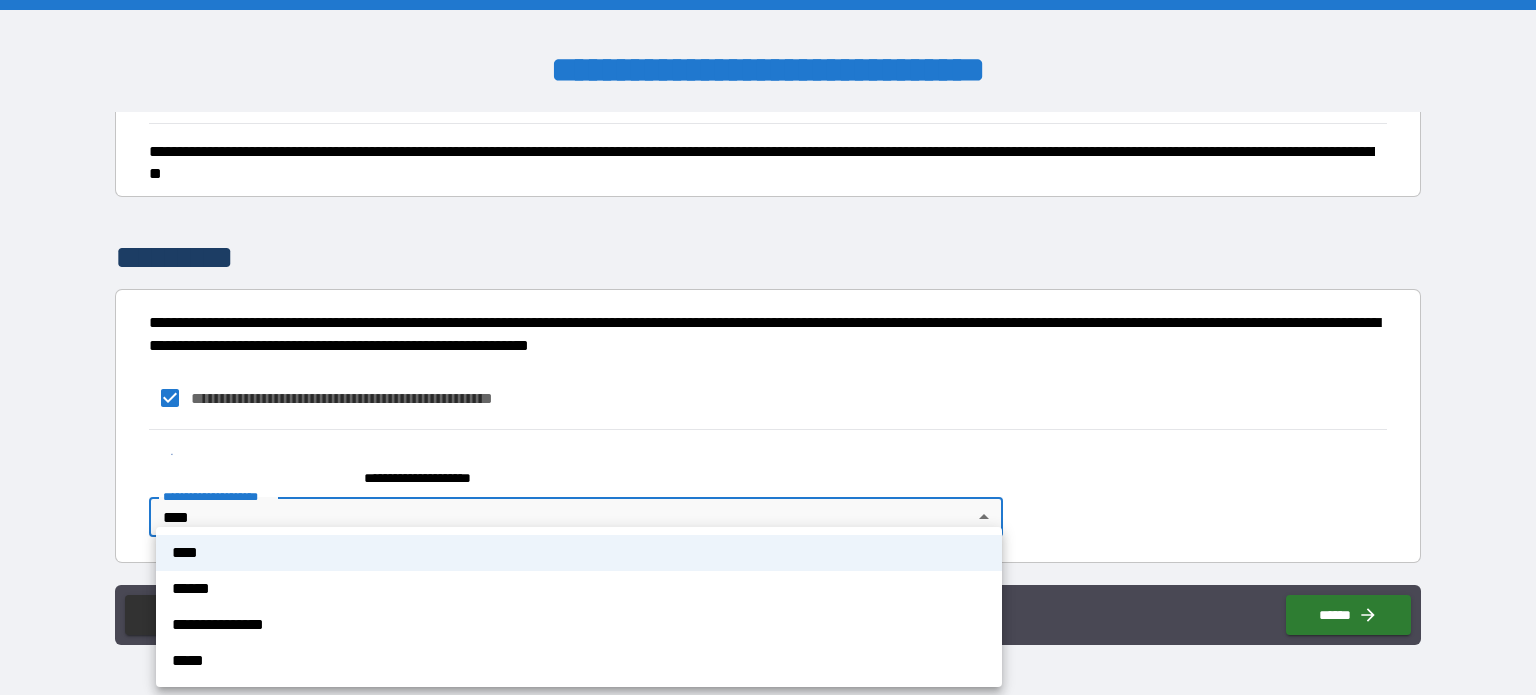 click on "****" at bounding box center [579, 553] 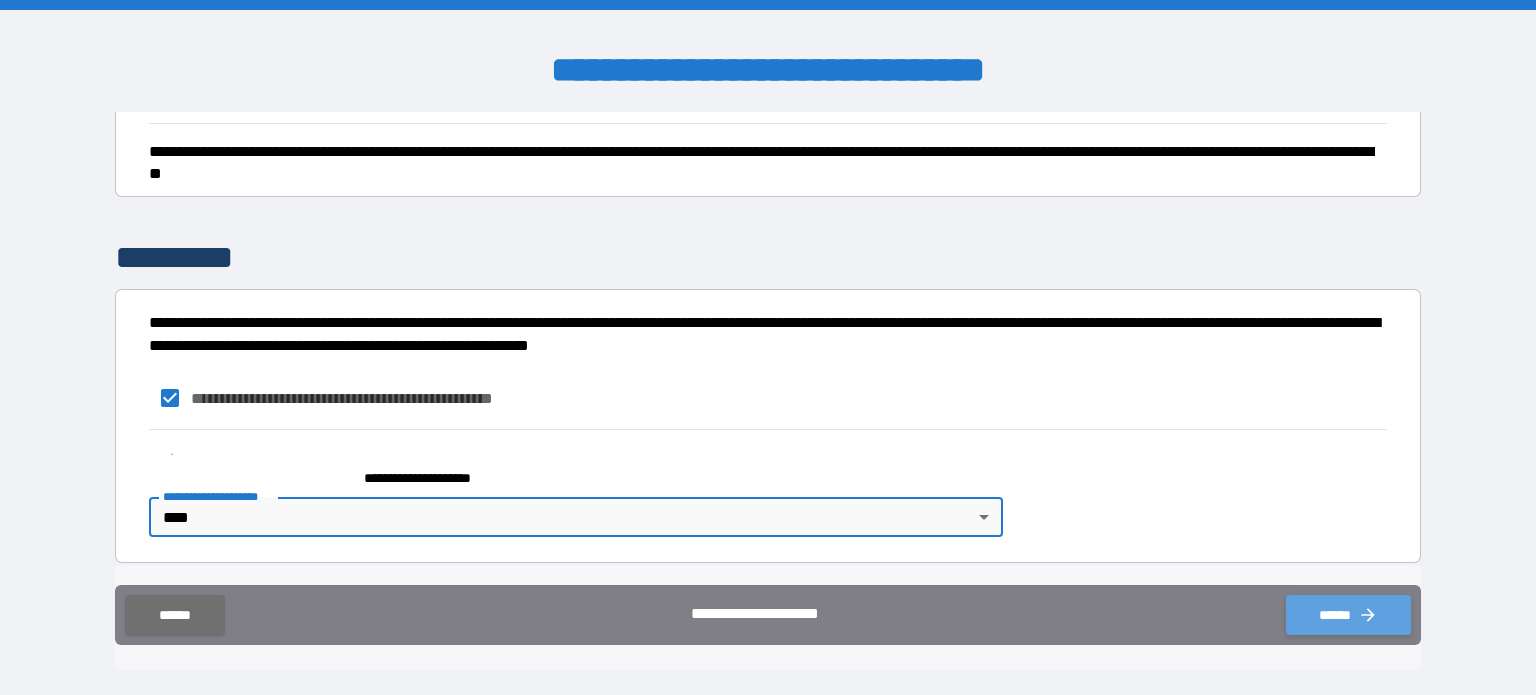 click on "******" at bounding box center [1348, 615] 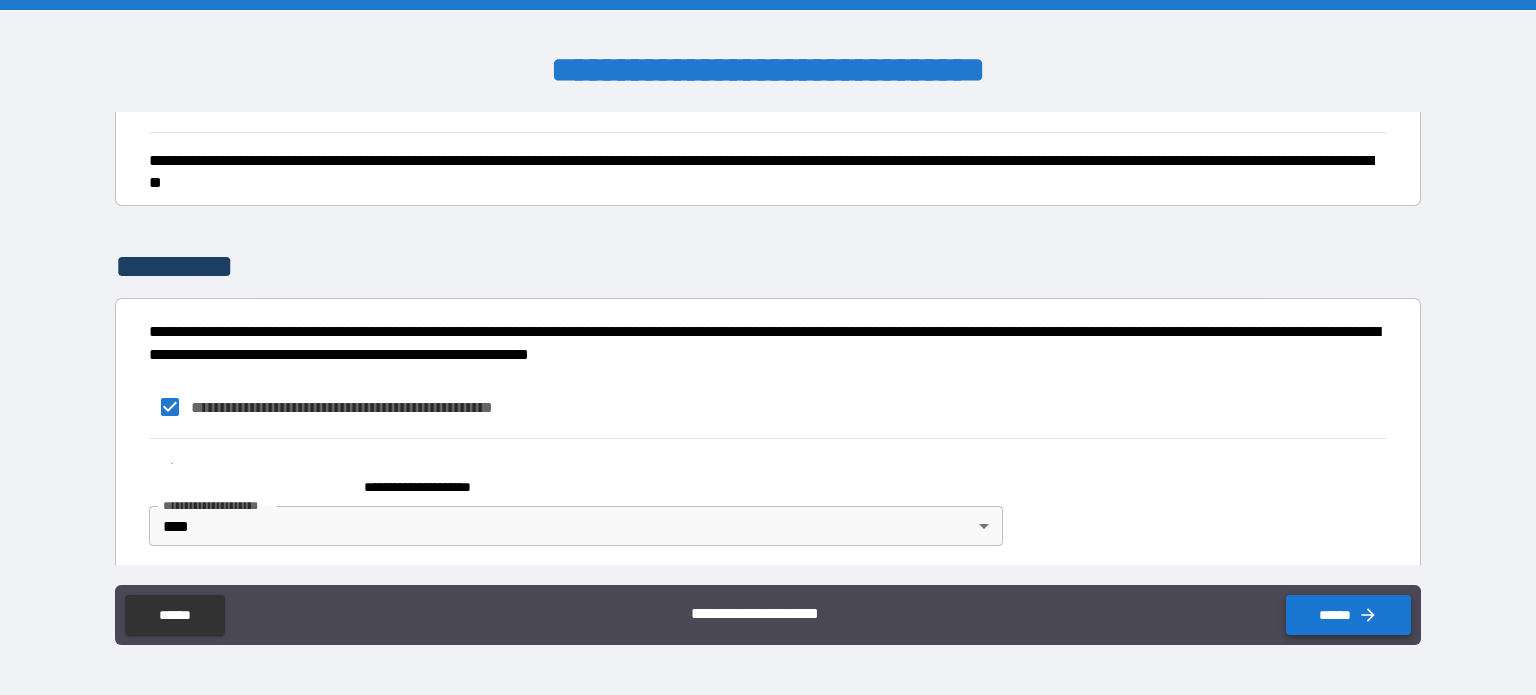scroll, scrollTop: 1080, scrollLeft: 0, axis: vertical 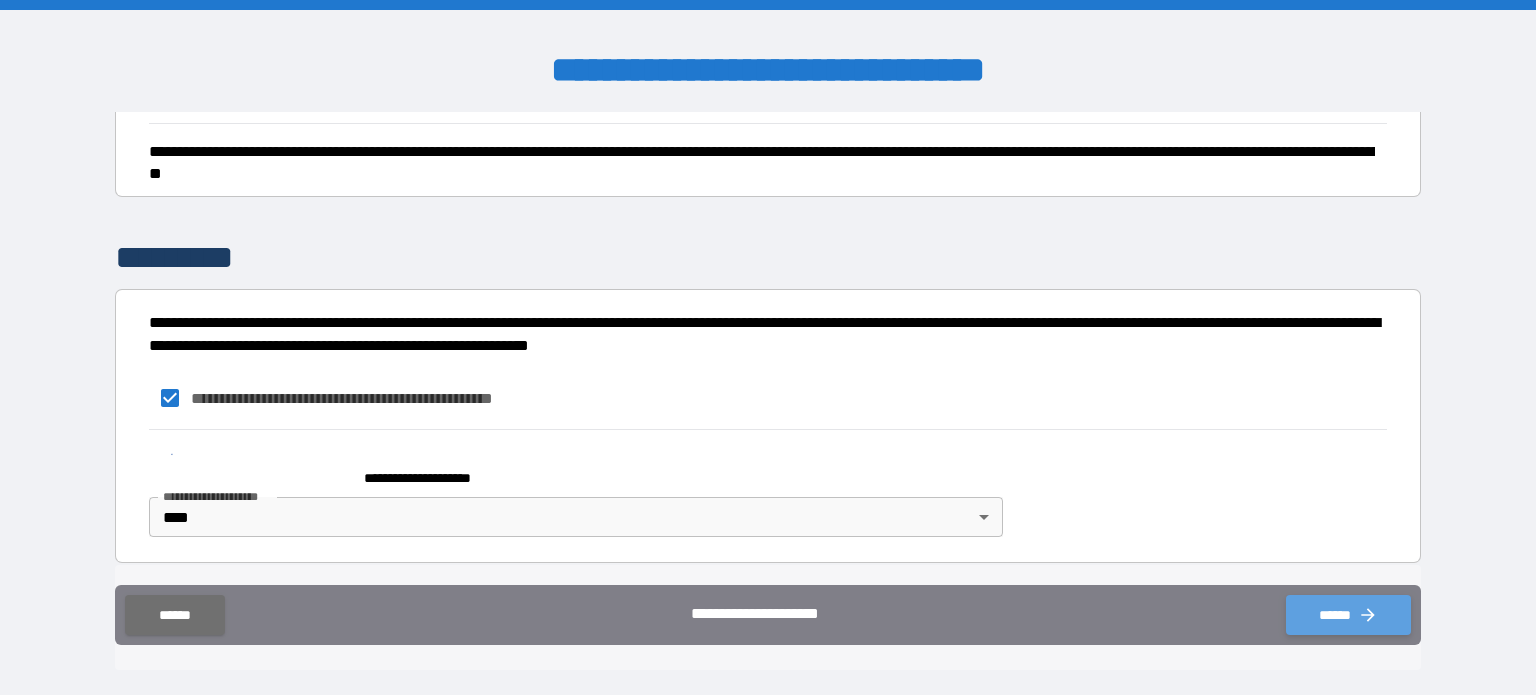 click on "******" at bounding box center [1348, 615] 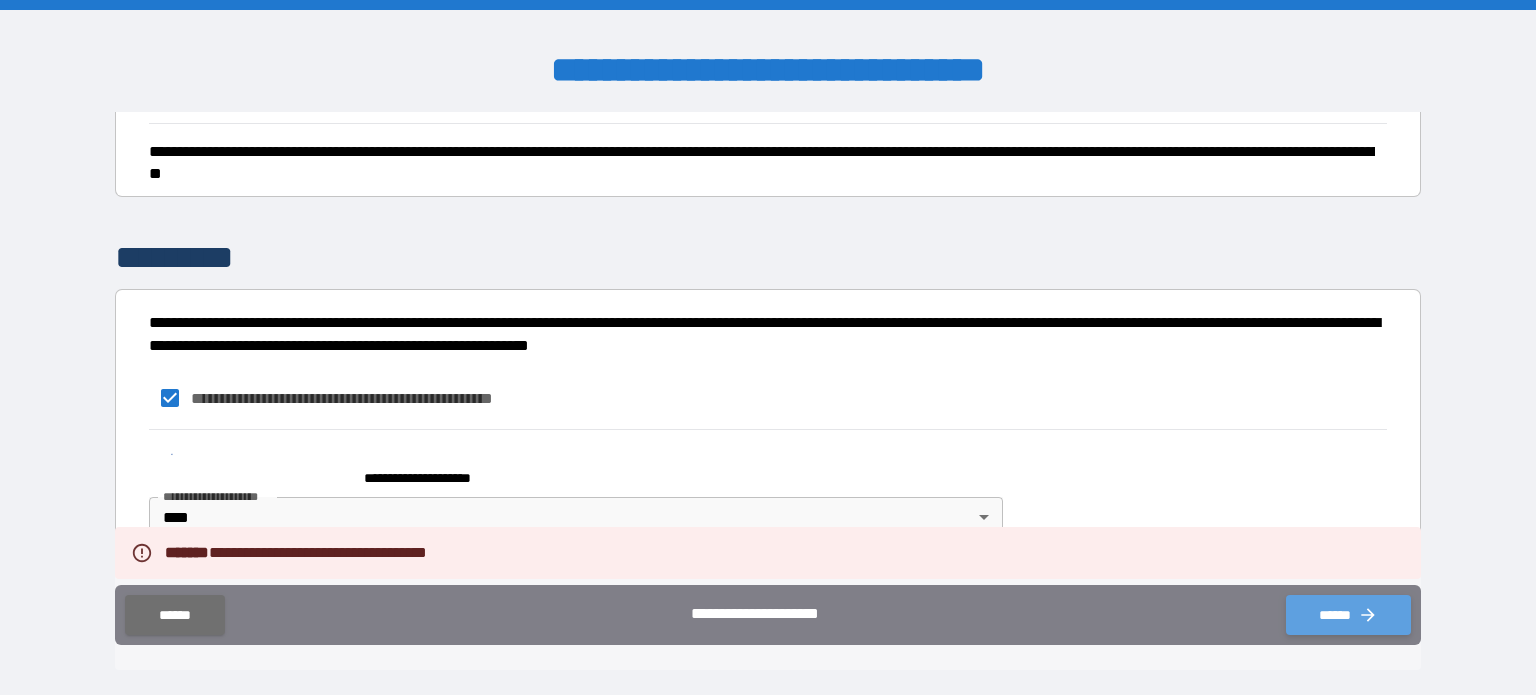 click on "******" at bounding box center [1348, 615] 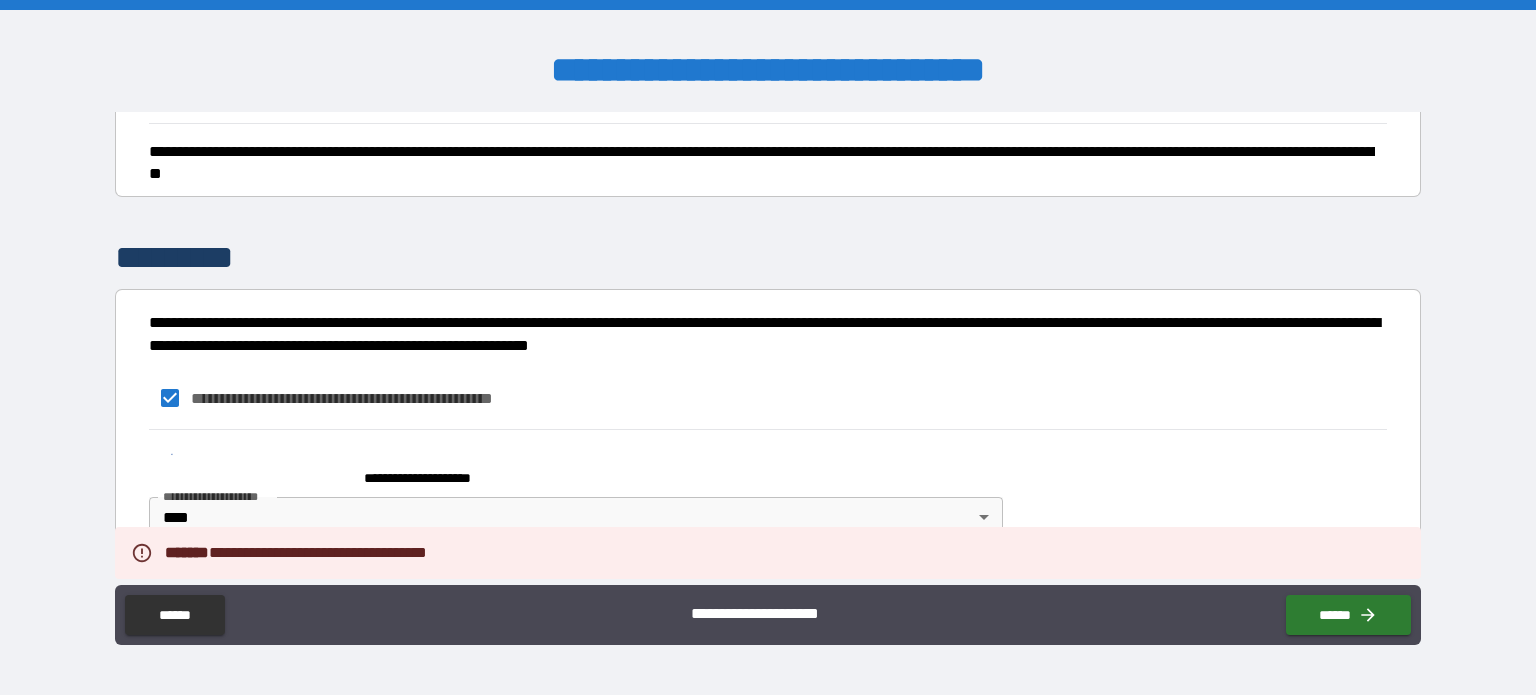 click on "**********" at bounding box center (768, 496) 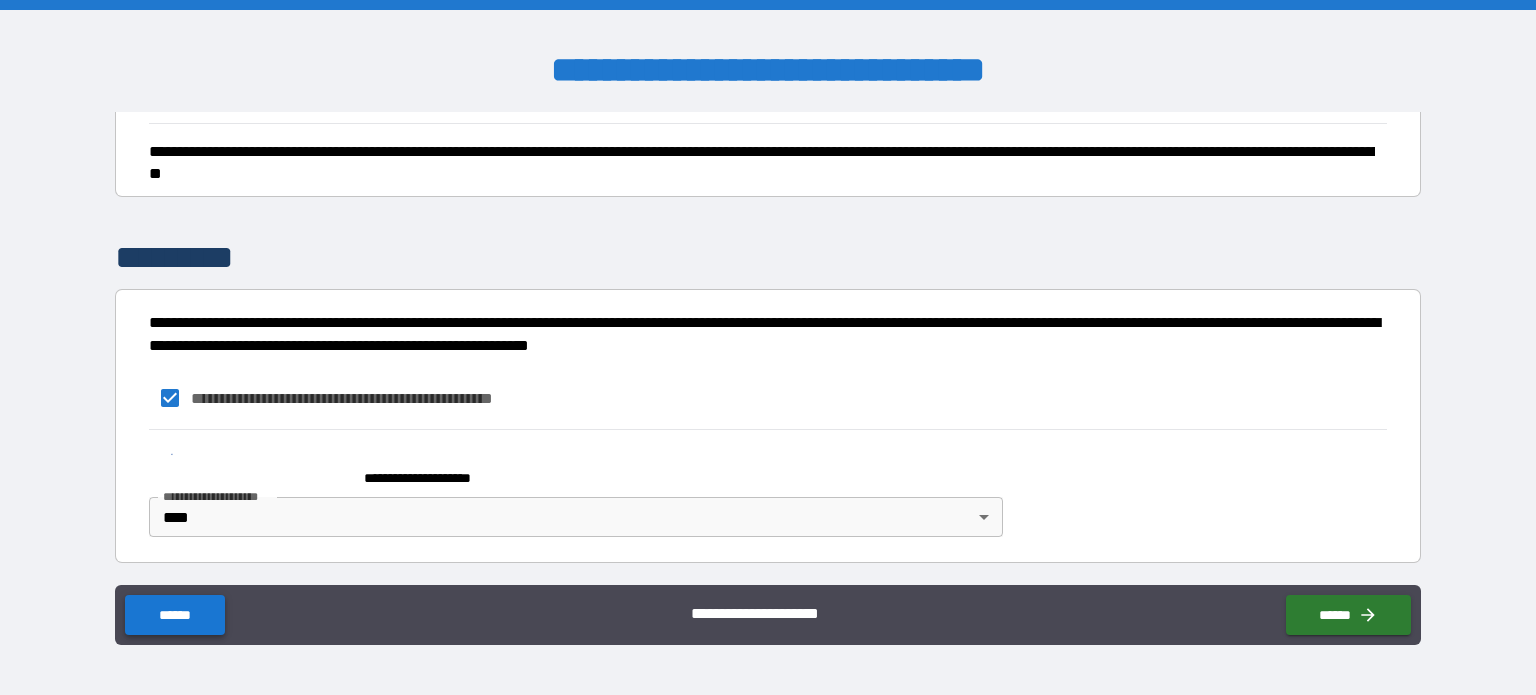 click on "******" at bounding box center [174, 615] 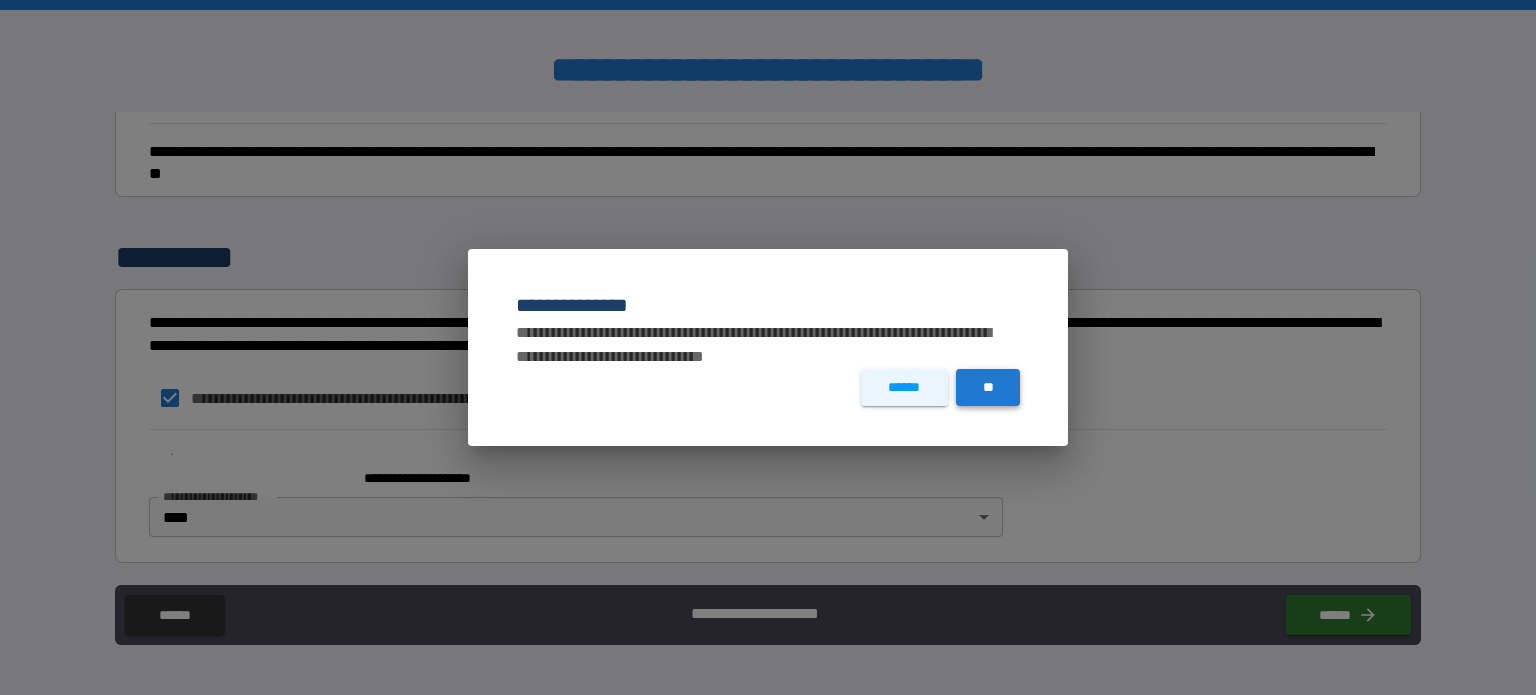 click on "**" at bounding box center (988, 387) 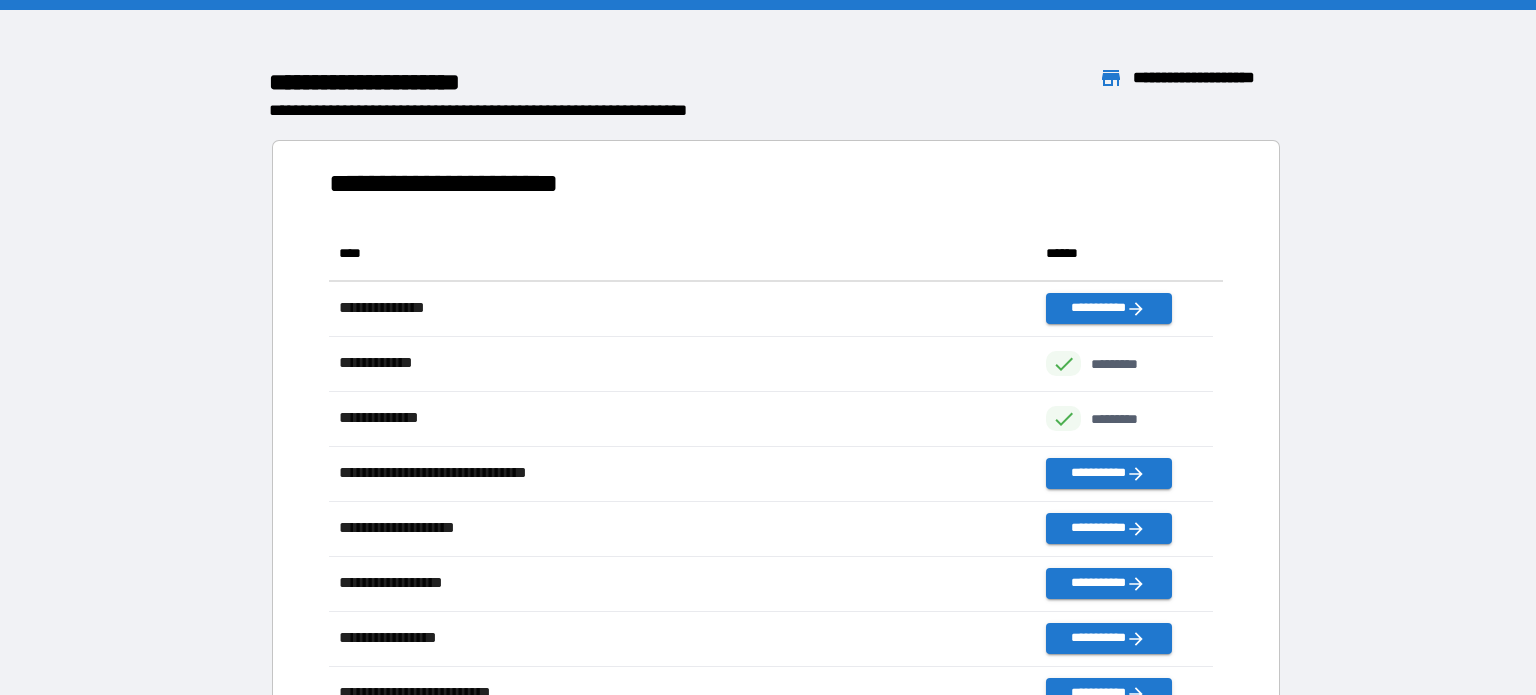 scroll, scrollTop: 16, scrollLeft: 16, axis: both 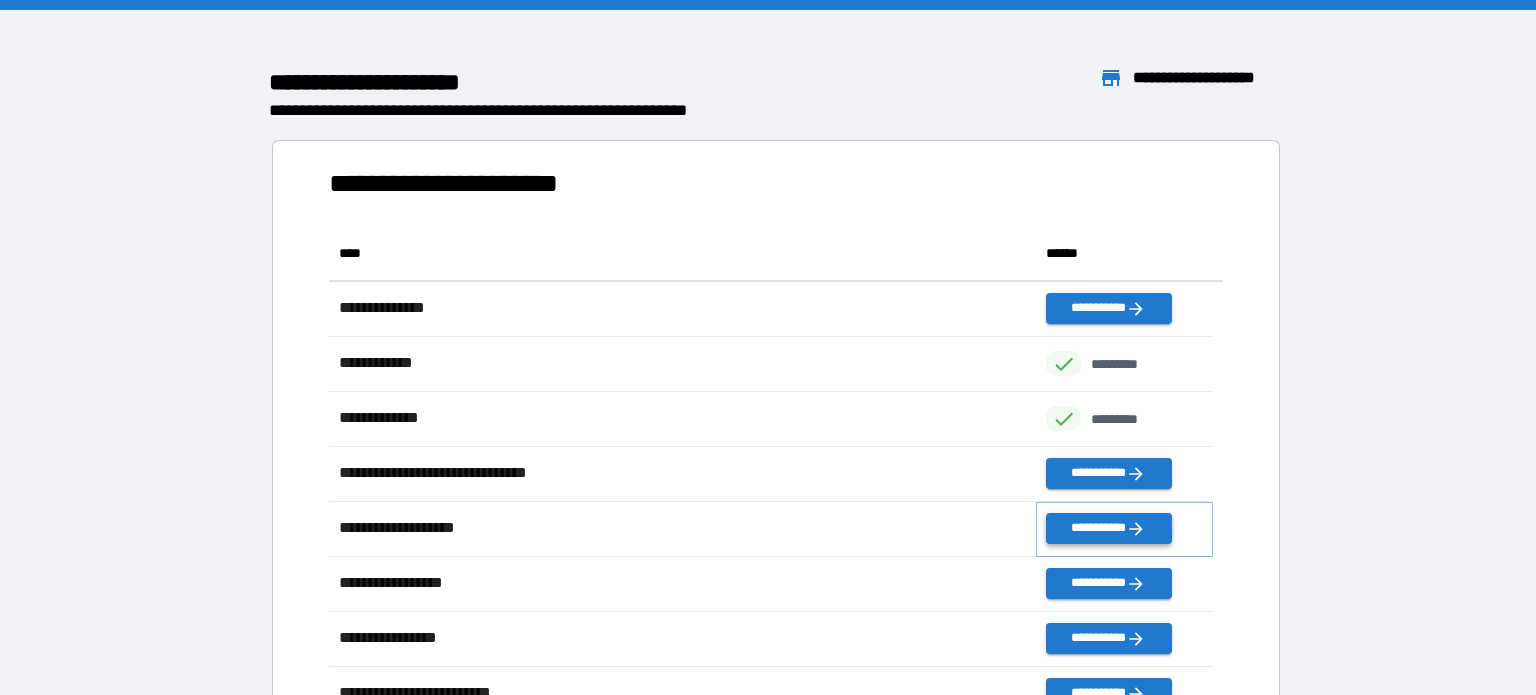 click on "**********" at bounding box center [1108, 528] 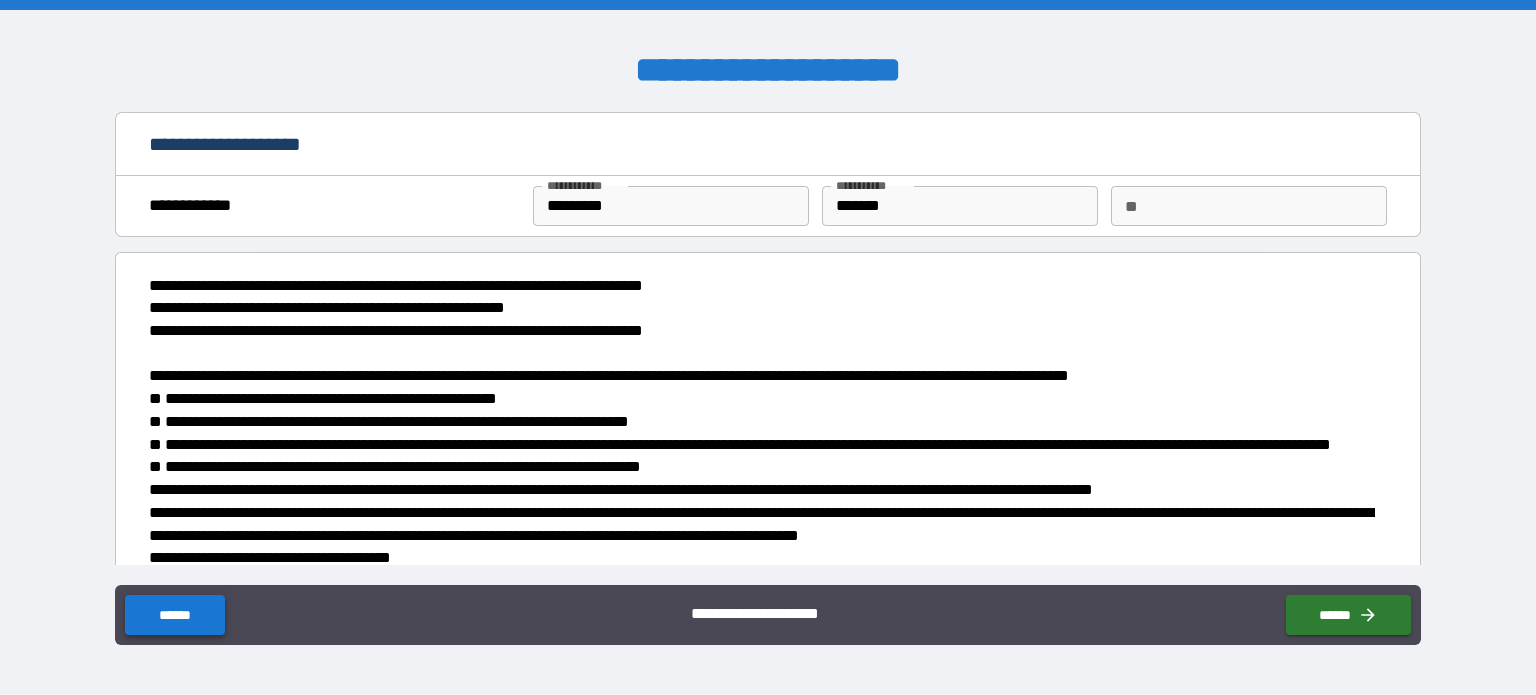 click on "******" at bounding box center (174, 615) 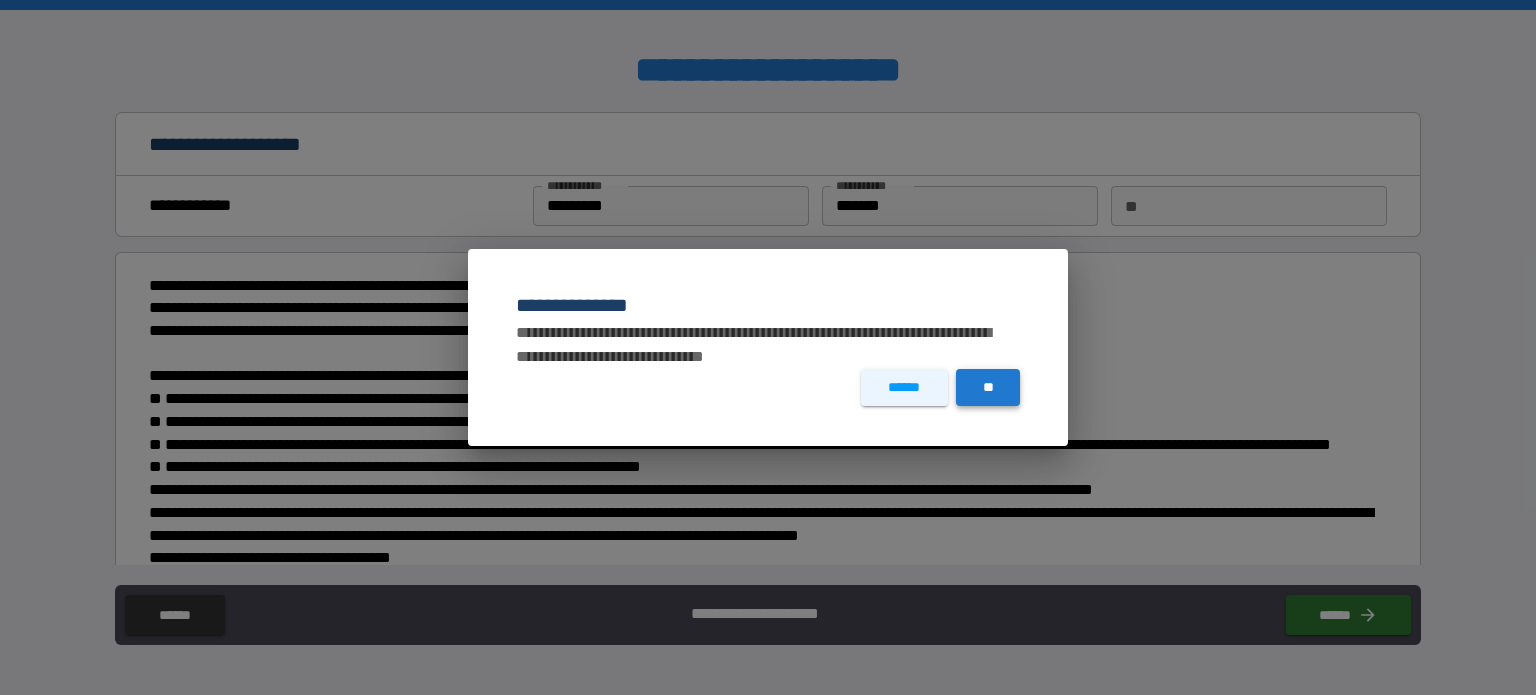 click on "**" at bounding box center [988, 387] 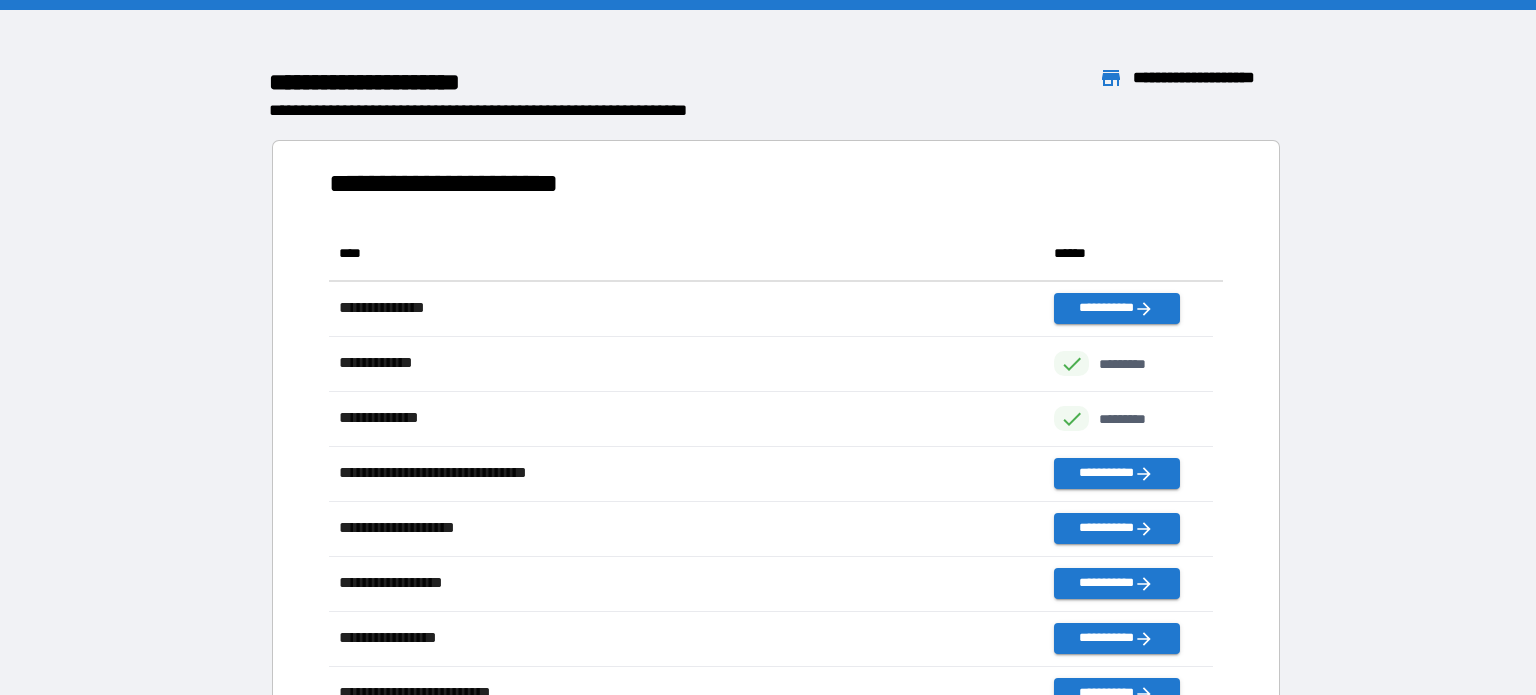scroll, scrollTop: 16, scrollLeft: 16, axis: both 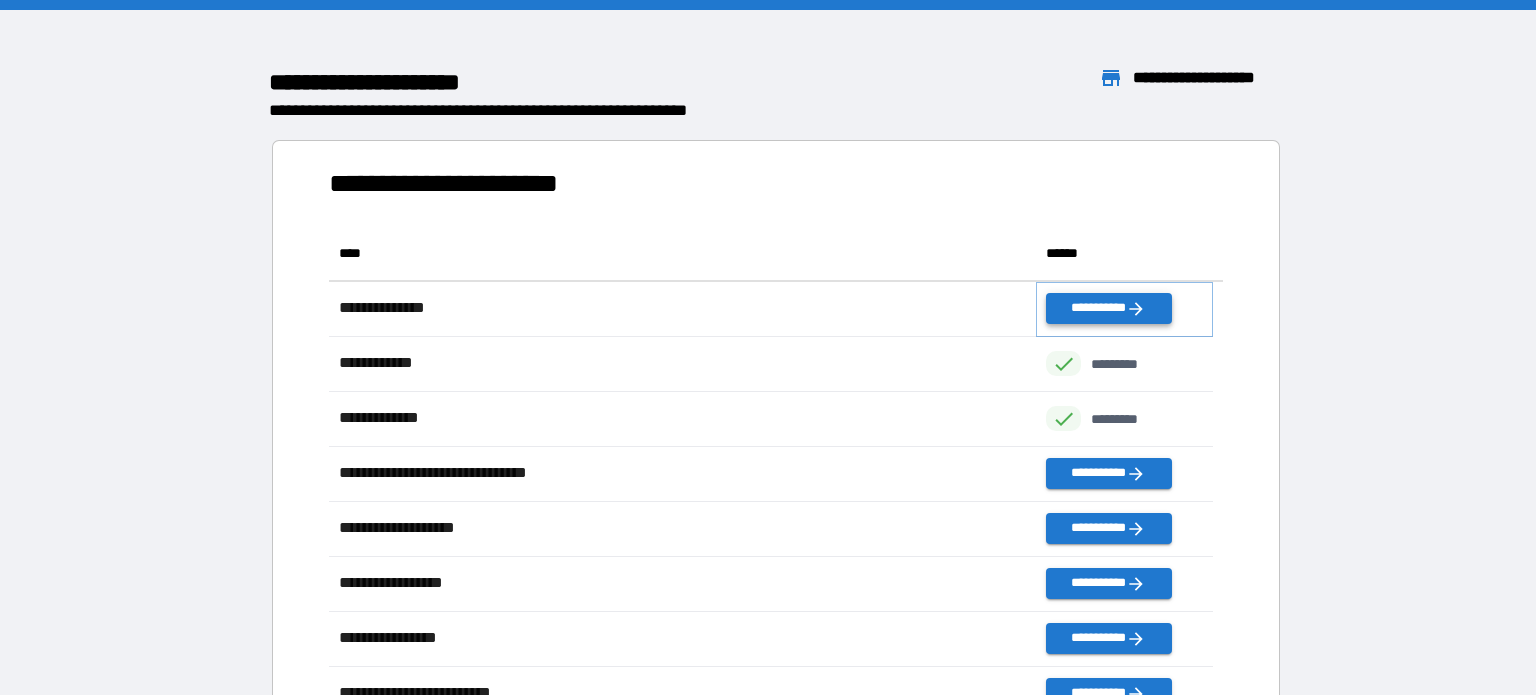click on "**********" at bounding box center (1108, 308) 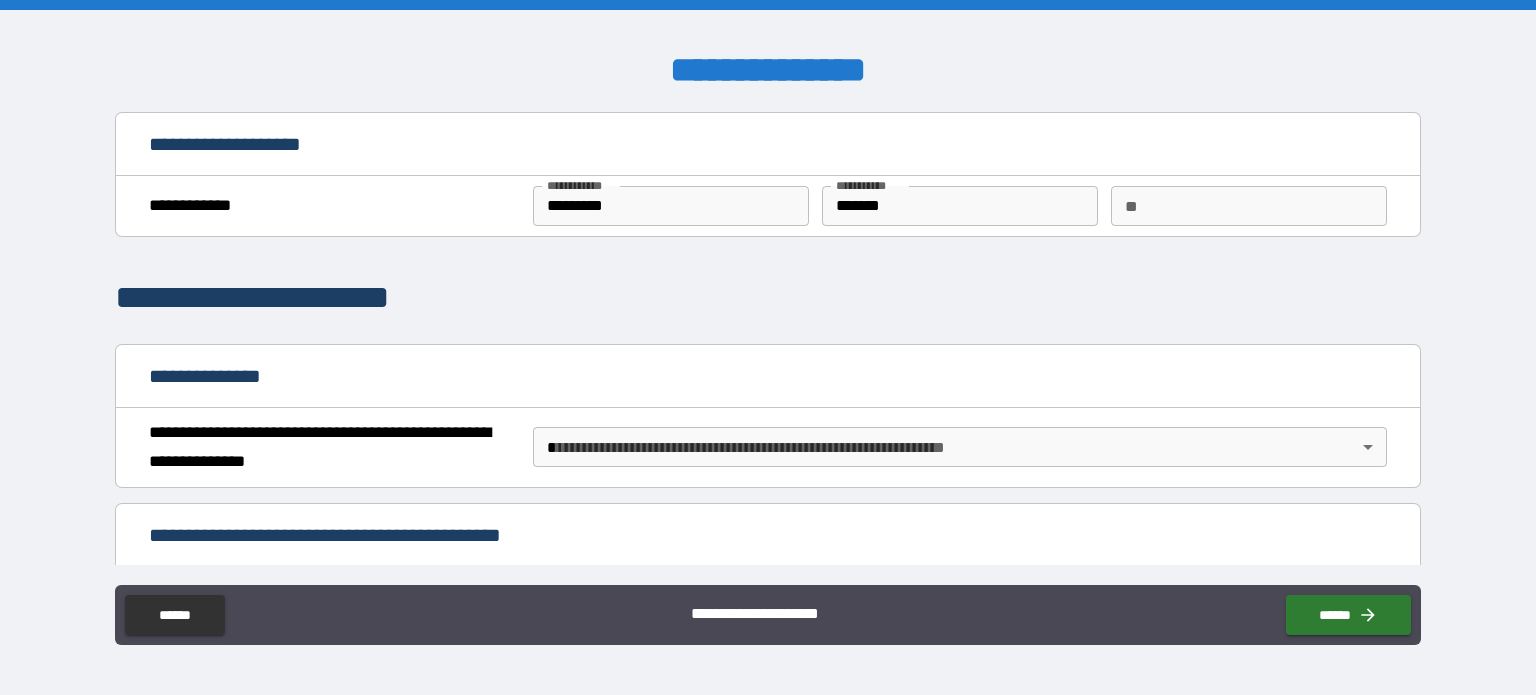 click on "**********" at bounding box center (768, 347) 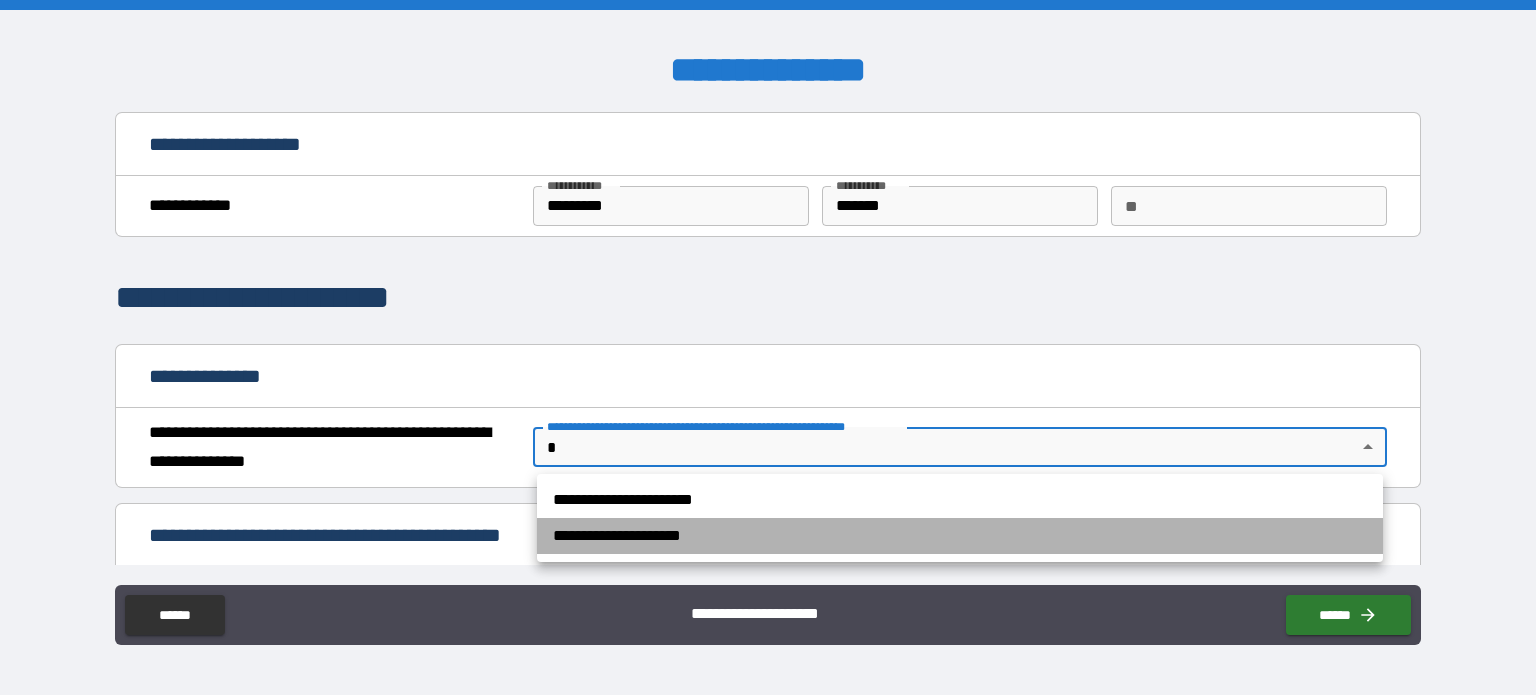 click on "**********" at bounding box center (960, 536) 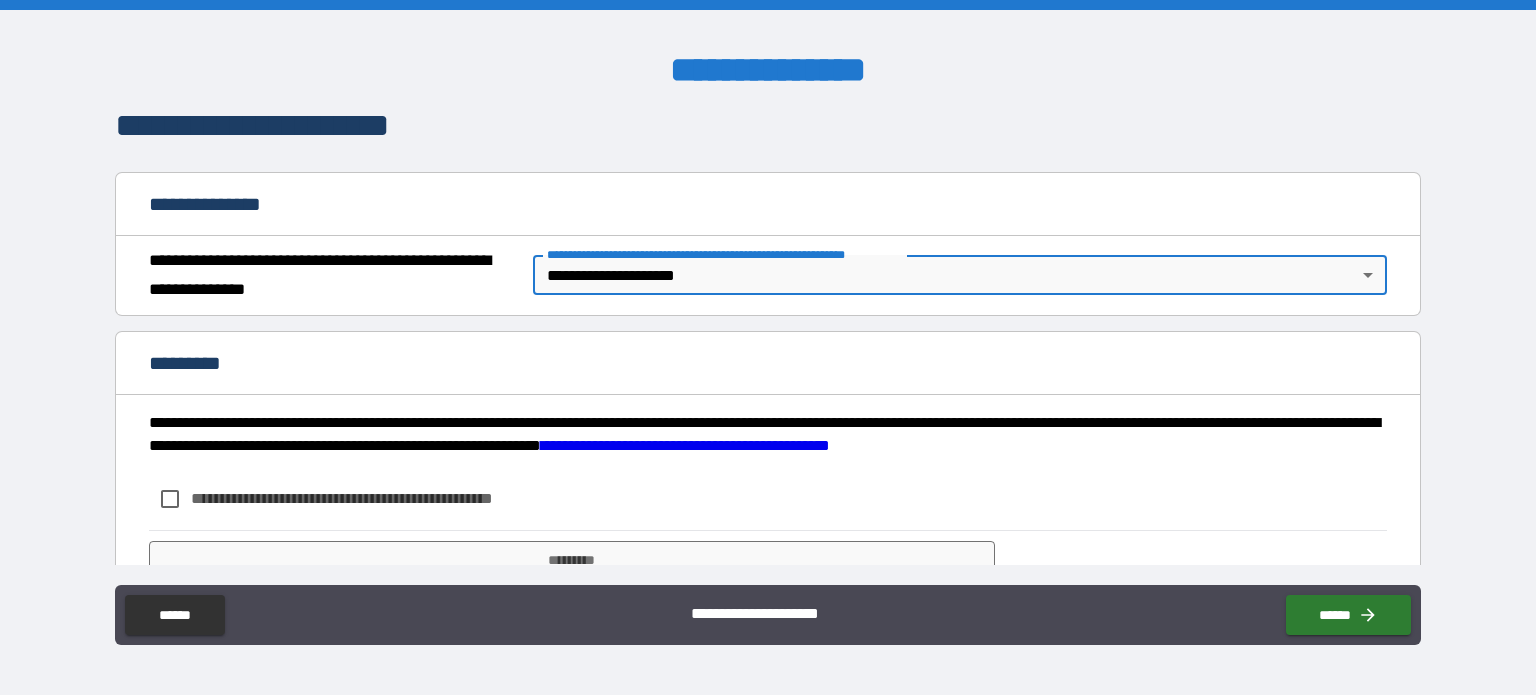 scroll, scrollTop: 192, scrollLeft: 0, axis: vertical 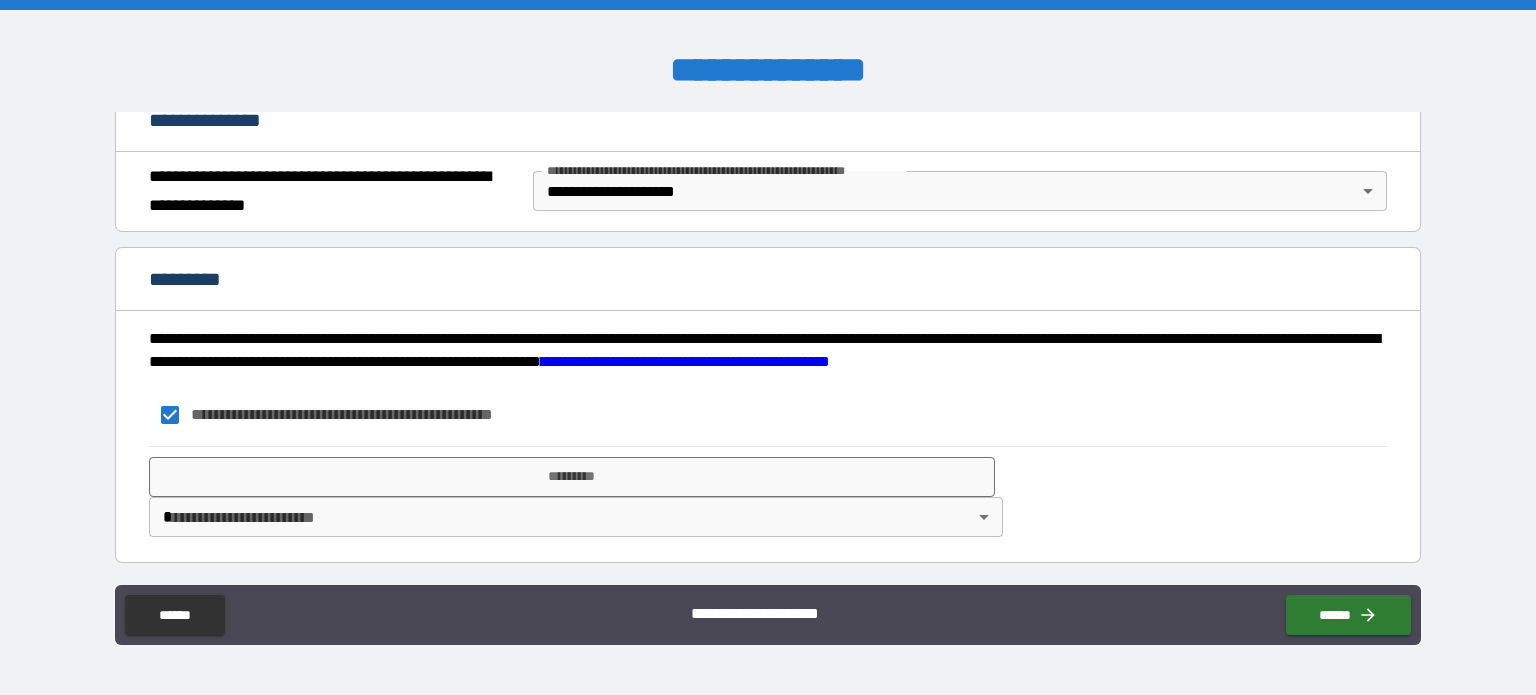 click on "**********" at bounding box center (768, 347) 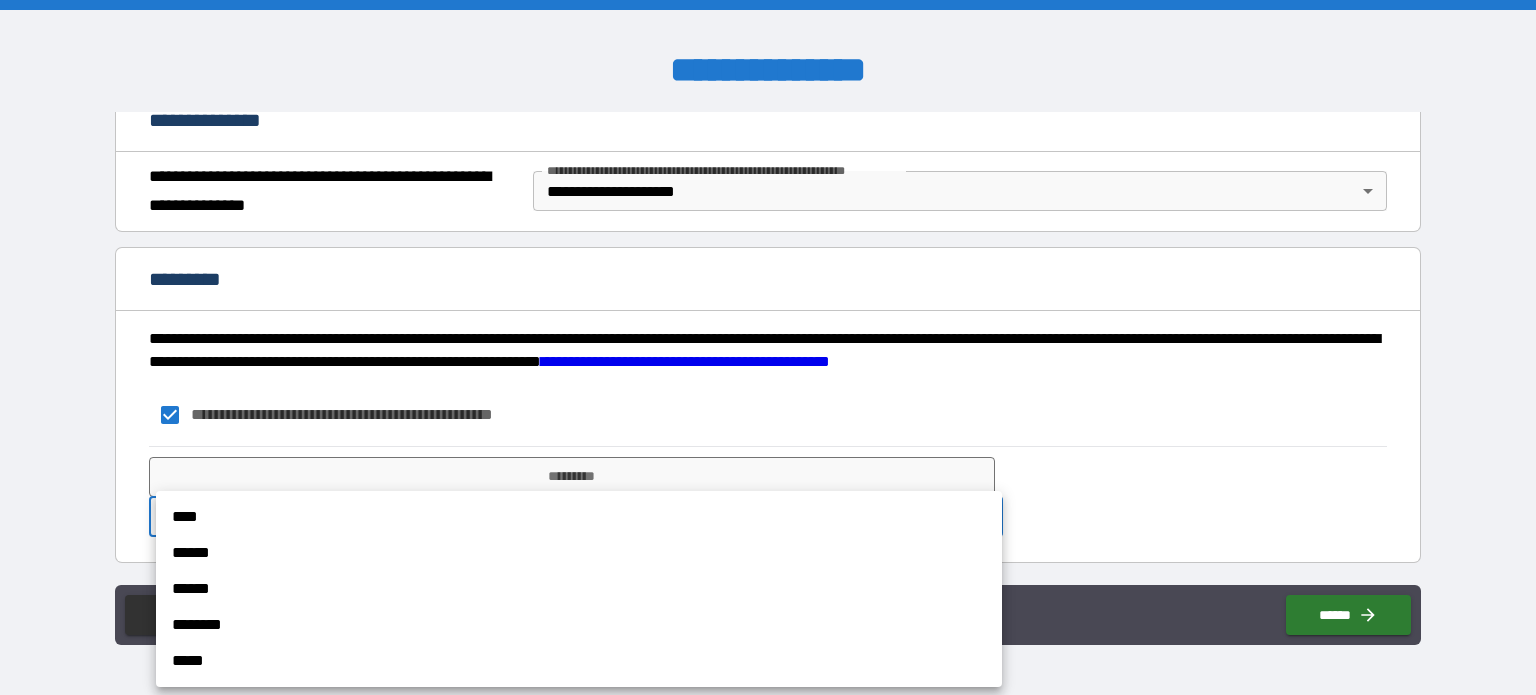 click on "****" at bounding box center [579, 517] 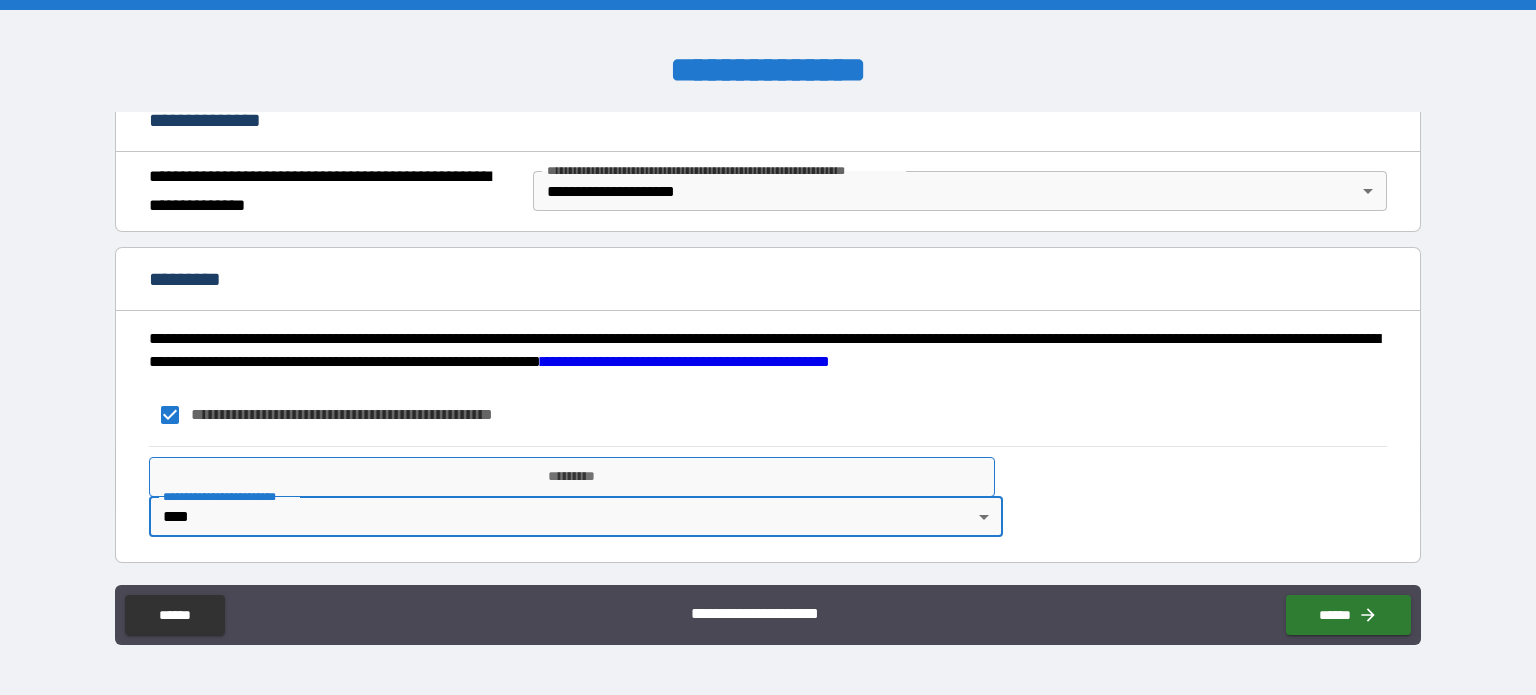 click on "*********" at bounding box center (572, 477) 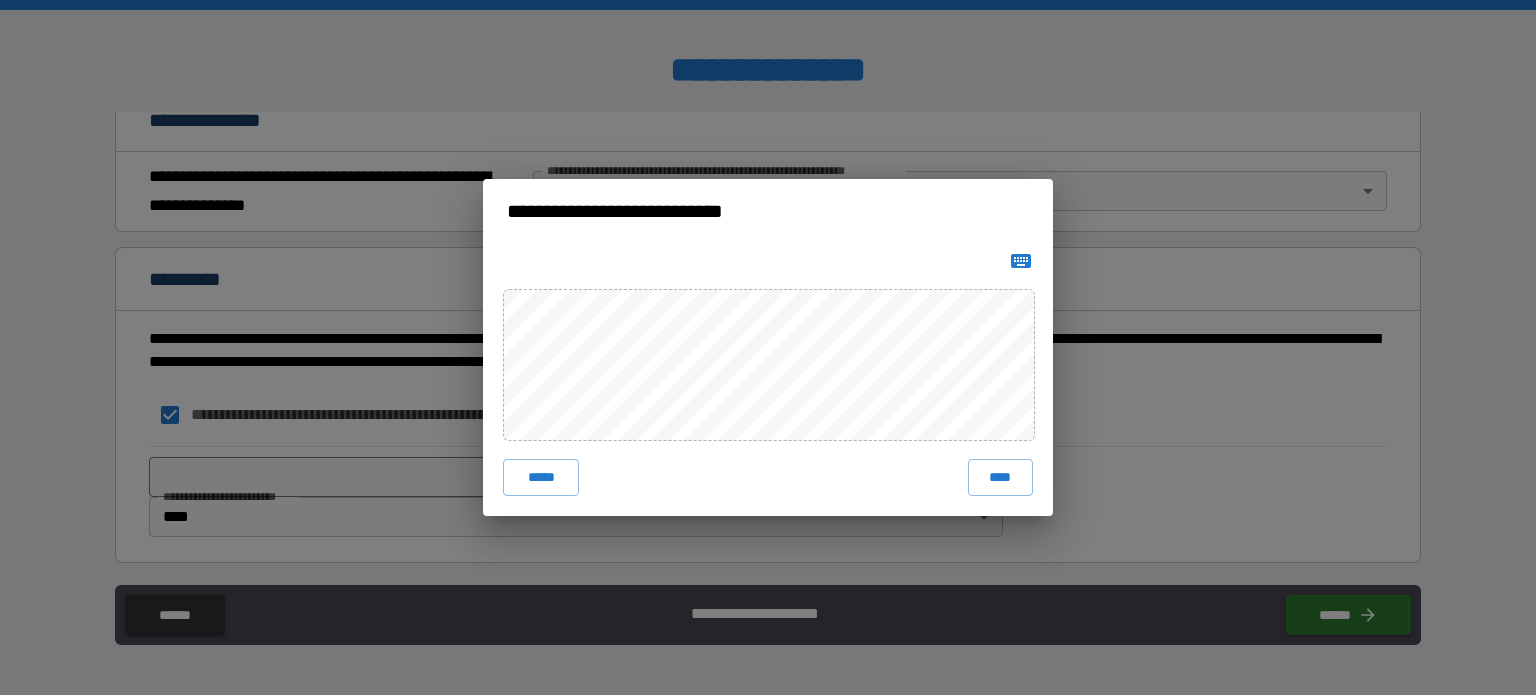 click at bounding box center (1021, 261) 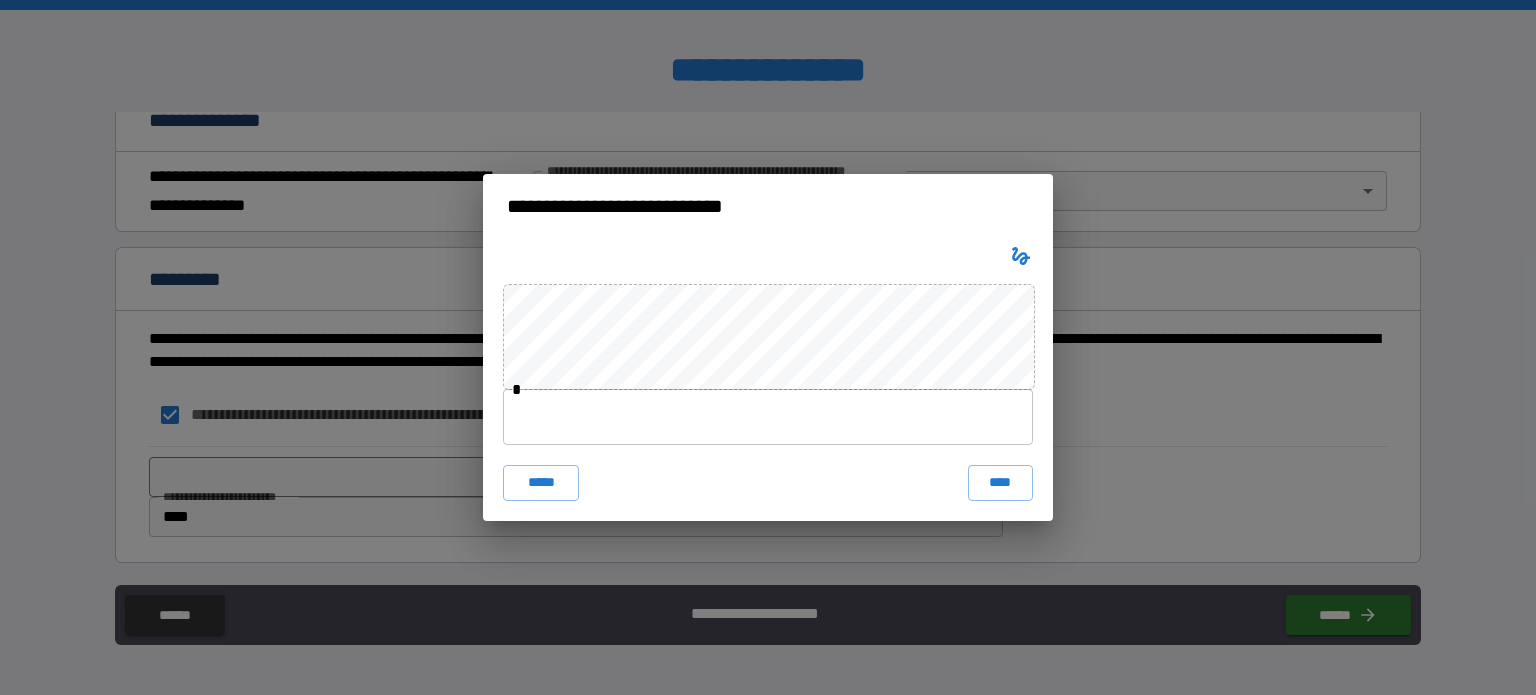 click 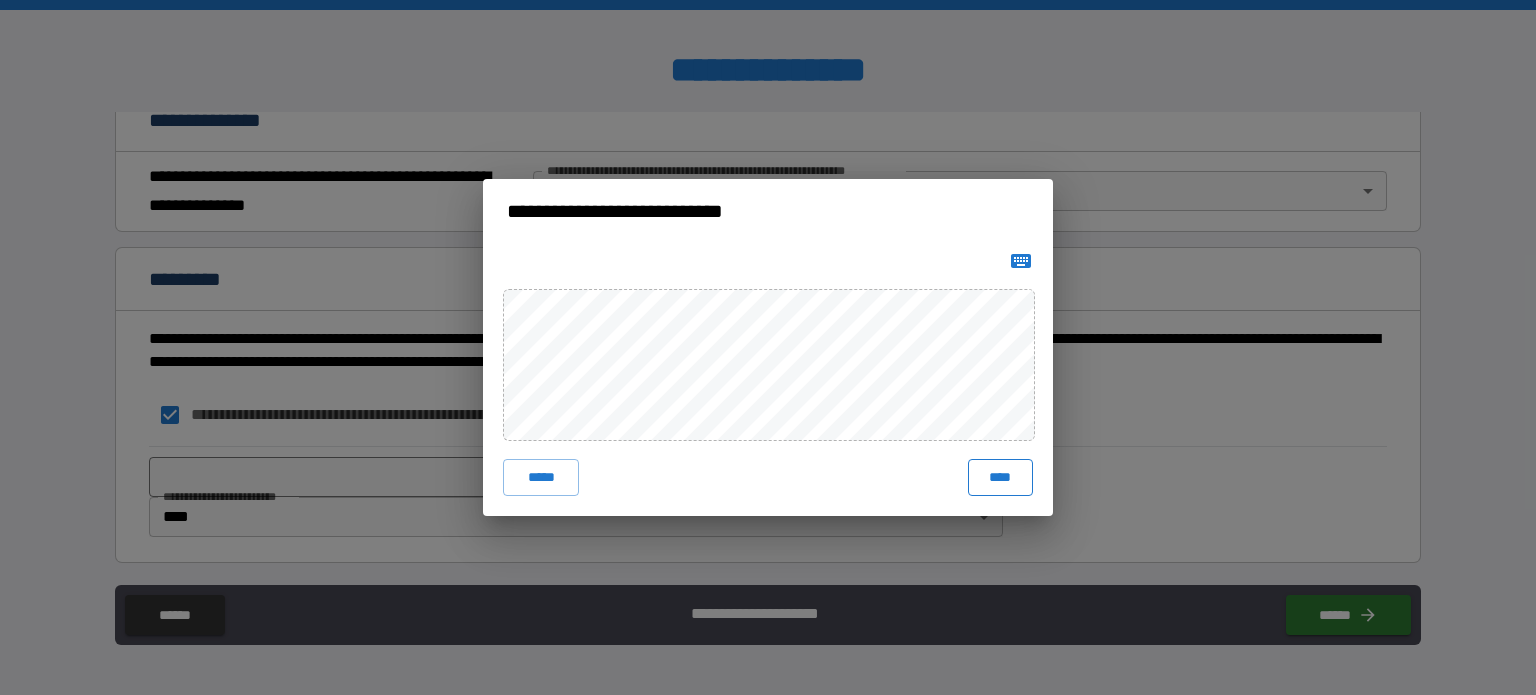 click on "****" at bounding box center [1000, 477] 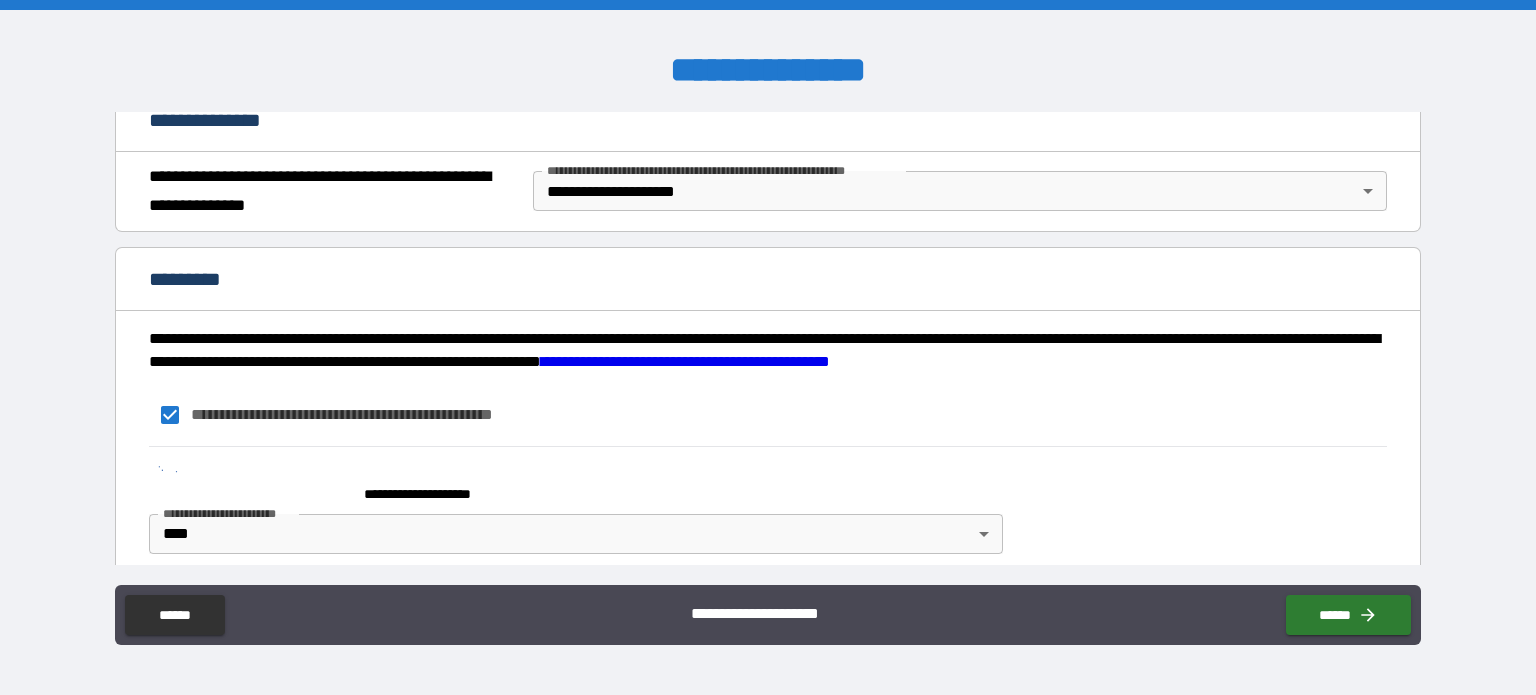 scroll, scrollTop: 273, scrollLeft: 0, axis: vertical 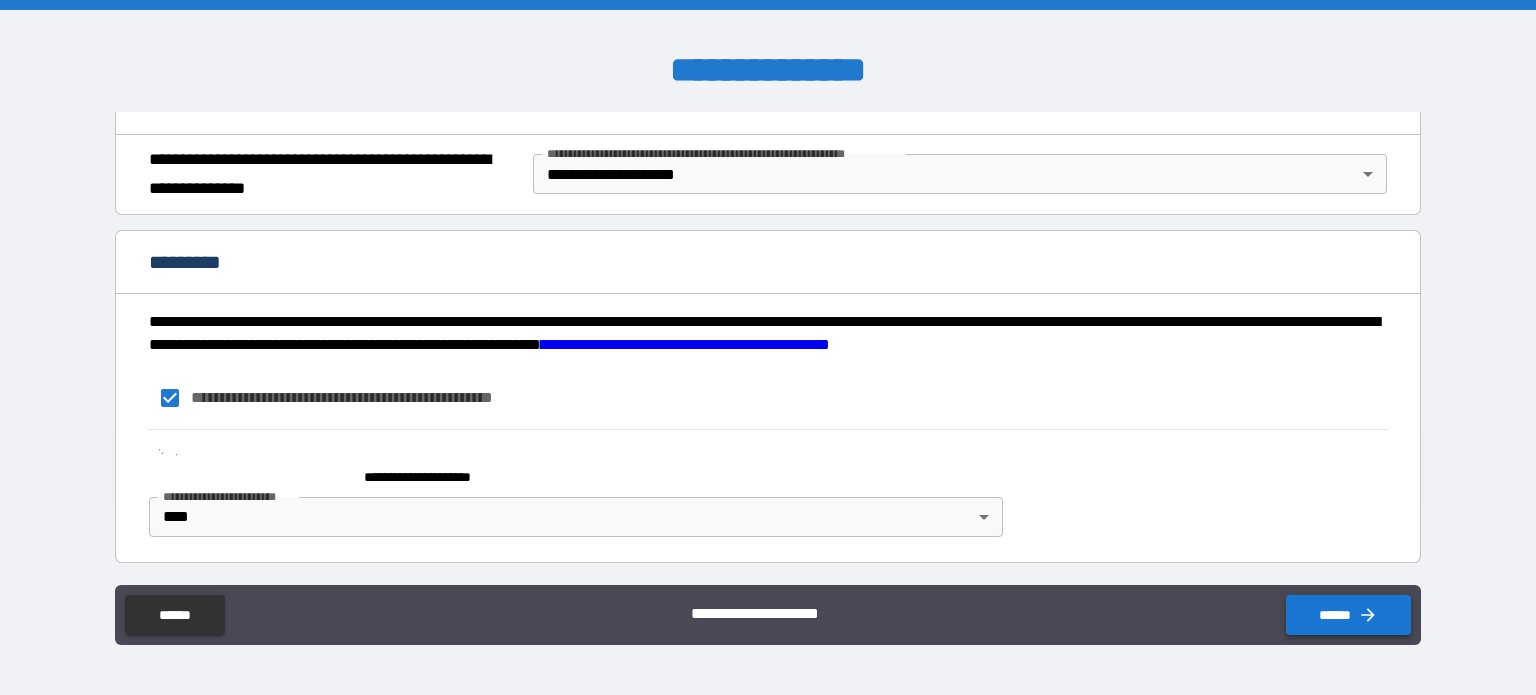 click on "******" at bounding box center [1348, 615] 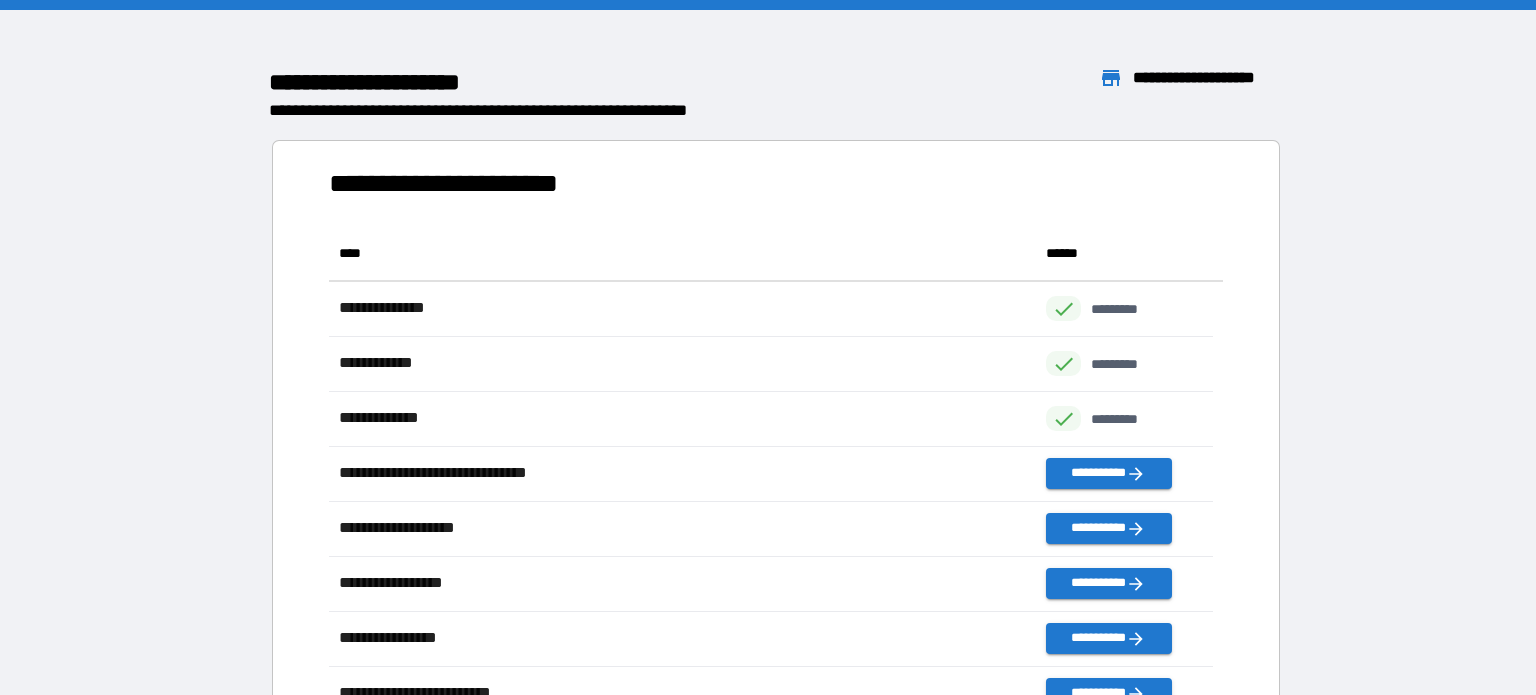 scroll, scrollTop: 16, scrollLeft: 16, axis: both 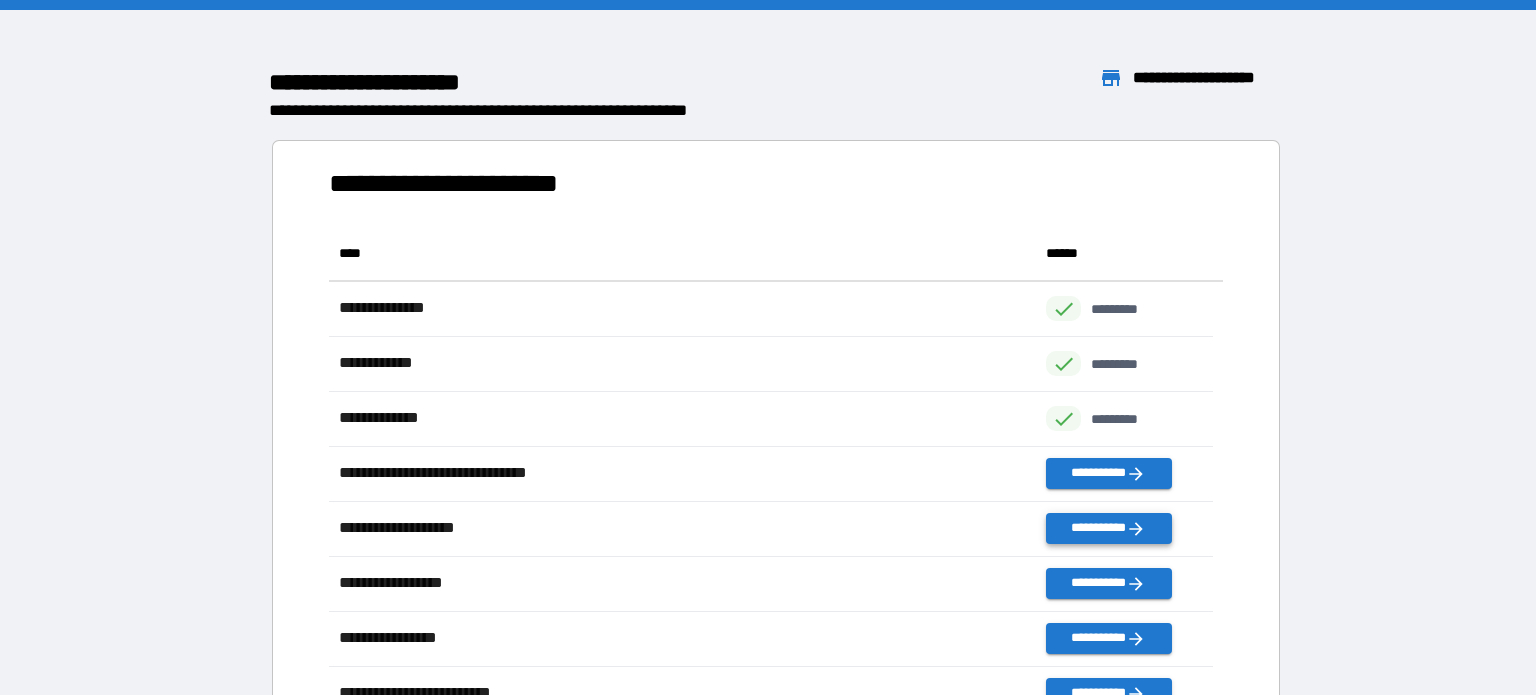 click on "**********" at bounding box center (1108, 528) 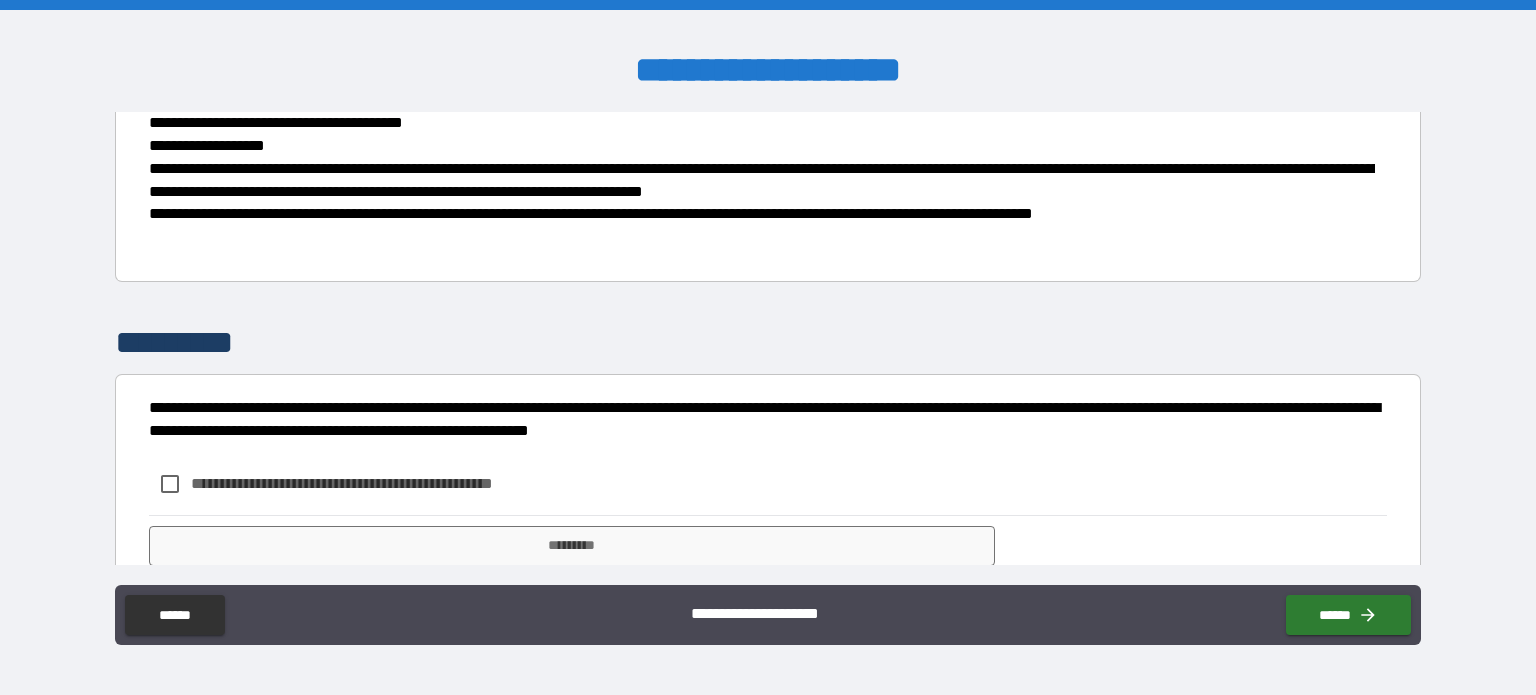 scroll, scrollTop: 516, scrollLeft: 0, axis: vertical 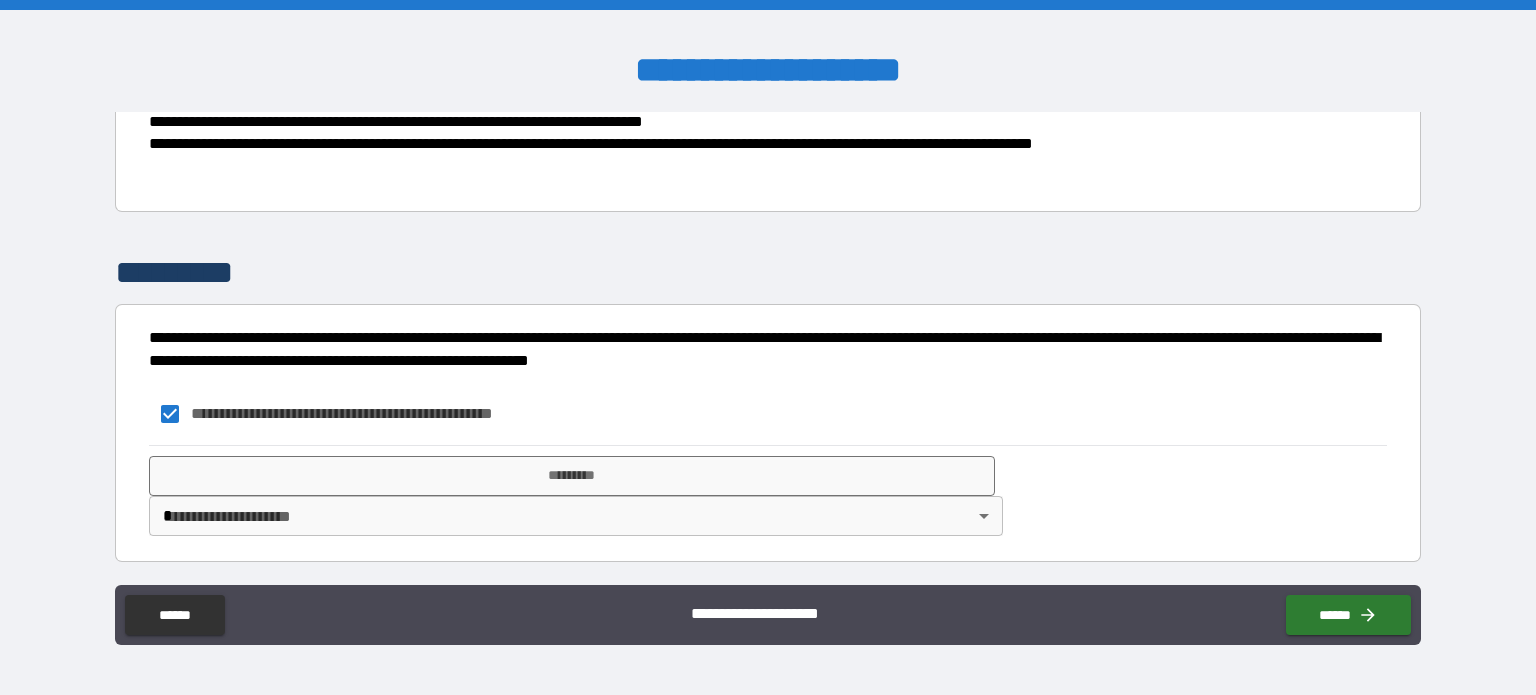 click on "**********" at bounding box center (768, 347) 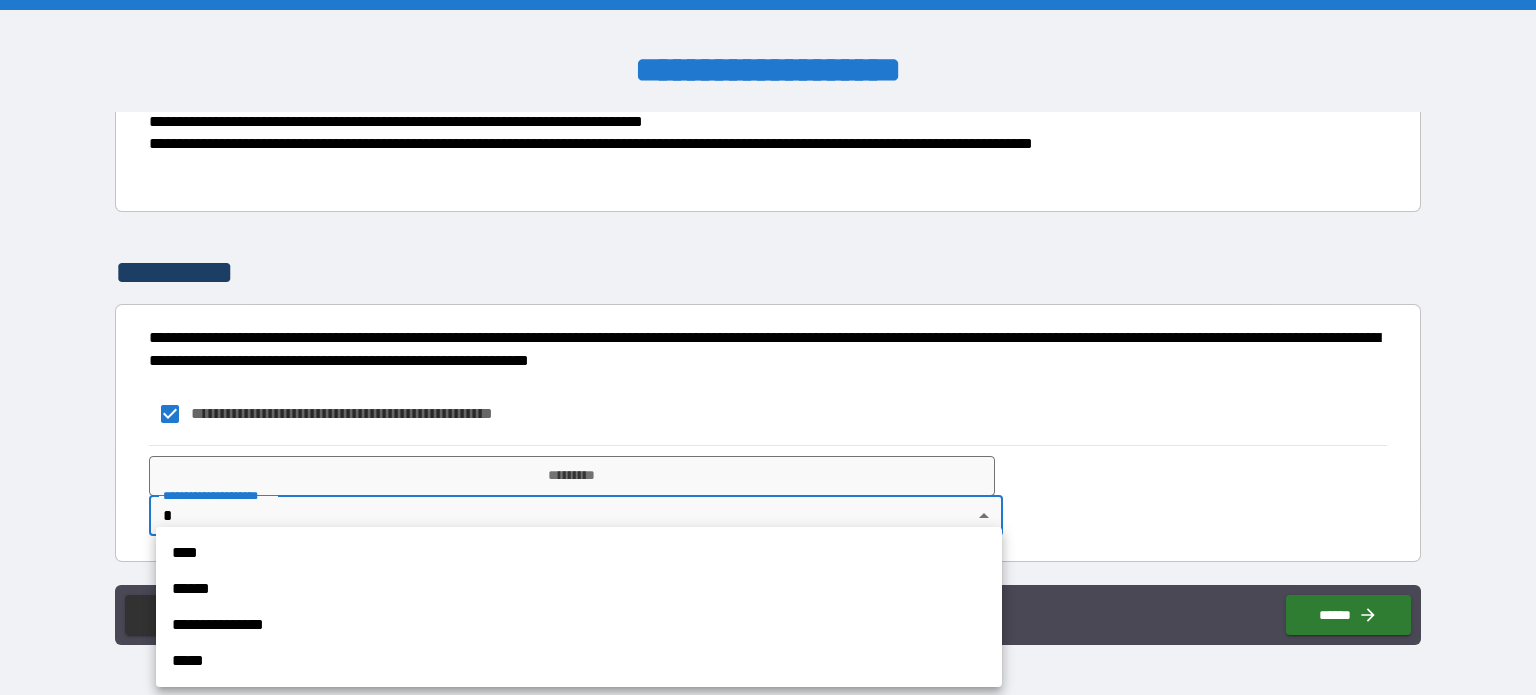 click at bounding box center (768, 347) 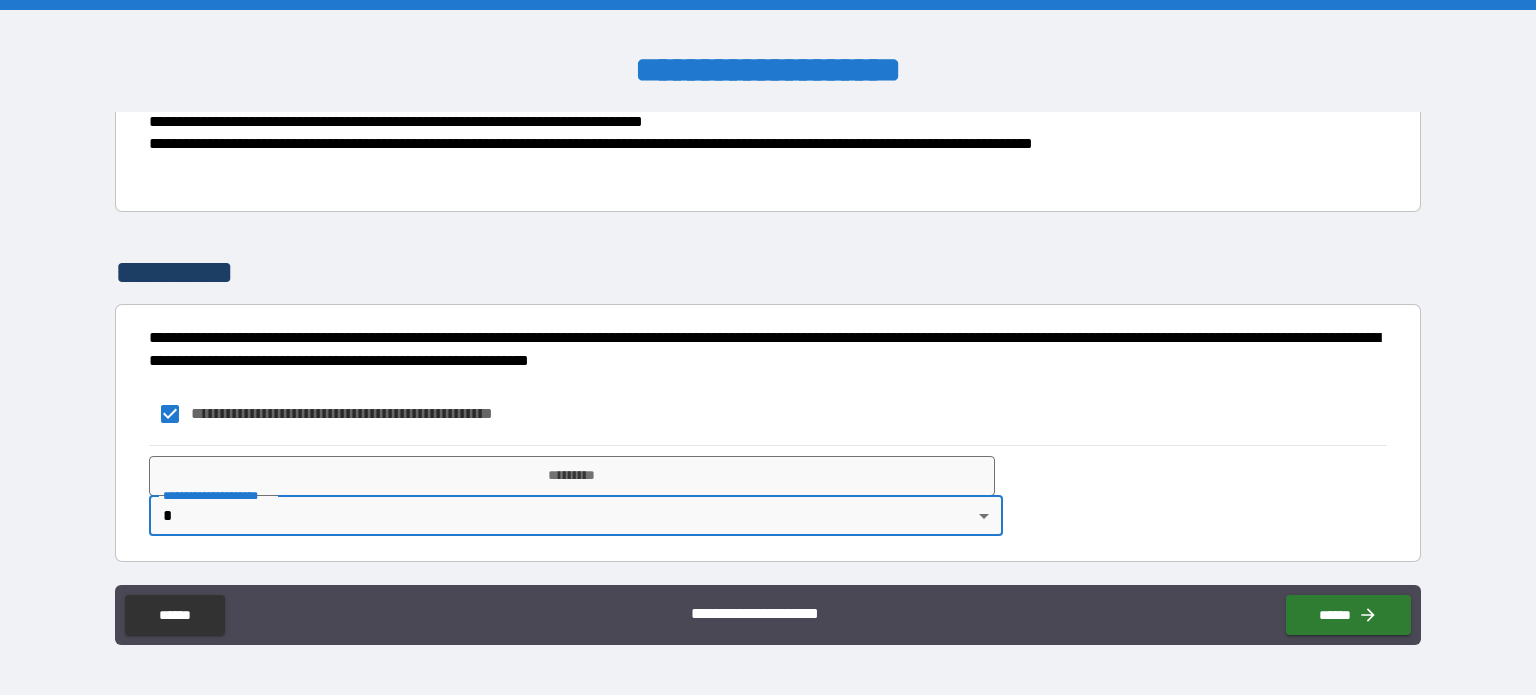 click on "**********" at bounding box center (768, 347) 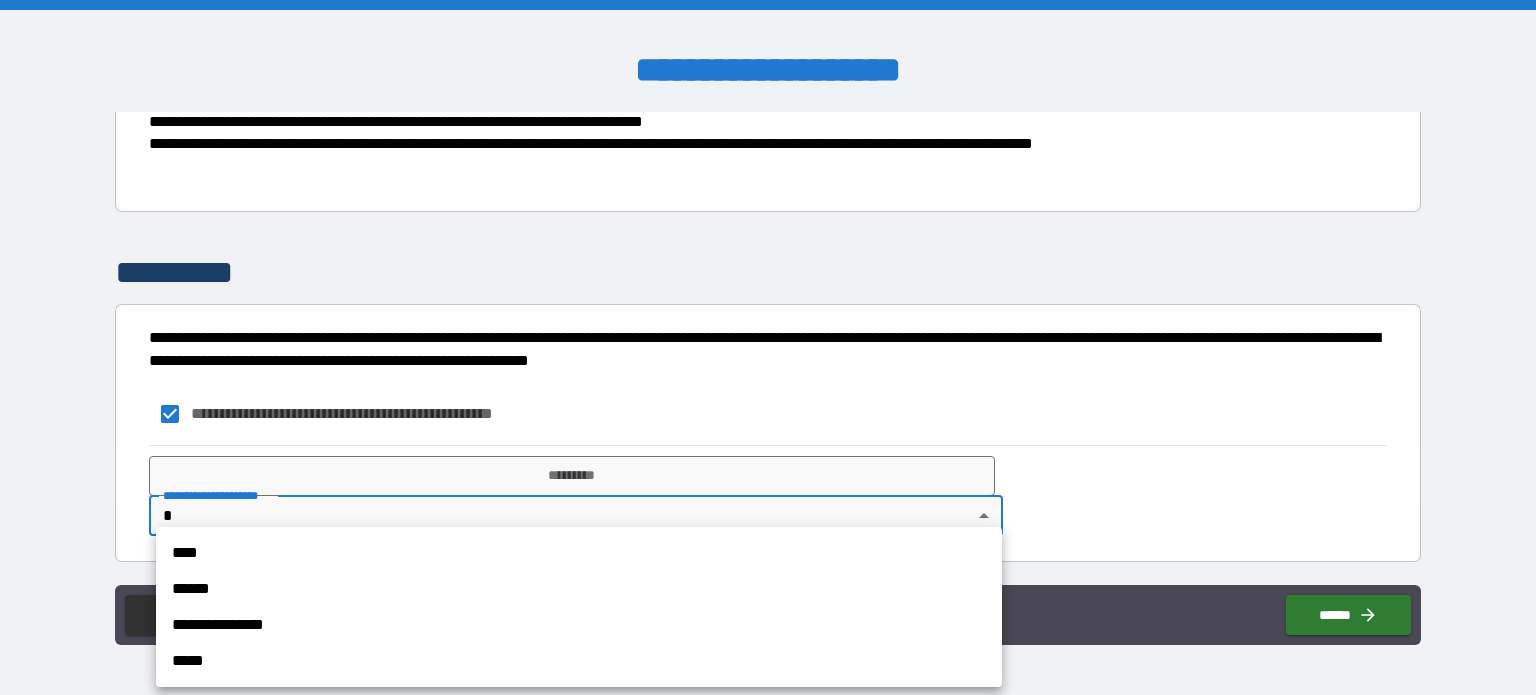 click on "****" at bounding box center [579, 553] 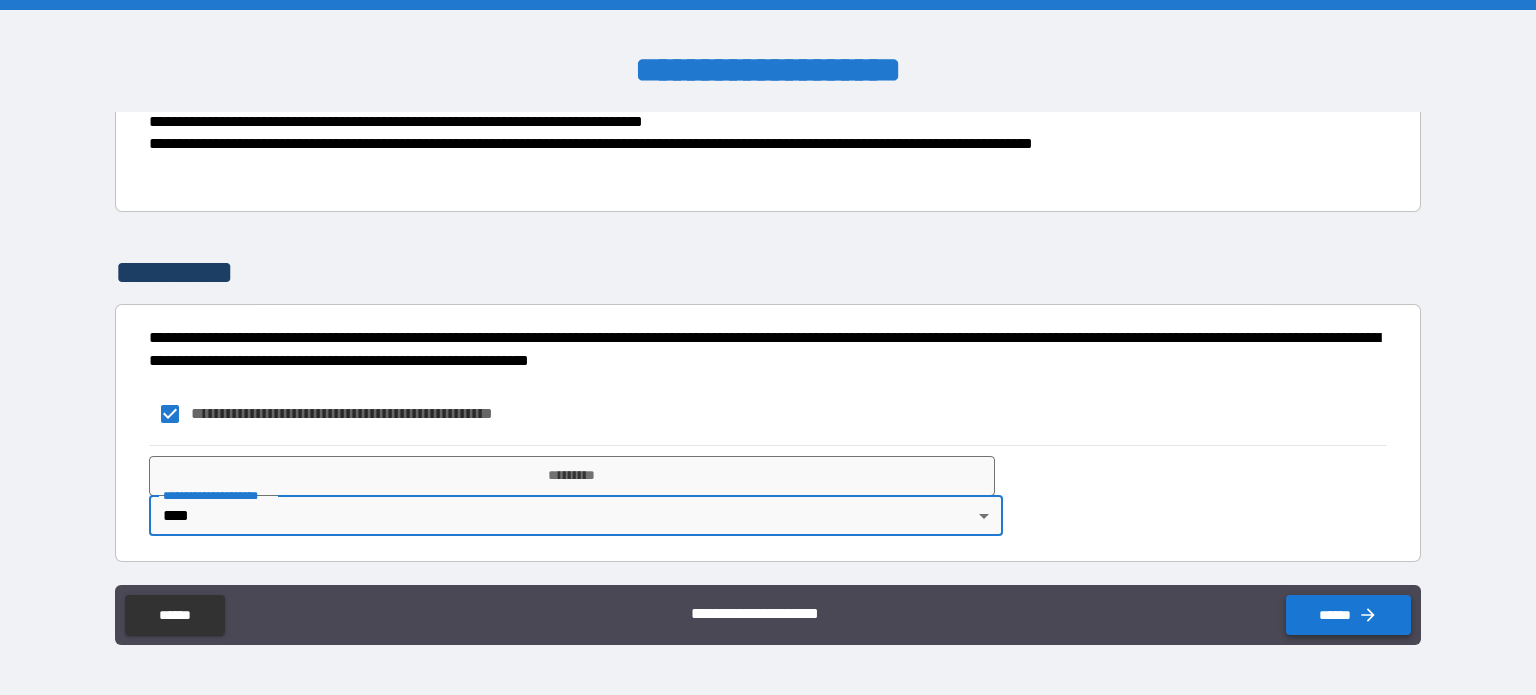 click on "******" at bounding box center (1348, 615) 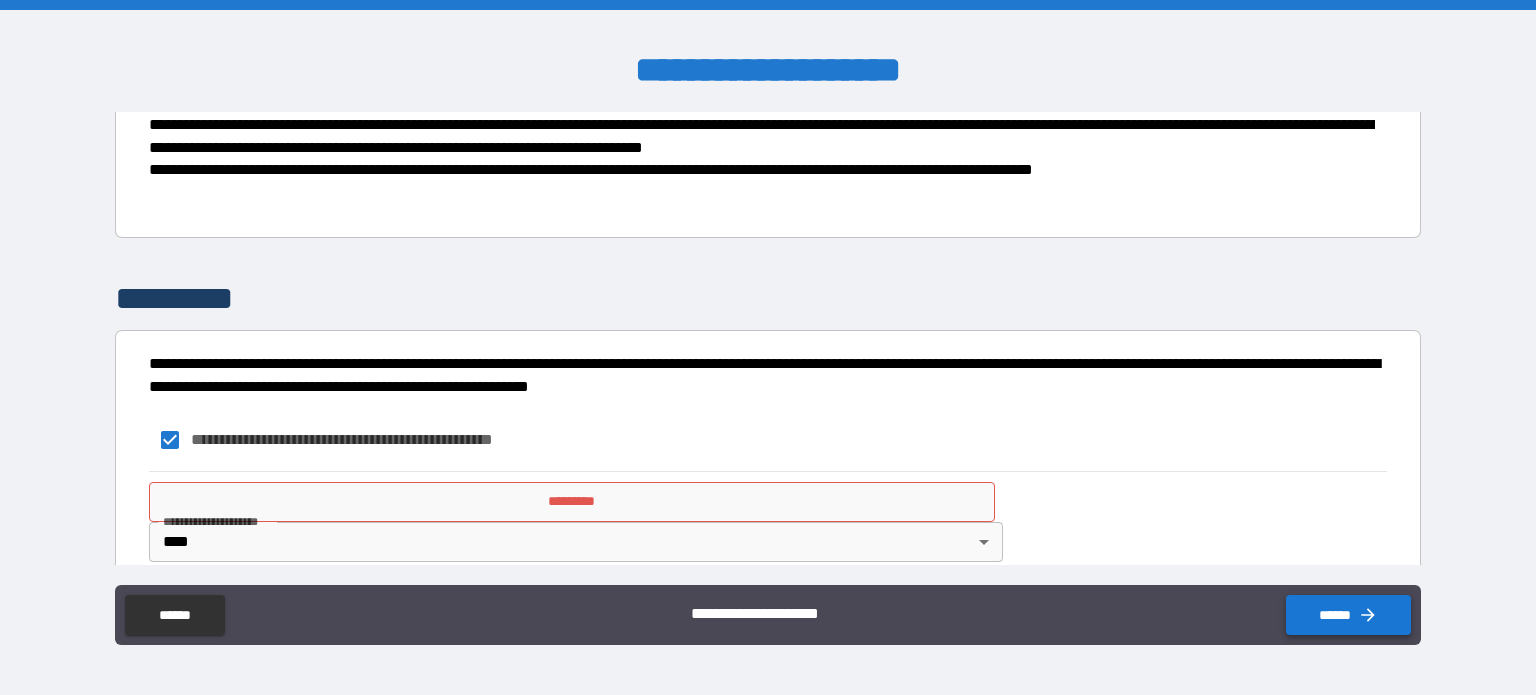 scroll, scrollTop: 546, scrollLeft: 0, axis: vertical 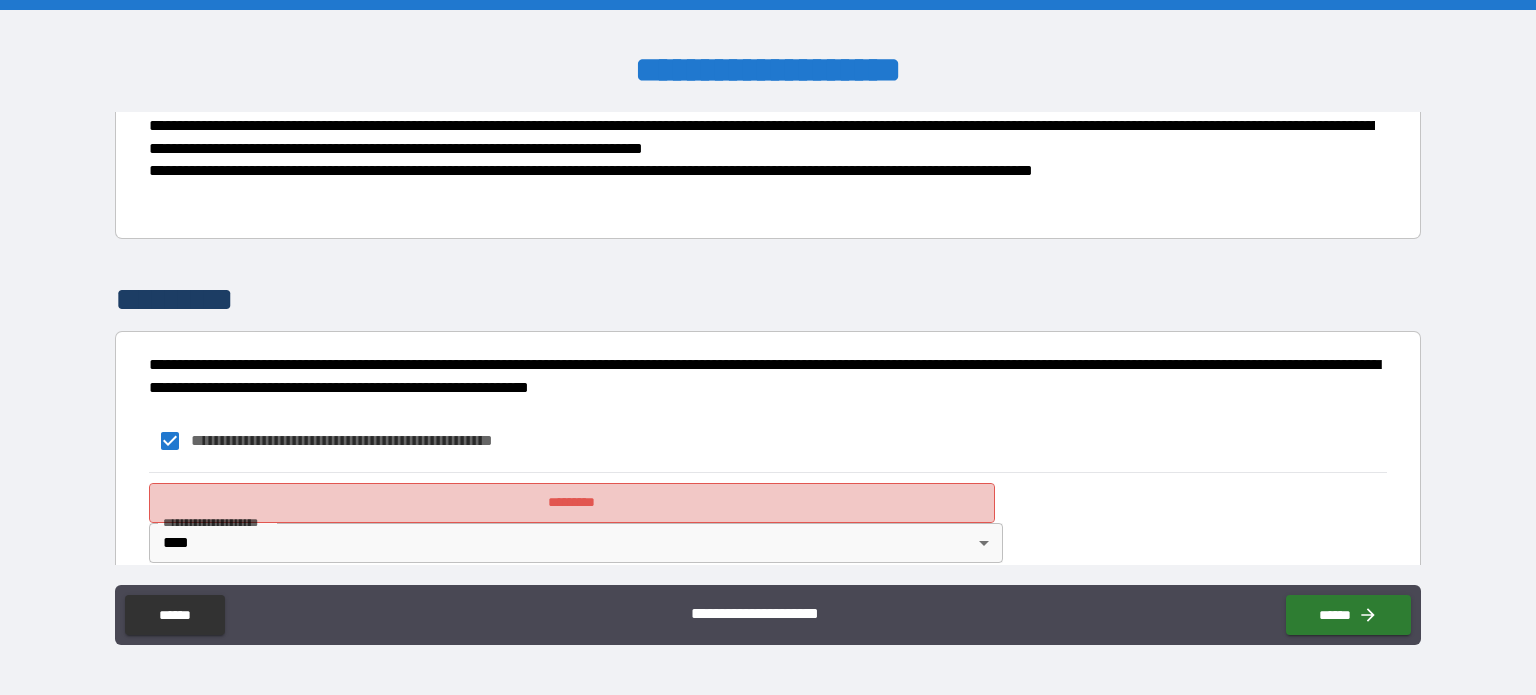 click on "*********" at bounding box center [572, 503] 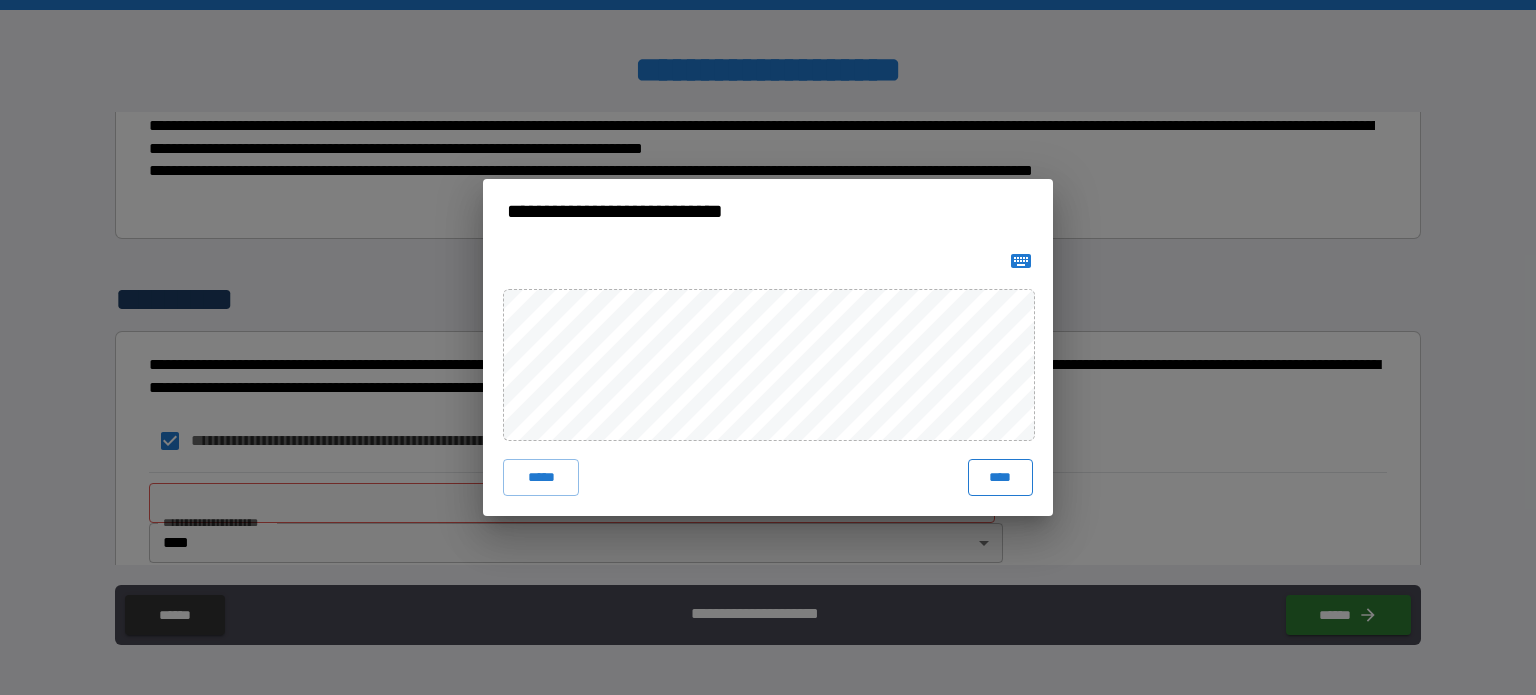 click on "**********" at bounding box center [768, 347] 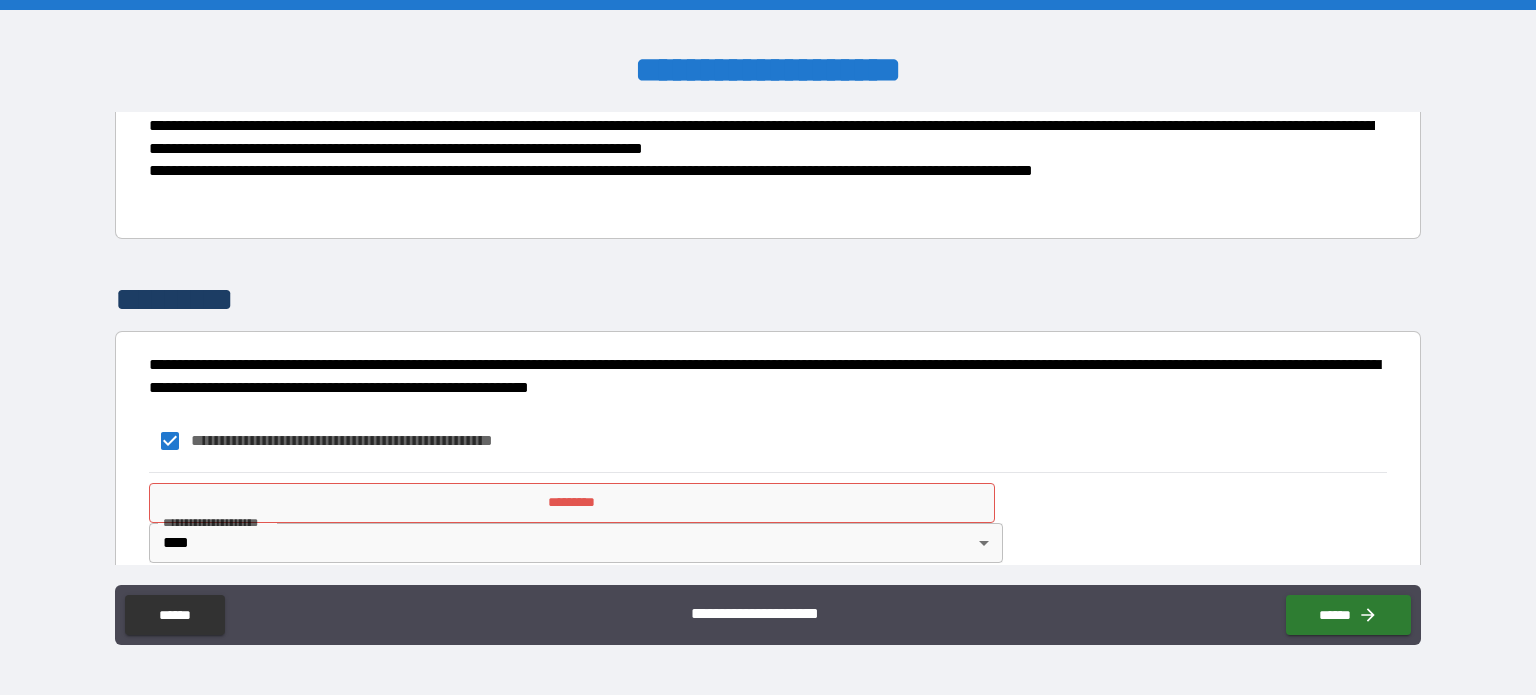 click on "*********" at bounding box center (572, 503) 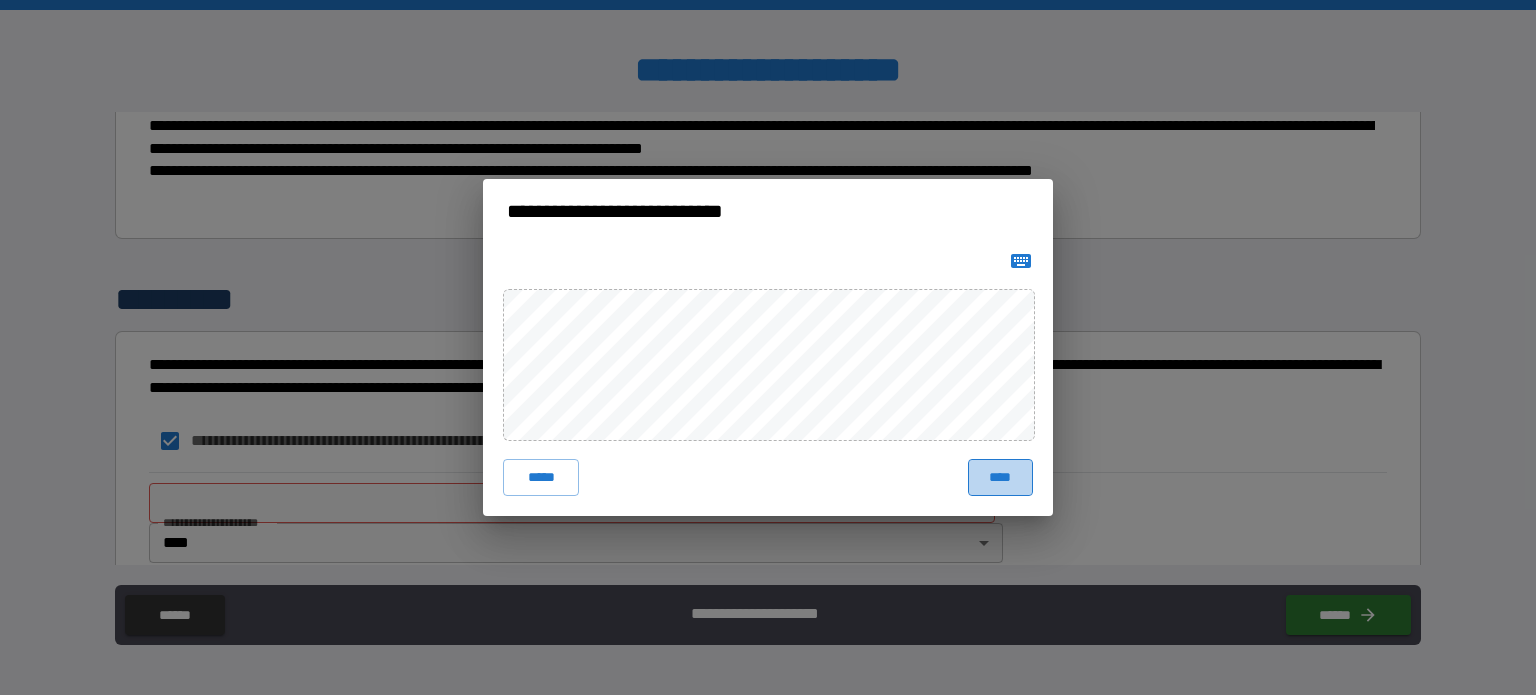 click on "****" at bounding box center [1000, 477] 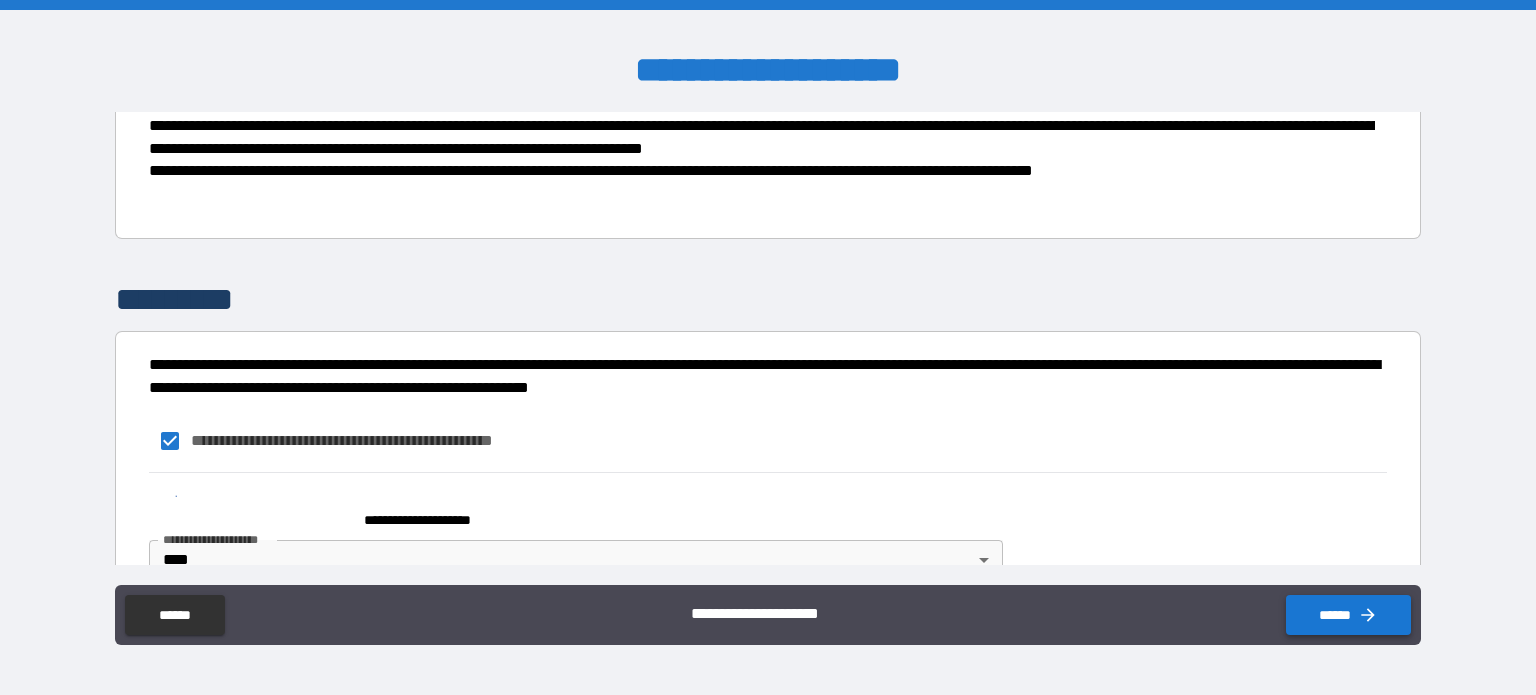 click on "******" at bounding box center [1348, 615] 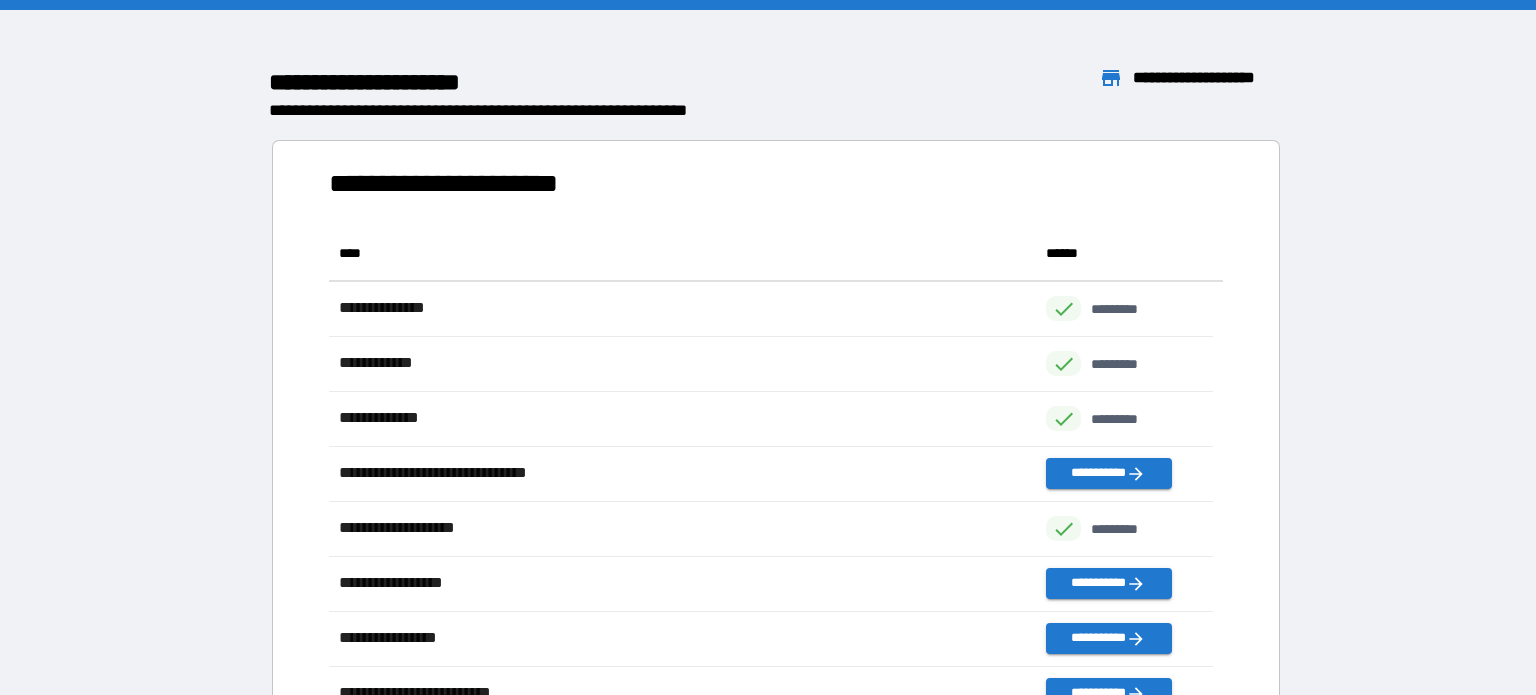 scroll, scrollTop: 16, scrollLeft: 16, axis: both 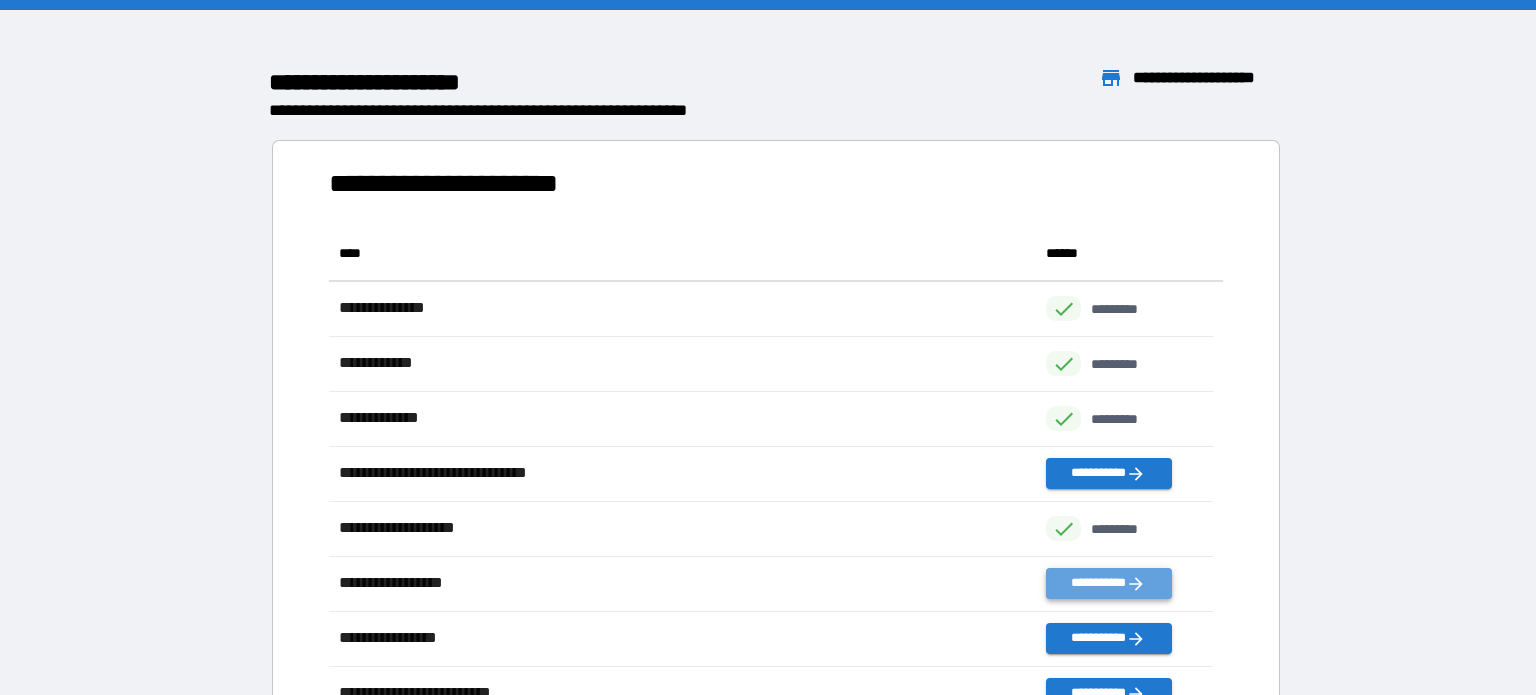 click on "**********" at bounding box center [1108, 583] 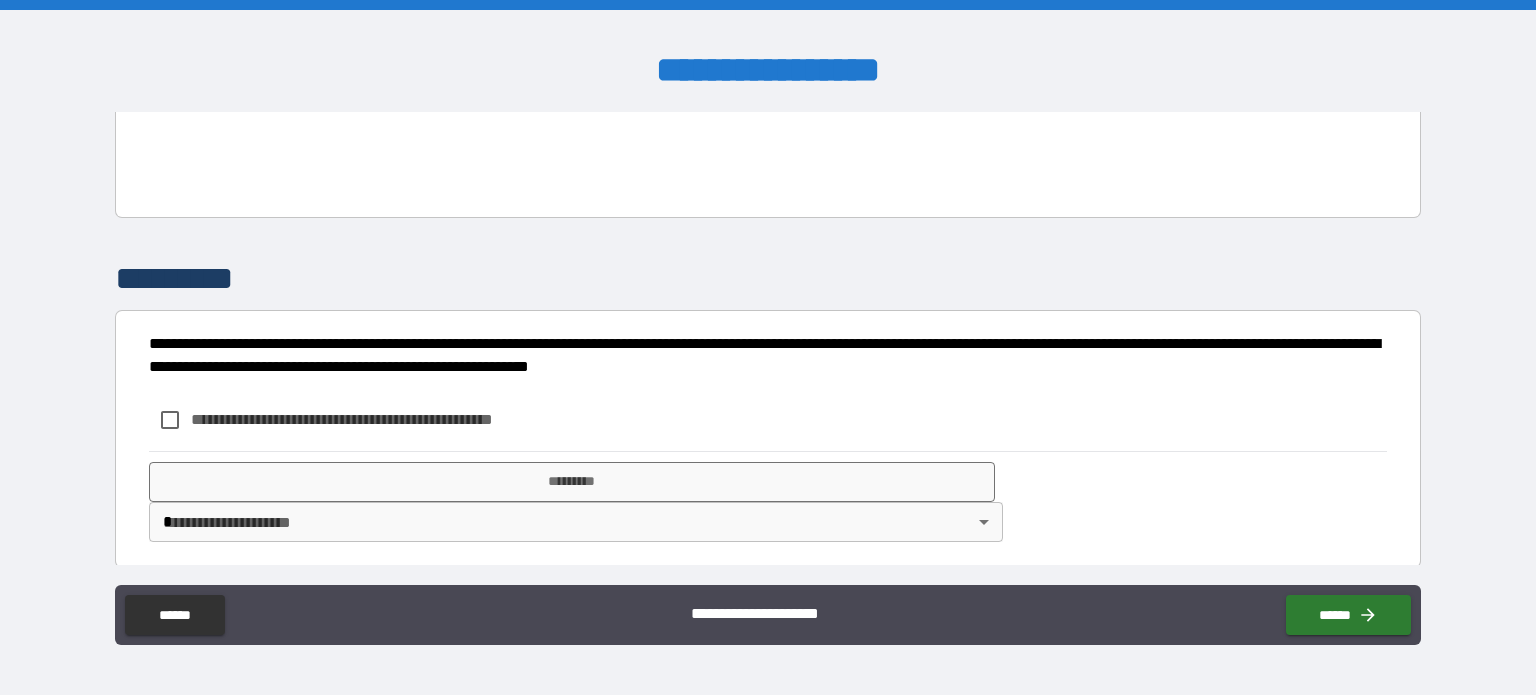 scroll, scrollTop: 3662, scrollLeft: 0, axis: vertical 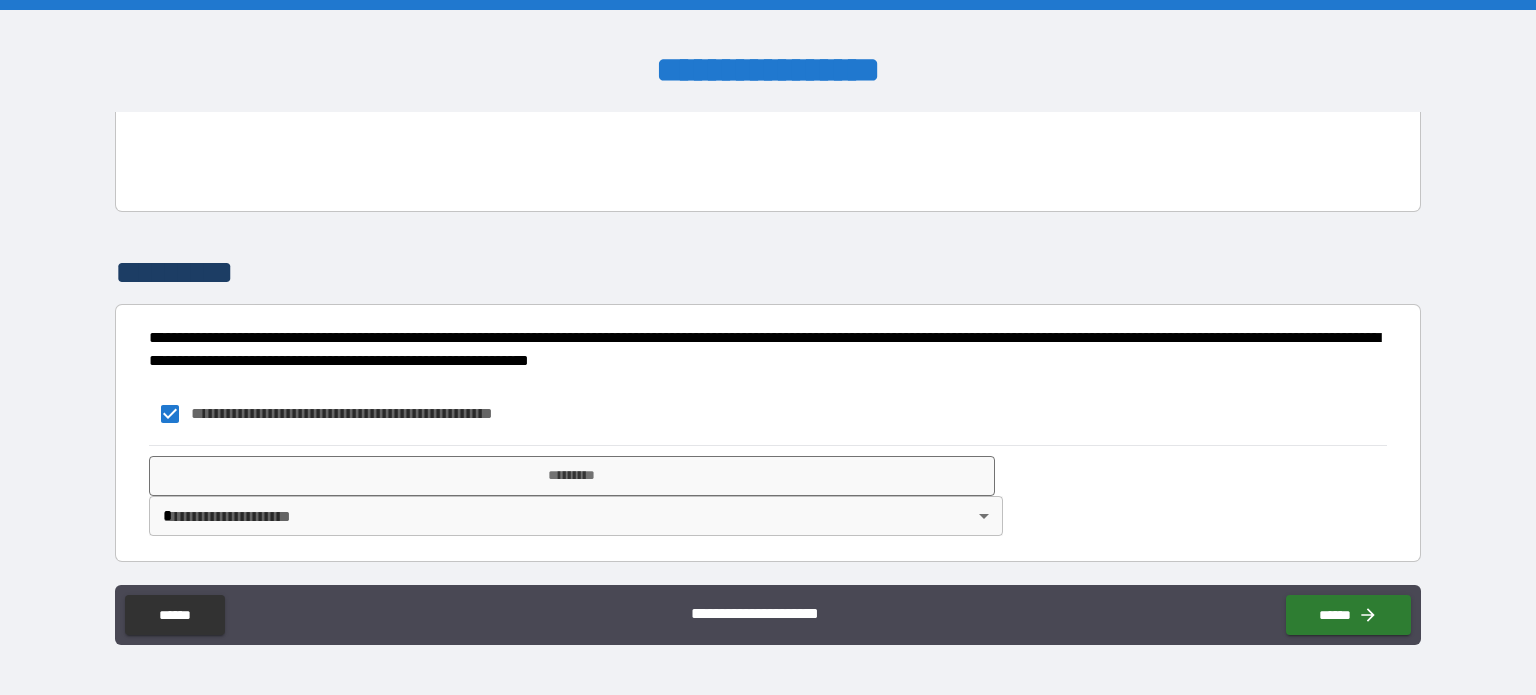 click on "**********" at bounding box center (768, 347) 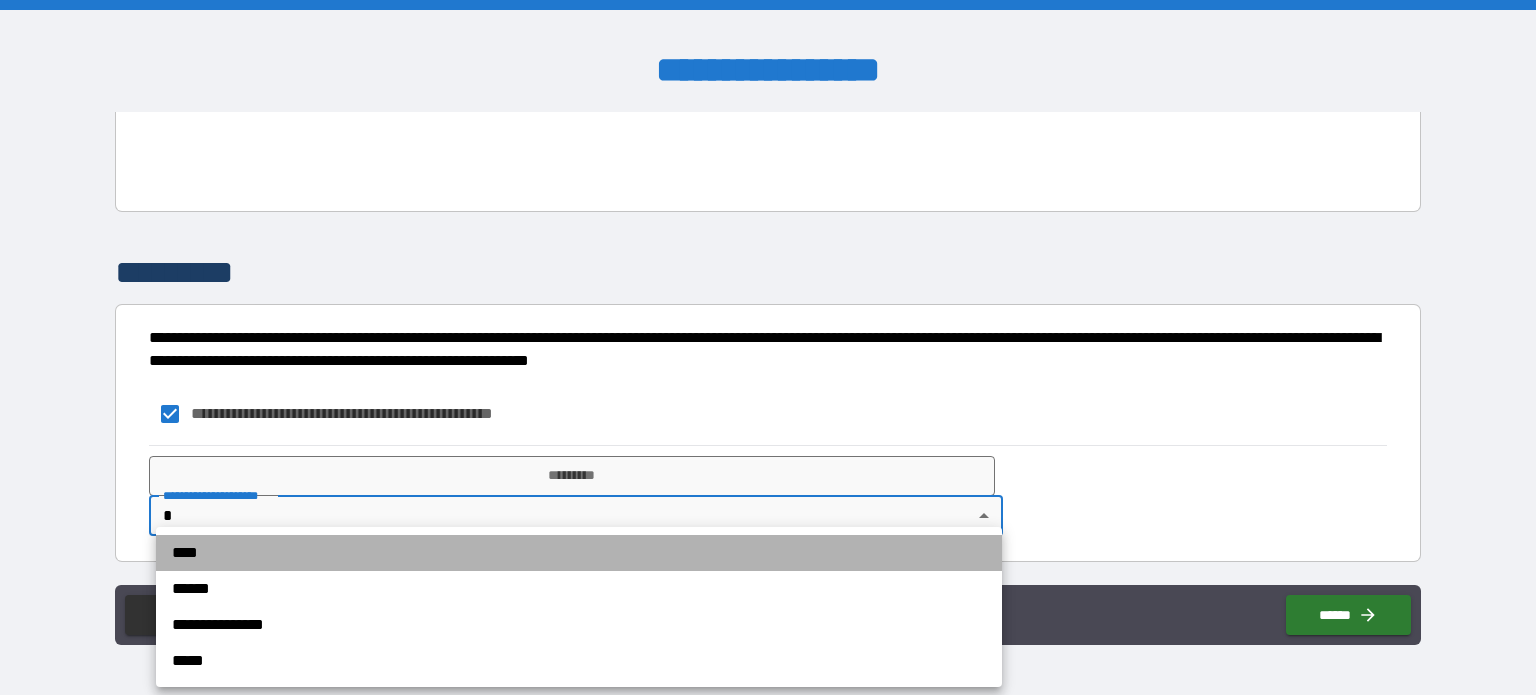 click on "****" at bounding box center [579, 553] 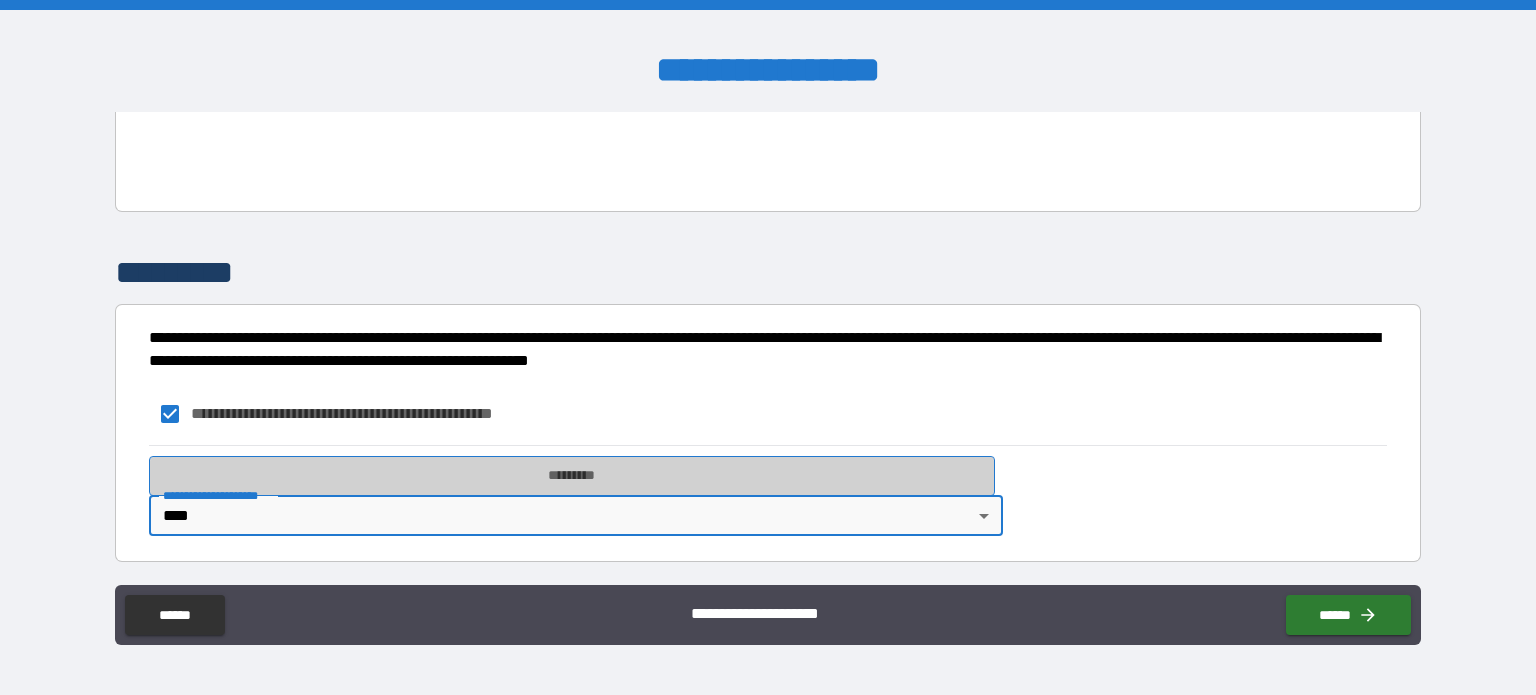 click on "*********" at bounding box center [572, 476] 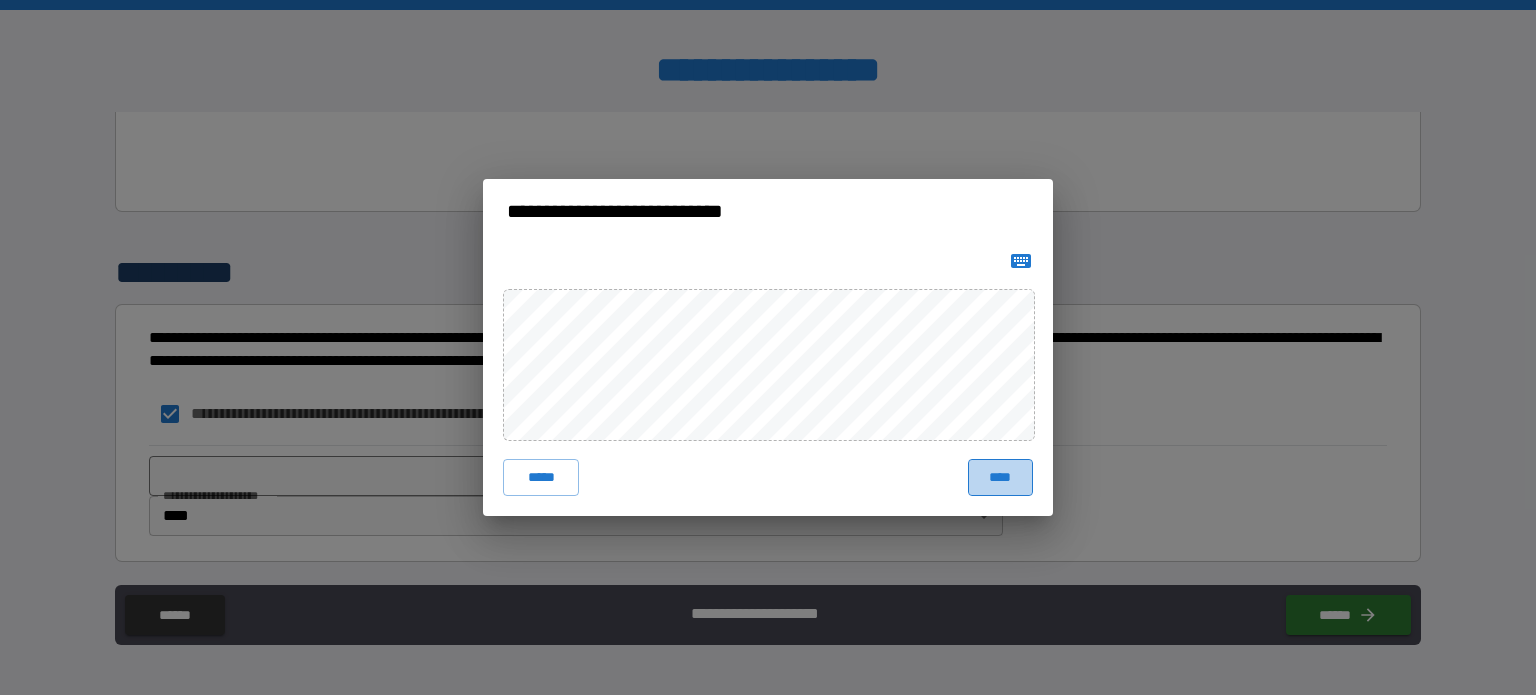 click on "****" at bounding box center (1000, 477) 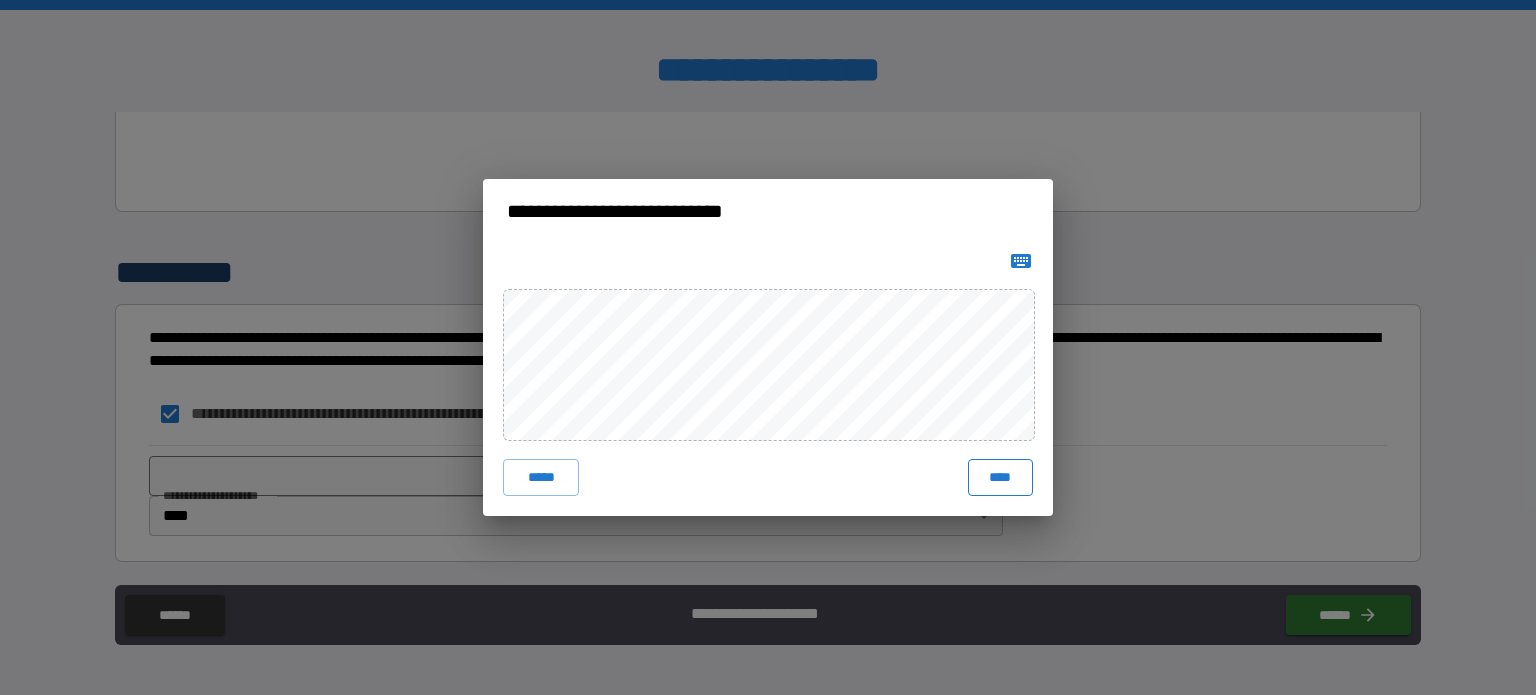 type 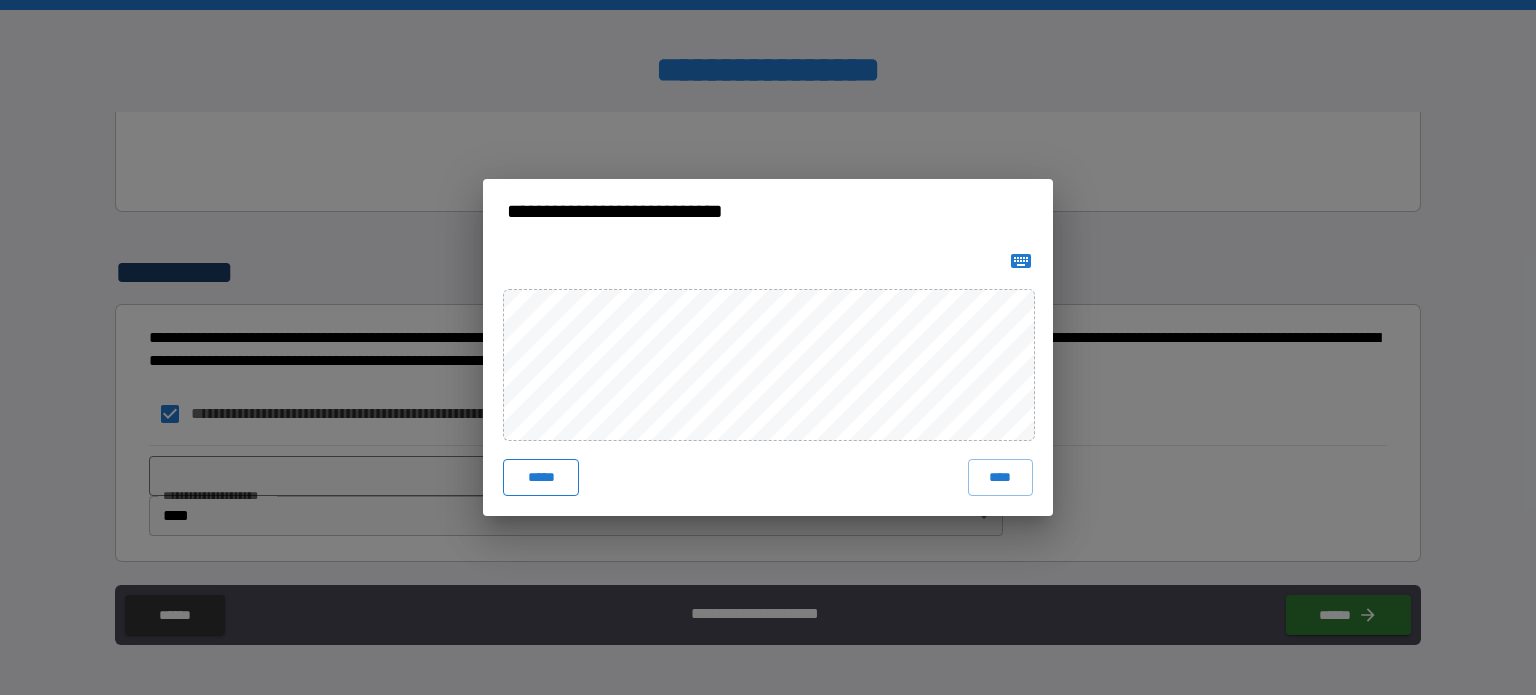 click on "*****" at bounding box center (541, 477) 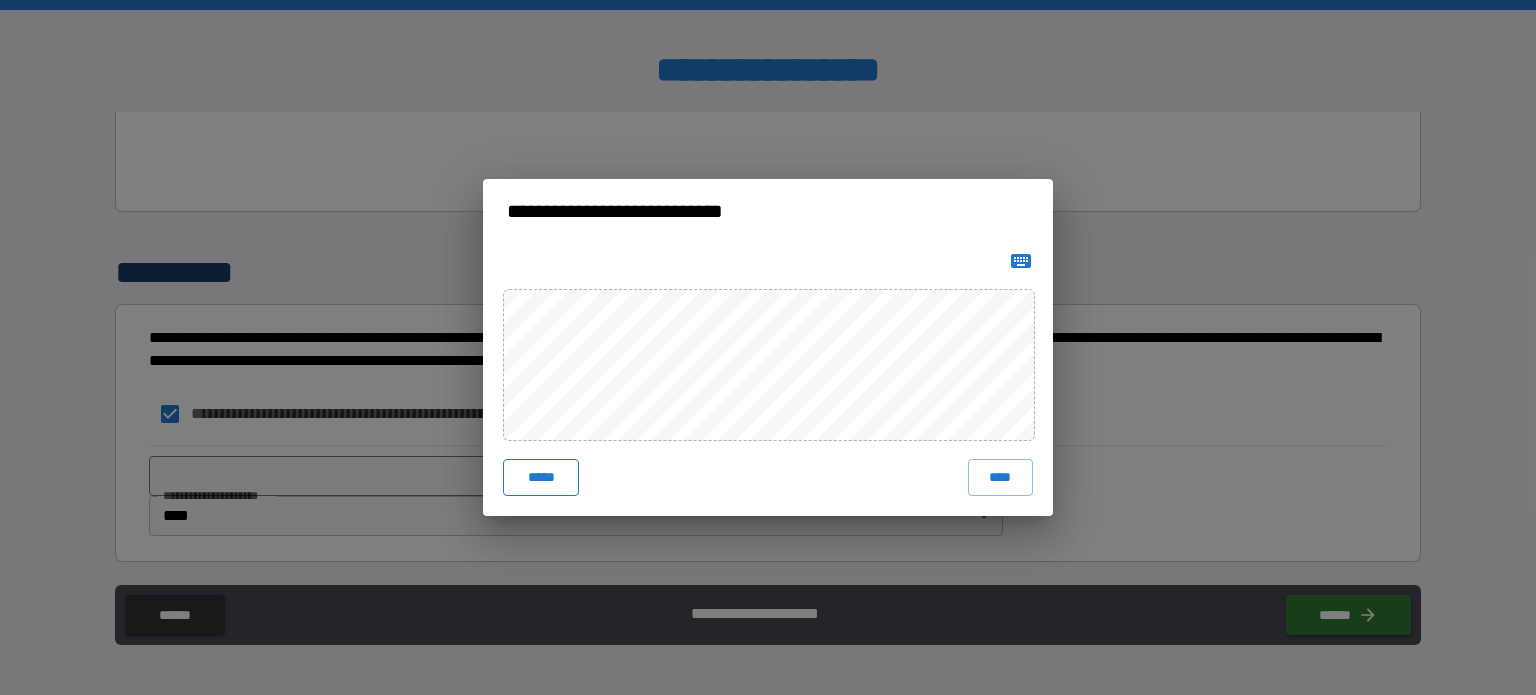 type 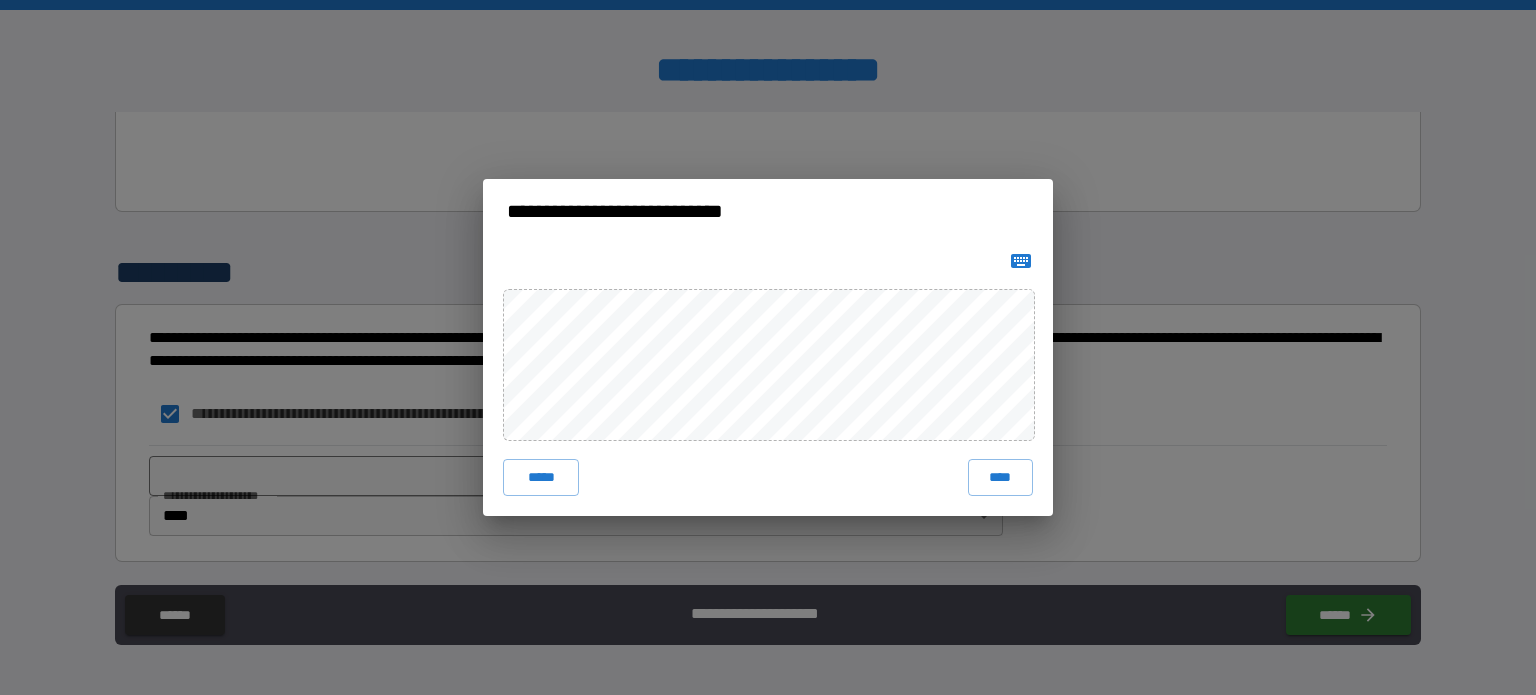 click 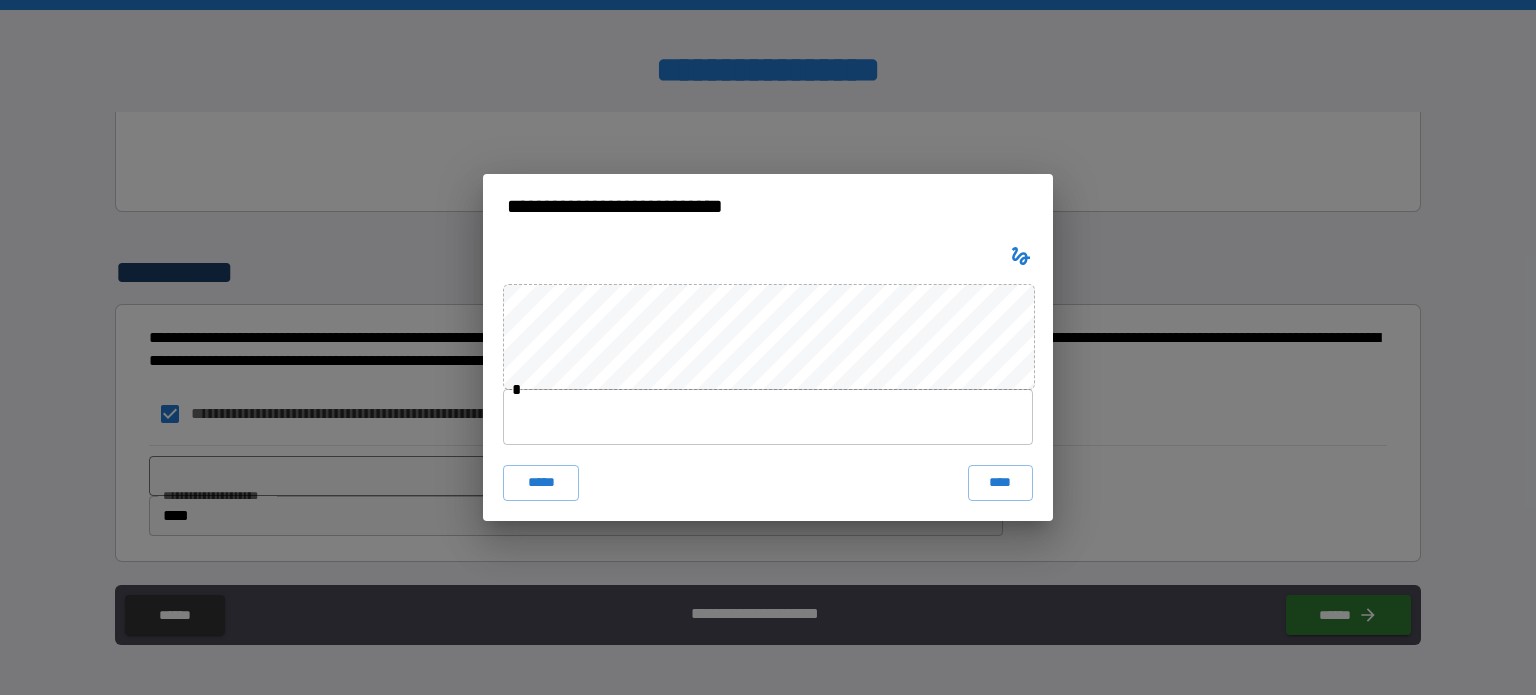 click 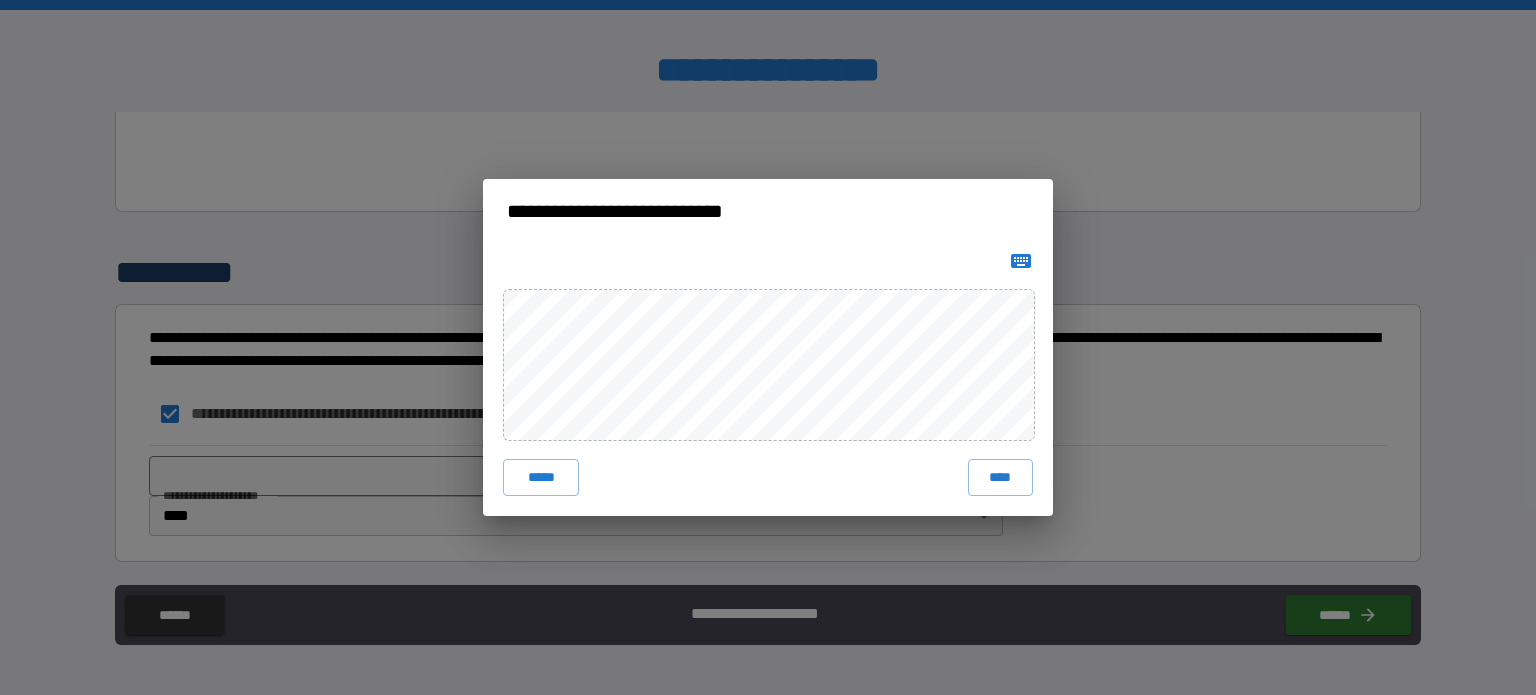 type 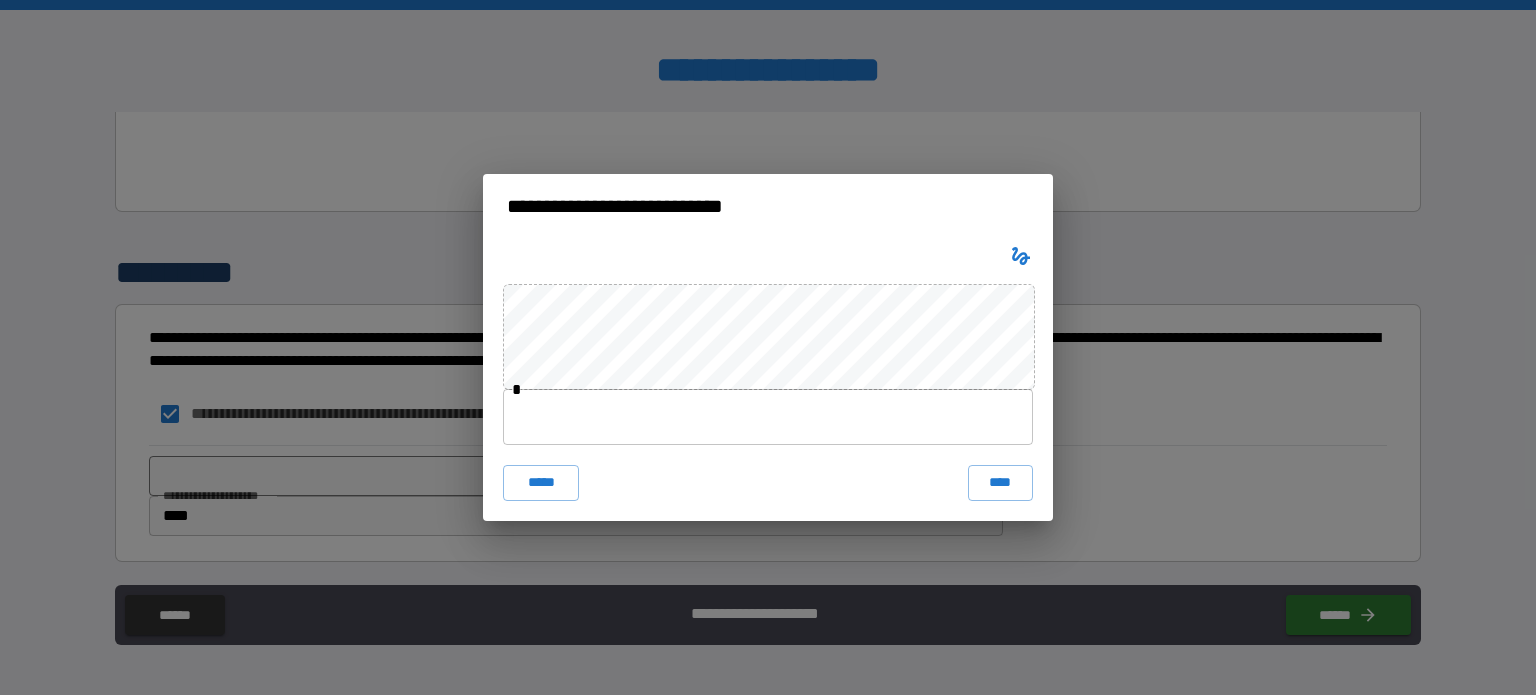 click 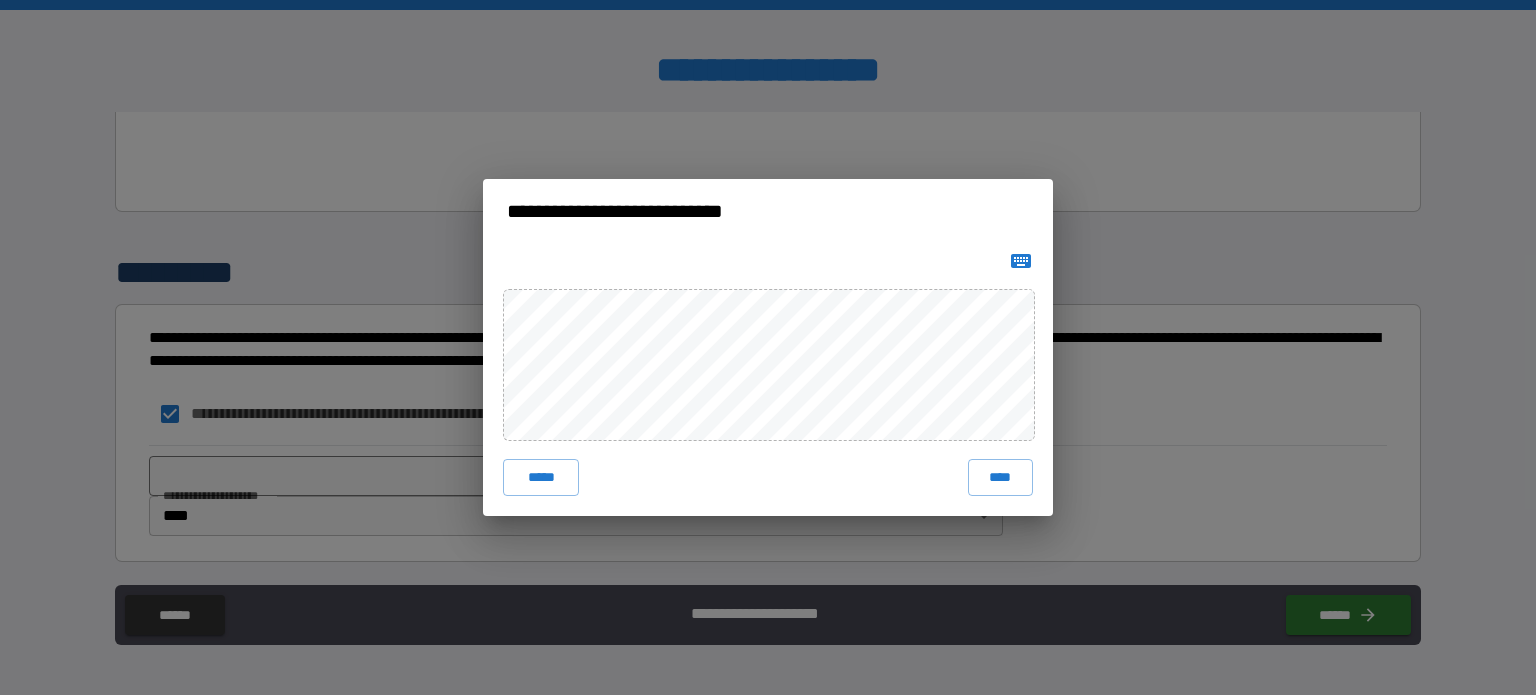 click 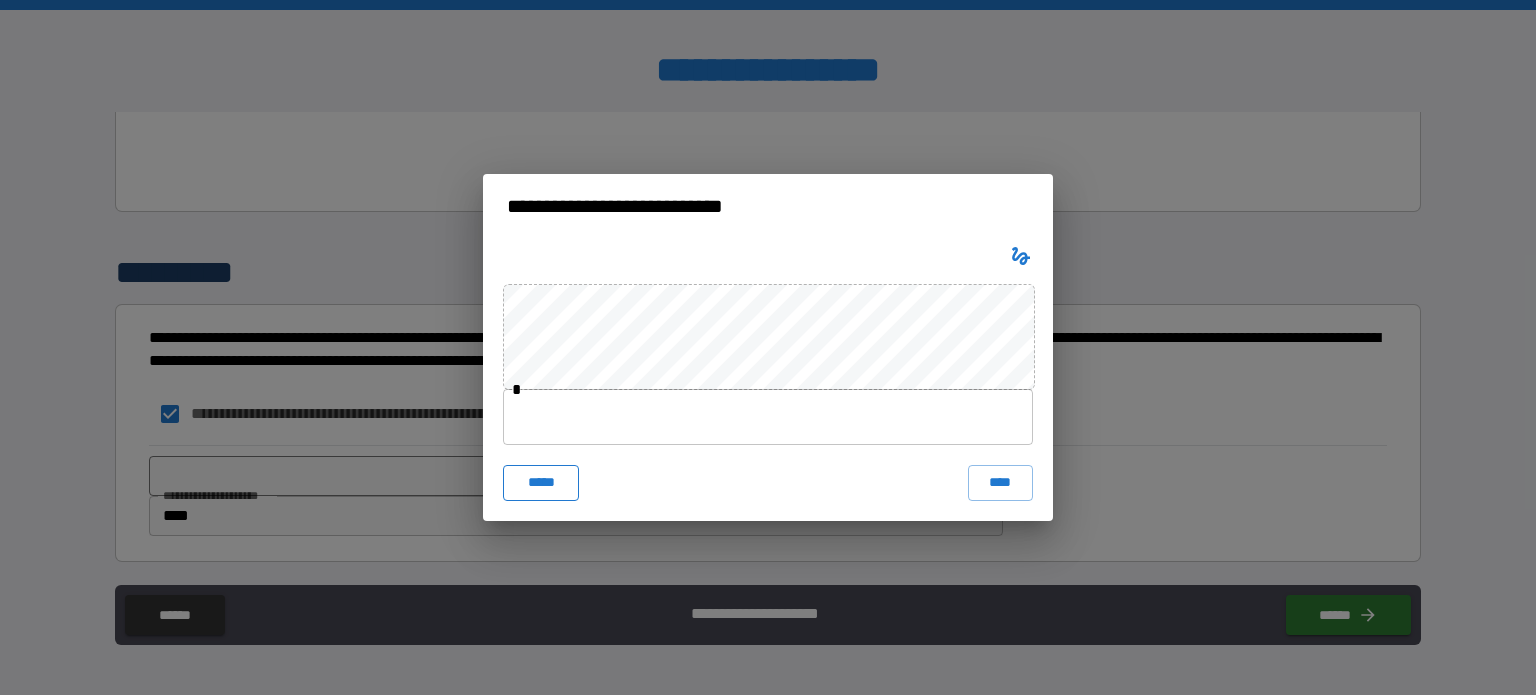 click on "*****" at bounding box center [541, 483] 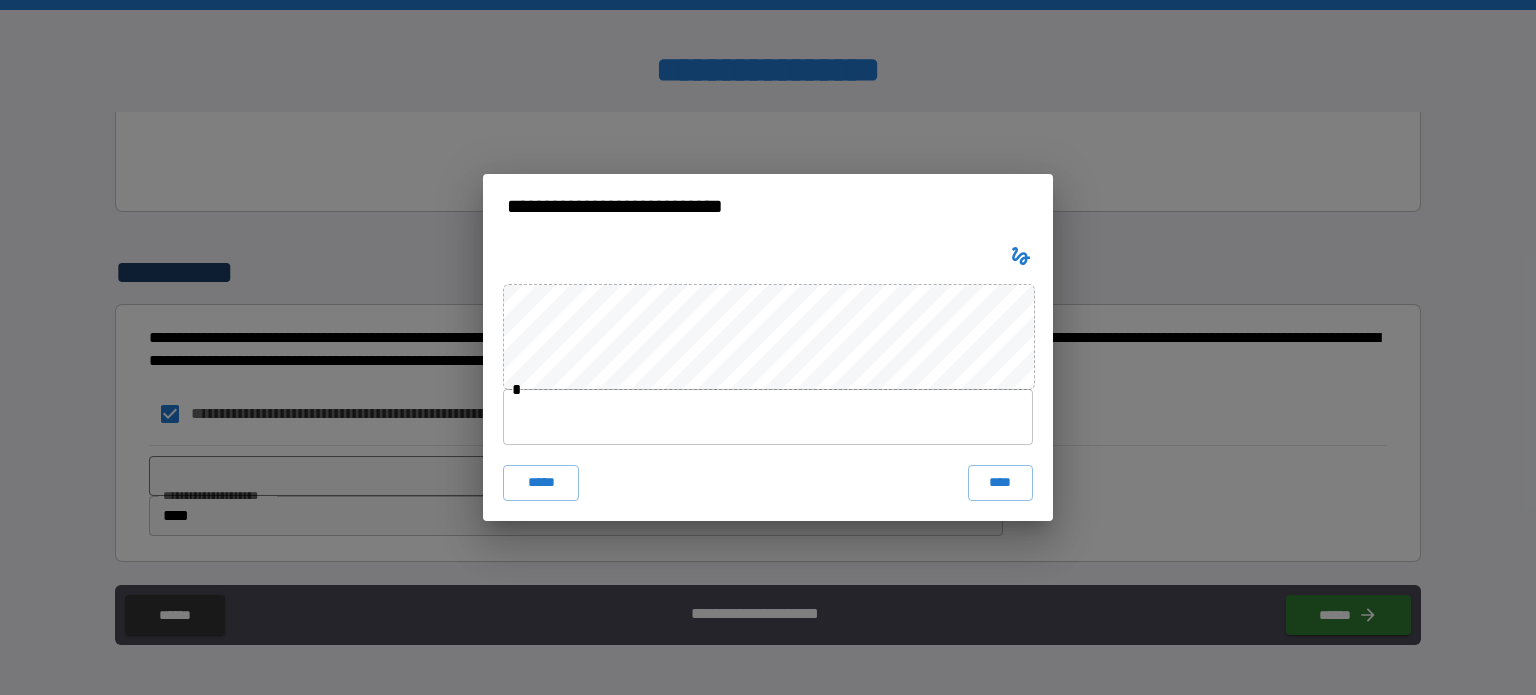 click at bounding box center (1021, 256) 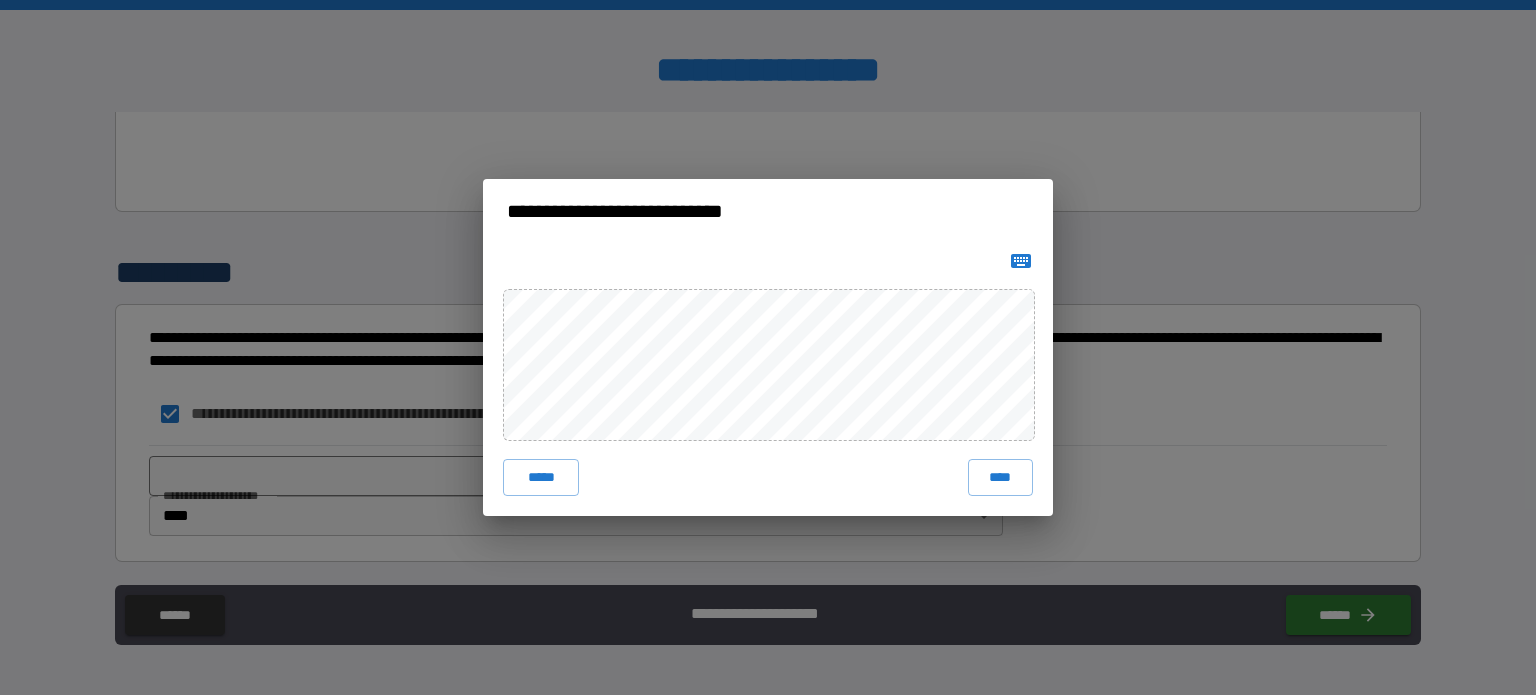 click at bounding box center [1021, 261] 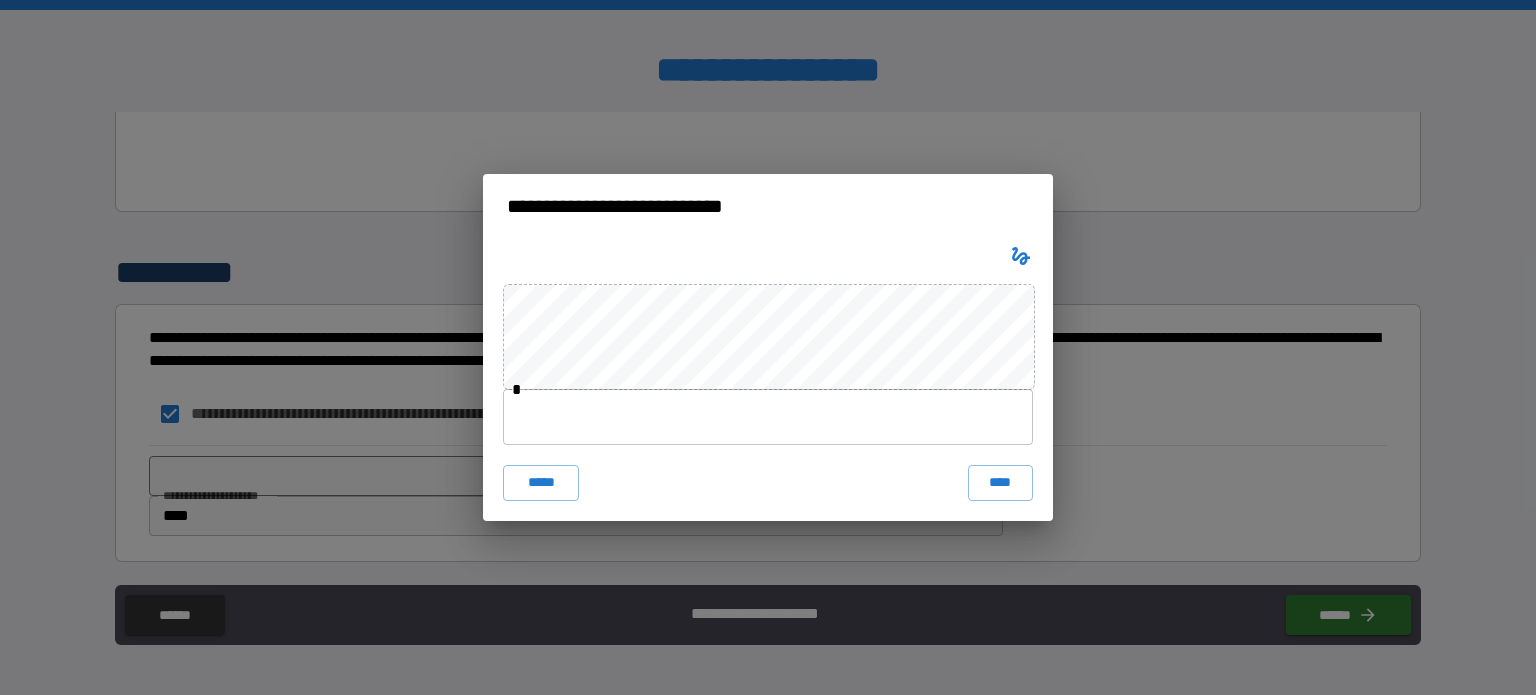 click on "* ***** ****" at bounding box center [768, 379] 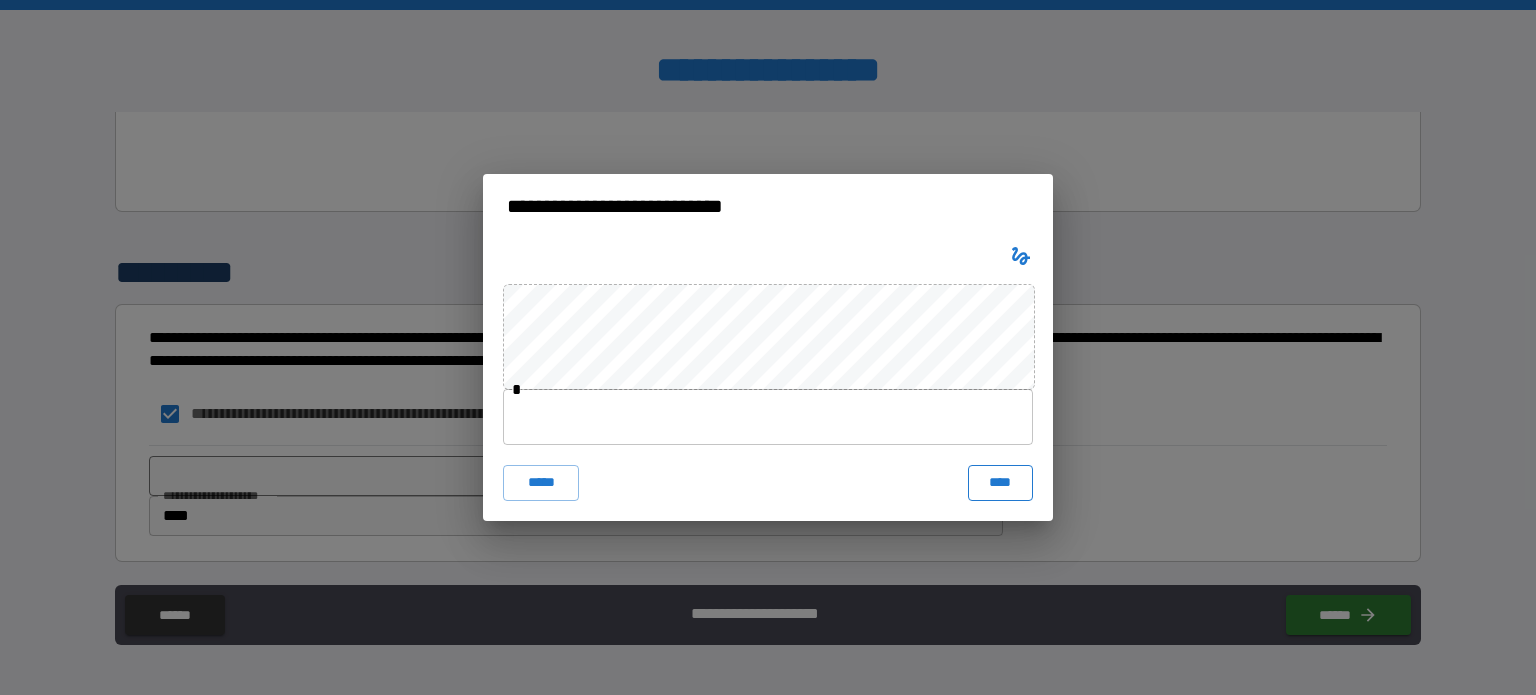 click on "****" at bounding box center (1000, 483) 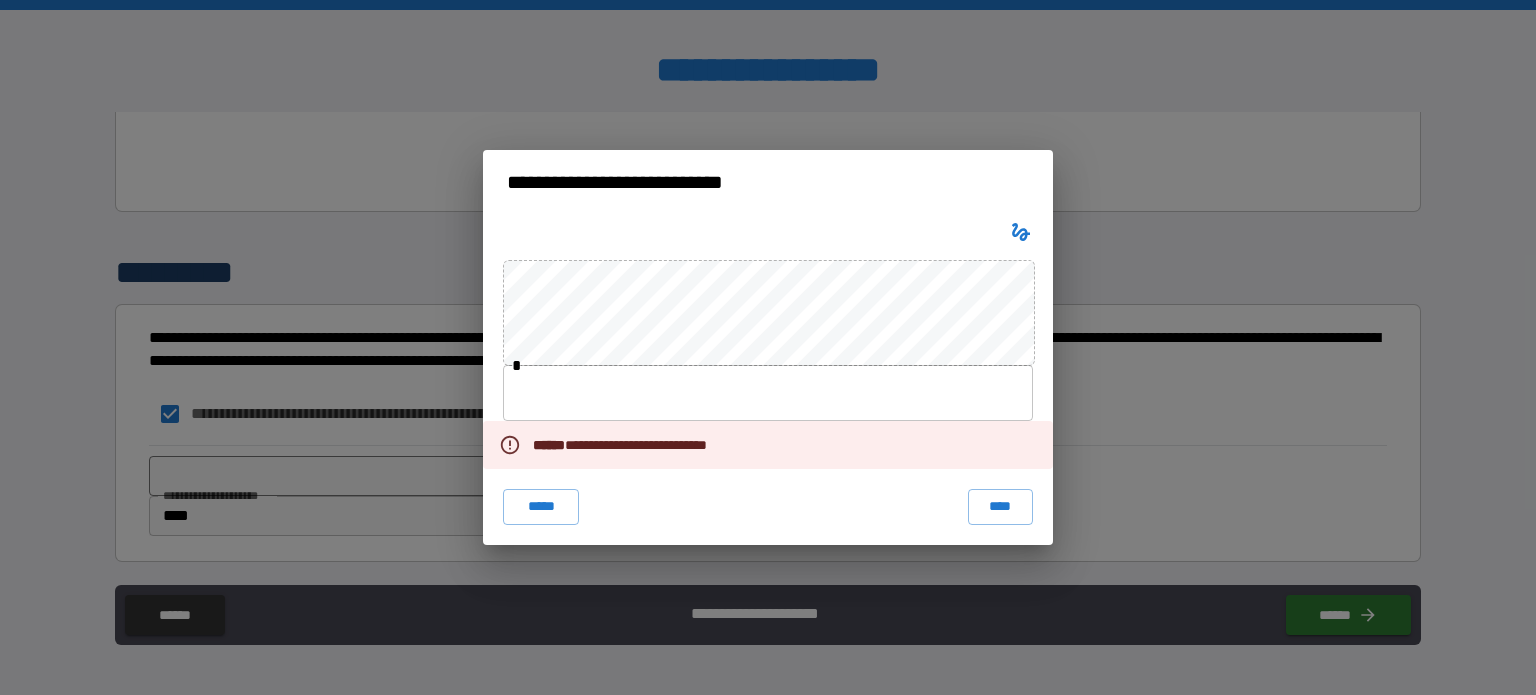 click at bounding box center (1021, 232) 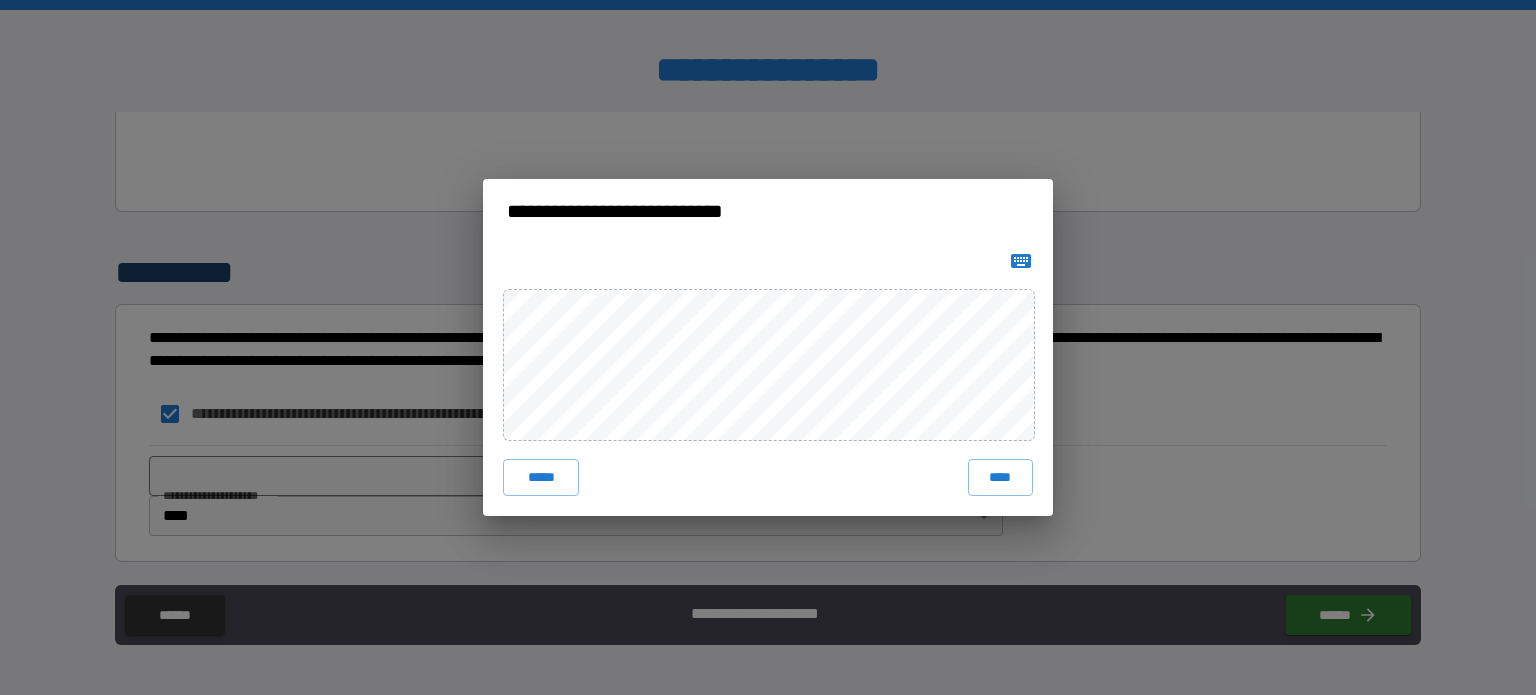 click at bounding box center (1021, 261) 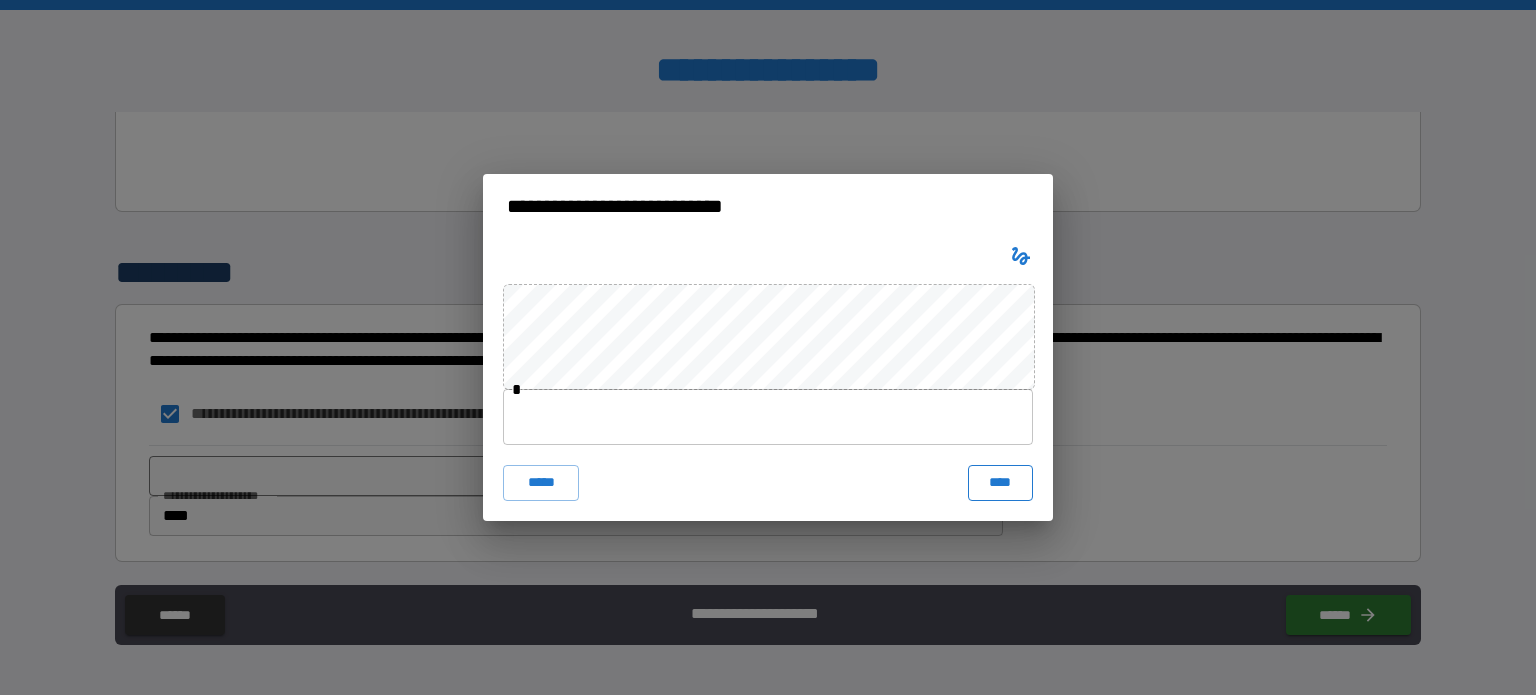 click on "****" at bounding box center (1000, 483) 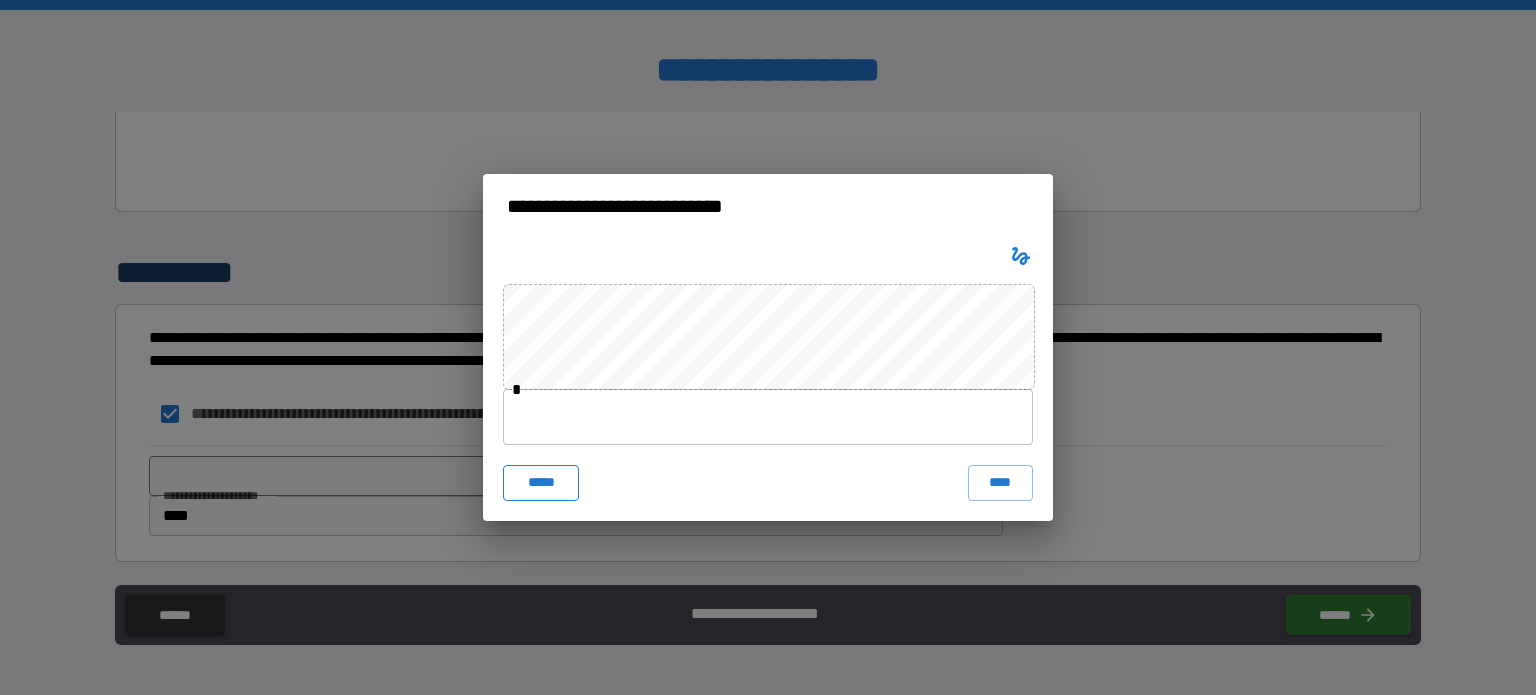 click on "*****" at bounding box center [541, 483] 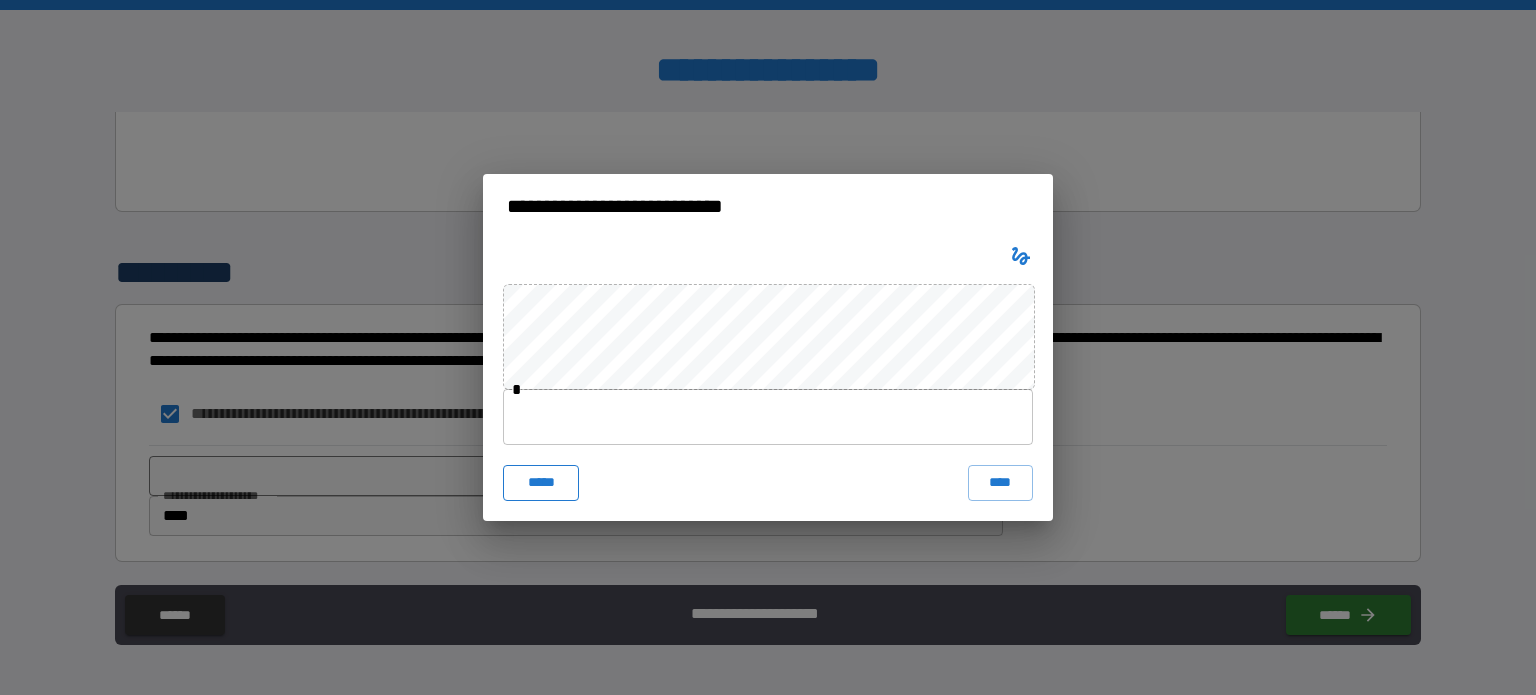 click on "*****" at bounding box center (541, 483) 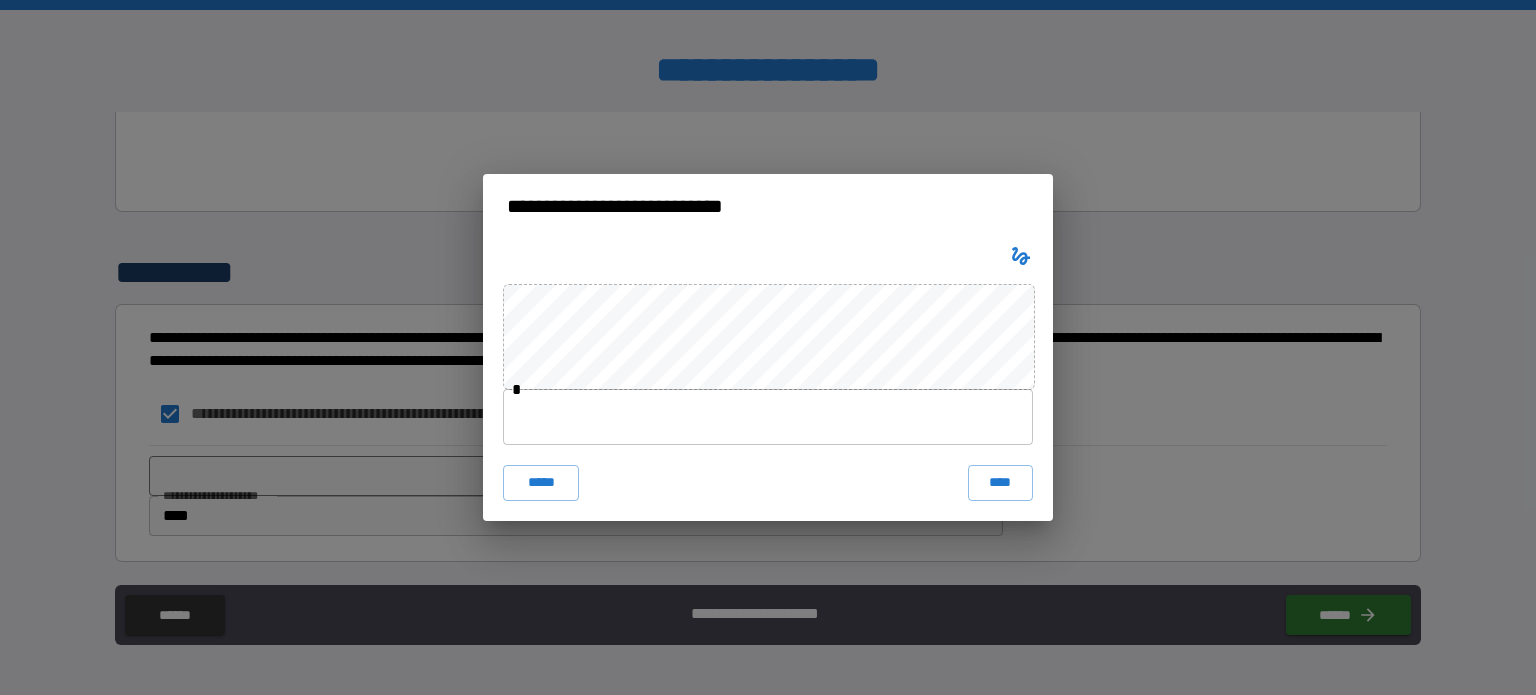 click on "**********" at bounding box center [768, 347] 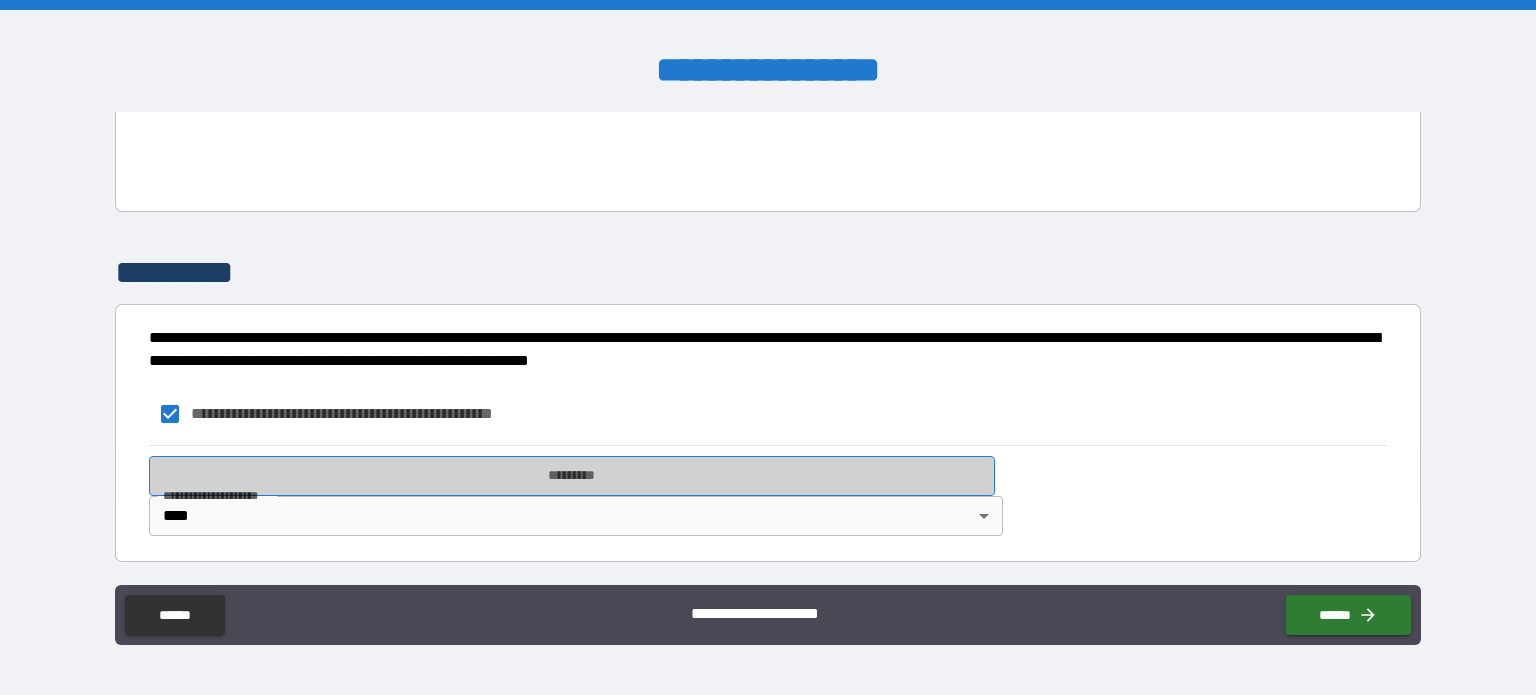 click on "*********" at bounding box center [572, 476] 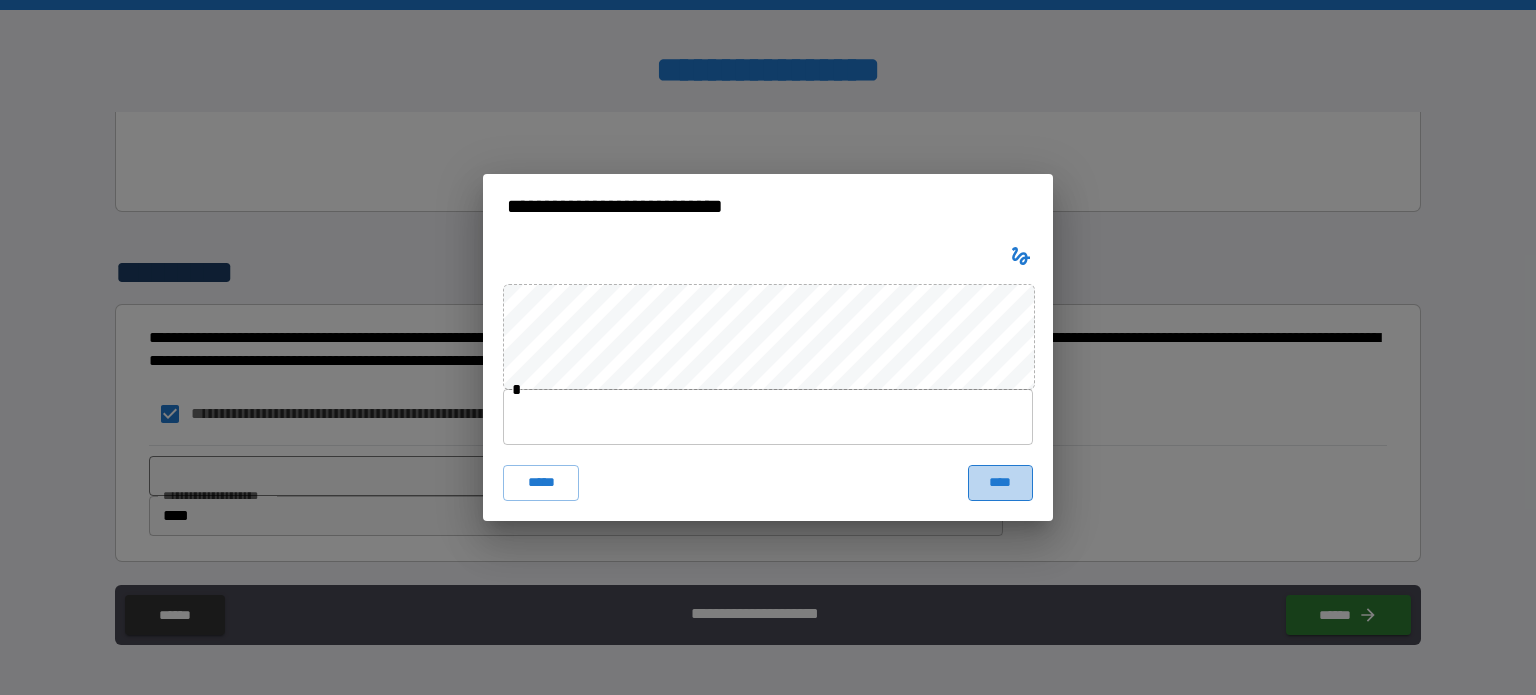 click on "****" at bounding box center [1000, 483] 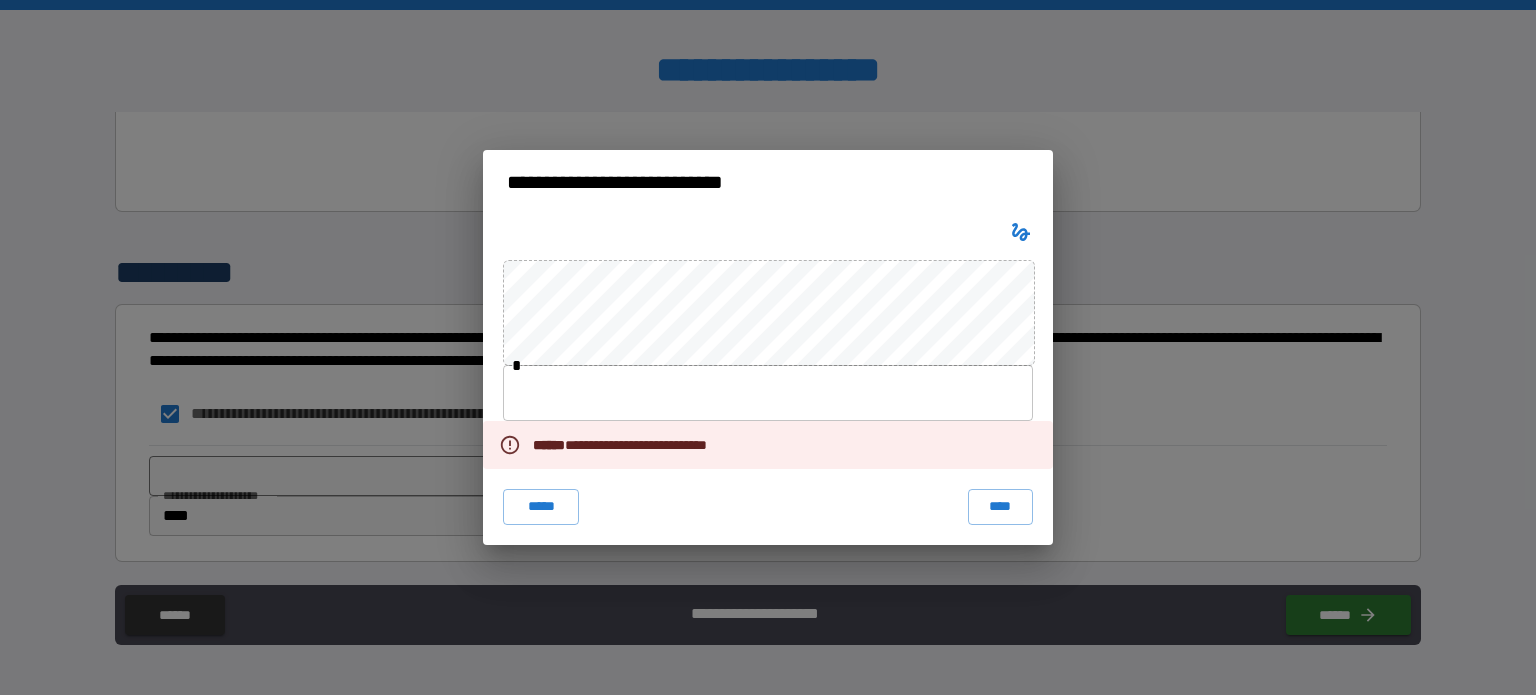 click on "**********" at bounding box center [768, 347] 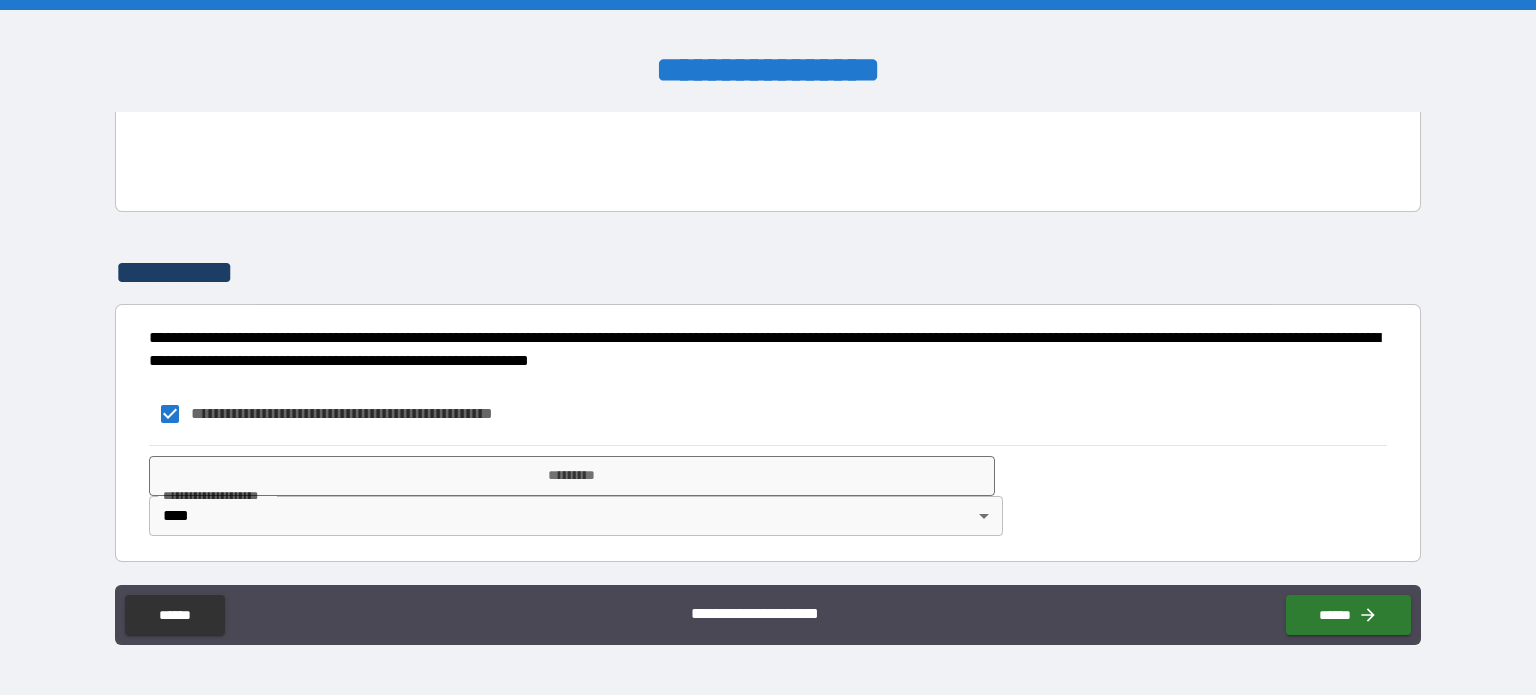 click on "******" at bounding box center [174, 615] 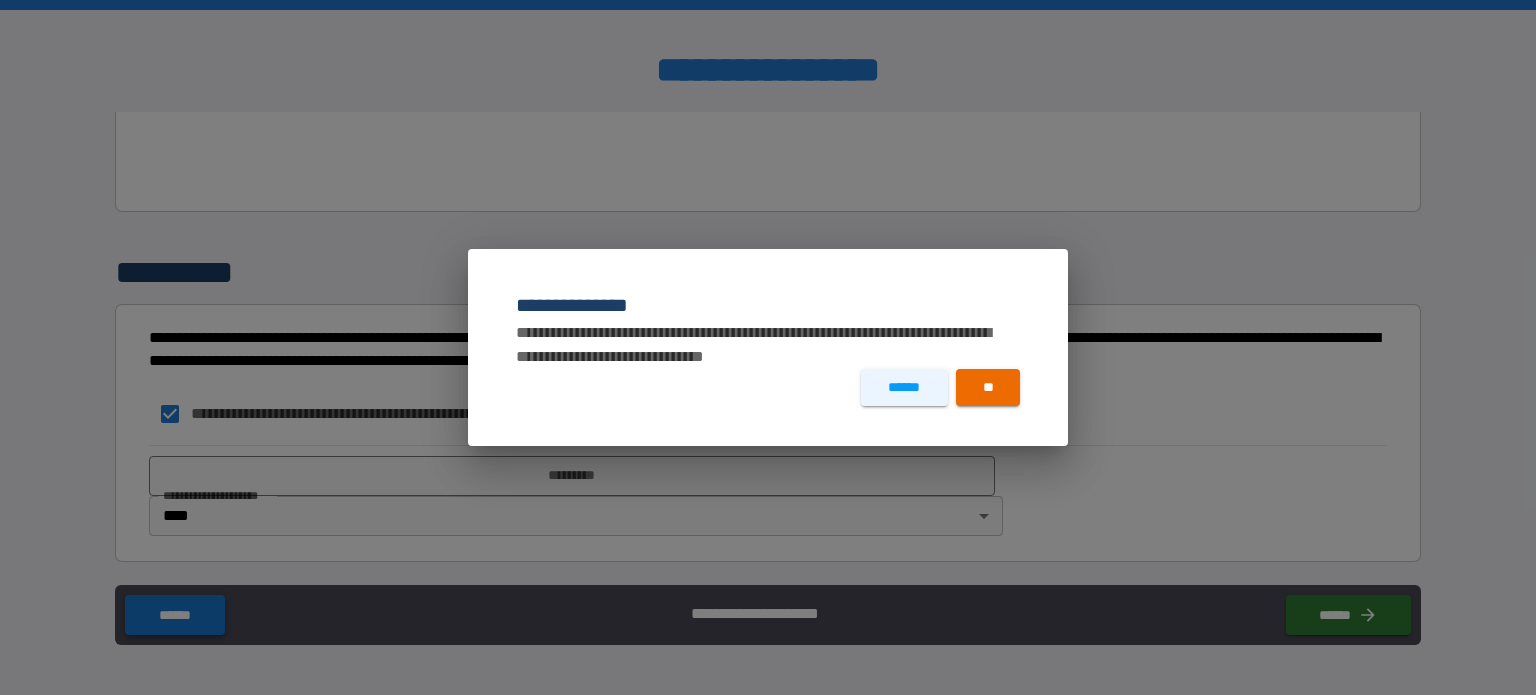 click on "**" at bounding box center (988, 387) 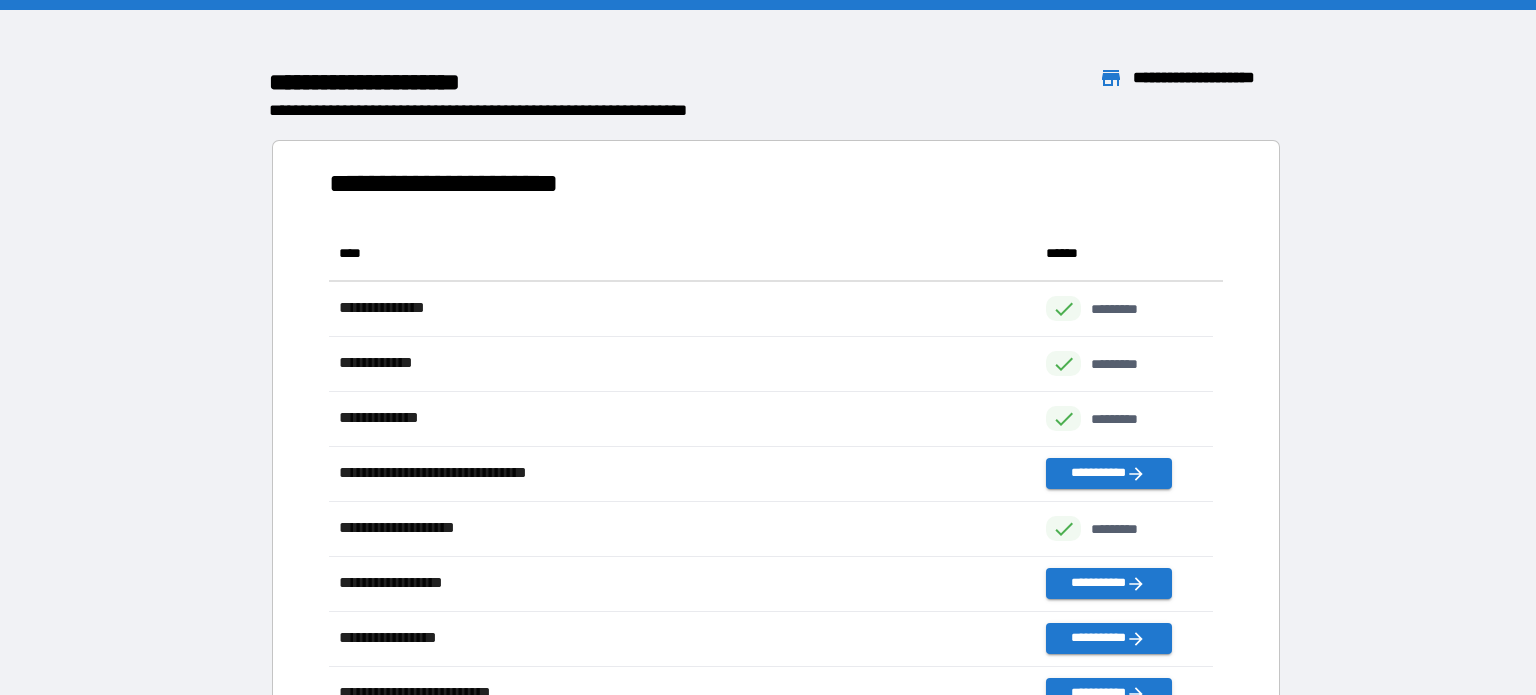 scroll, scrollTop: 480, scrollLeft: 869, axis: both 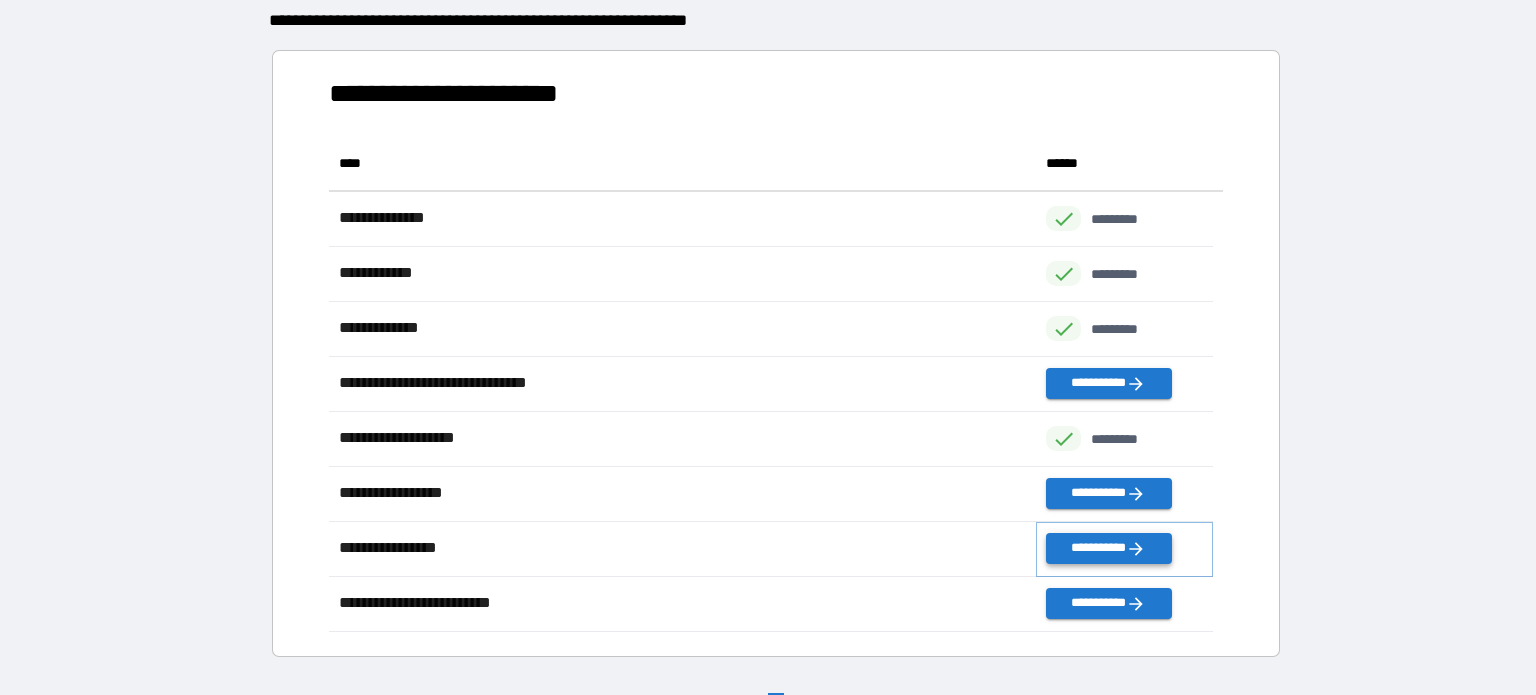 click on "**********" at bounding box center [1108, 548] 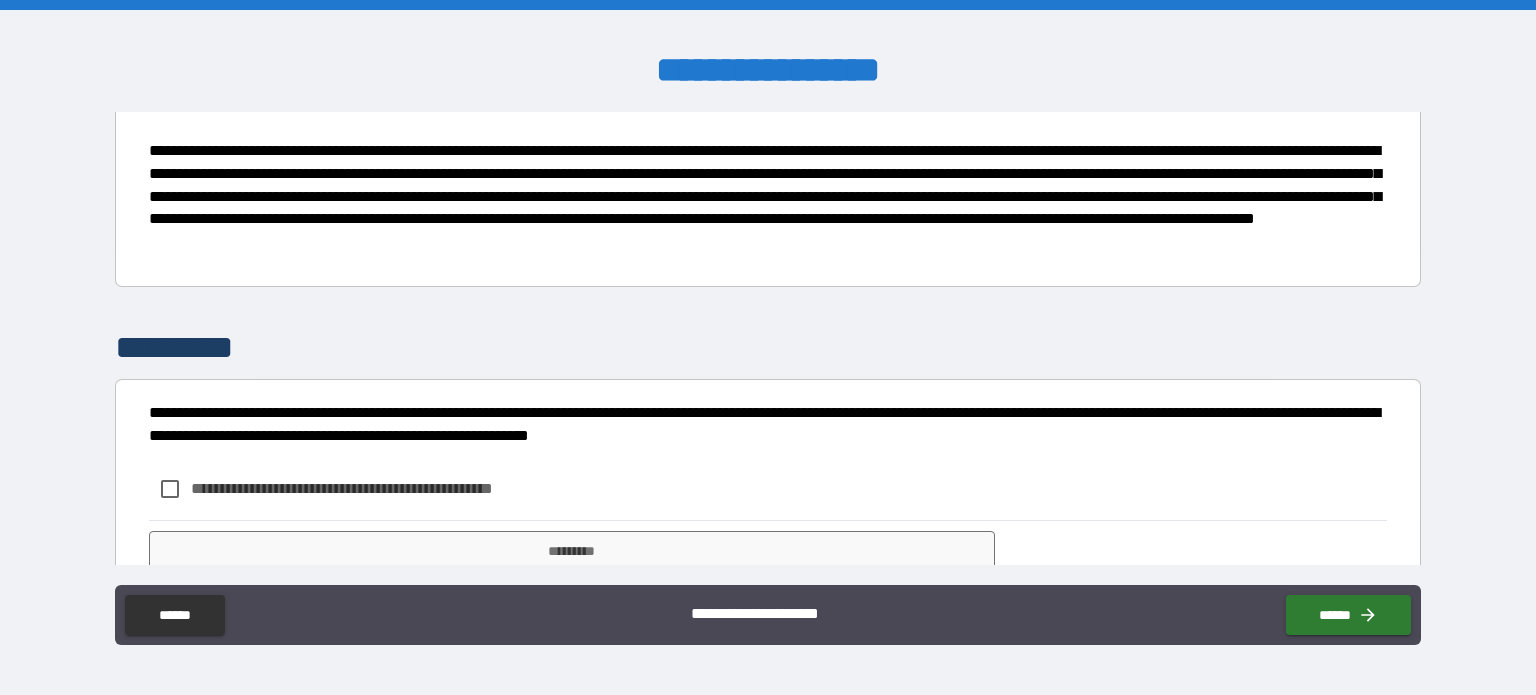 scroll, scrollTop: 252, scrollLeft: 0, axis: vertical 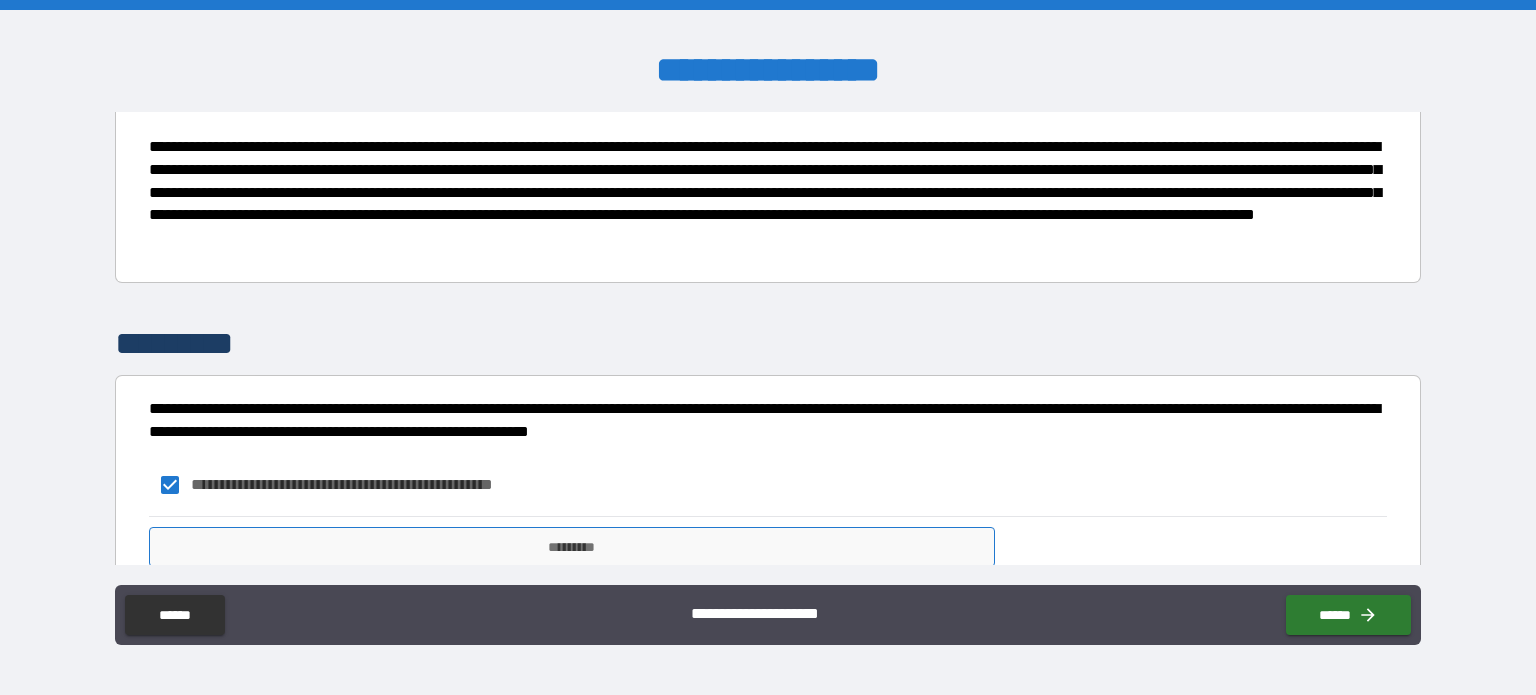 click on "*********" at bounding box center (572, 547) 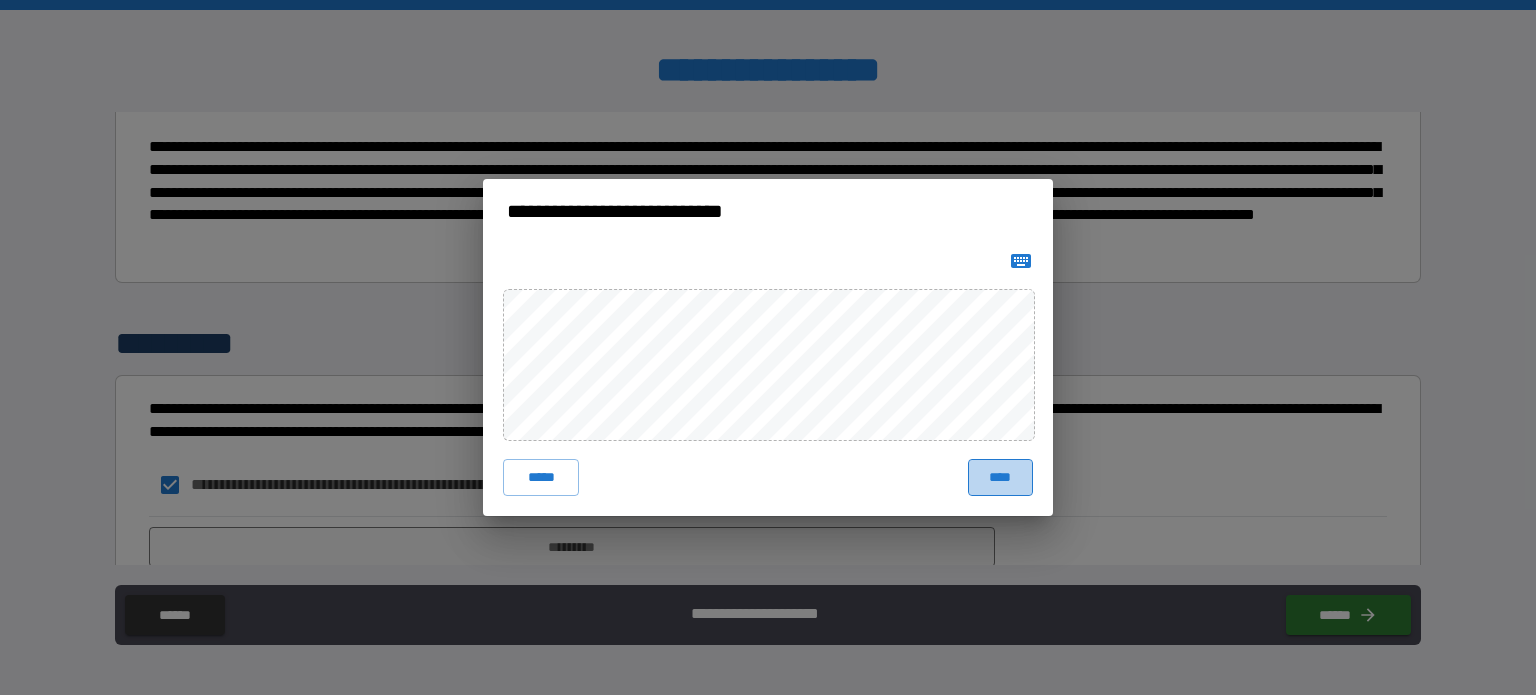 click on "****" at bounding box center (1000, 477) 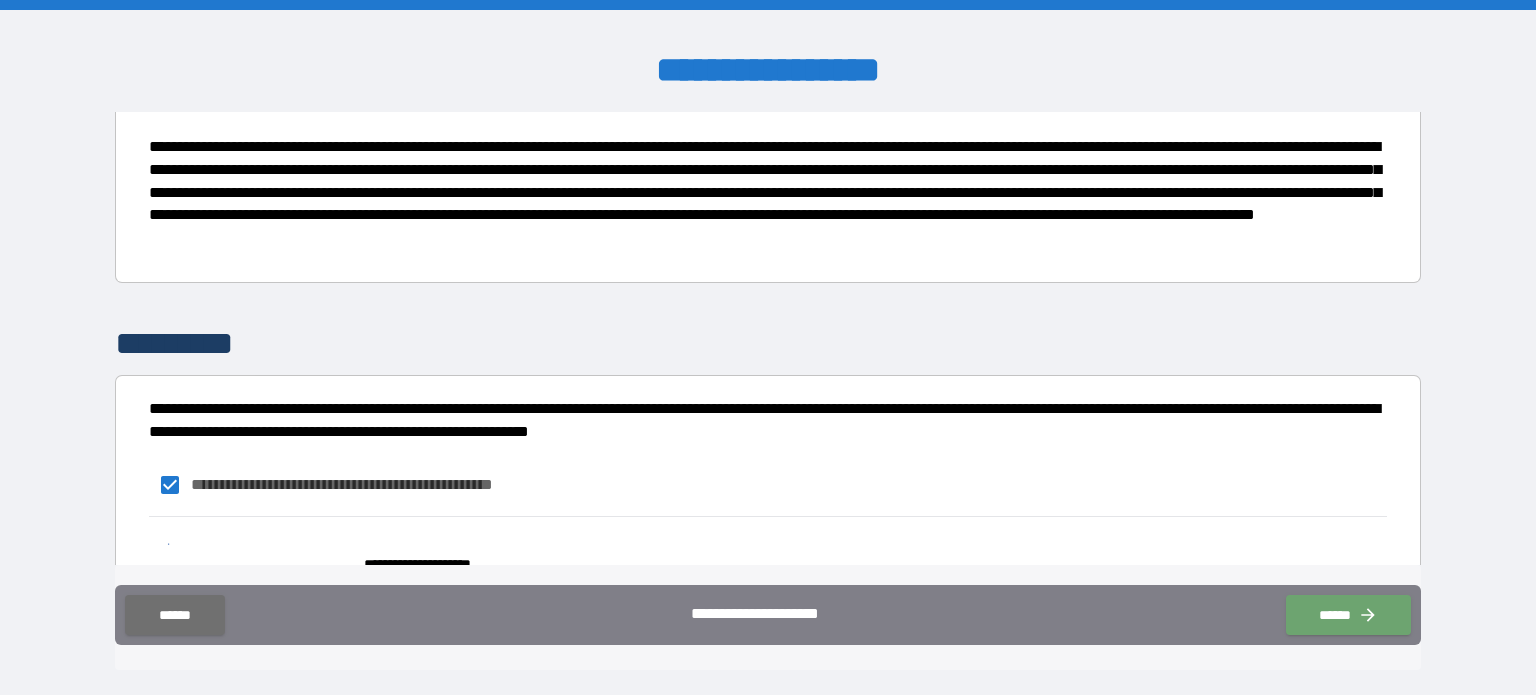 click on "******" at bounding box center (1348, 615) 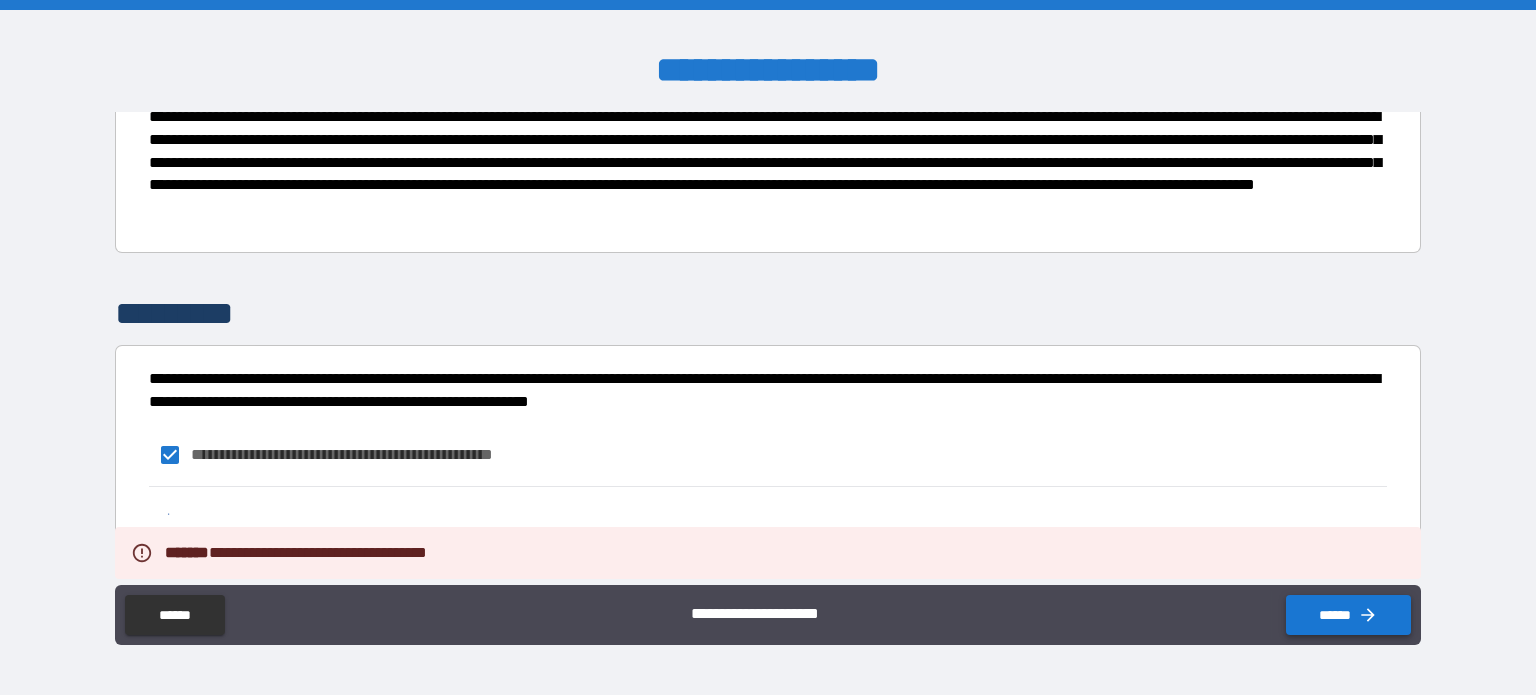 scroll, scrollTop: 340, scrollLeft: 0, axis: vertical 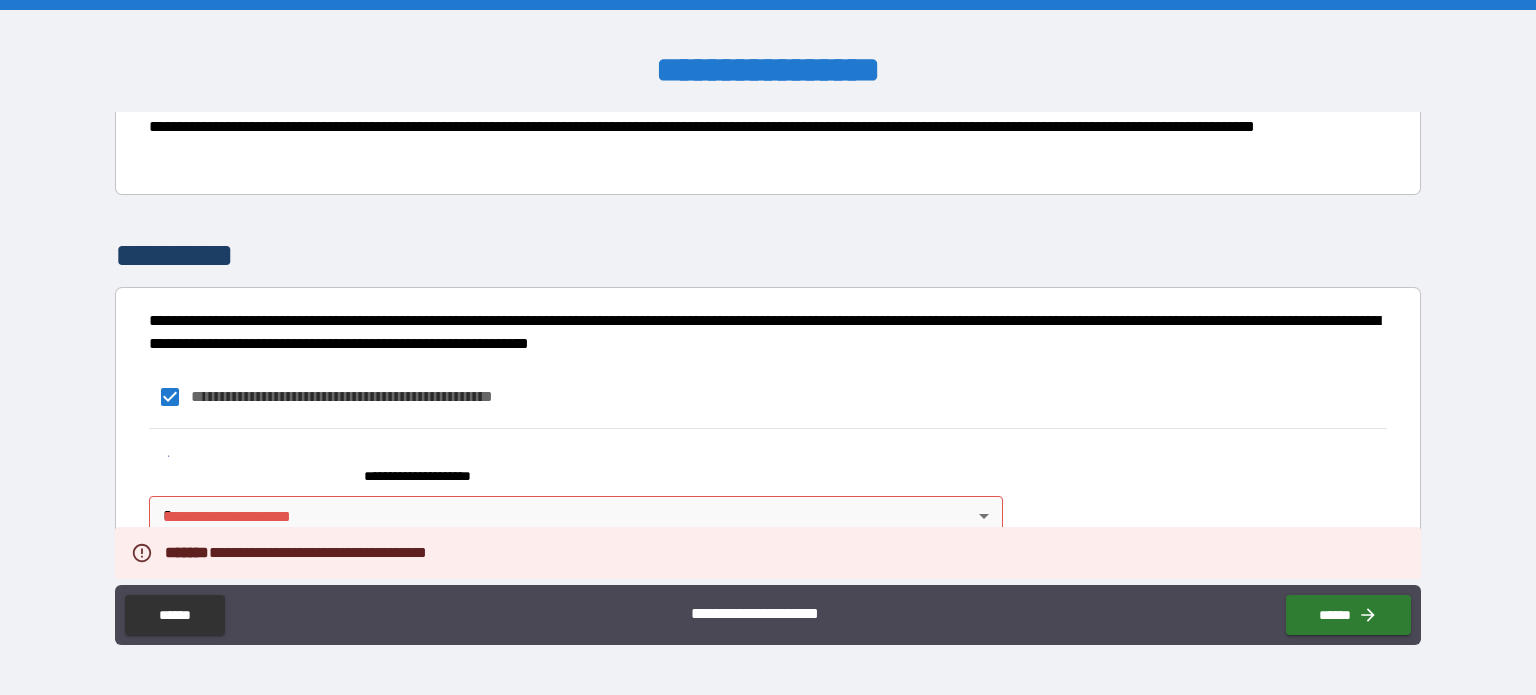 click on "**********" at bounding box center [768, 347] 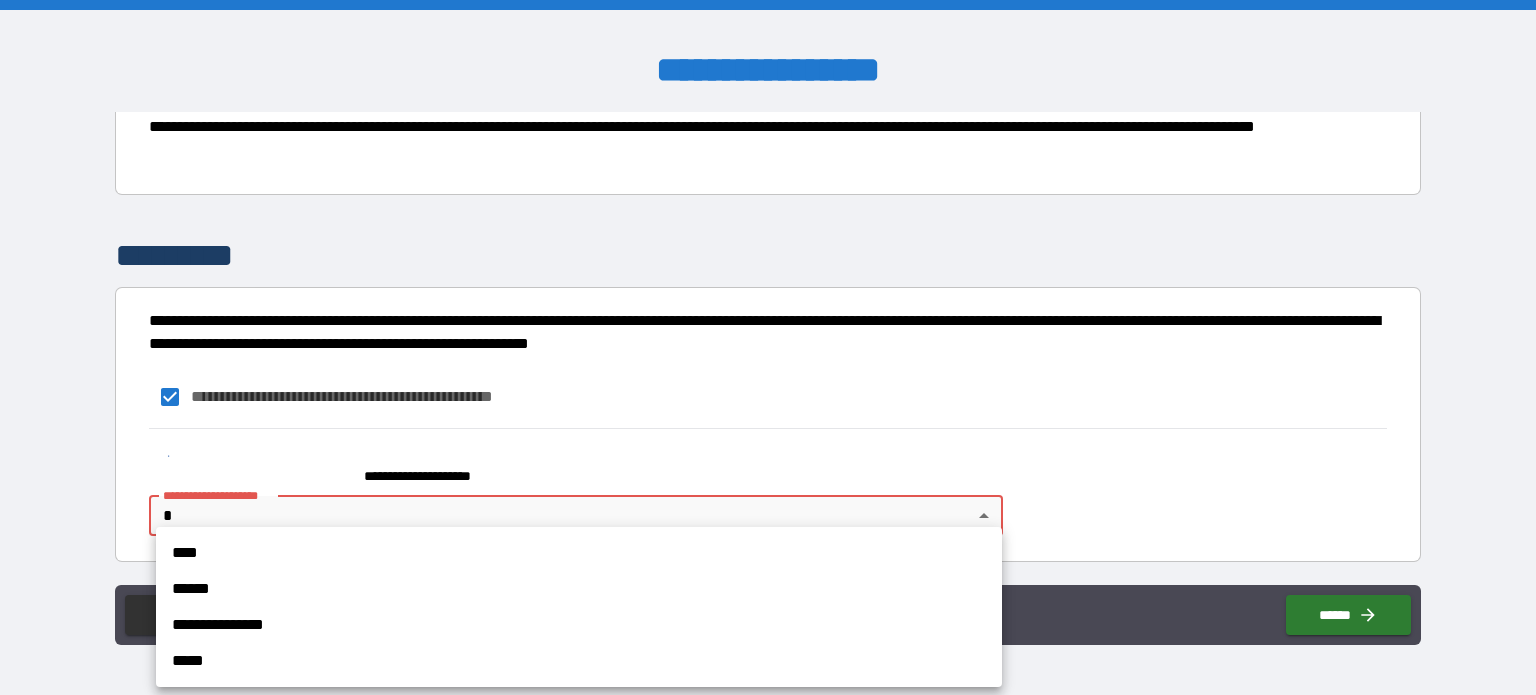click on "****" at bounding box center [579, 553] 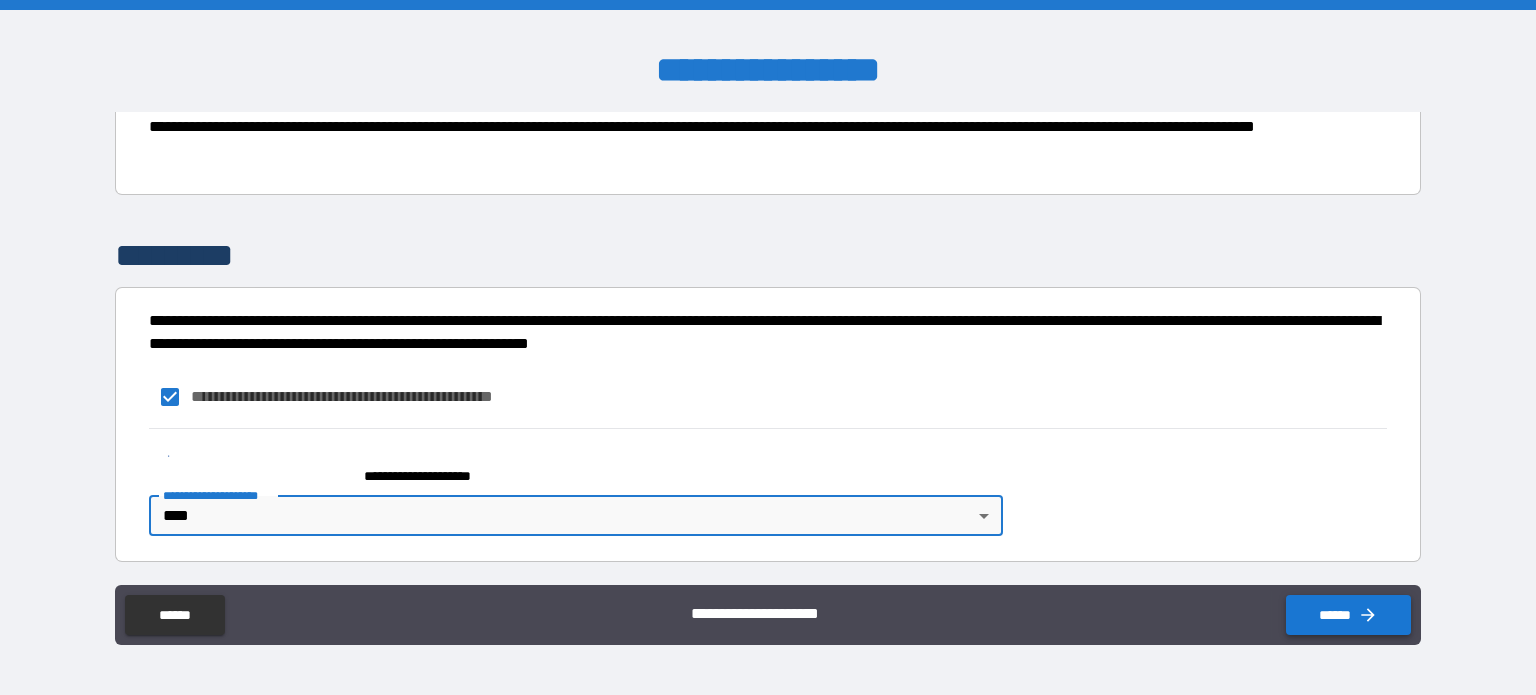 click on "******" at bounding box center (1348, 615) 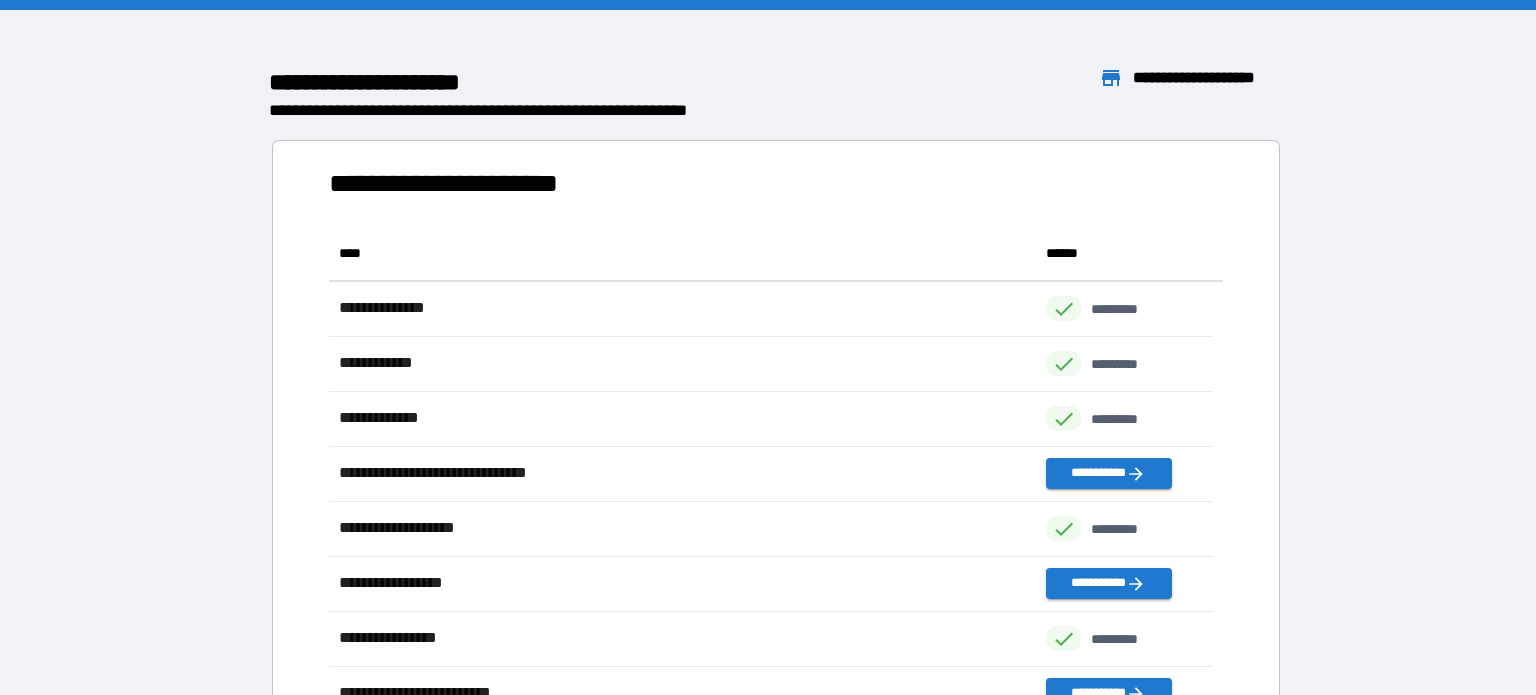 scroll, scrollTop: 480, scrollLeft: 869, axis: both 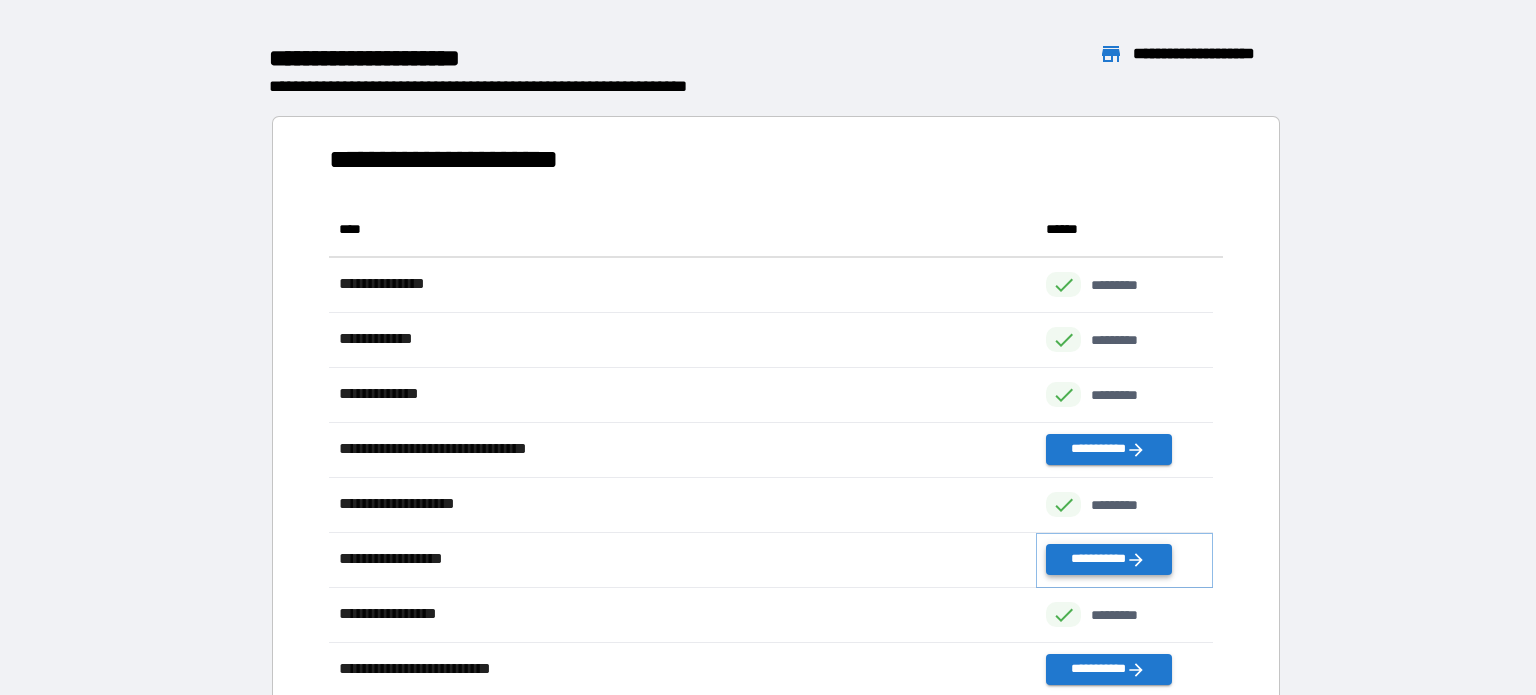 click on "**********" at bounding box center [1108, 559] 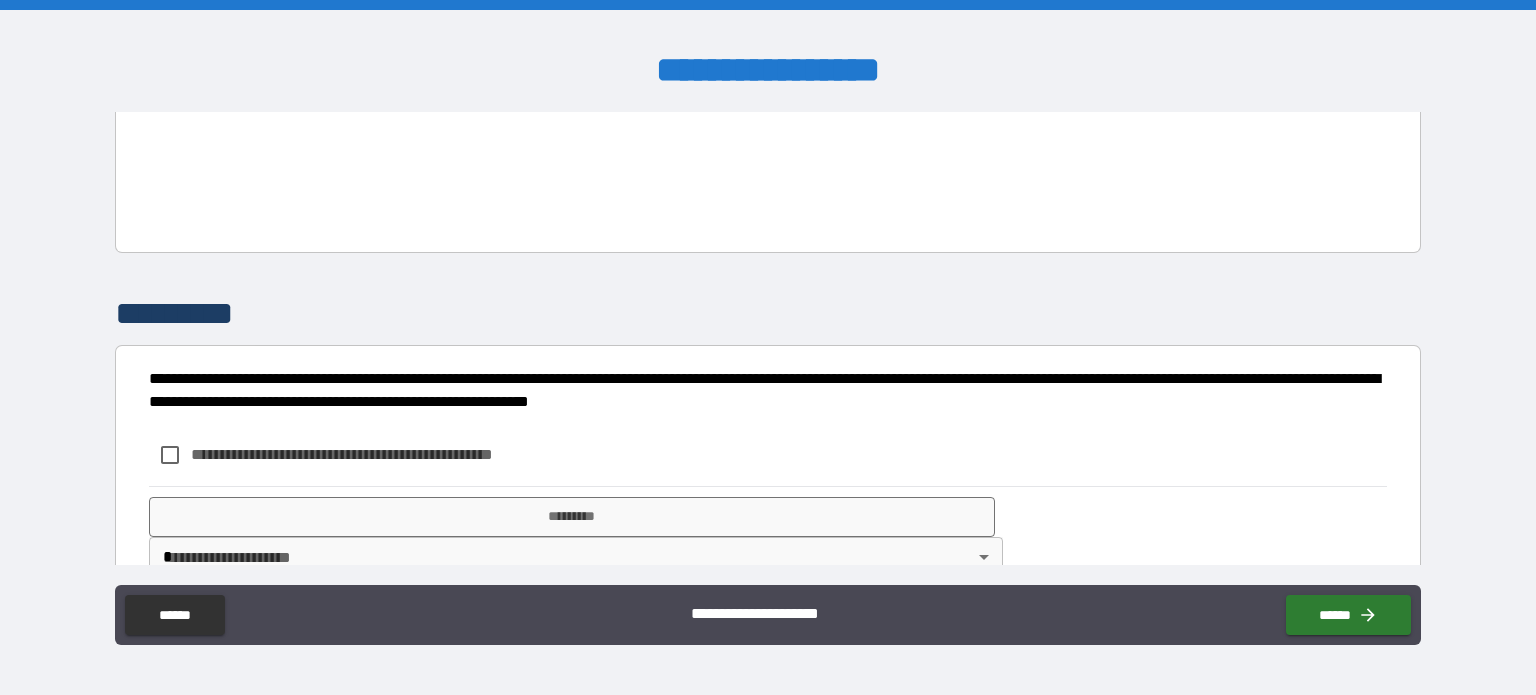 scroll, scrollTop: 3662, scrollLeft: 0, axis: vertical 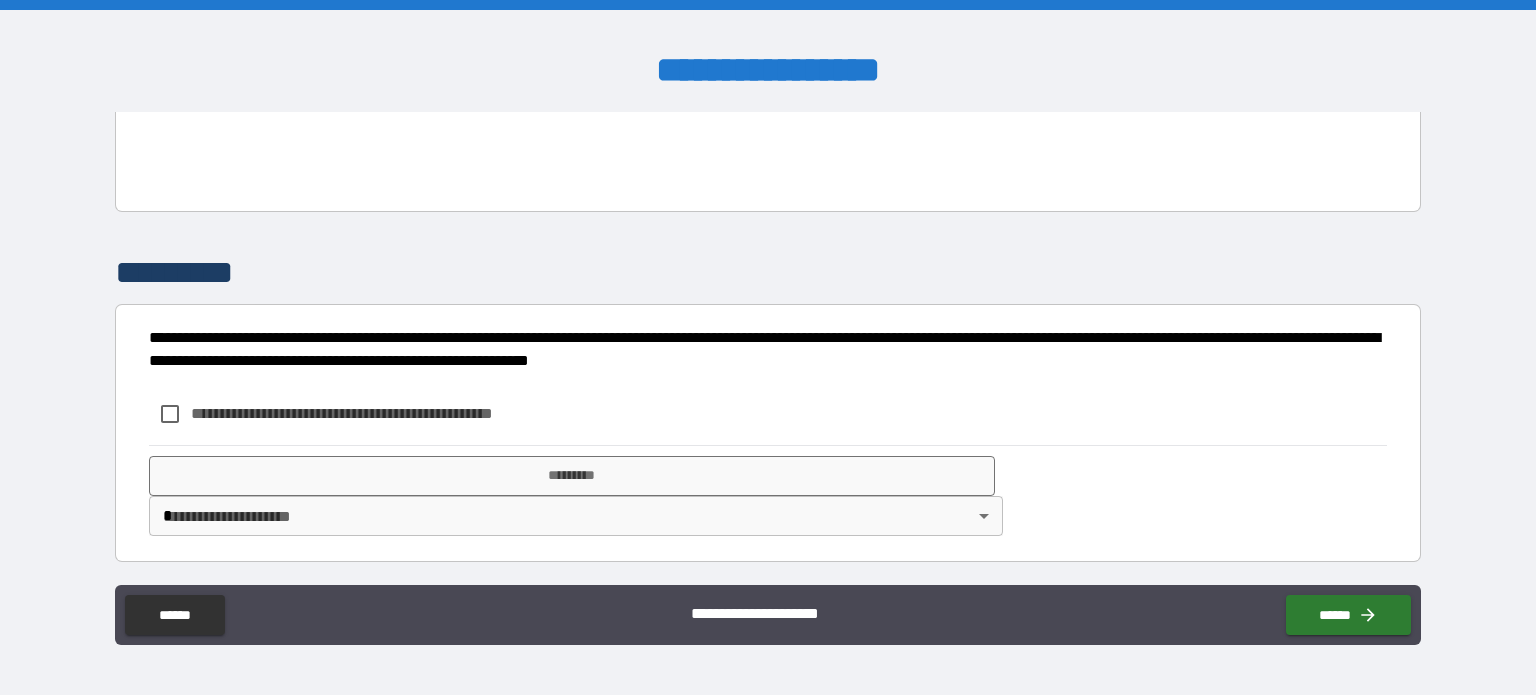 click on "**********" at bounding box center (768, 414) 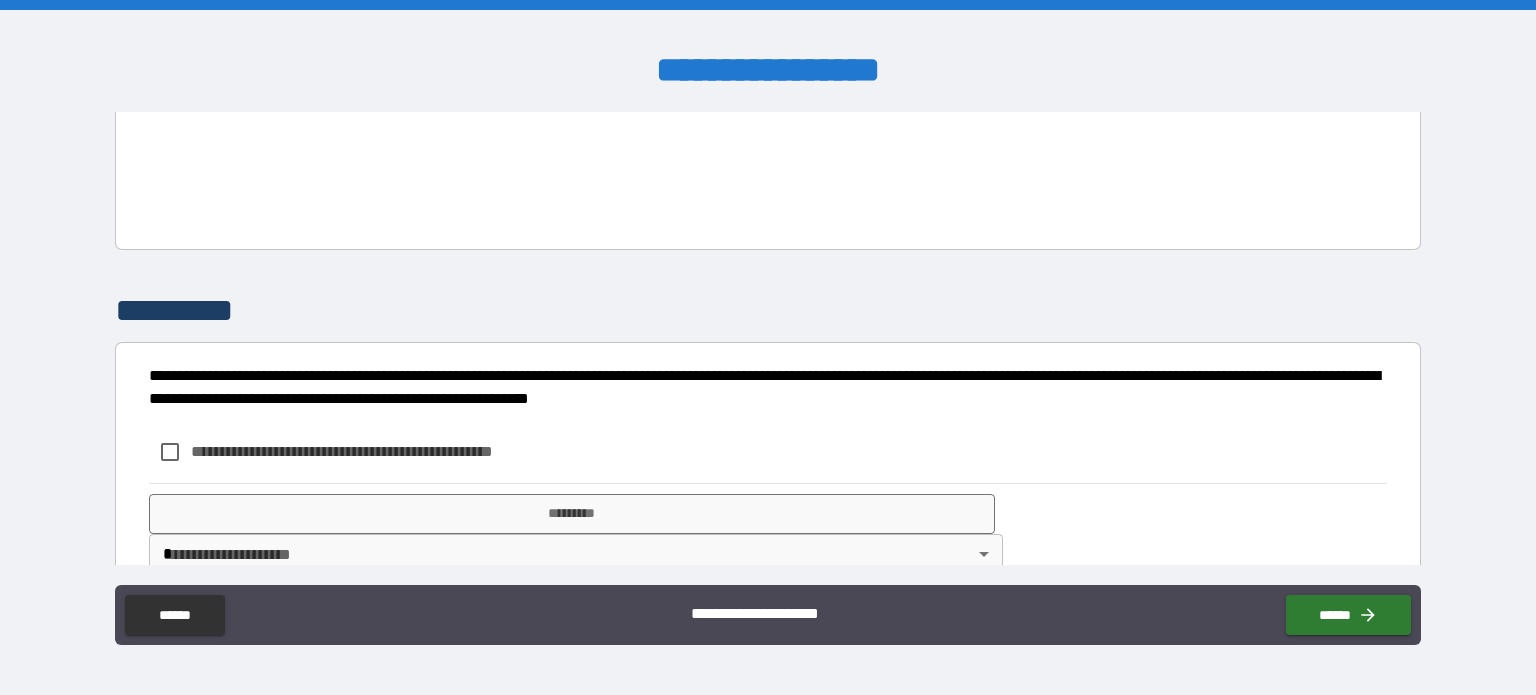 scroll, scrollTop: 3628, scrollLeft: 0, axis: vertical 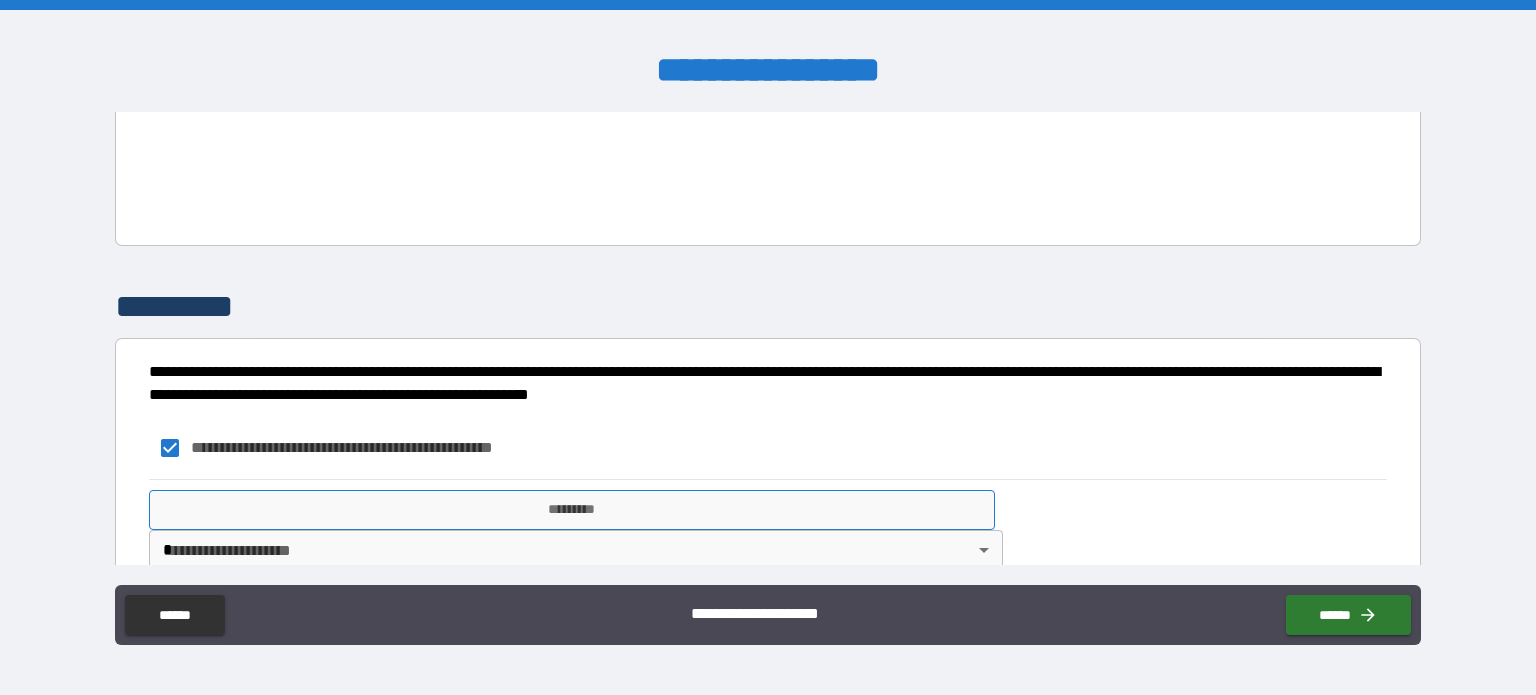 click on "*********" at bounding box center [572, 510] 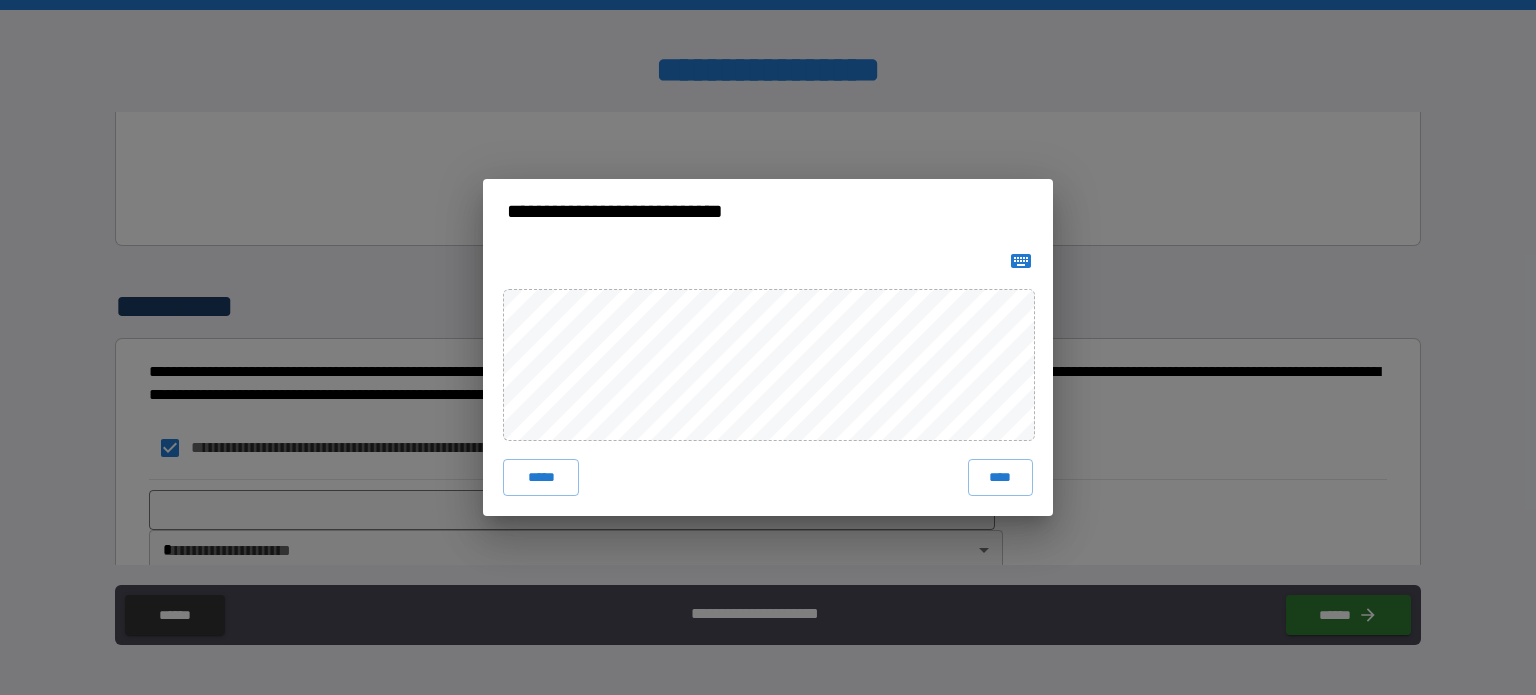 click at bounding box center [768, 261] 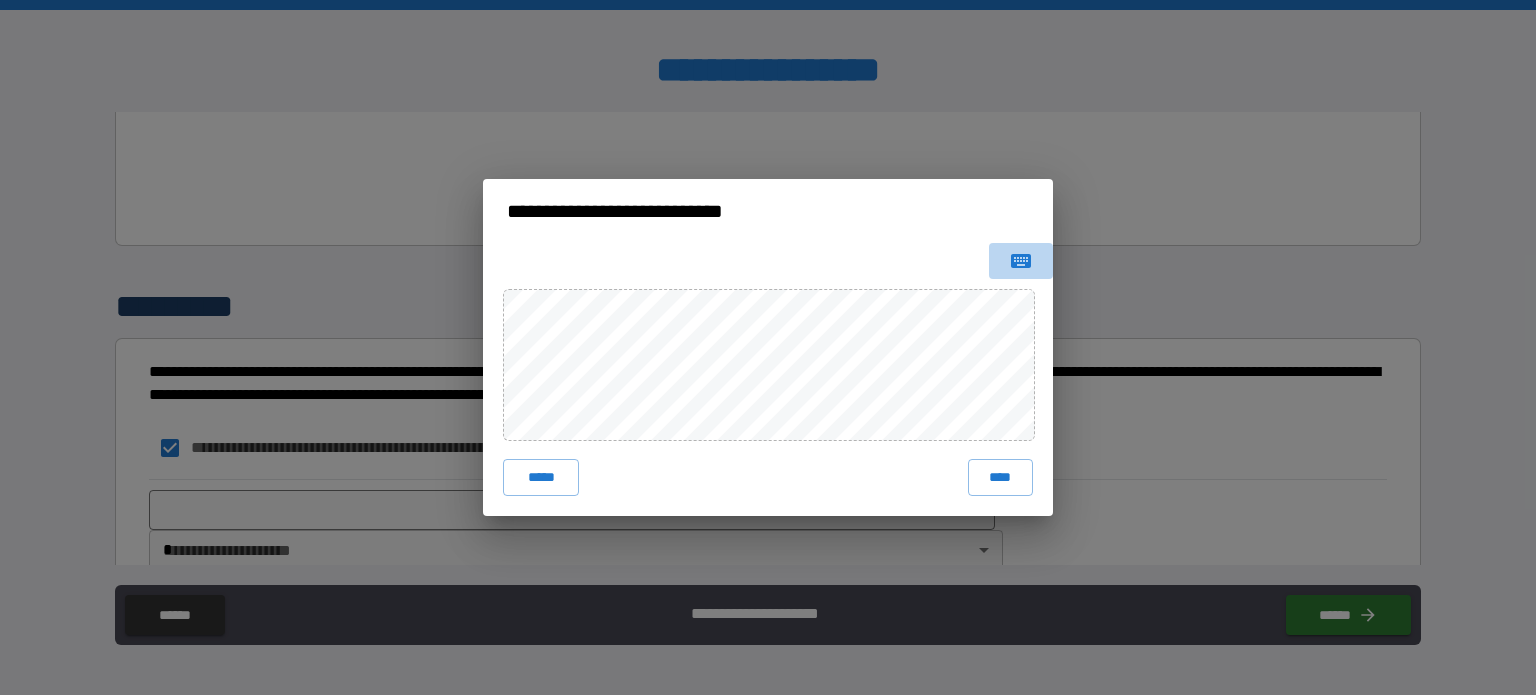 click 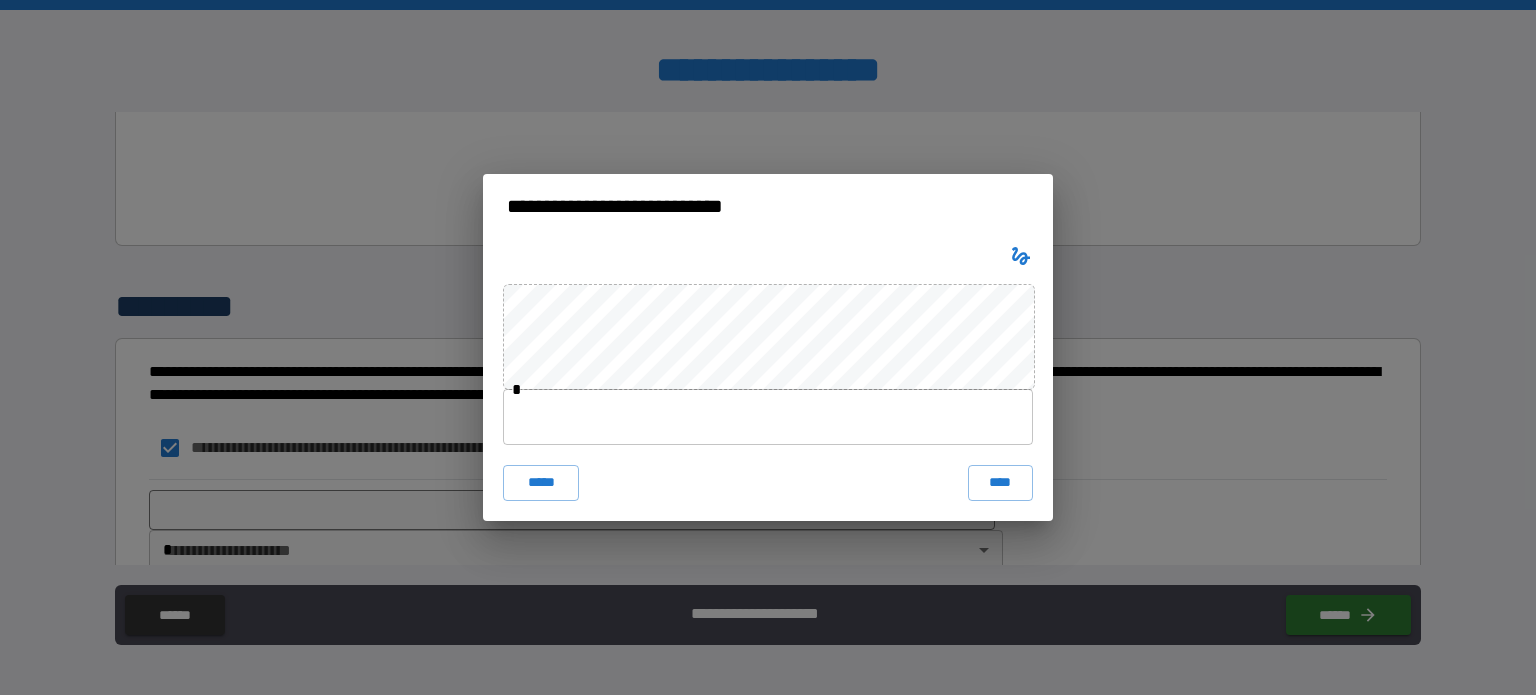 click 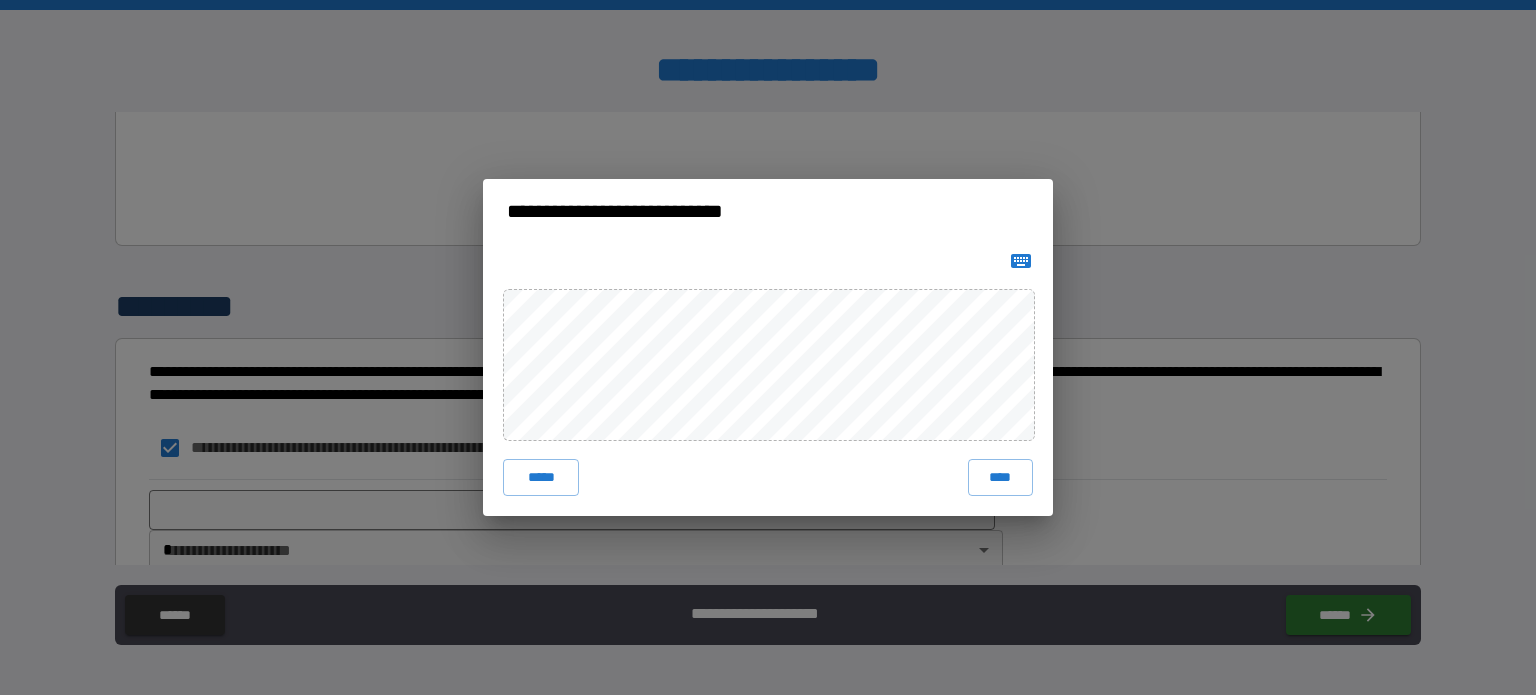 type 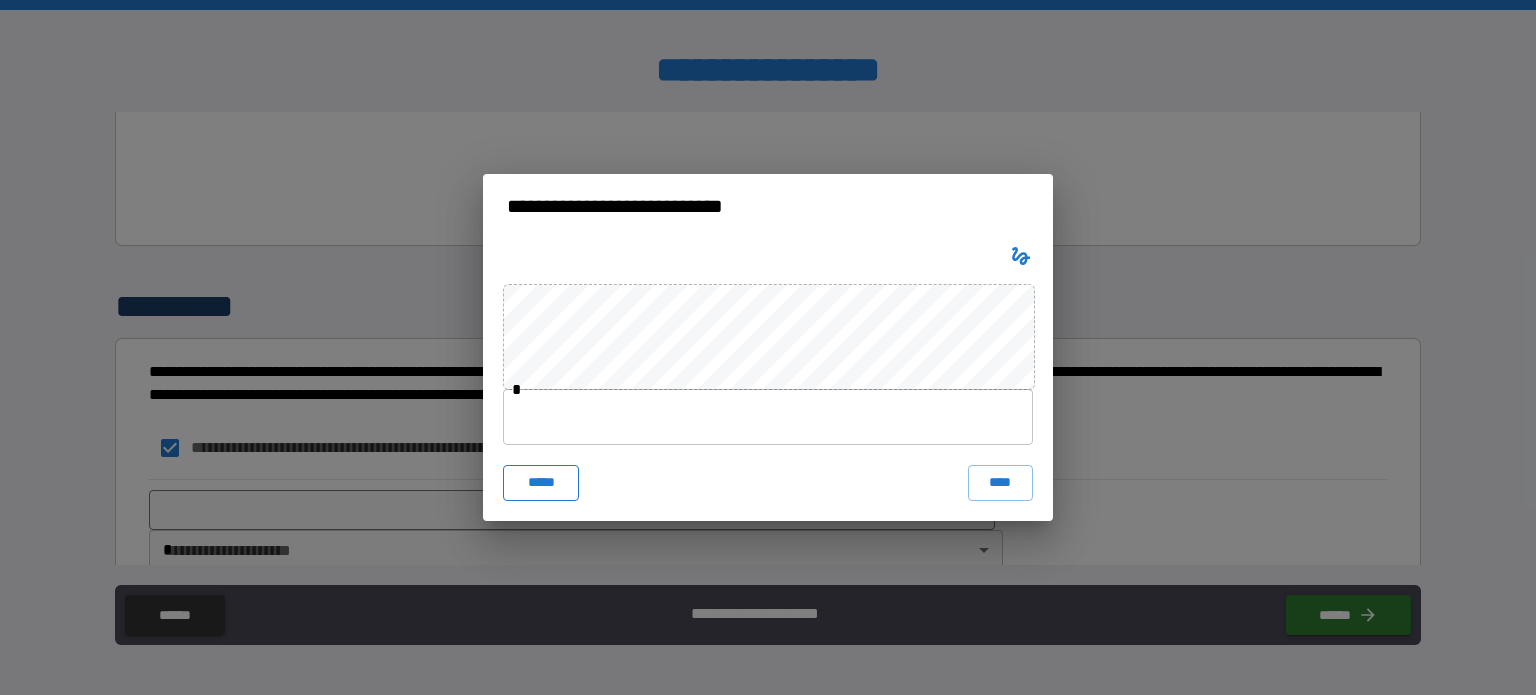 click on "*****" at bounding box center [541, 483] 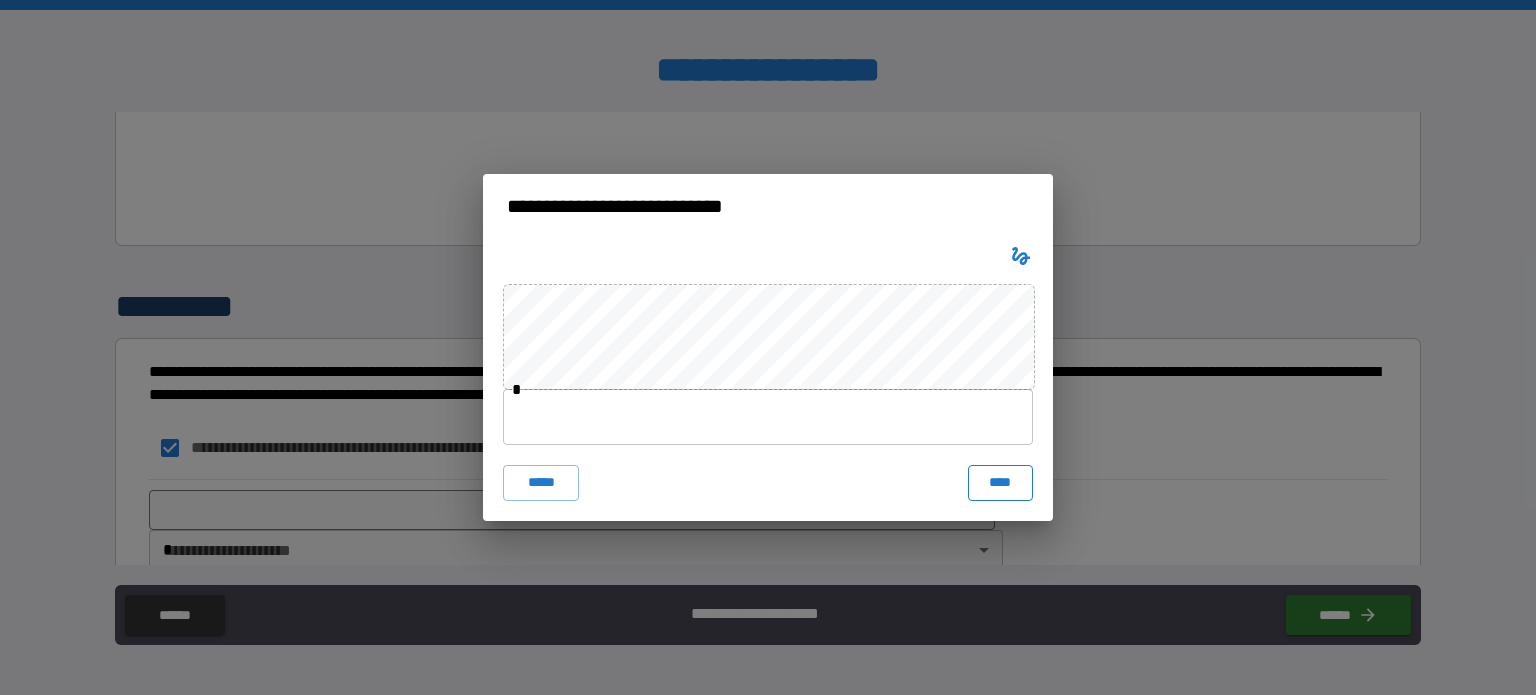 click on "****" at bounding box center [1000, 483] 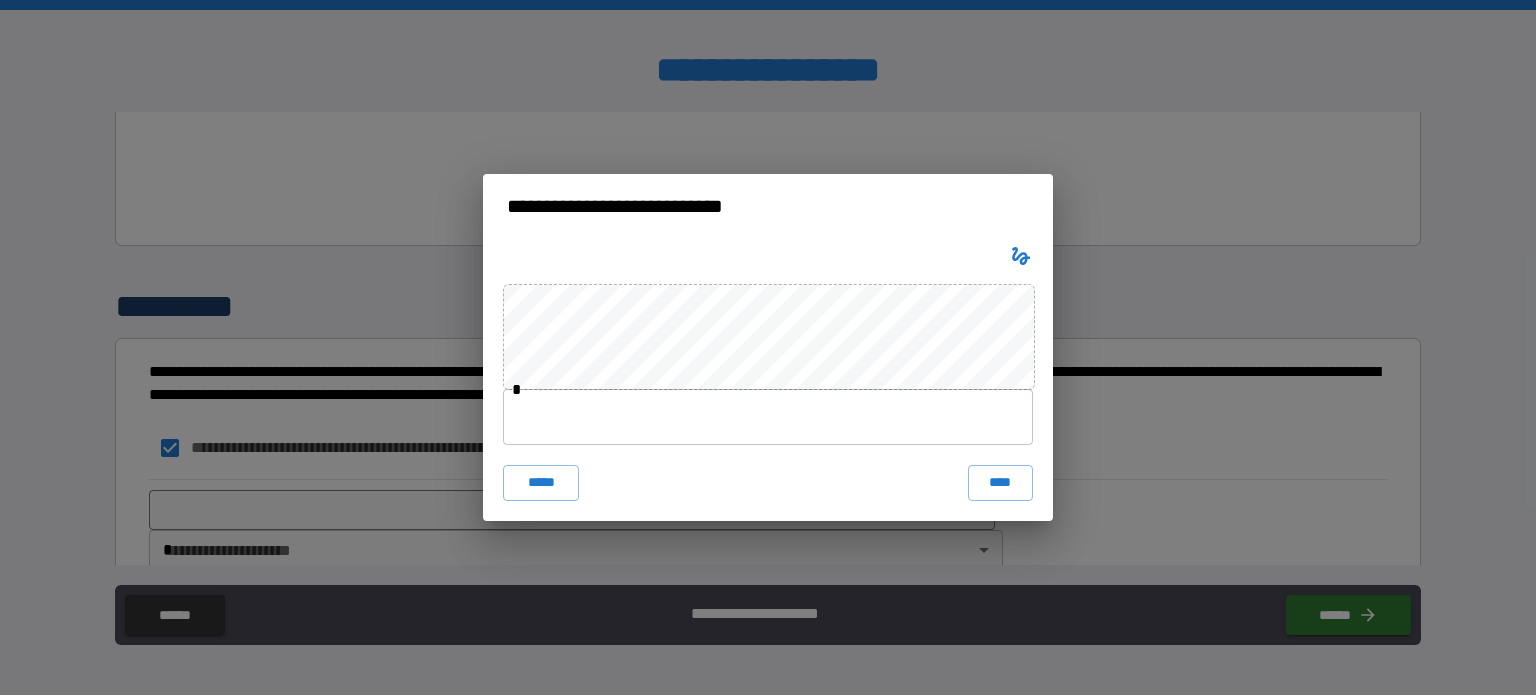click 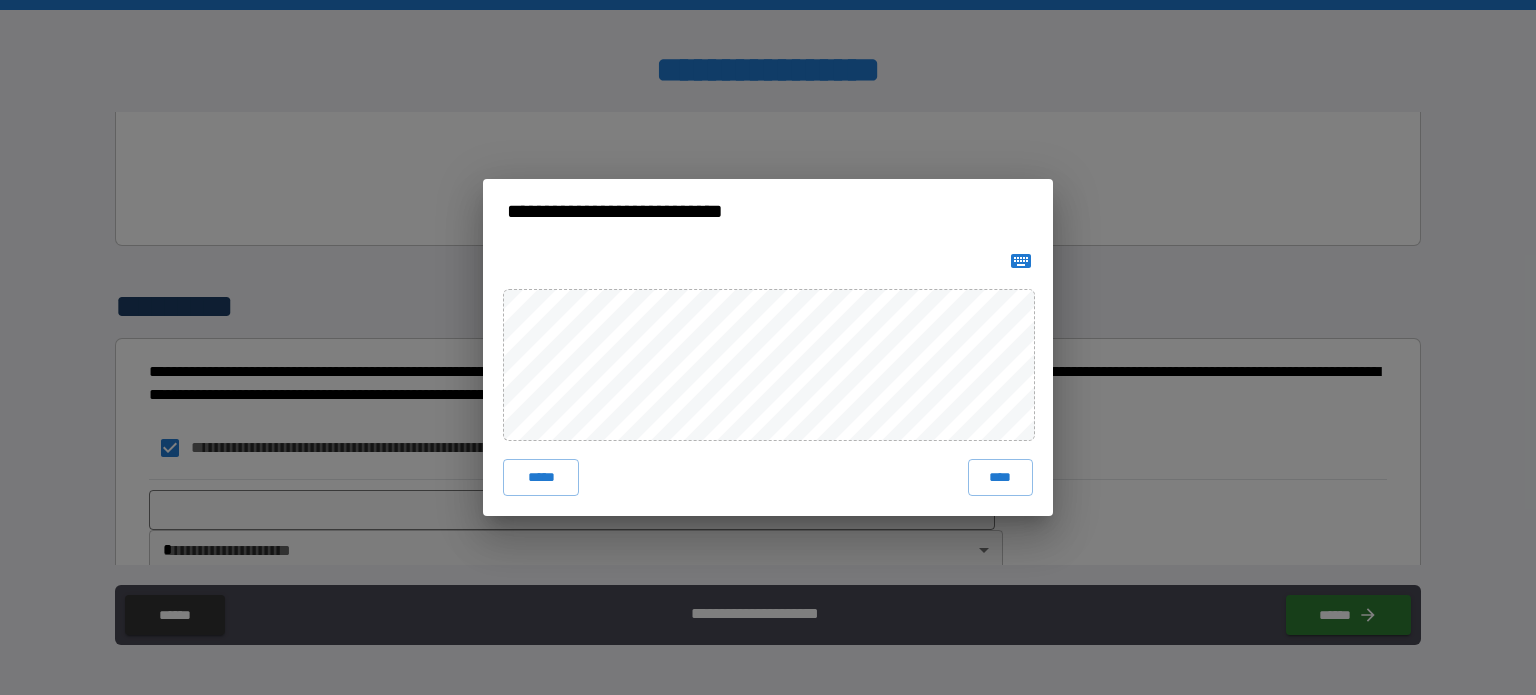 click at bounding box center [1021, 261] 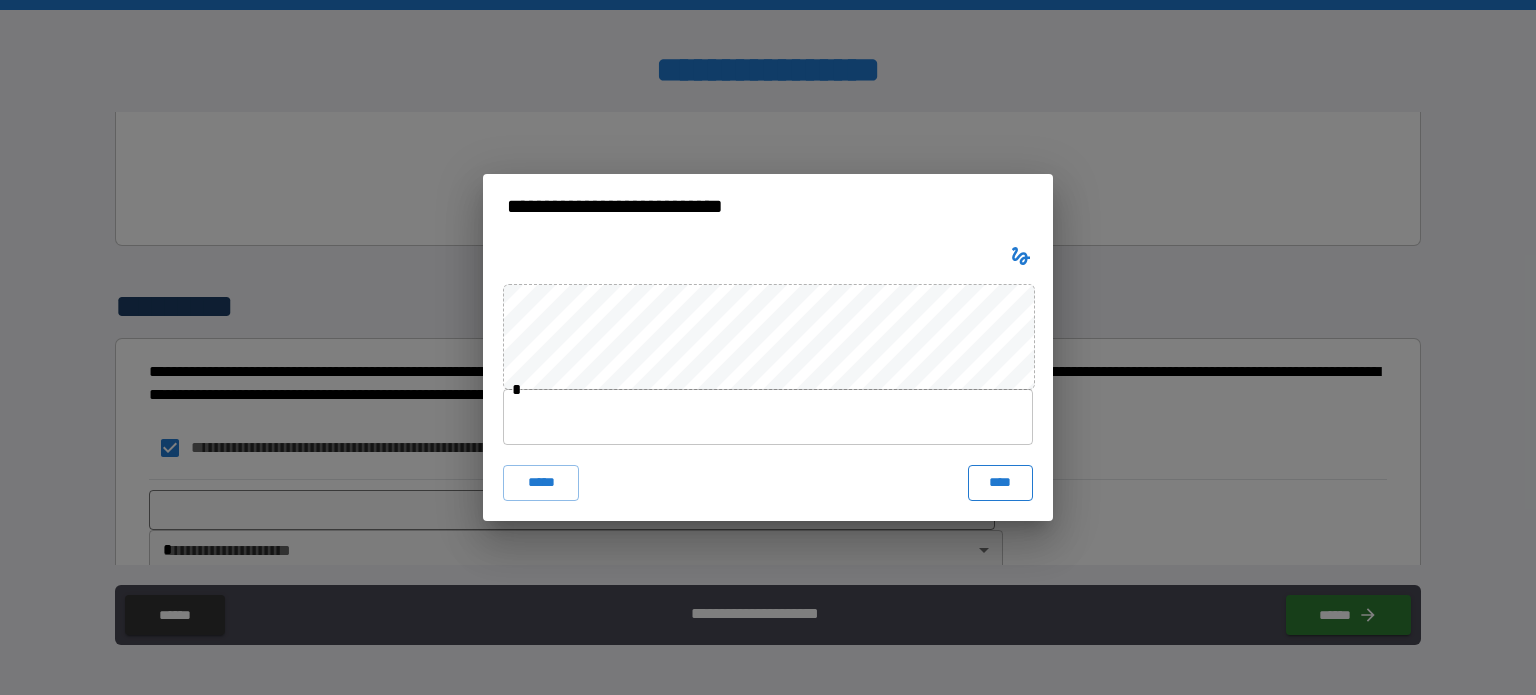 click on "****" at bounding box center [1000, 483] 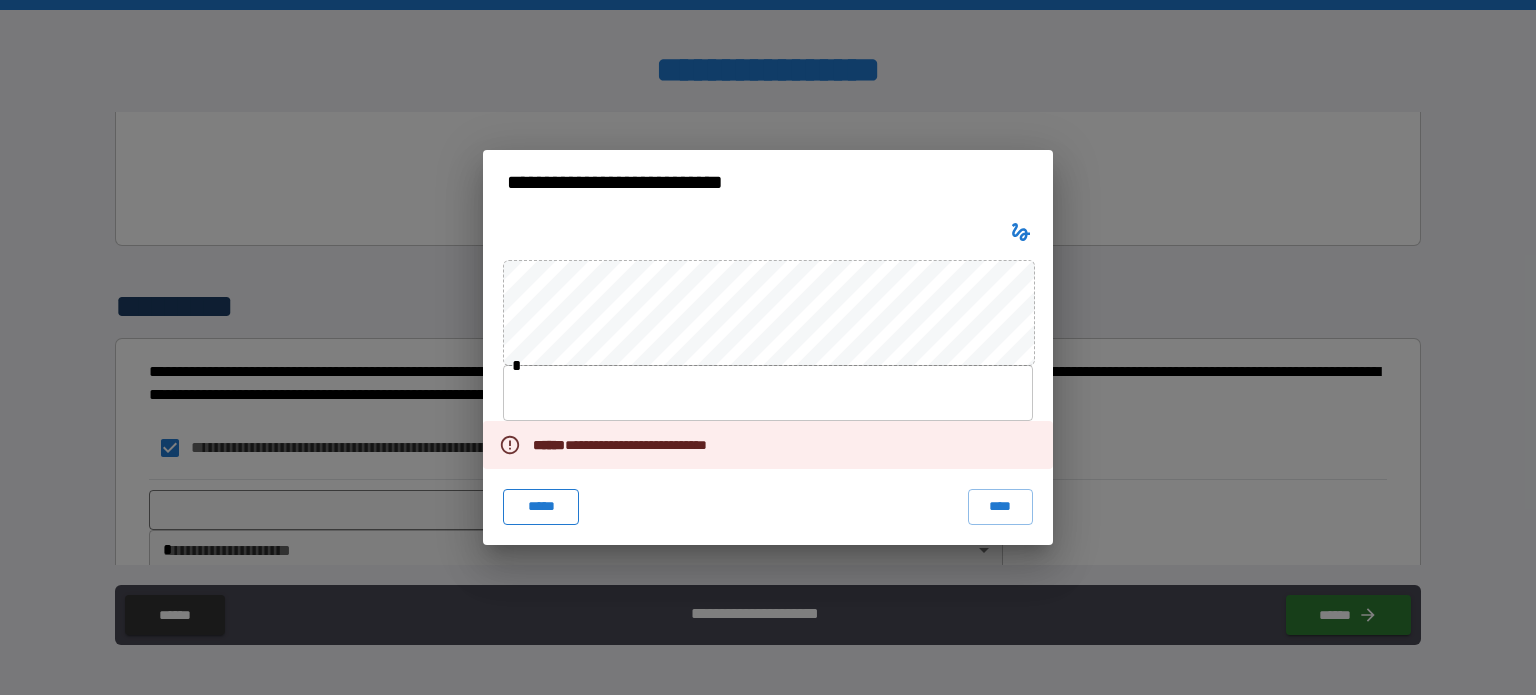 click on "*****" at bounding box center [541, 507] 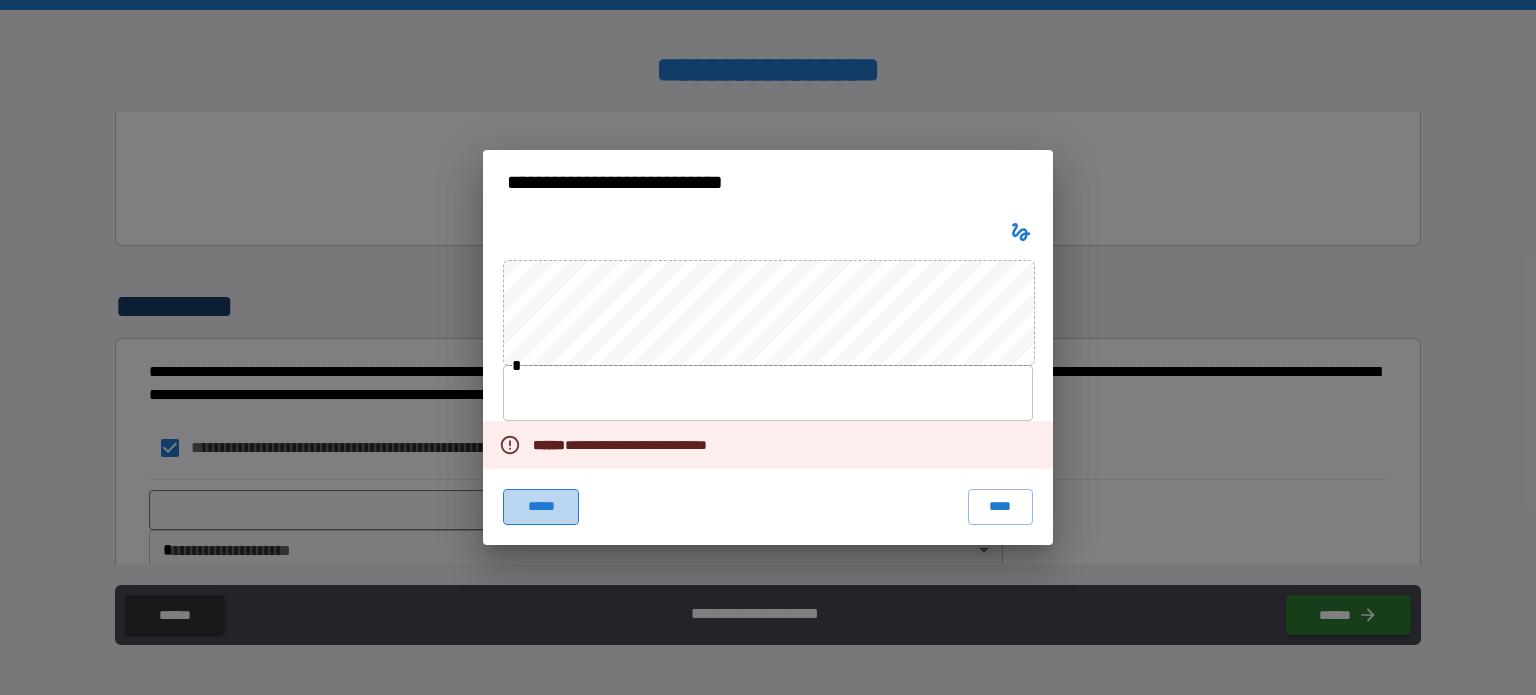 click on "*****" at bounding box center [541, 507] 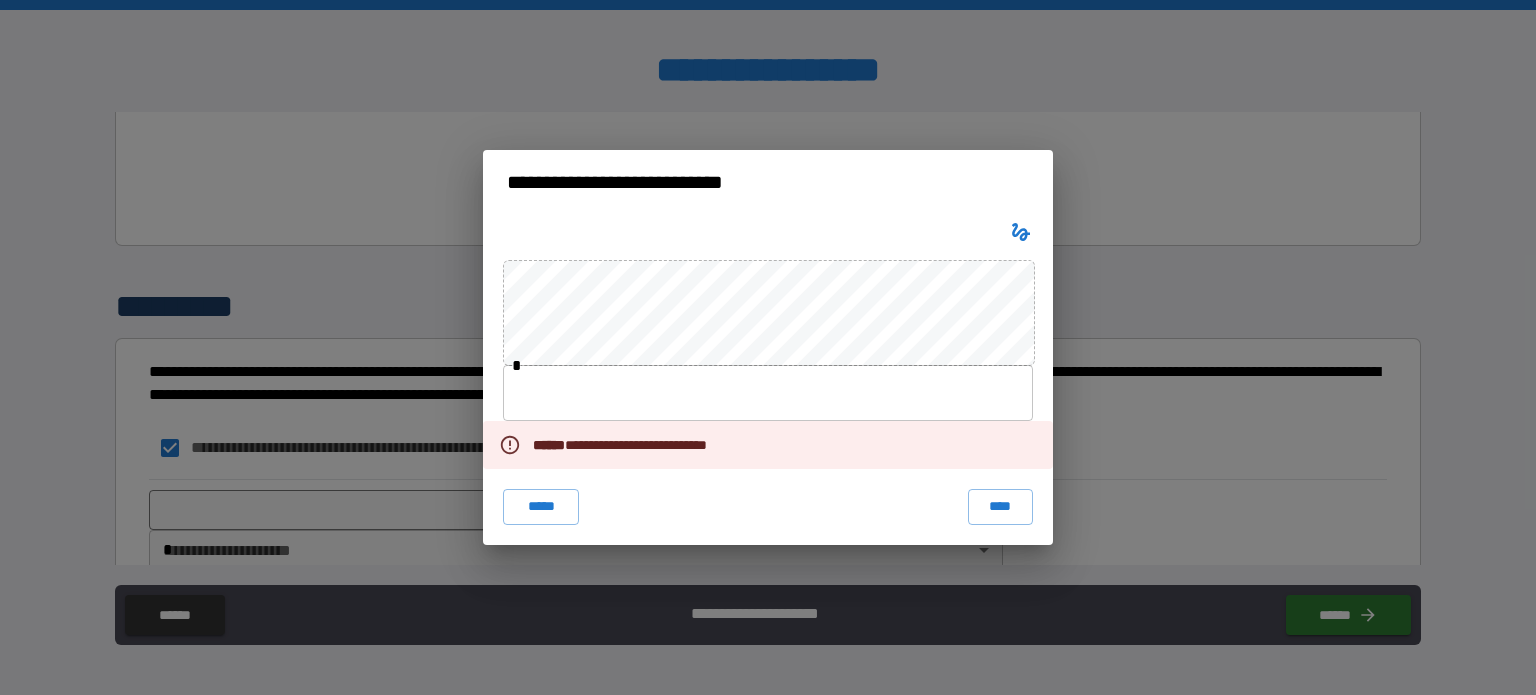click on "**********" at bounding box center [768, 347] 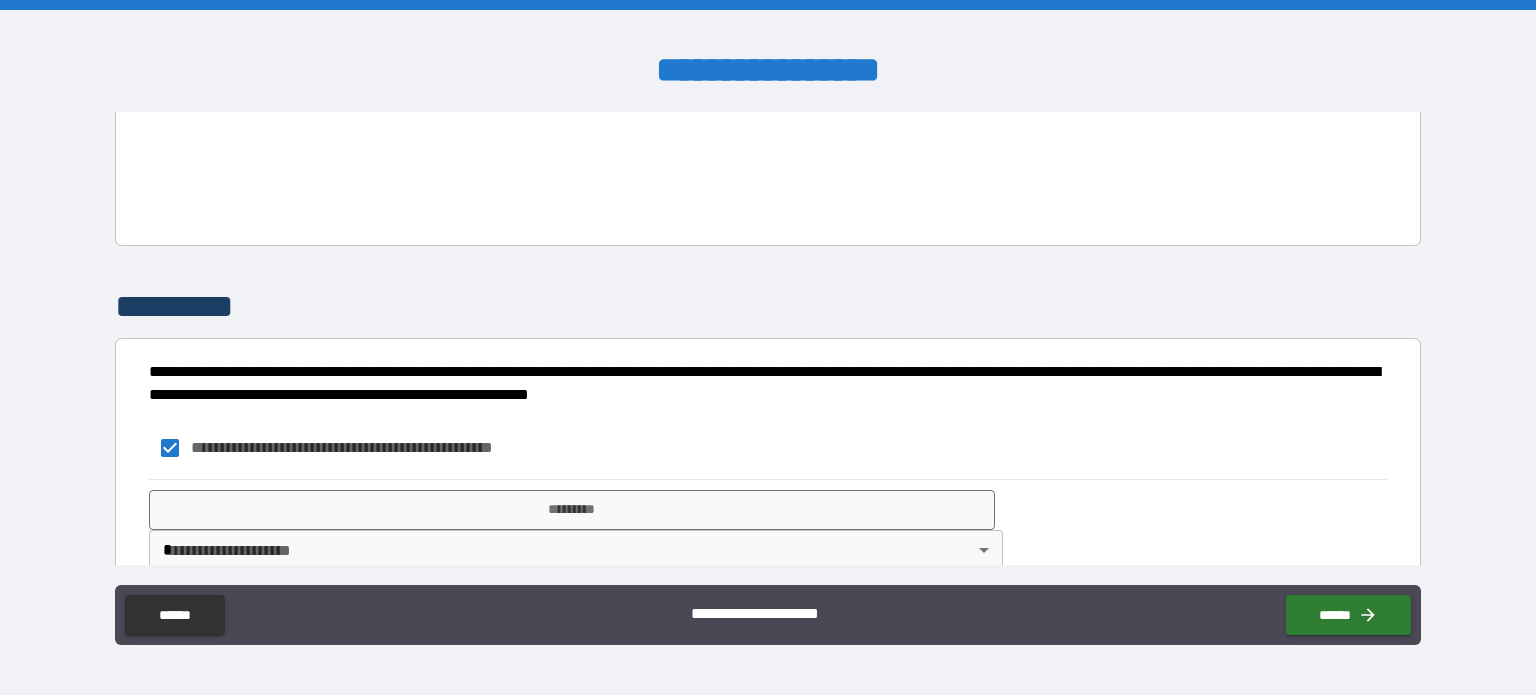 scroll, scrollTop: 3662, scrollLeft: 0, axis: vertical 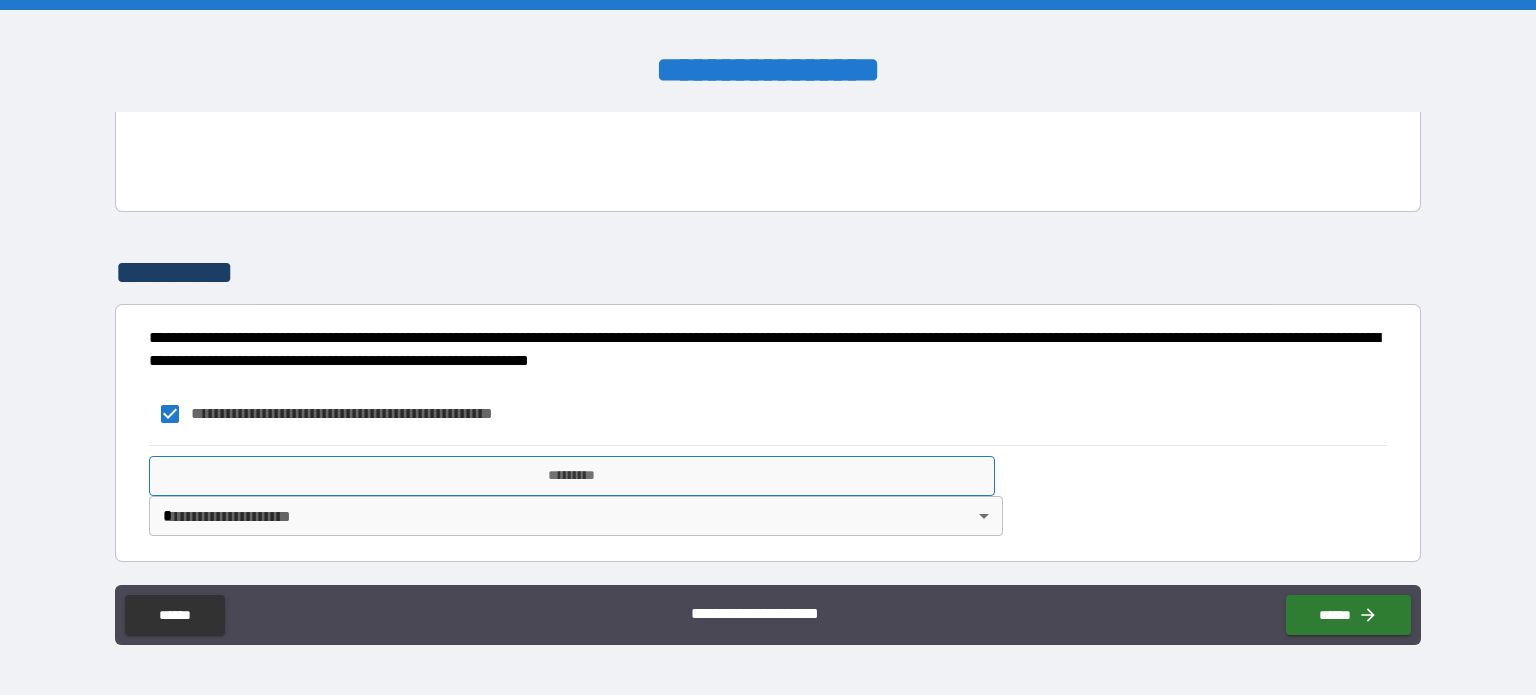 click on "*********" at bounding box center [572, 476] 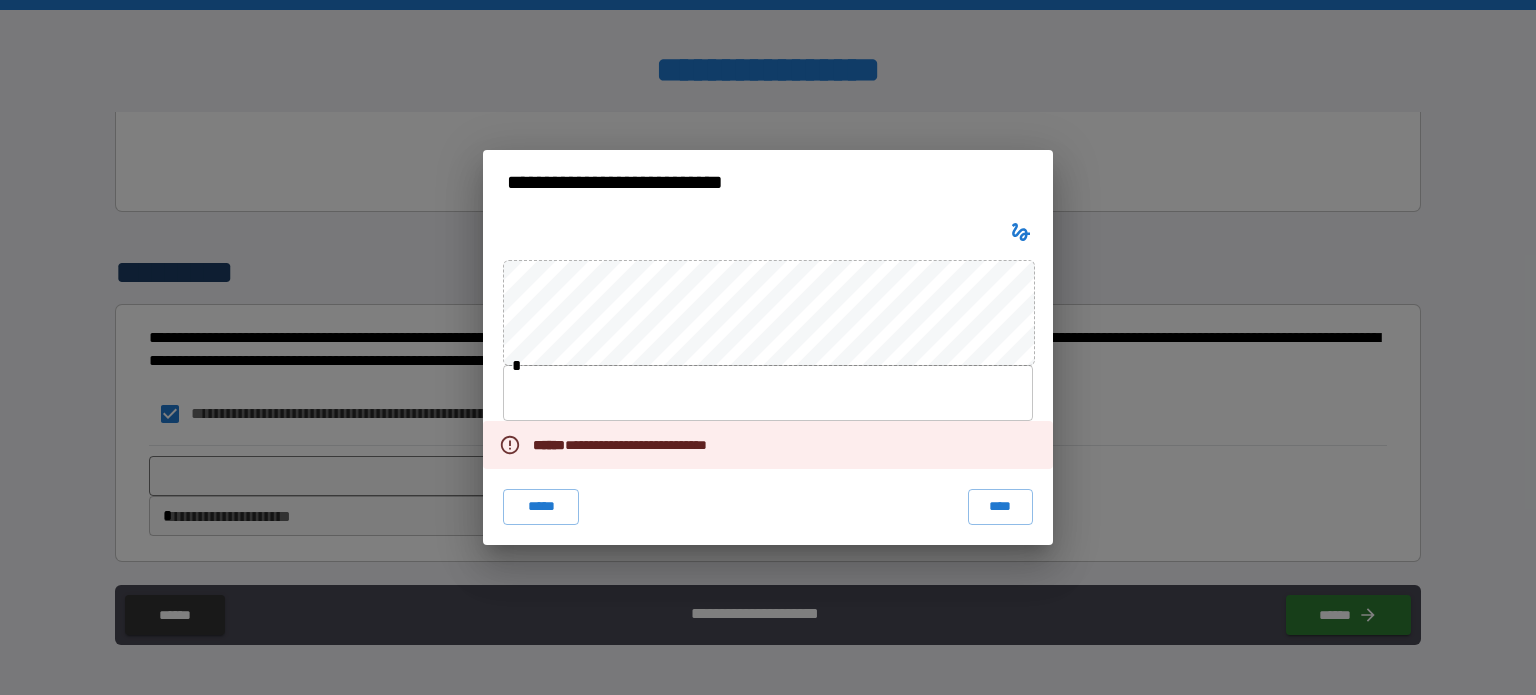 click on "**********" at bounding box center (768, 347) 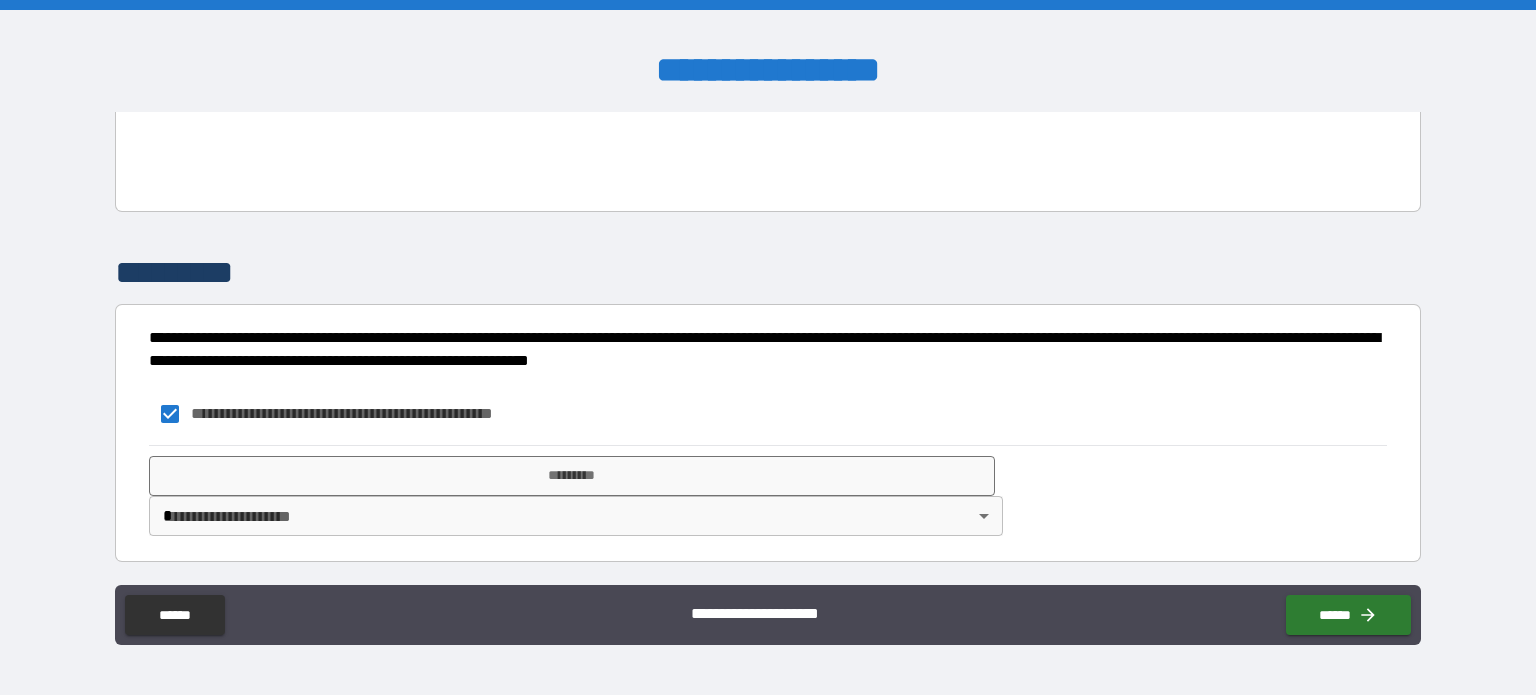 click on "**********" at bounding box center [768, 347] 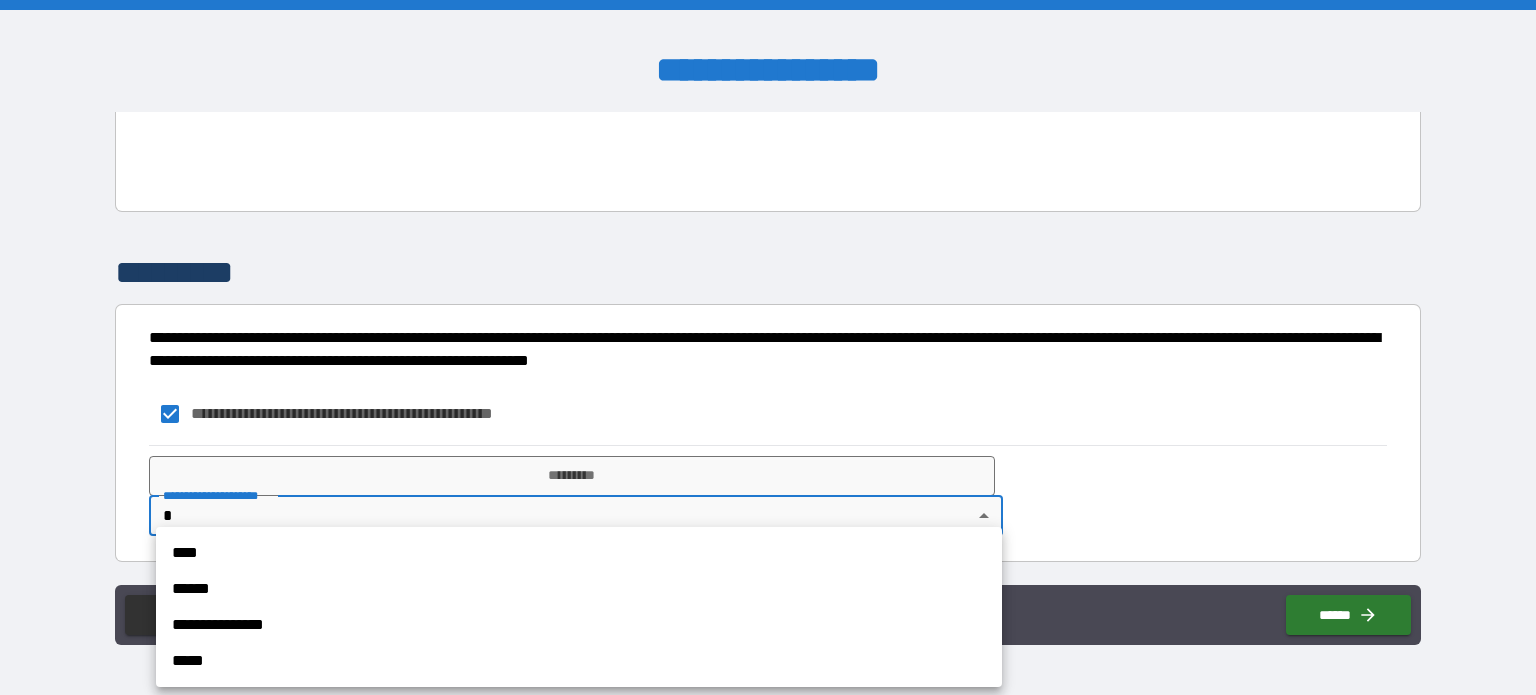 click on "****" at bounding box center [579, 553] 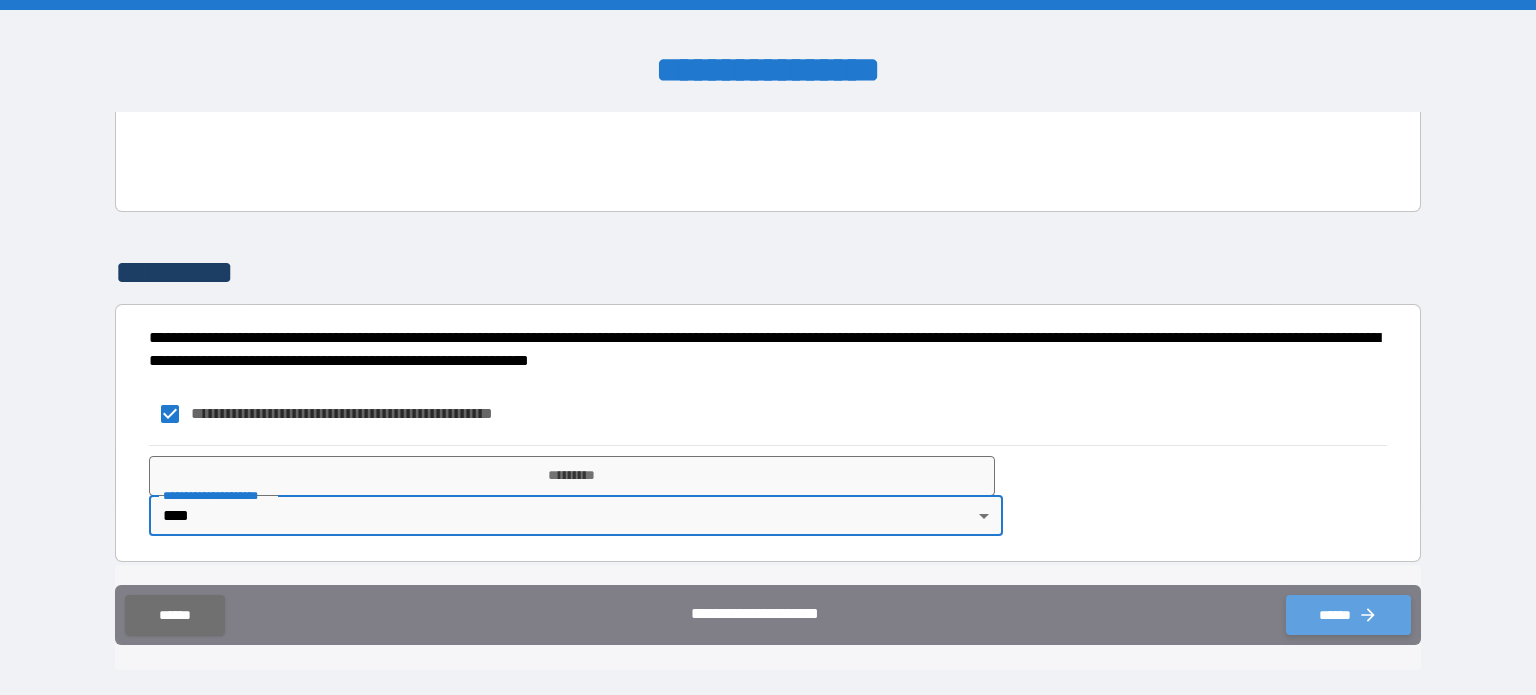 click on "******" at bounding box center [1348, 615] 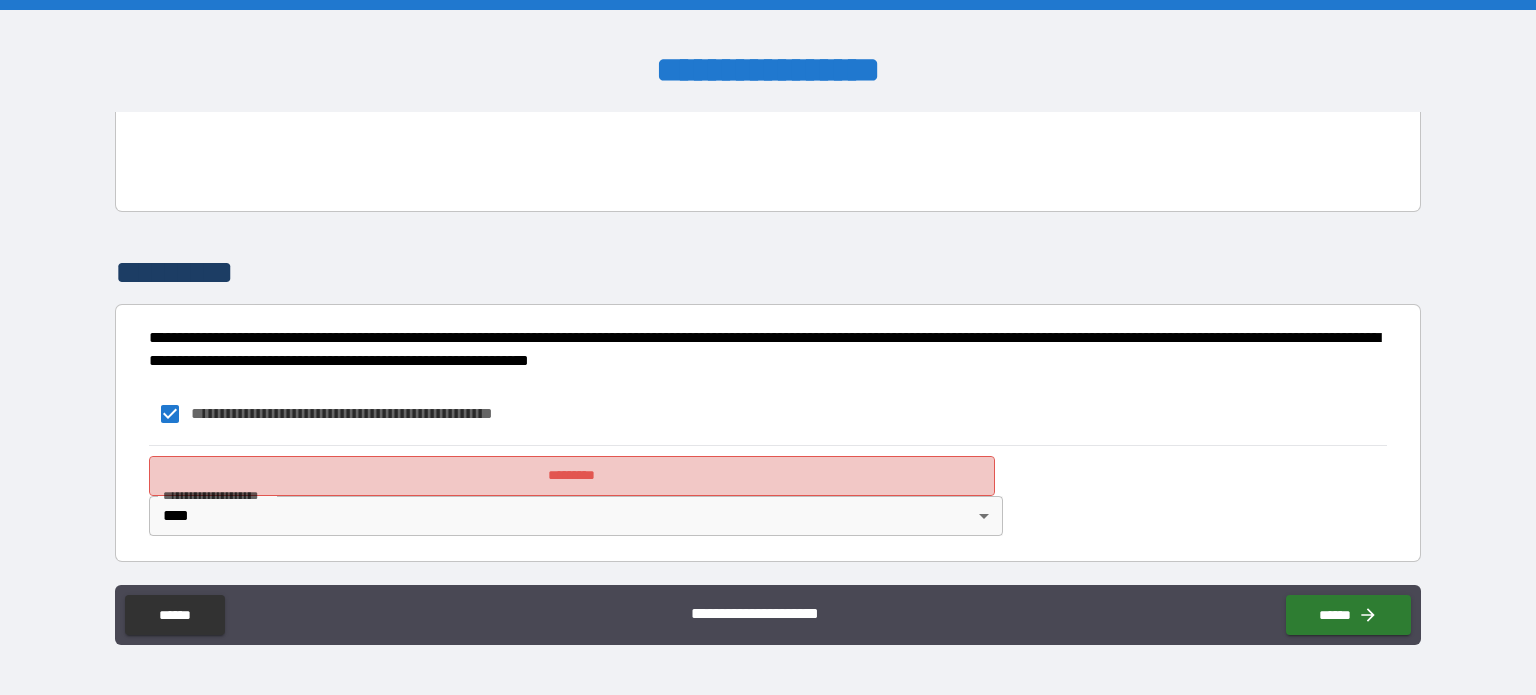 click on "*********" at bounding box center (572, 476) 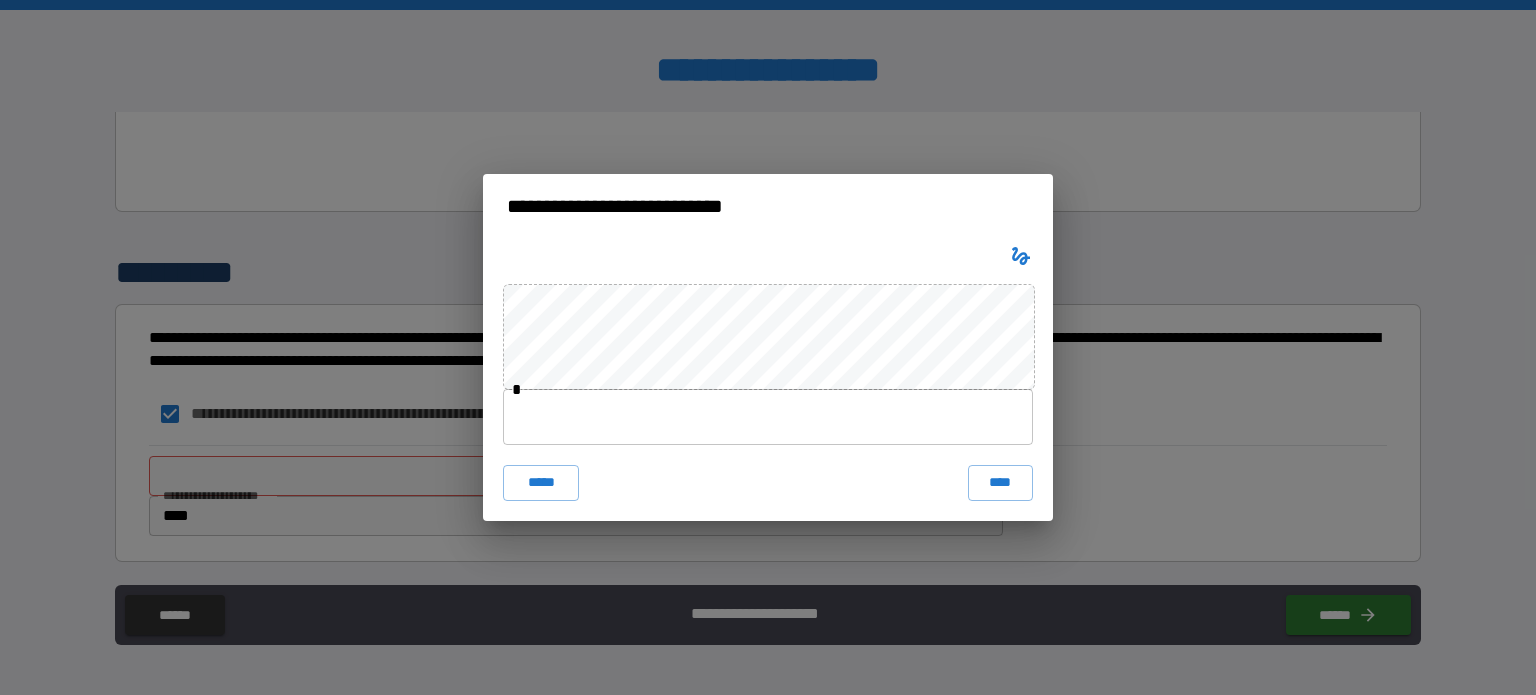 click at bounding box center (768, 417) 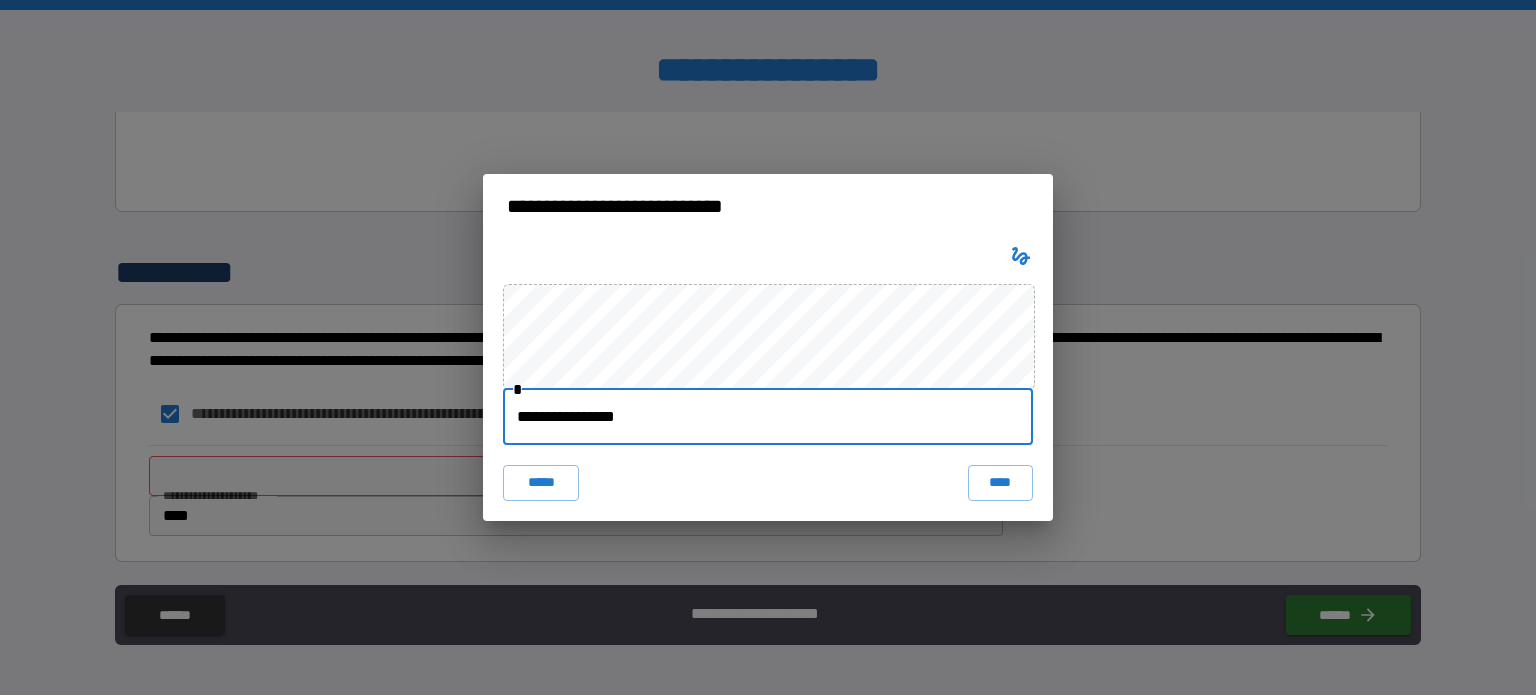 type on "**********" 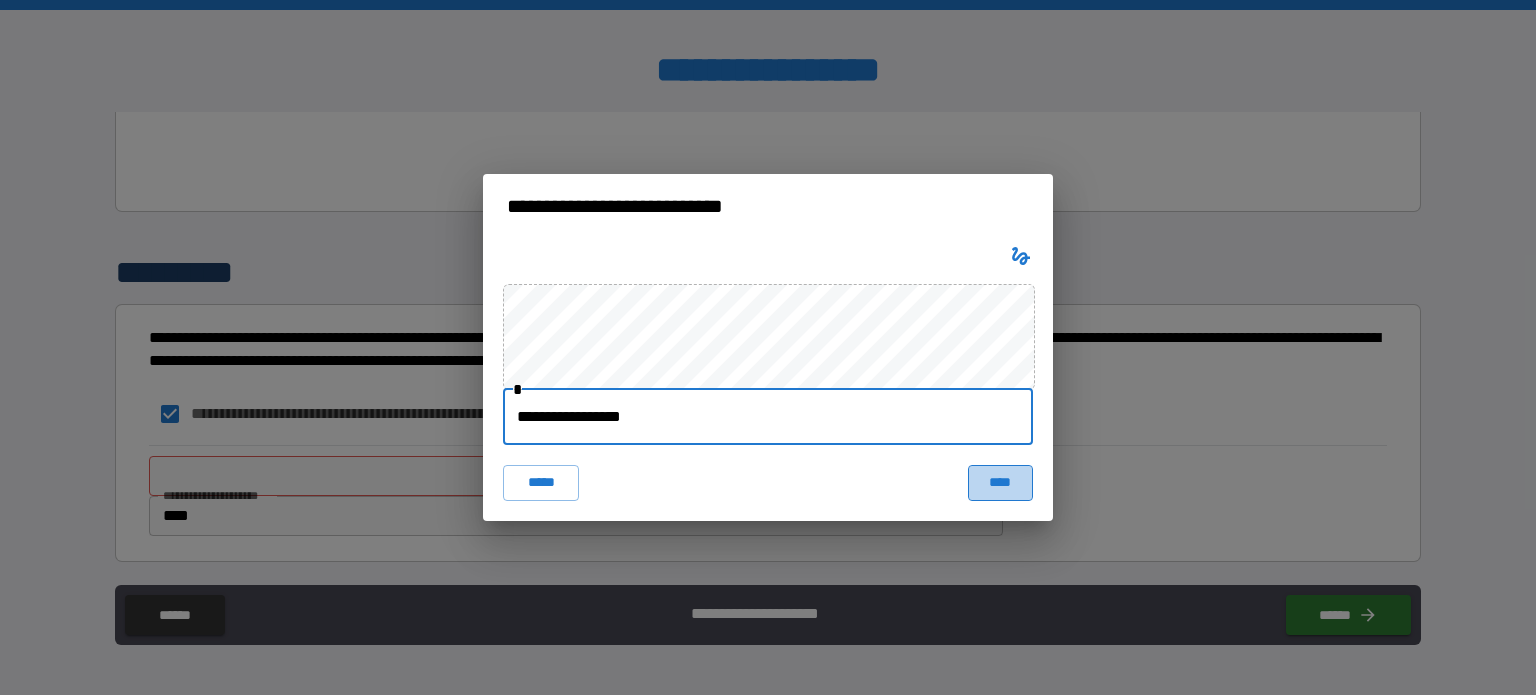 click on "****" at bounding box center [1000, 483] 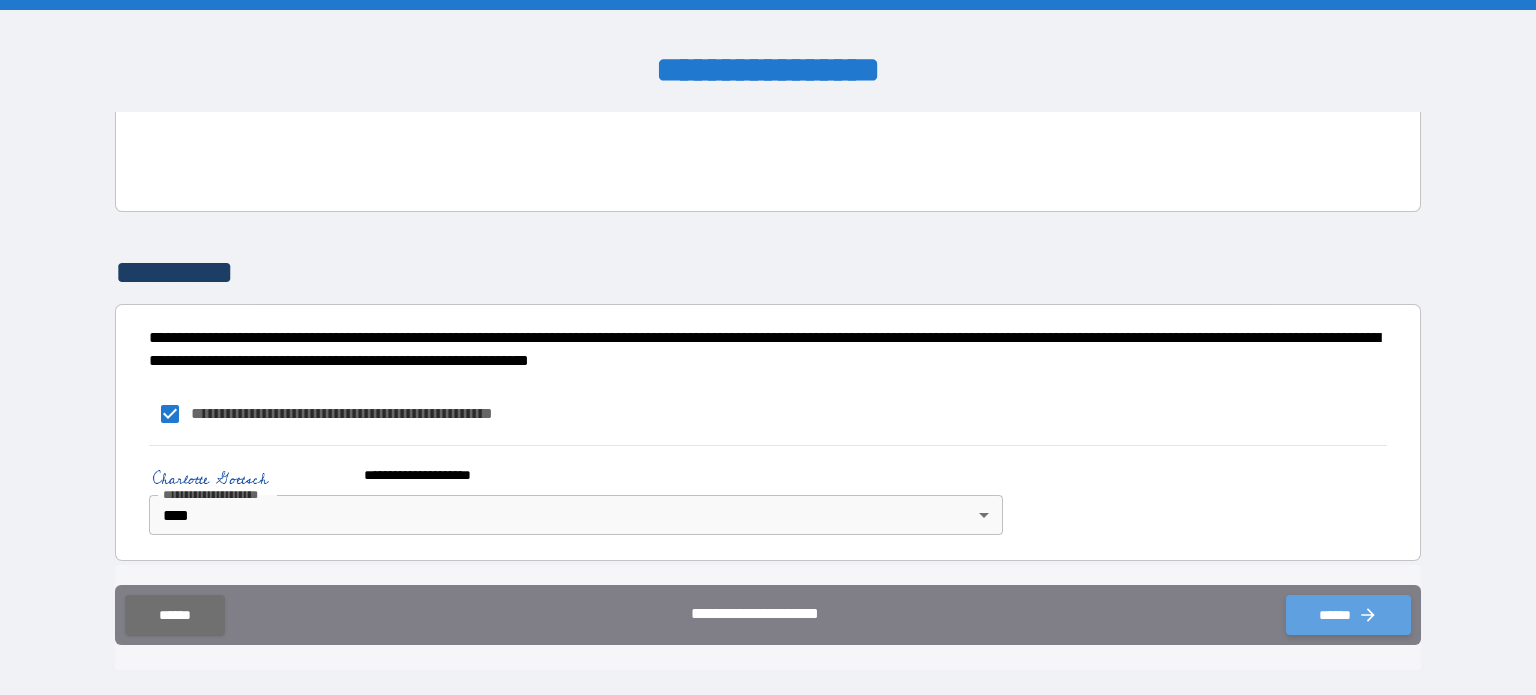 click on "******" at bounding box center (1348, 615) 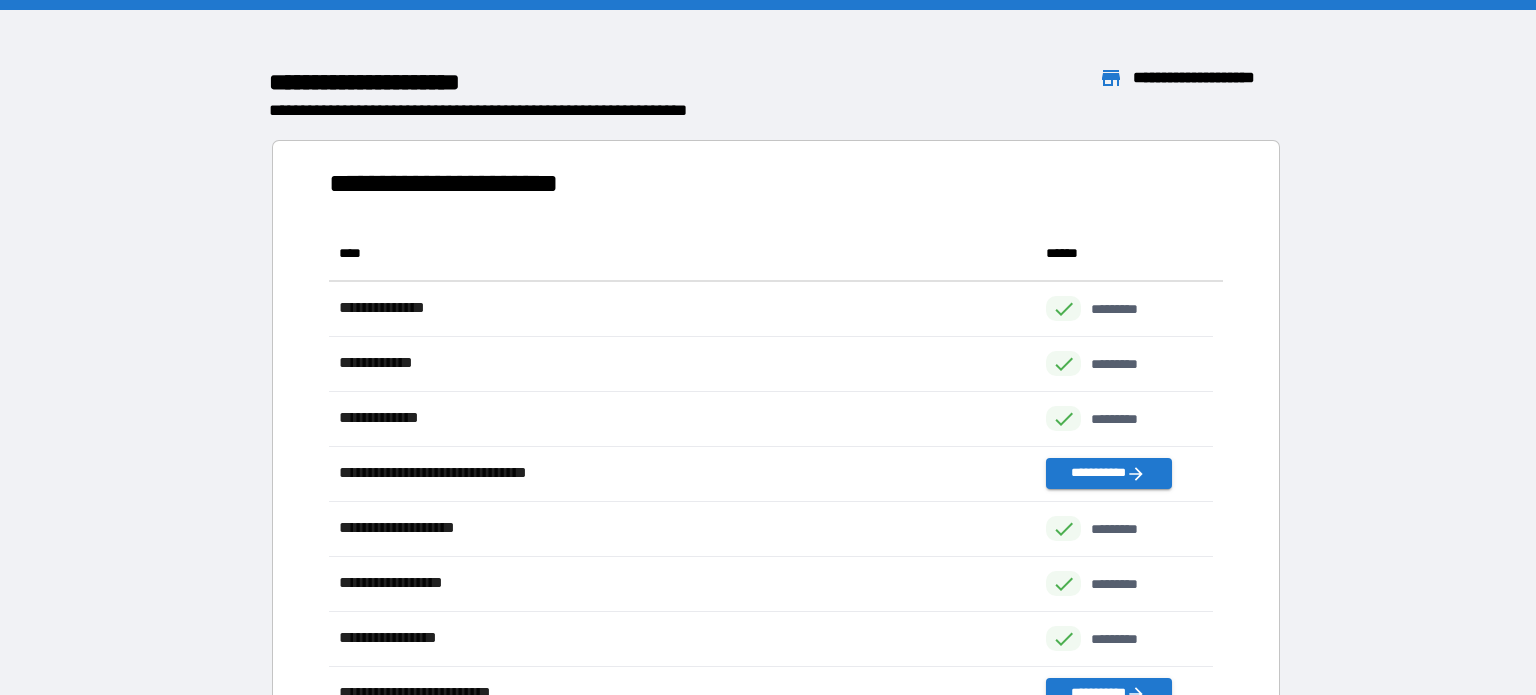 scroll, scrollTop: 480, scrollLeft: 869, axis: both 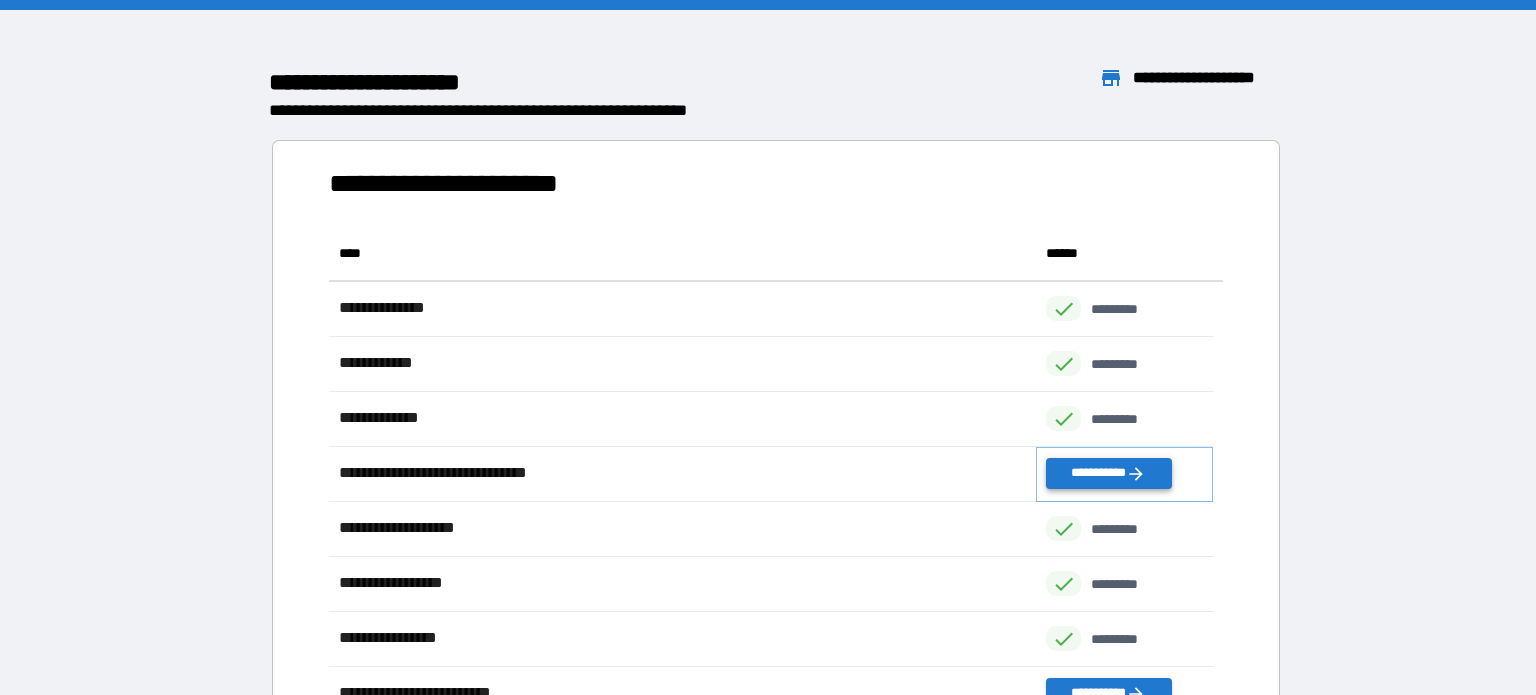 click on "**********" at bounding box center (1108, 473) 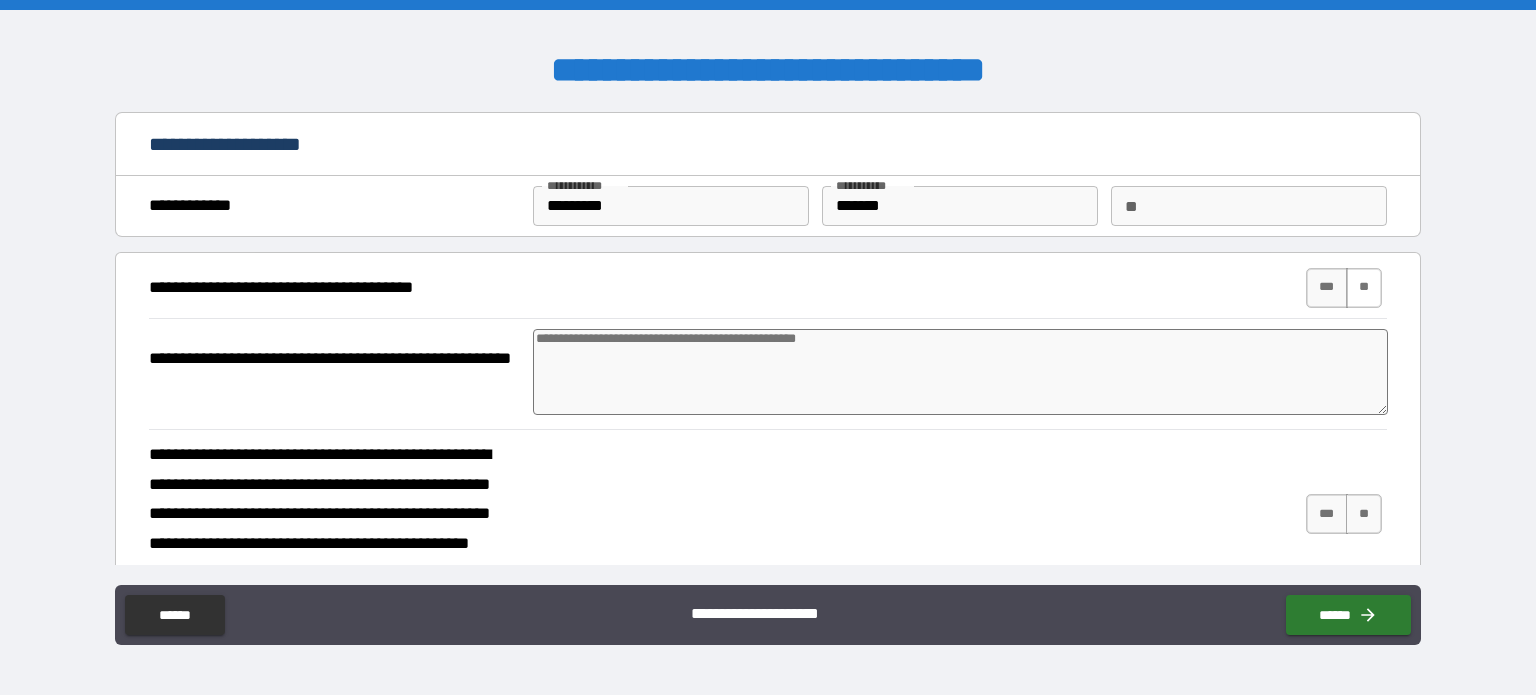 click on "**" at bounding box center [1364, 288] 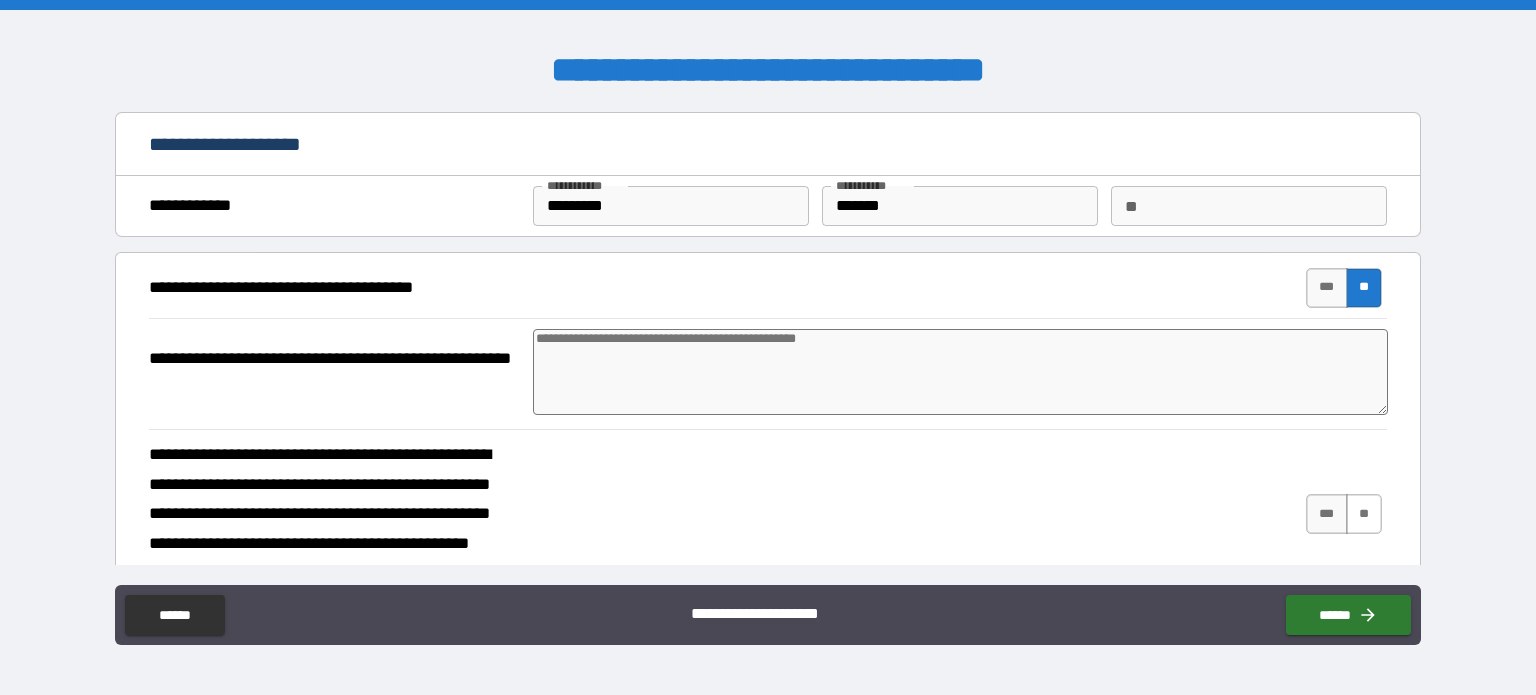 click on "**" at bounding box center [1364, 514] 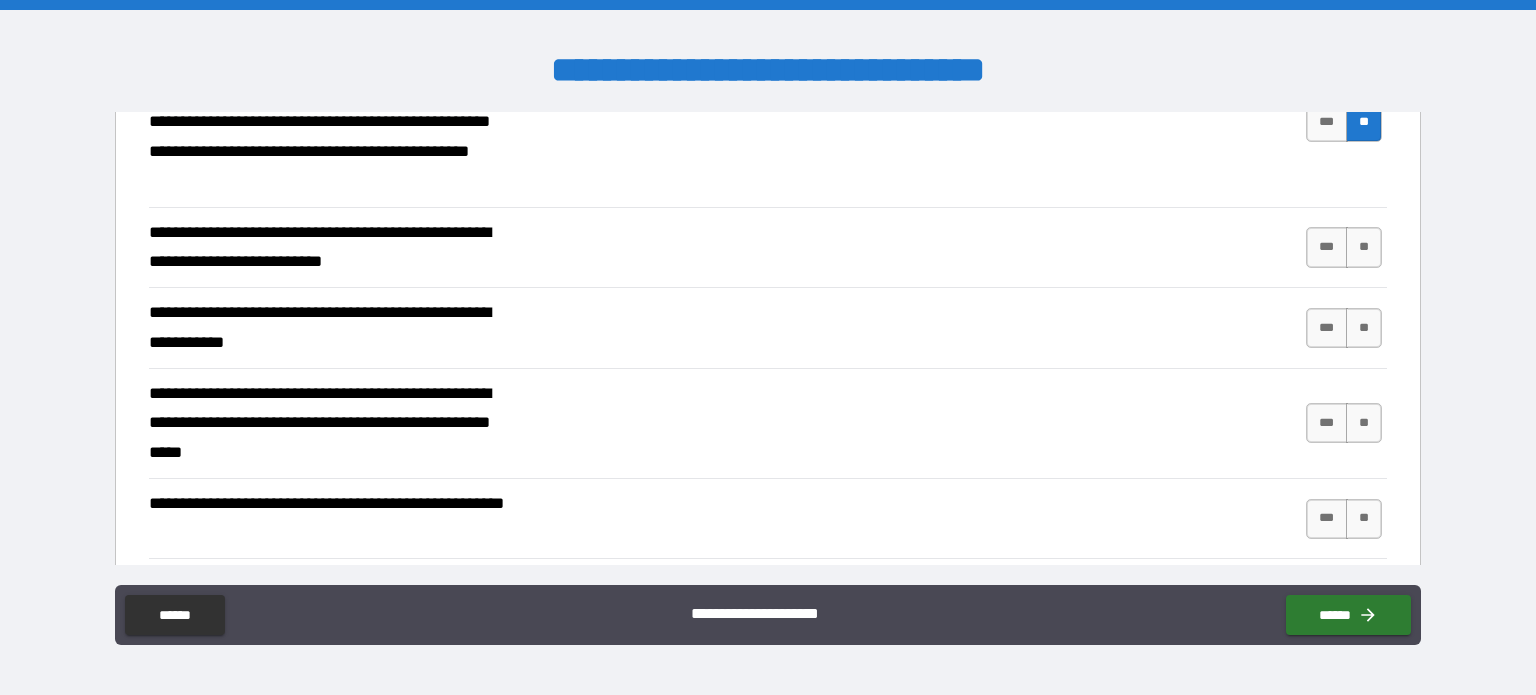 scroll, scrollTop: 394, scrollLeft: 0, axis: vertical 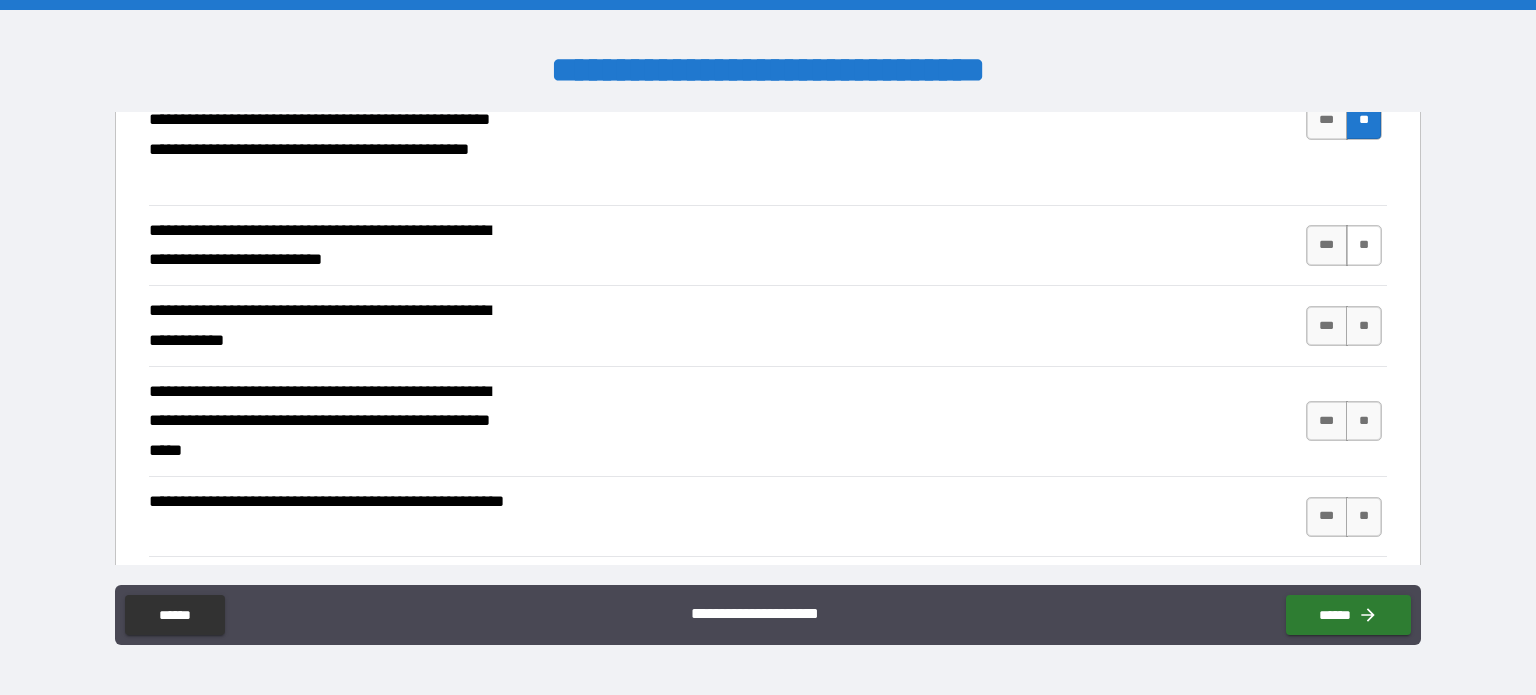 click on "**" at bounding box center (1364, 245) 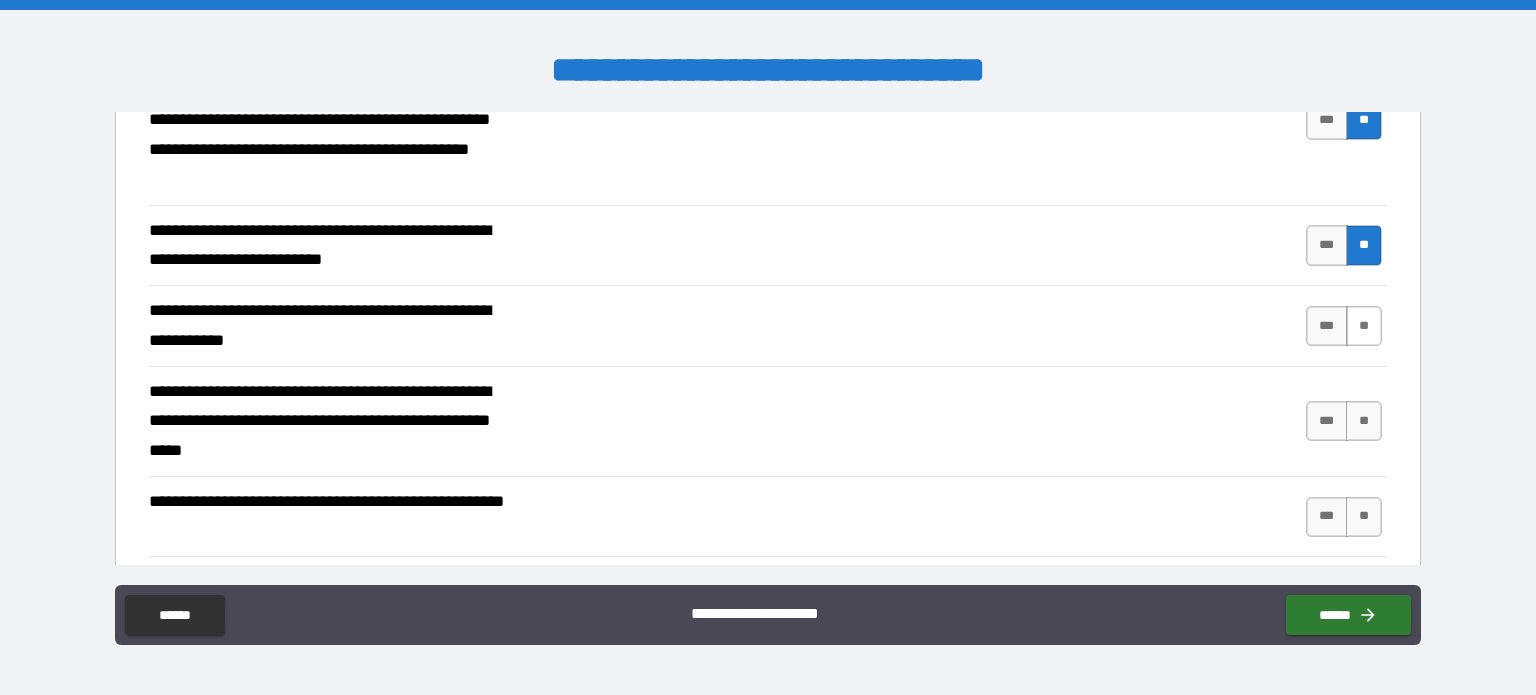click on "**" at bounding box center [1364, 326] 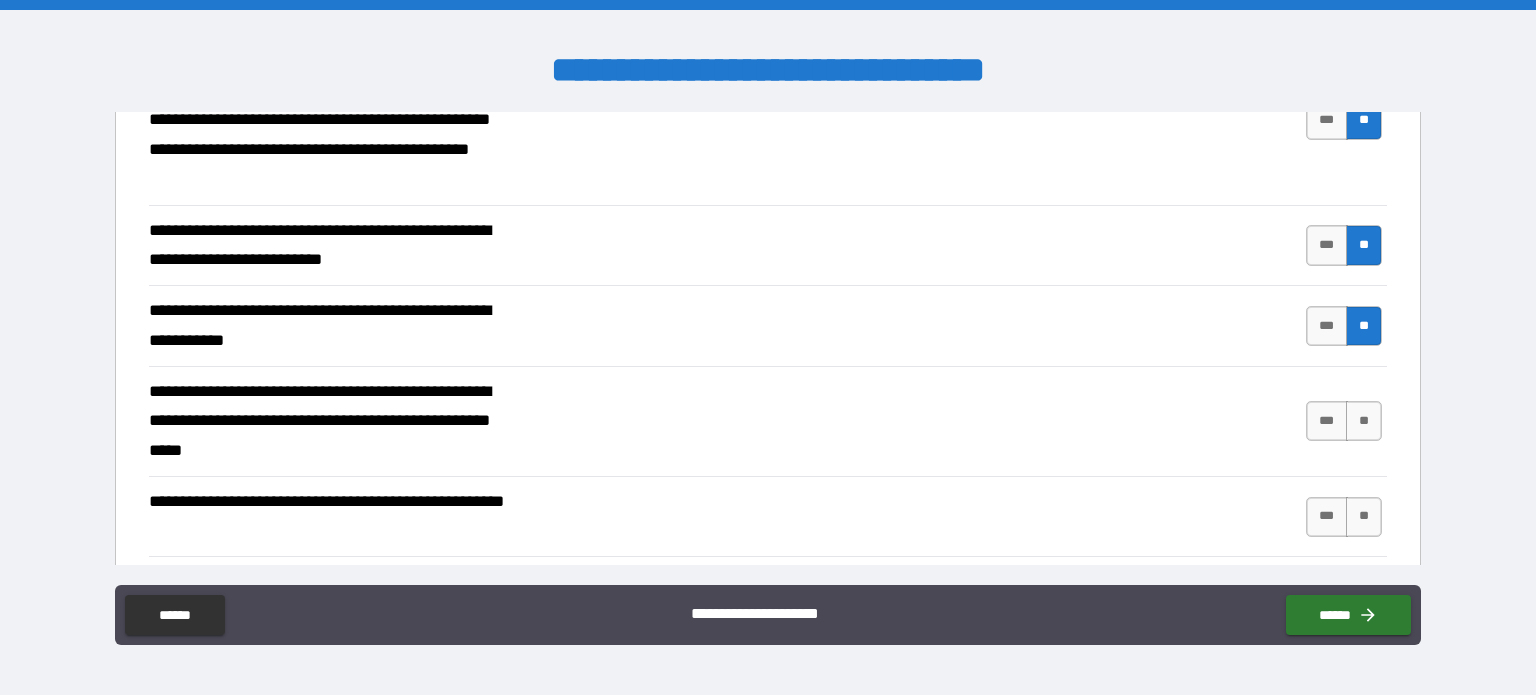 click on "**" at bounding box center [1364, 421] 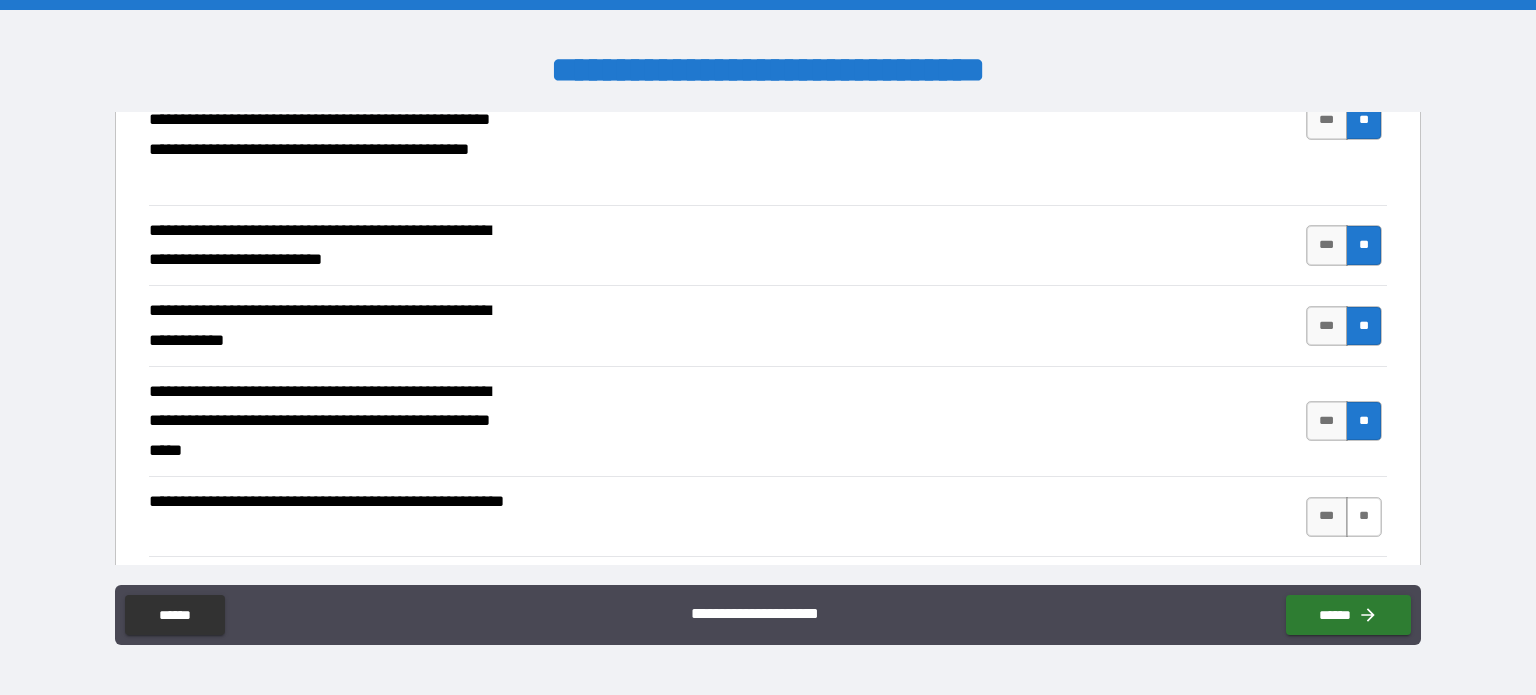click on "**" at bounding box center [1364, 517] 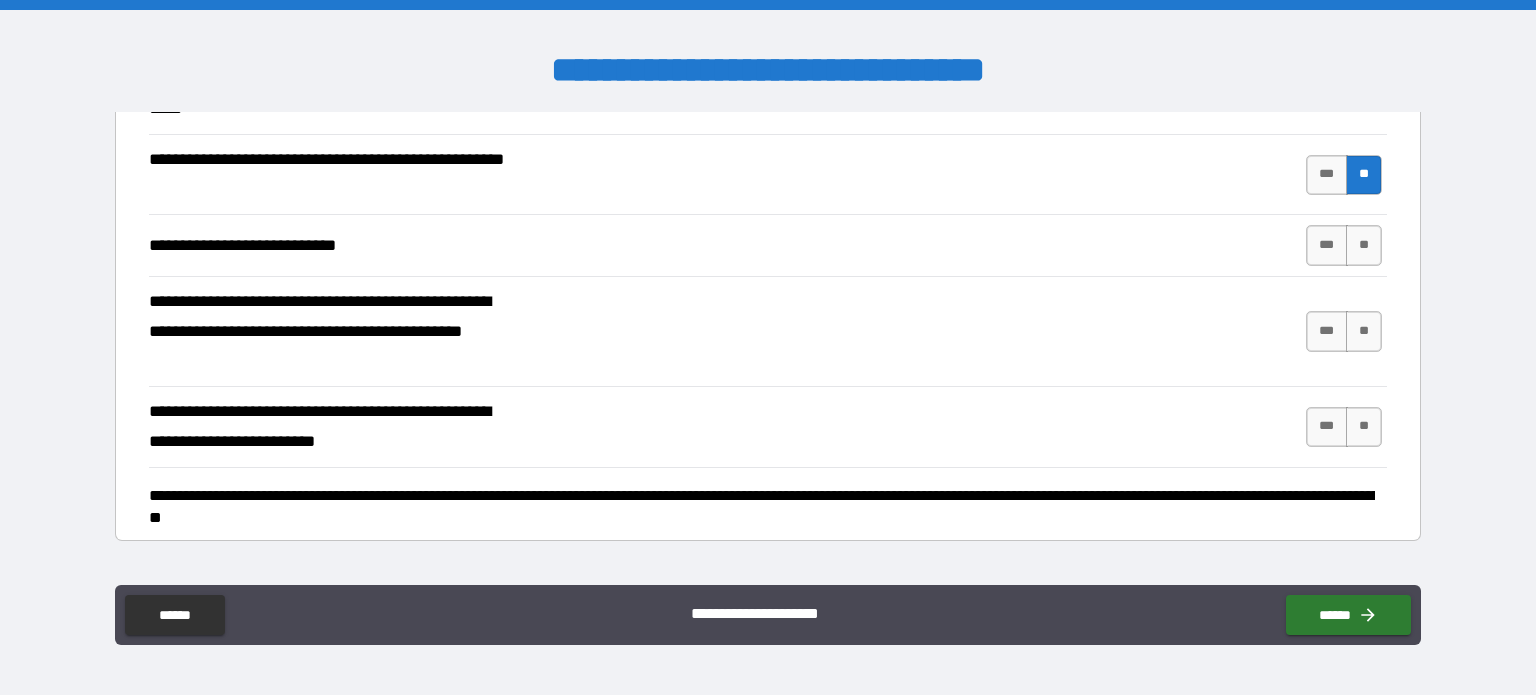 scroll, scrollTop: 741, scrollLeft: 0, axis: vertical 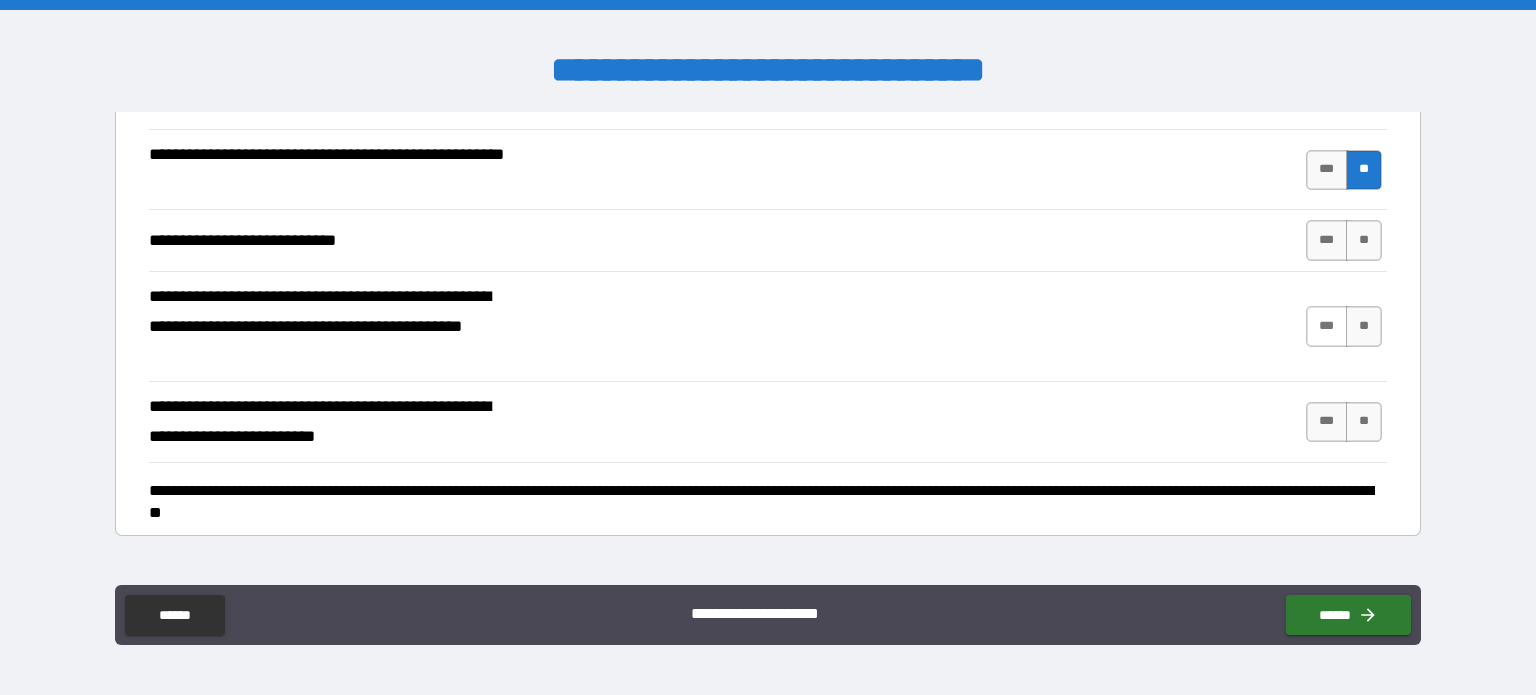 click on "***" at bounding box center [1327, 326] 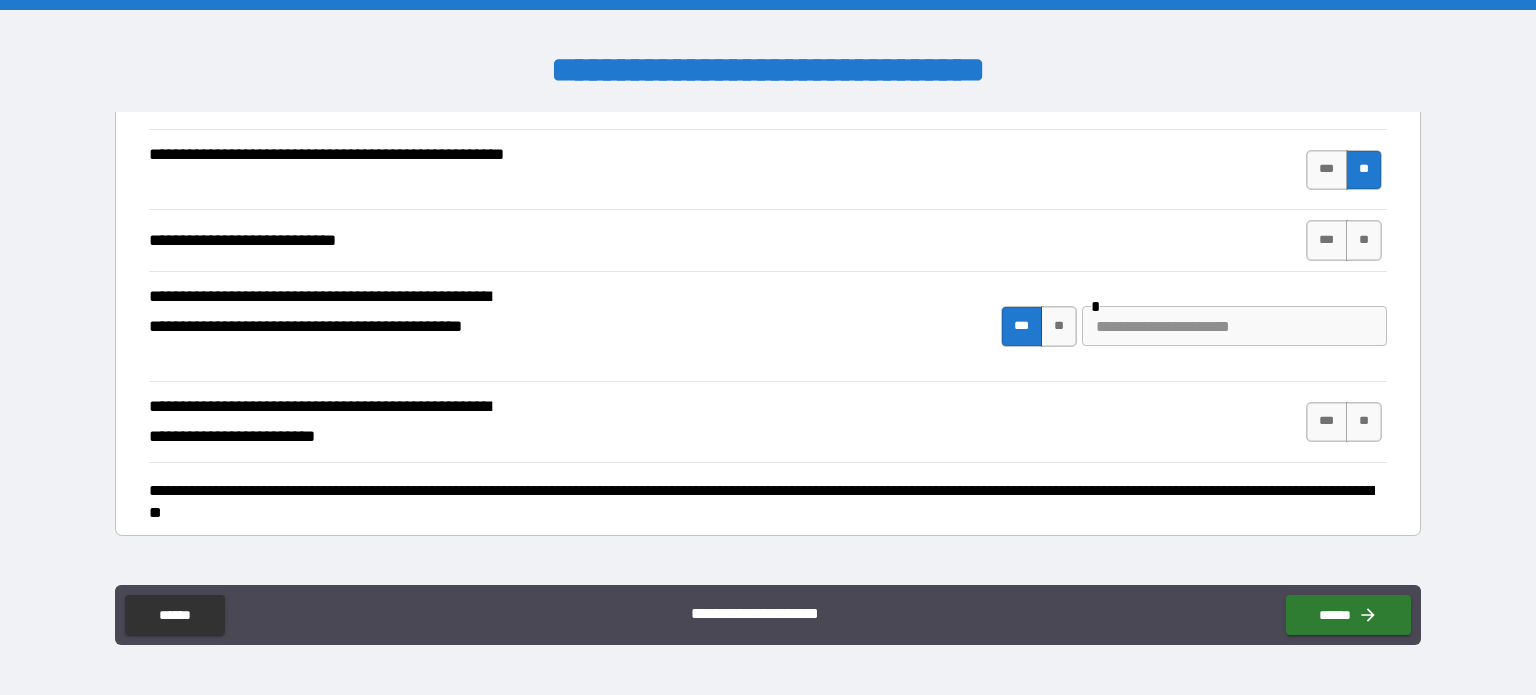 click on "***" at bounding box center (1022, 326) 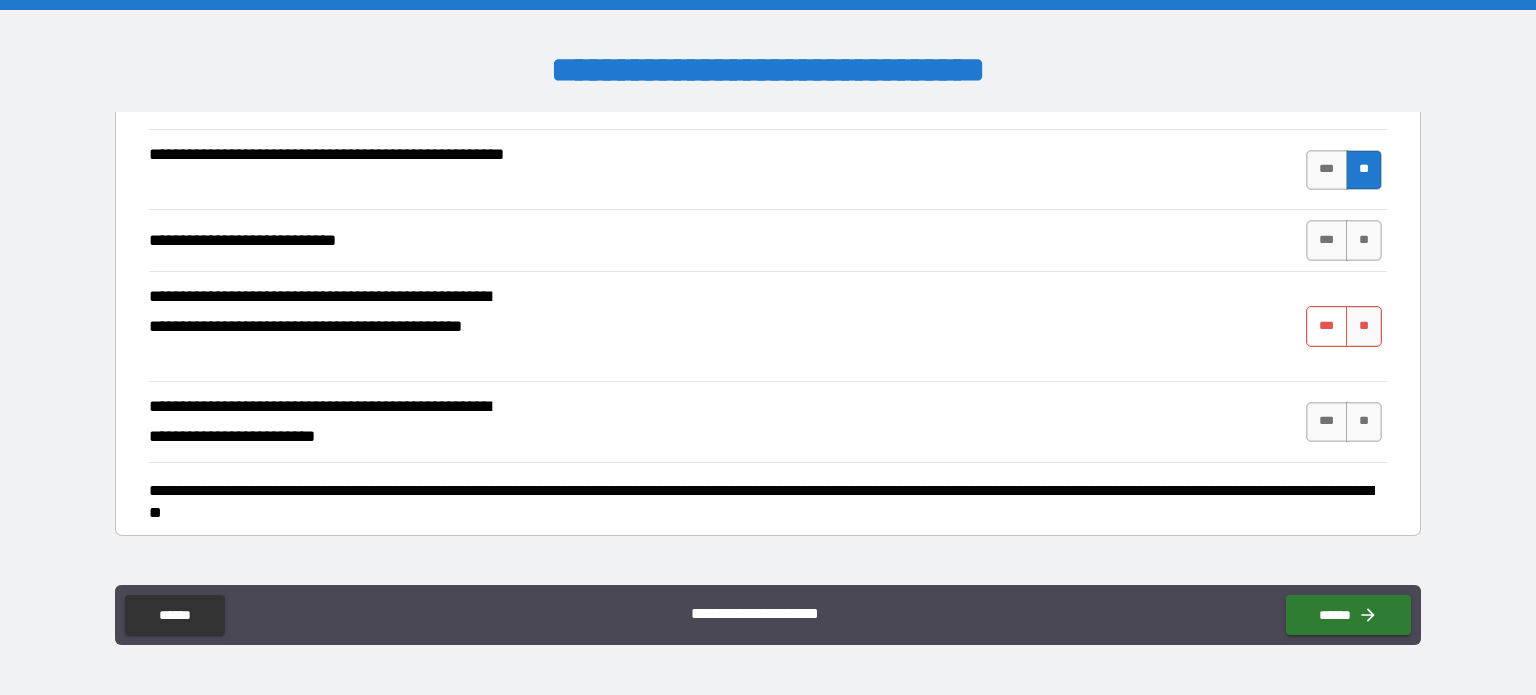 click on "***" at bounding box center (1327, 326) 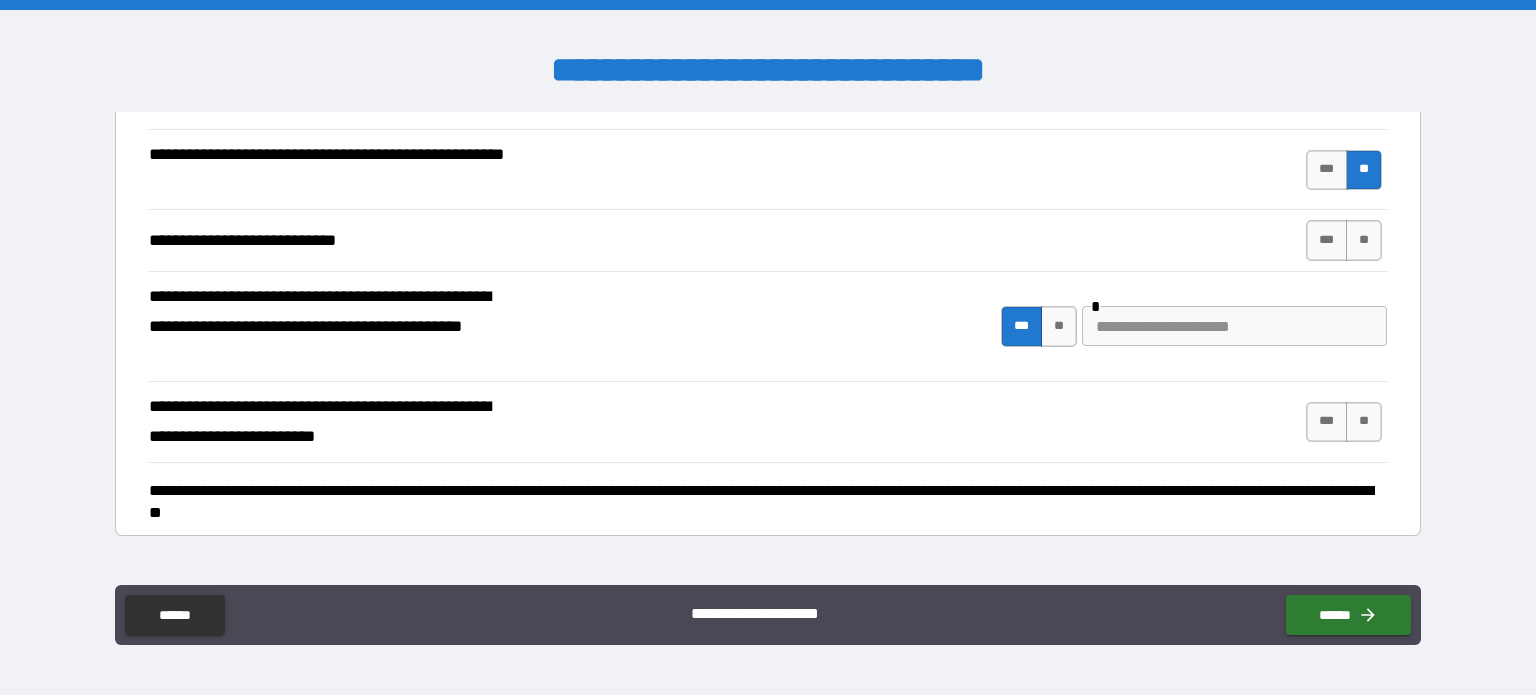 type on "*" 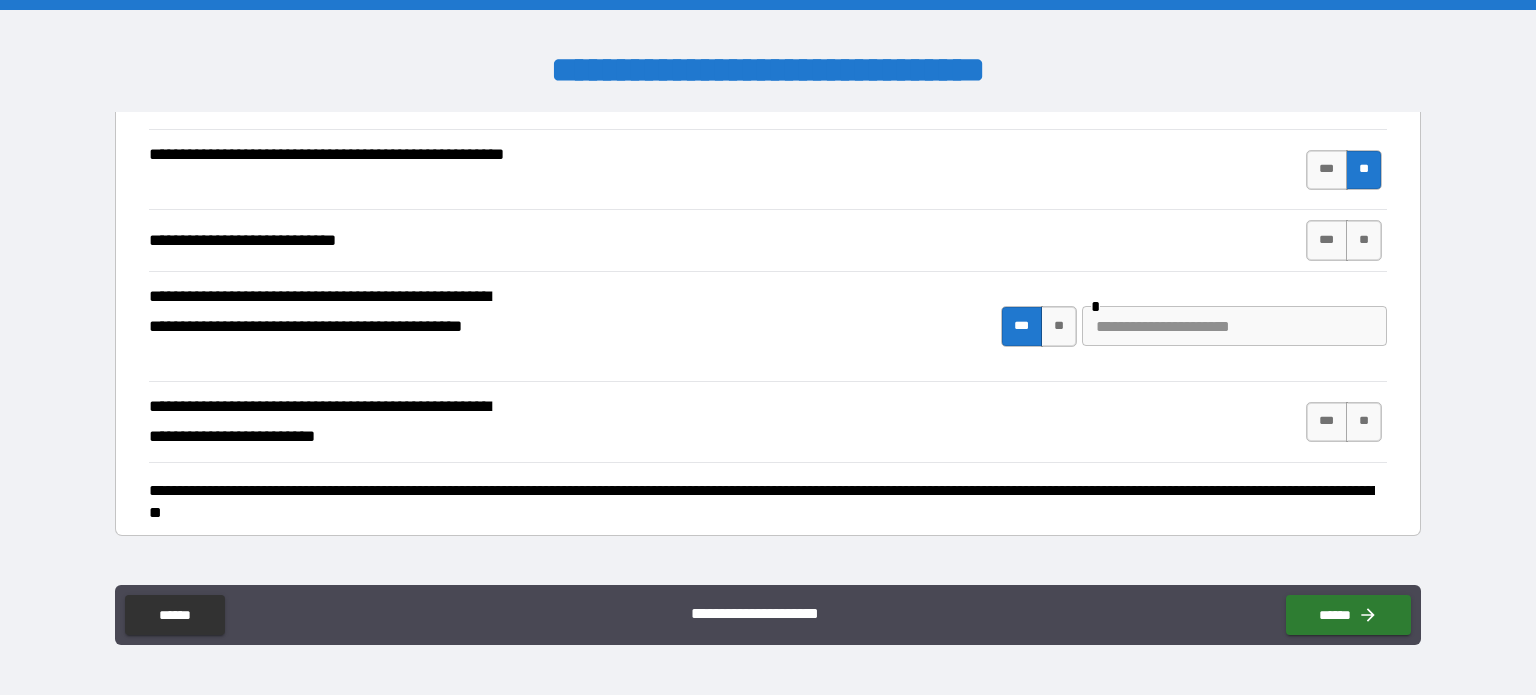 click at bounding box center (1234, 326) 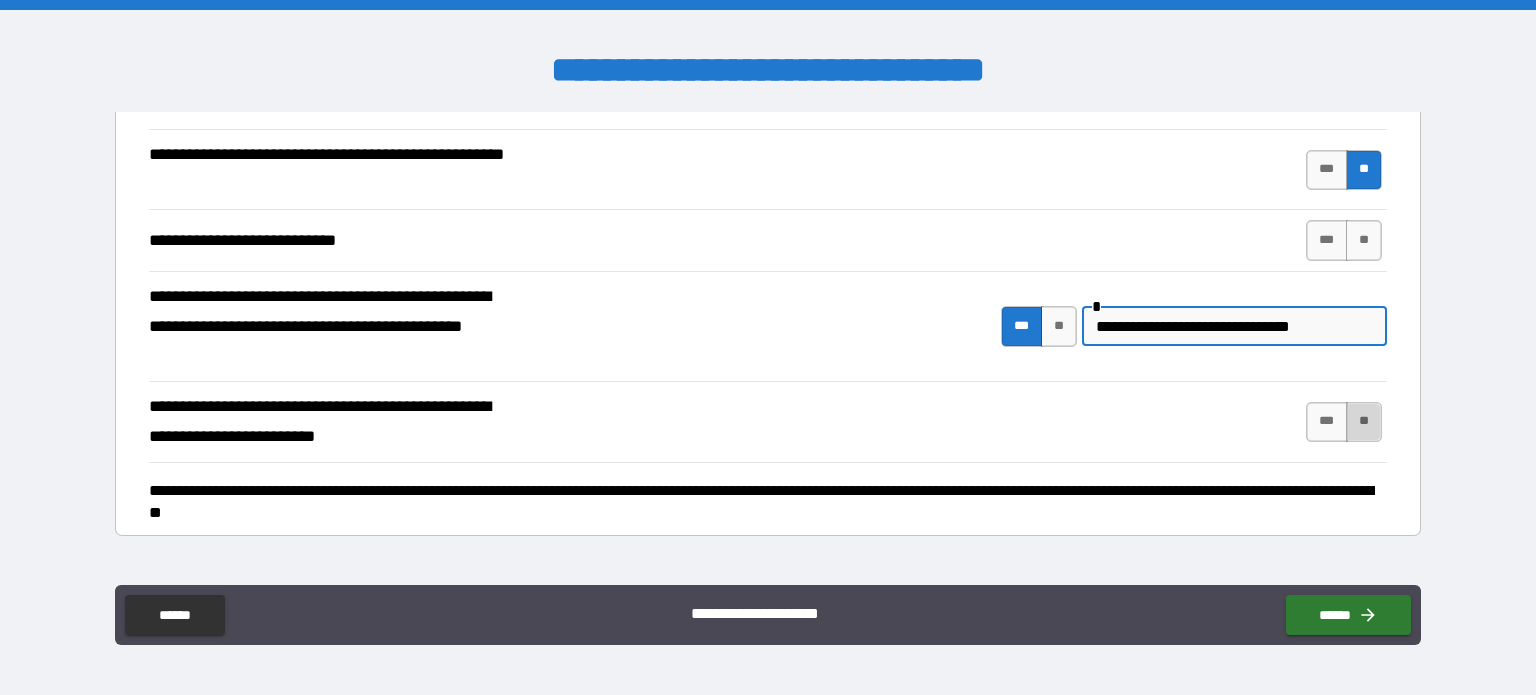 type on "**********" 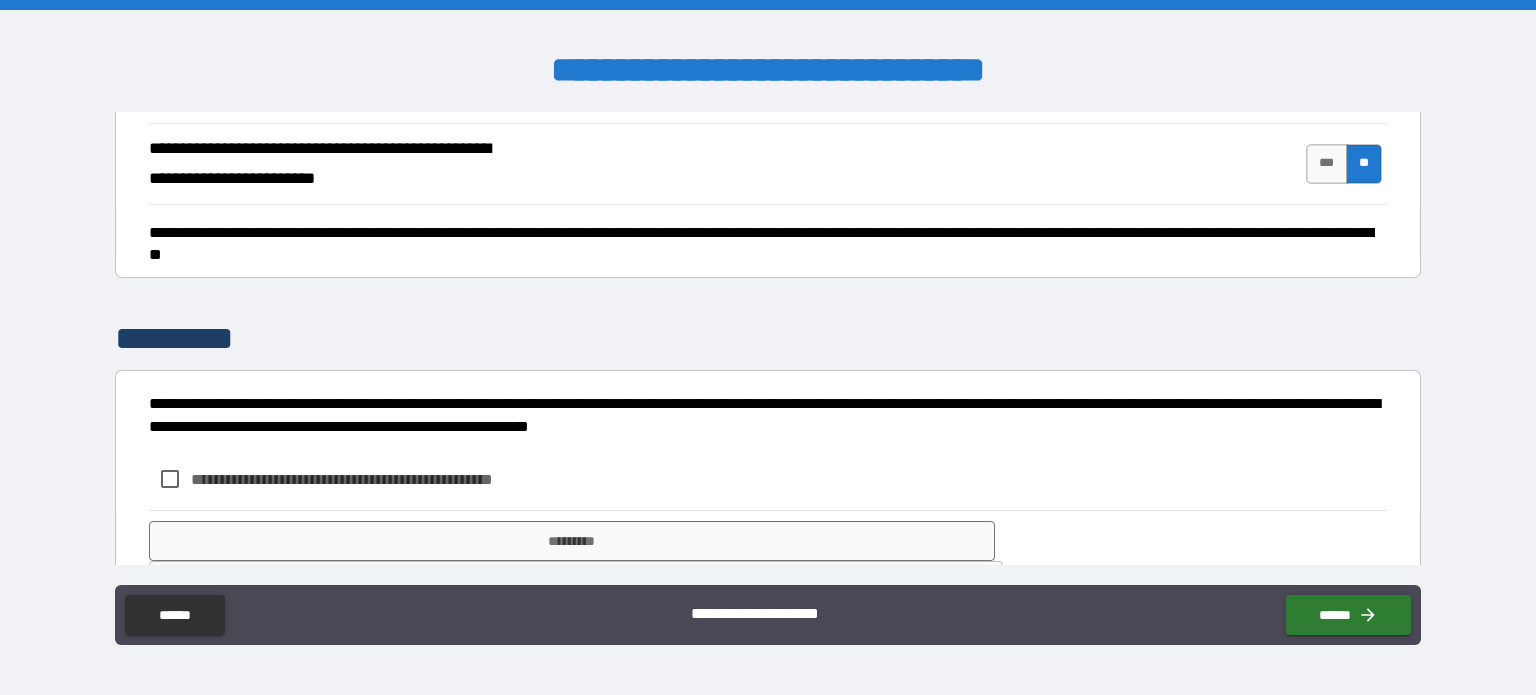 scroll, scrollTop: 1004, scrollLeft: 0, axis: vertical 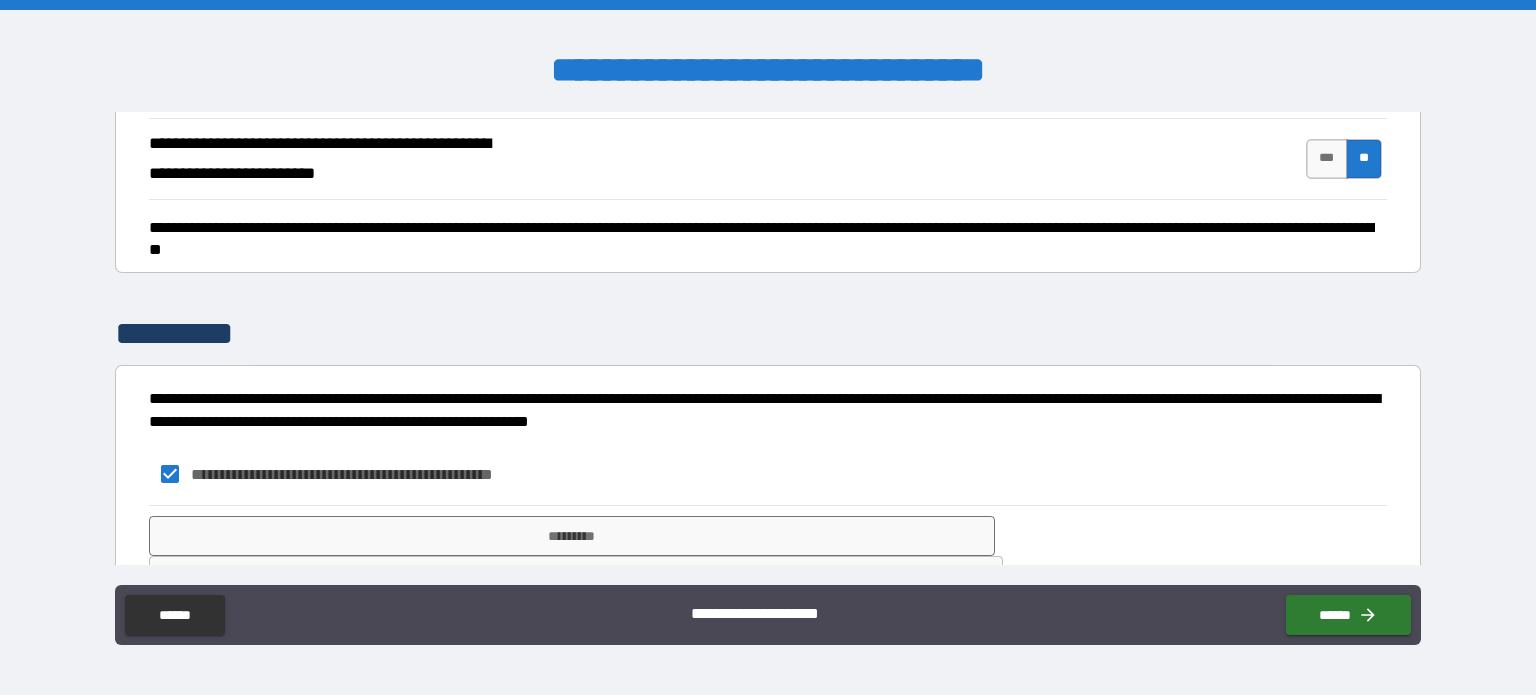 type on "*" 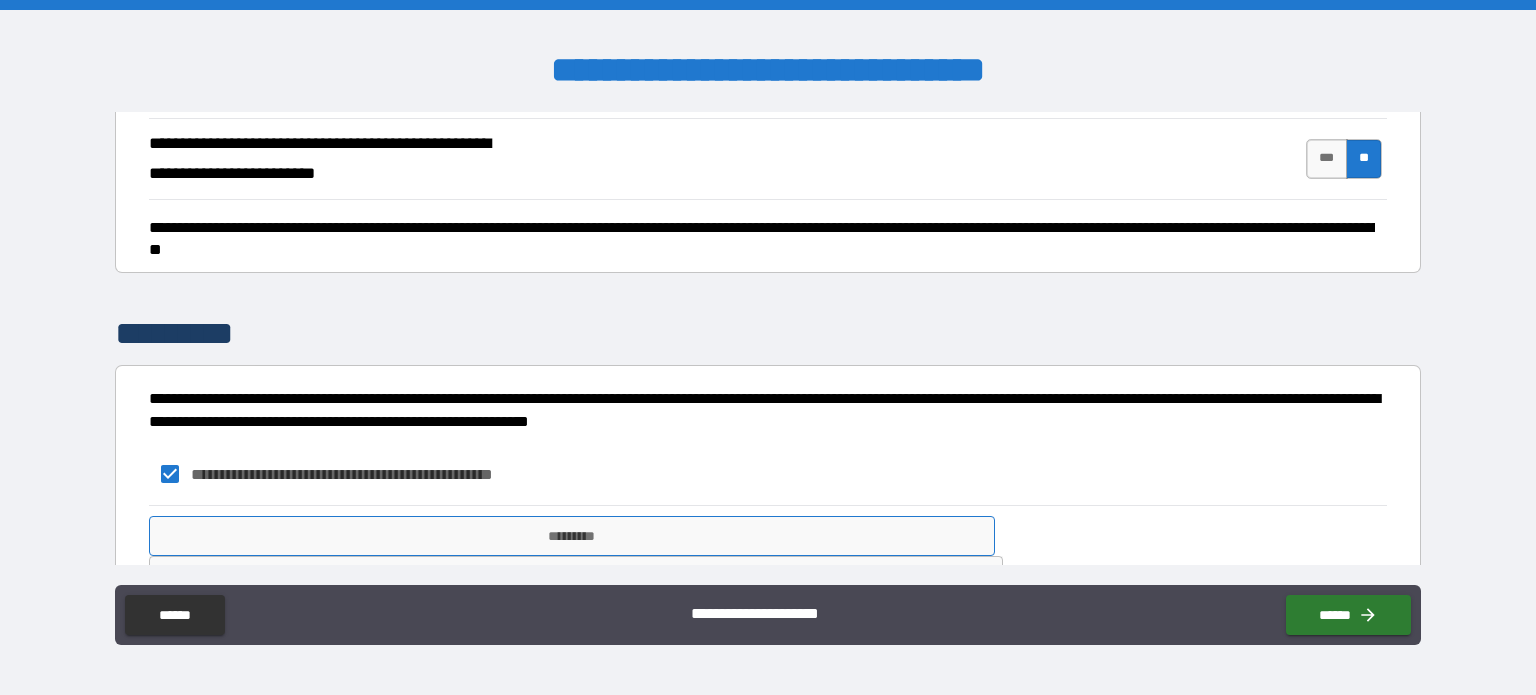 click on "*********" at bounding box center (572, 536) 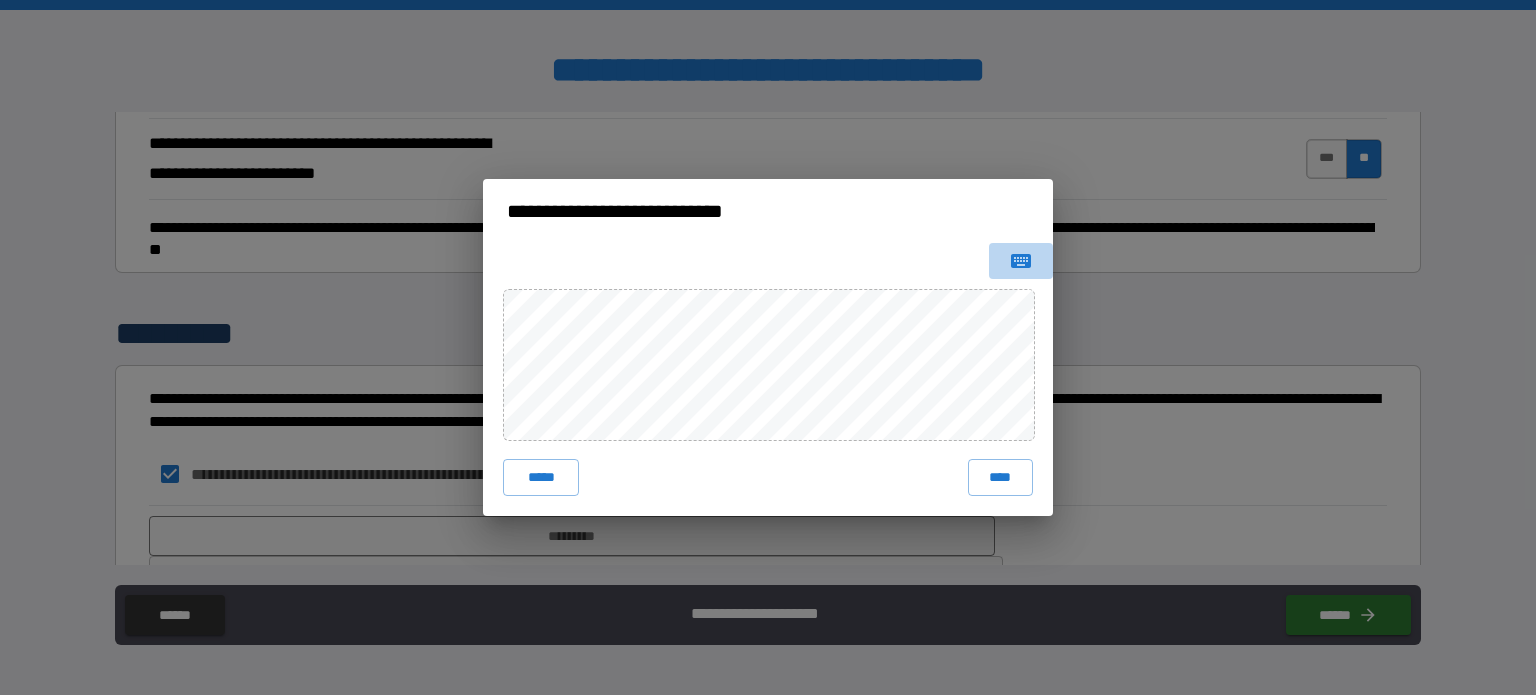 click 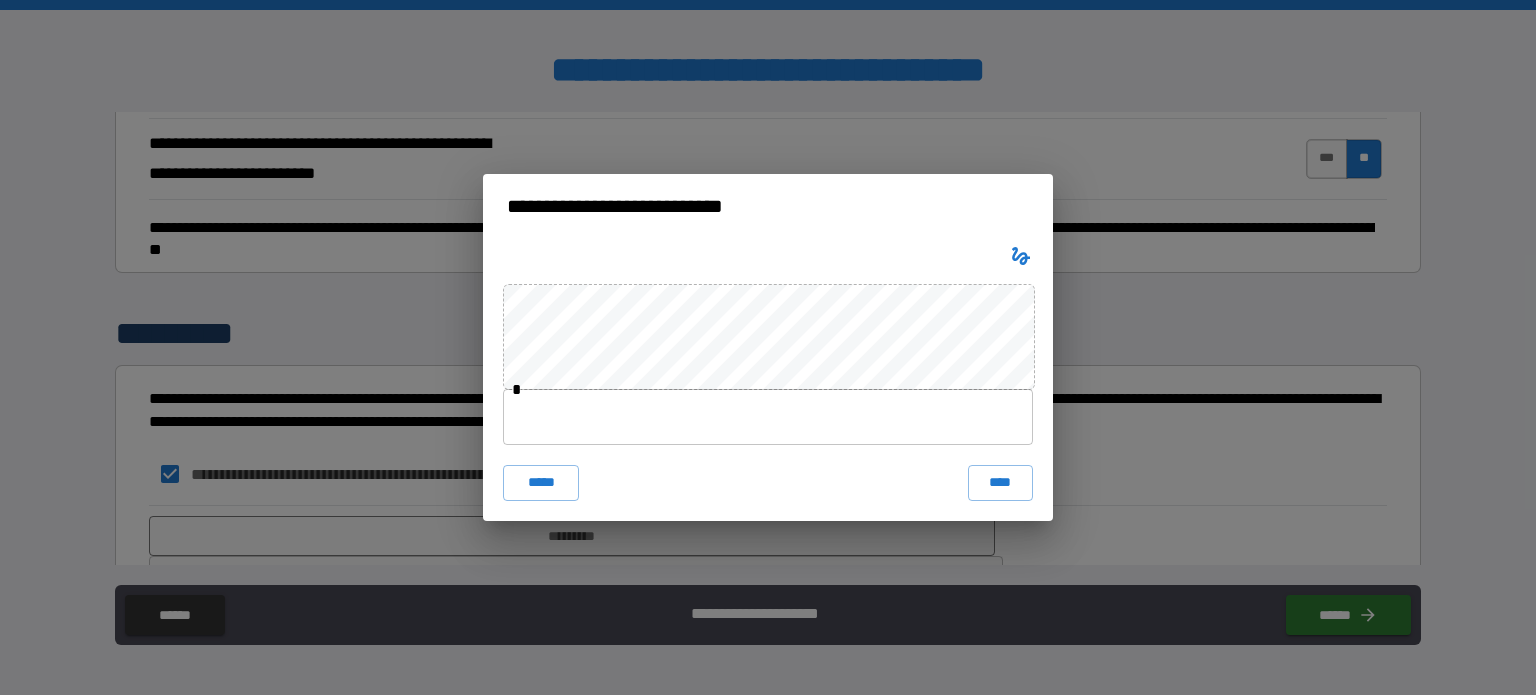 click at bounding box center [768, 417] 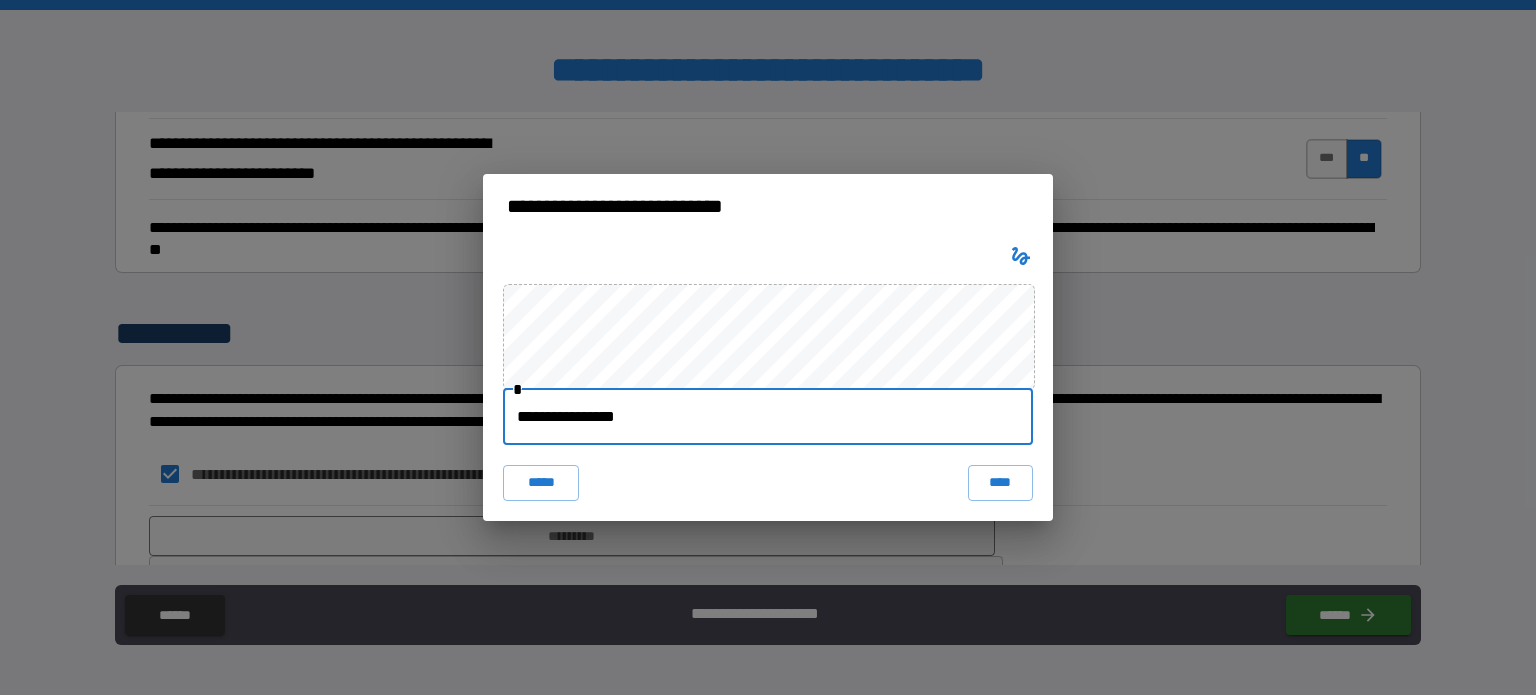 type on "**********" 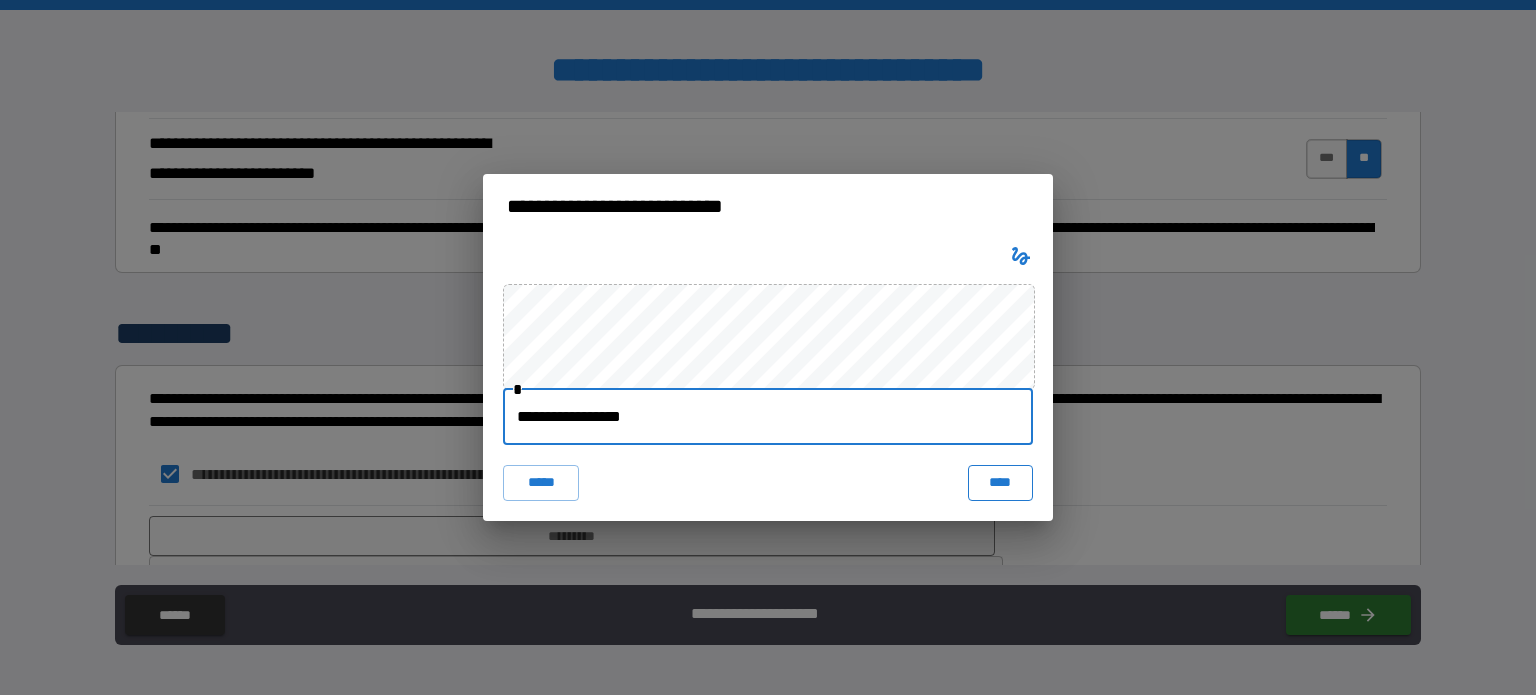 click on "****" at bounding box center [1000, 483] 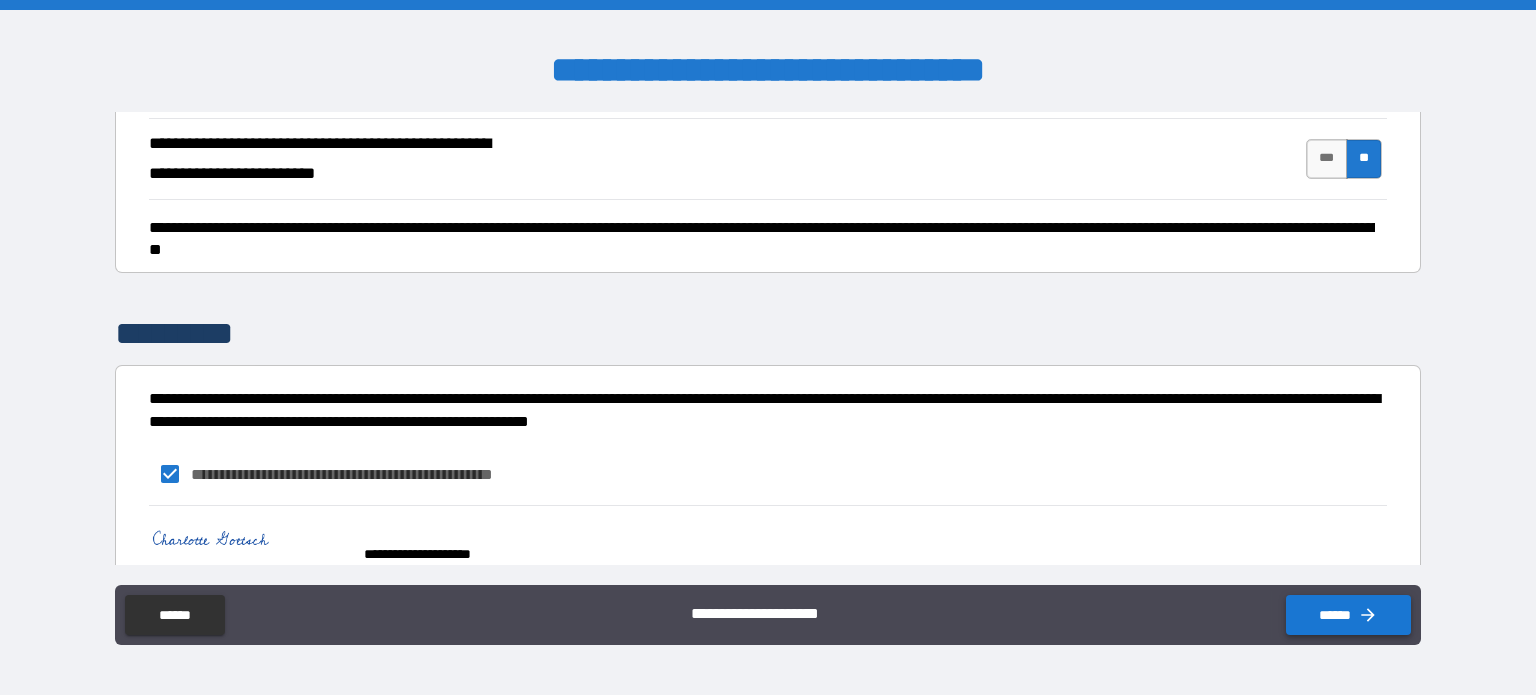 click on "******" at bounding box center (1348, 615) 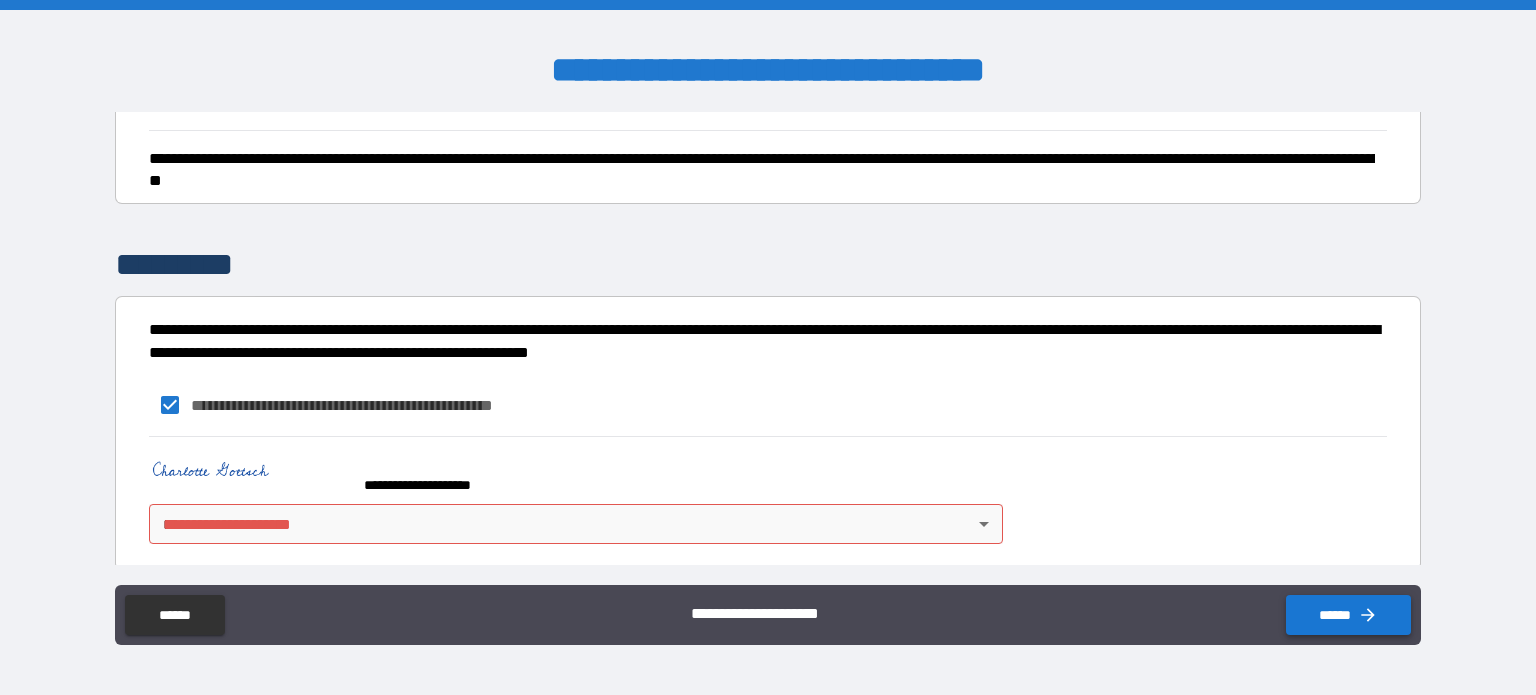 scroll, scrollTop: 1080, scrollLeft: 0, axis: vertical 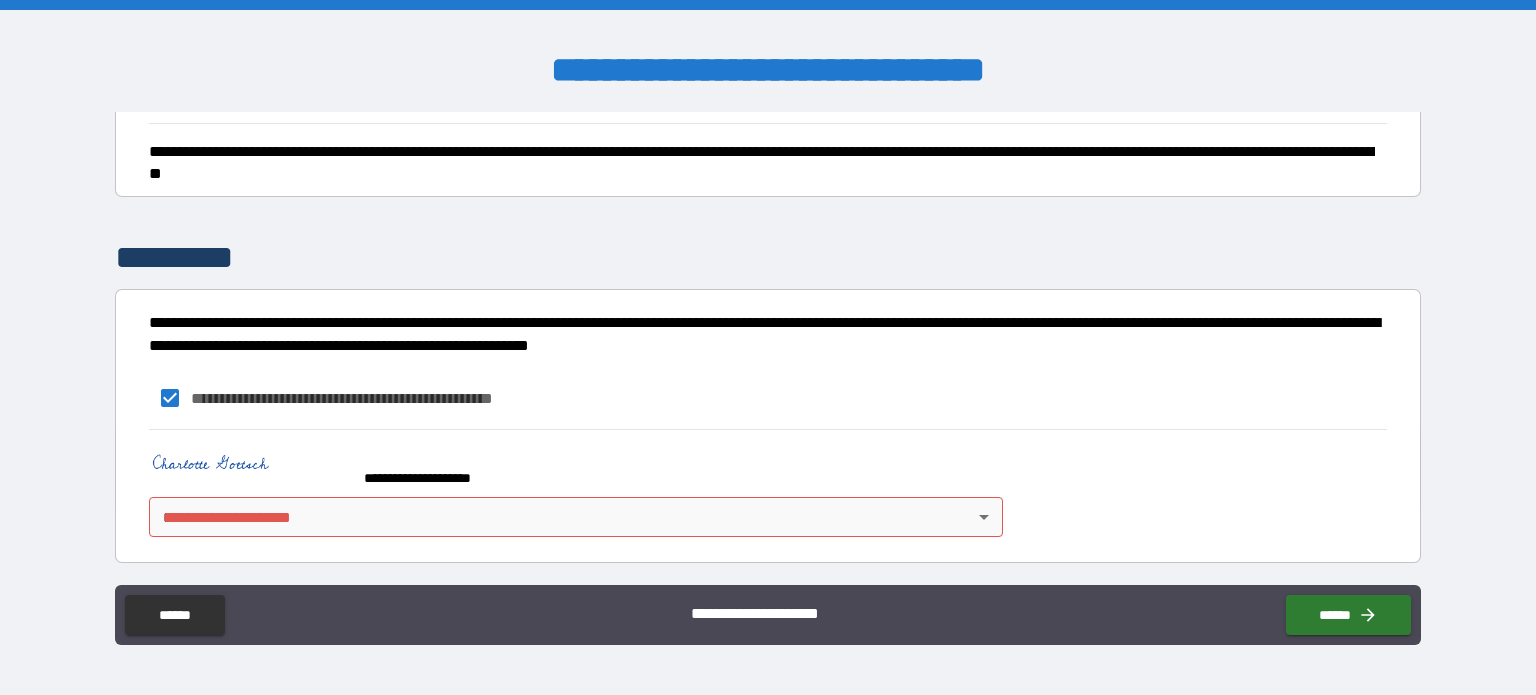 click on "**********" at bounding box center (768, 488) 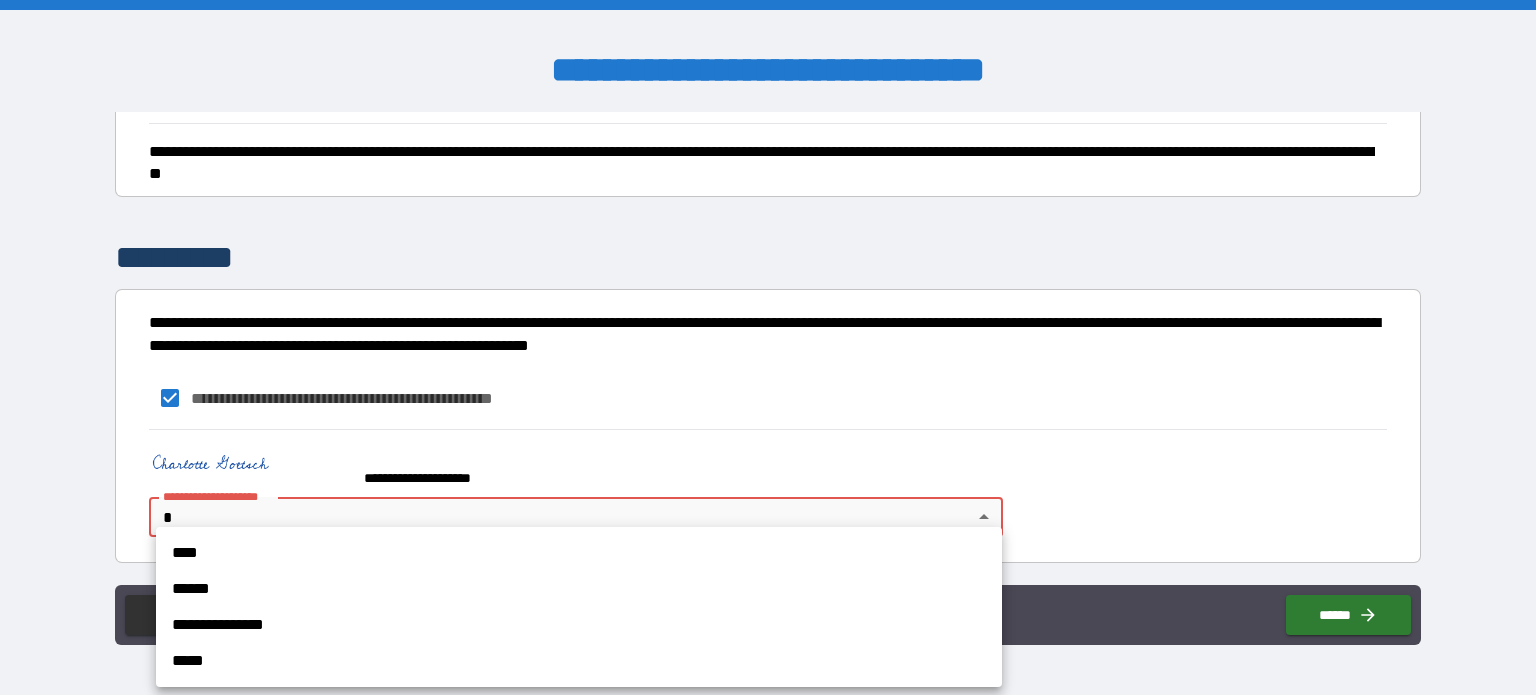 click on "****" at bounding box center (579, 553) 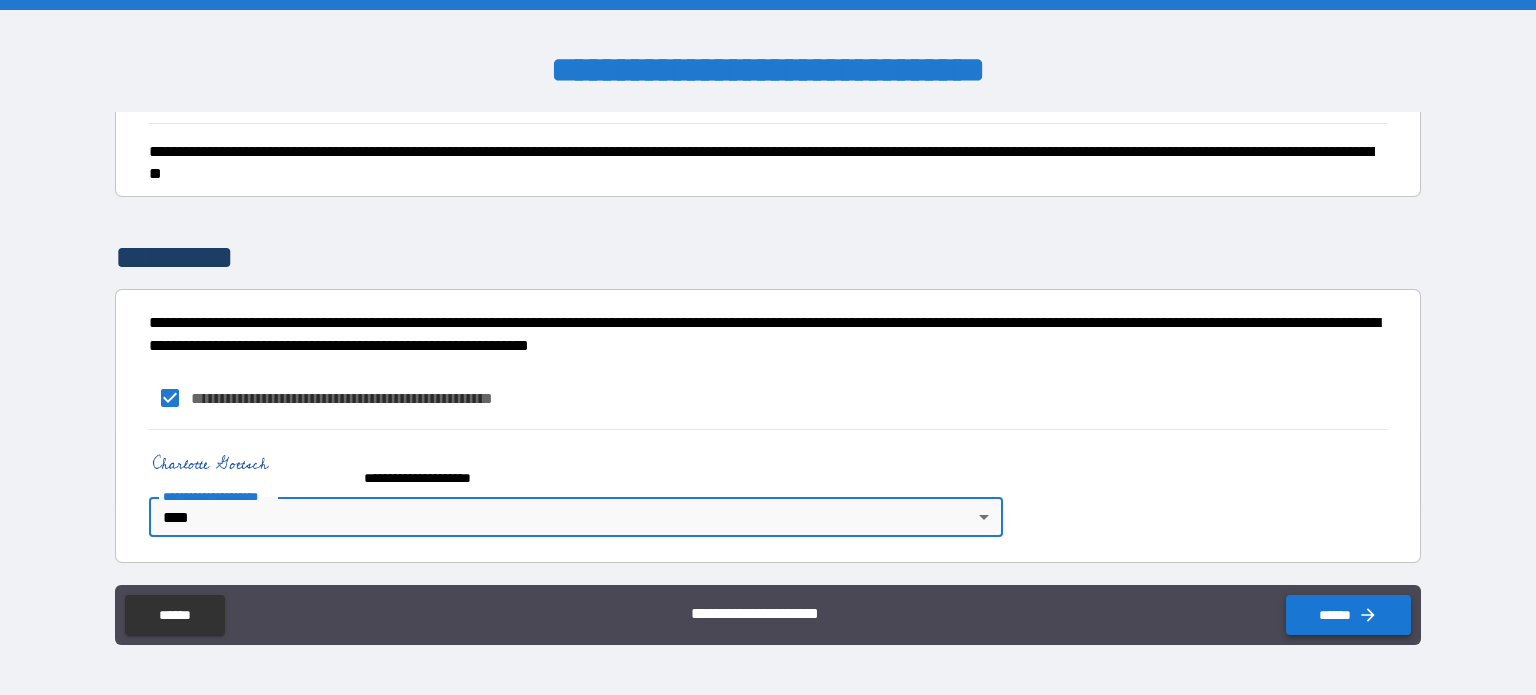 click on "******" at bounding box center [1348, 615] 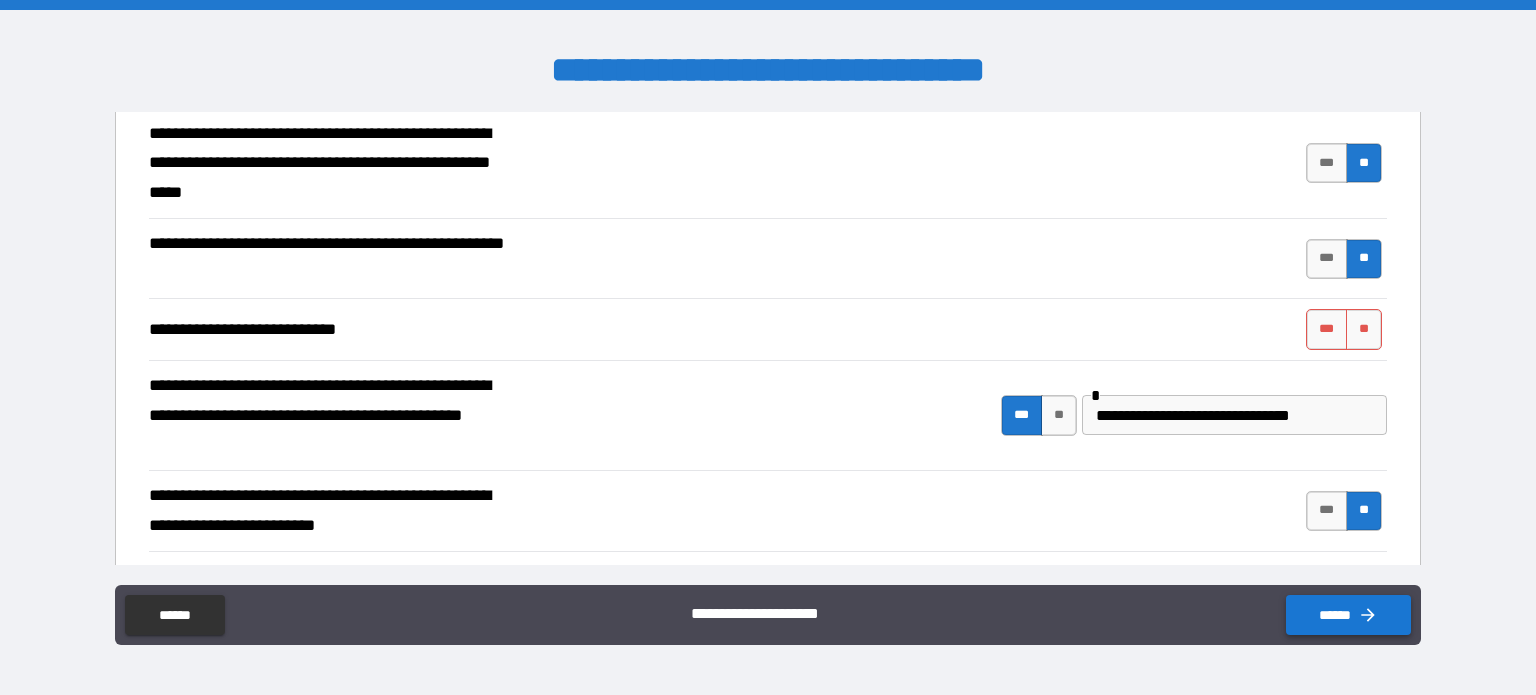 scroll, scrollTop: 652, scrollLeft: 0, axis: vertical 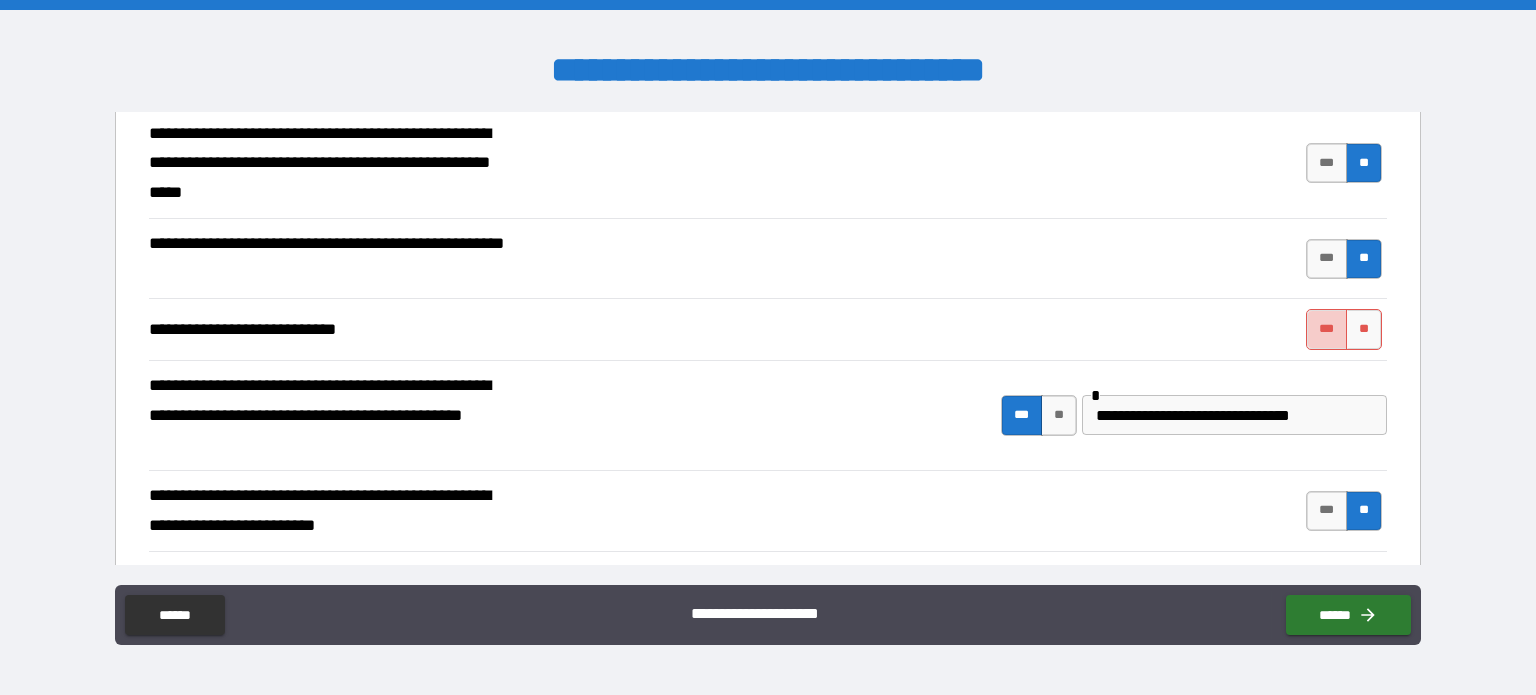 click on "***" at bounding box center [1327, 329] 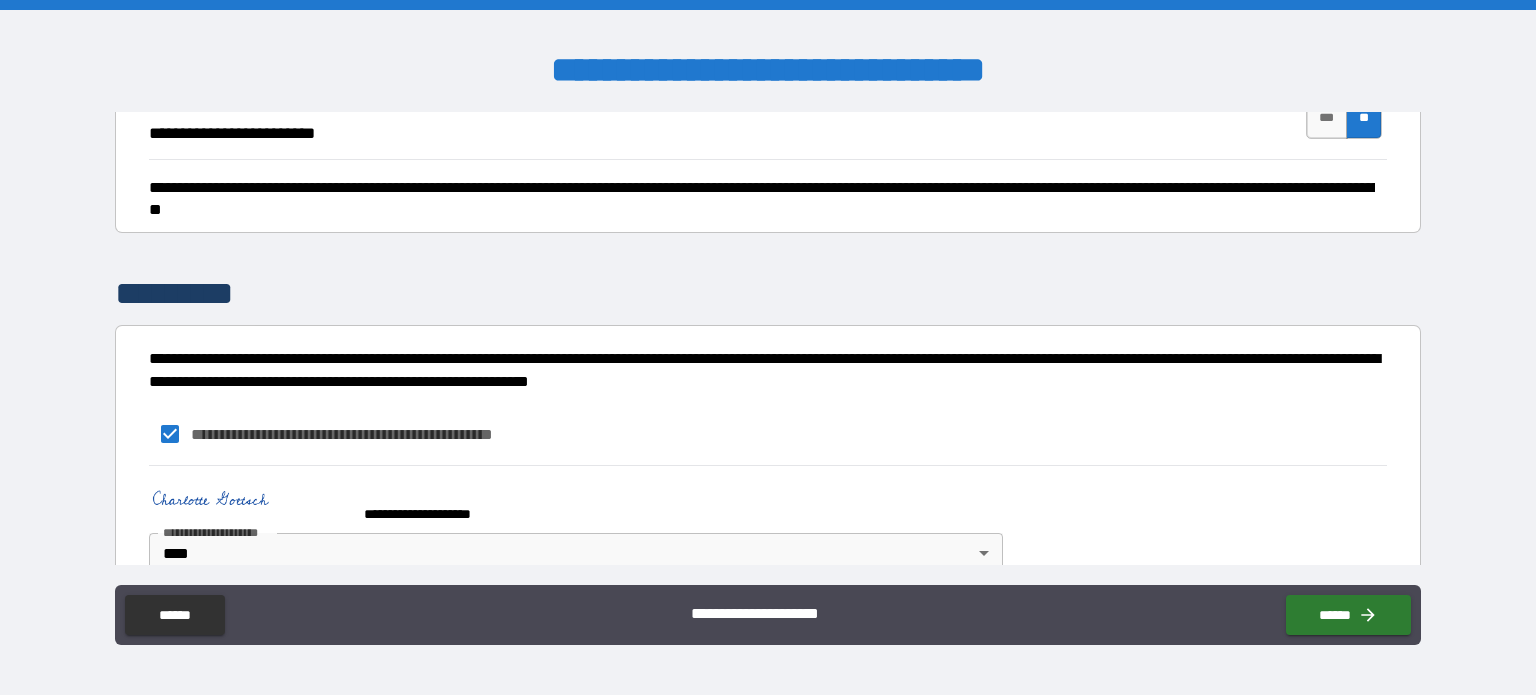 scroll, scrollTop: 1080, scrollLeft: 0, axis: vertical 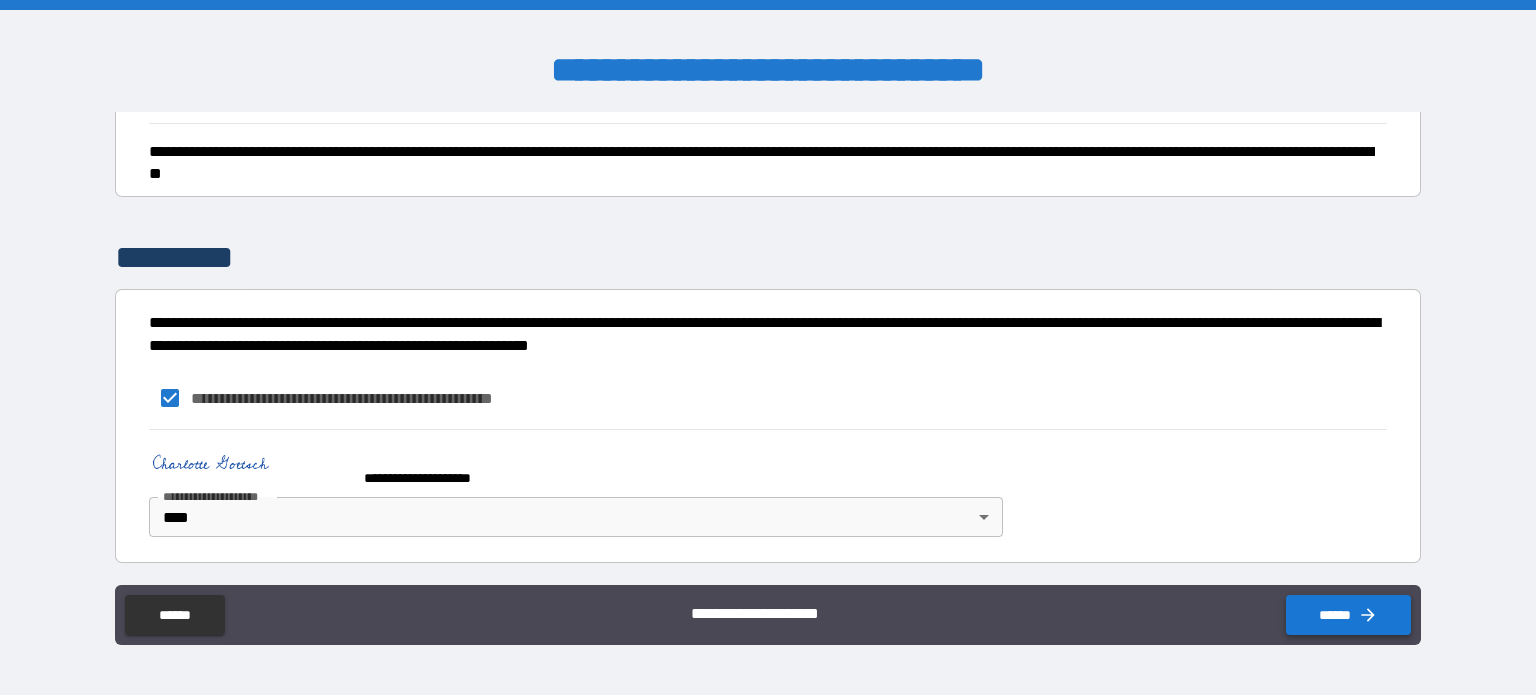 click on "******" at bounding box center [1348, 615] 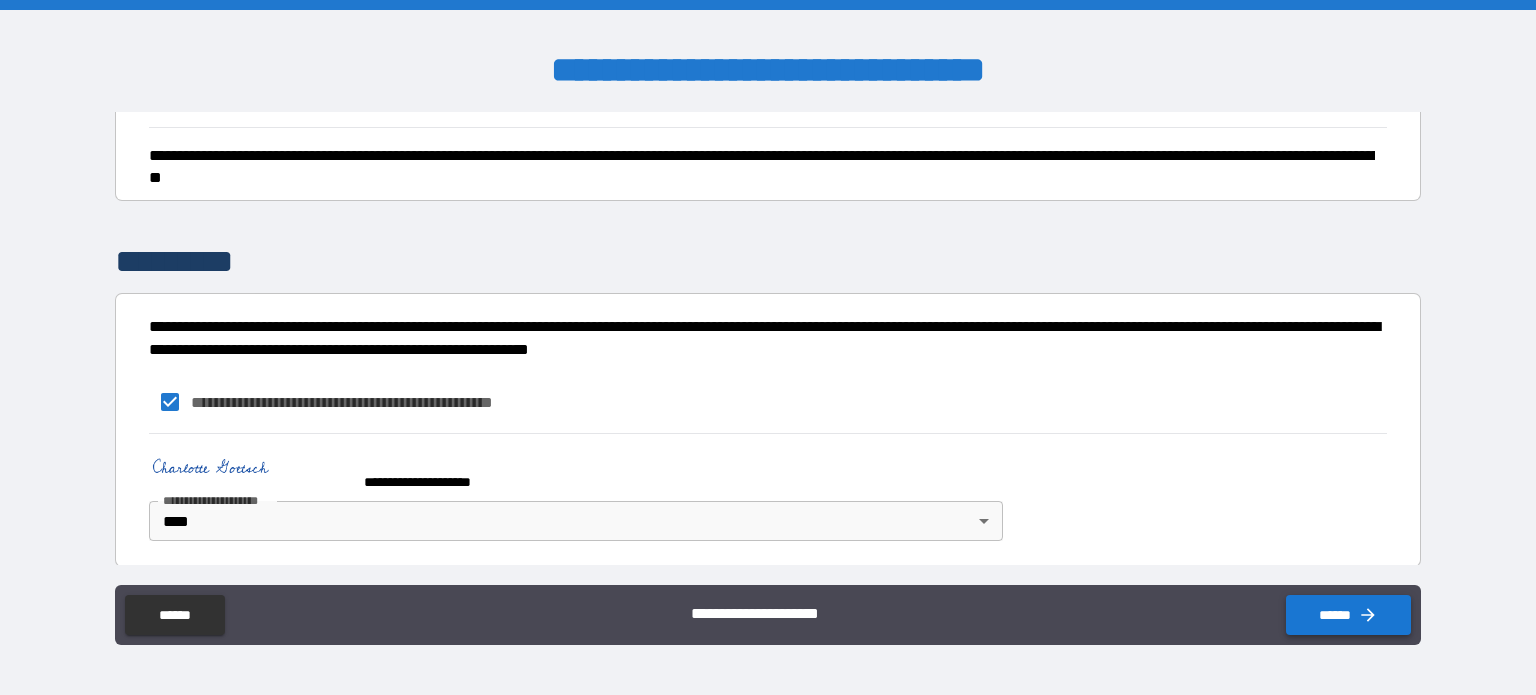 scroll, scrollTop: 1080, scrollLeft: 0, axis: vertical 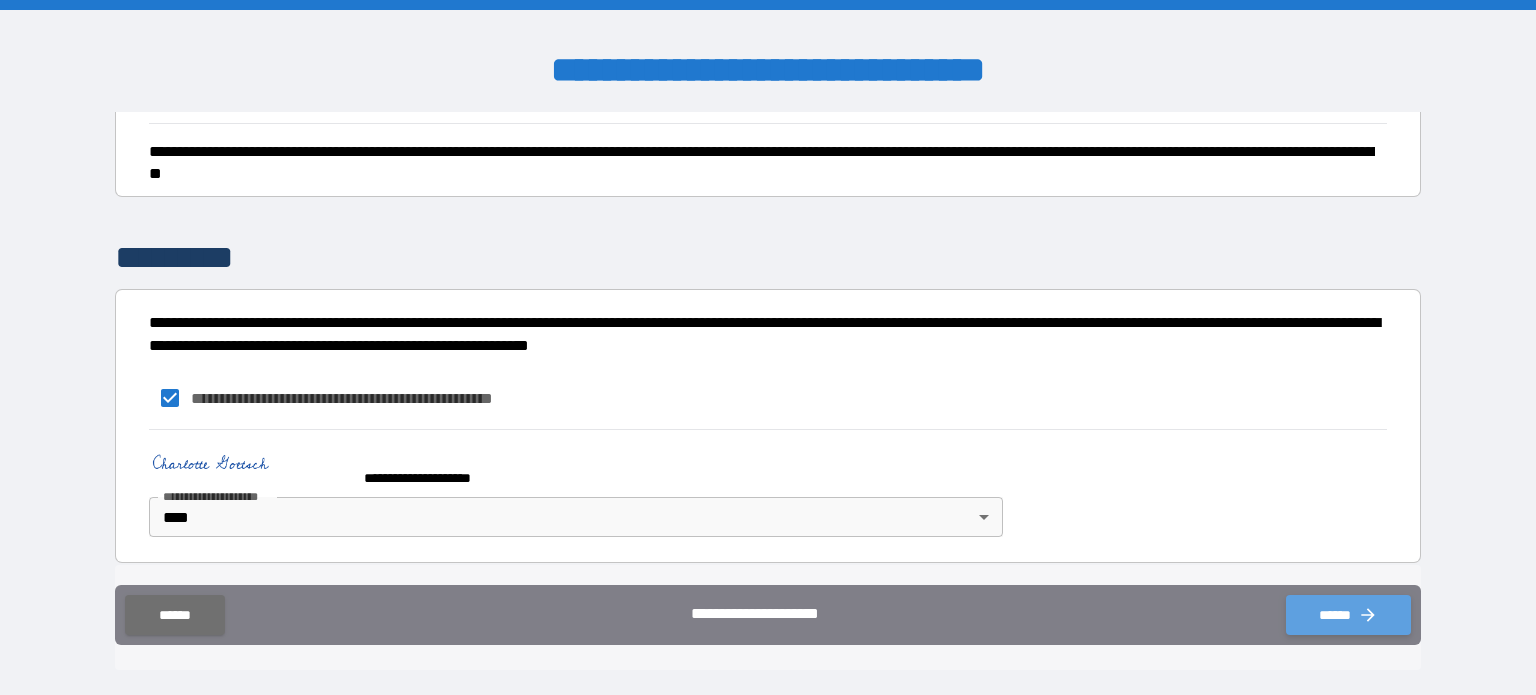 click on "******" at bounding box center [1348, 615] 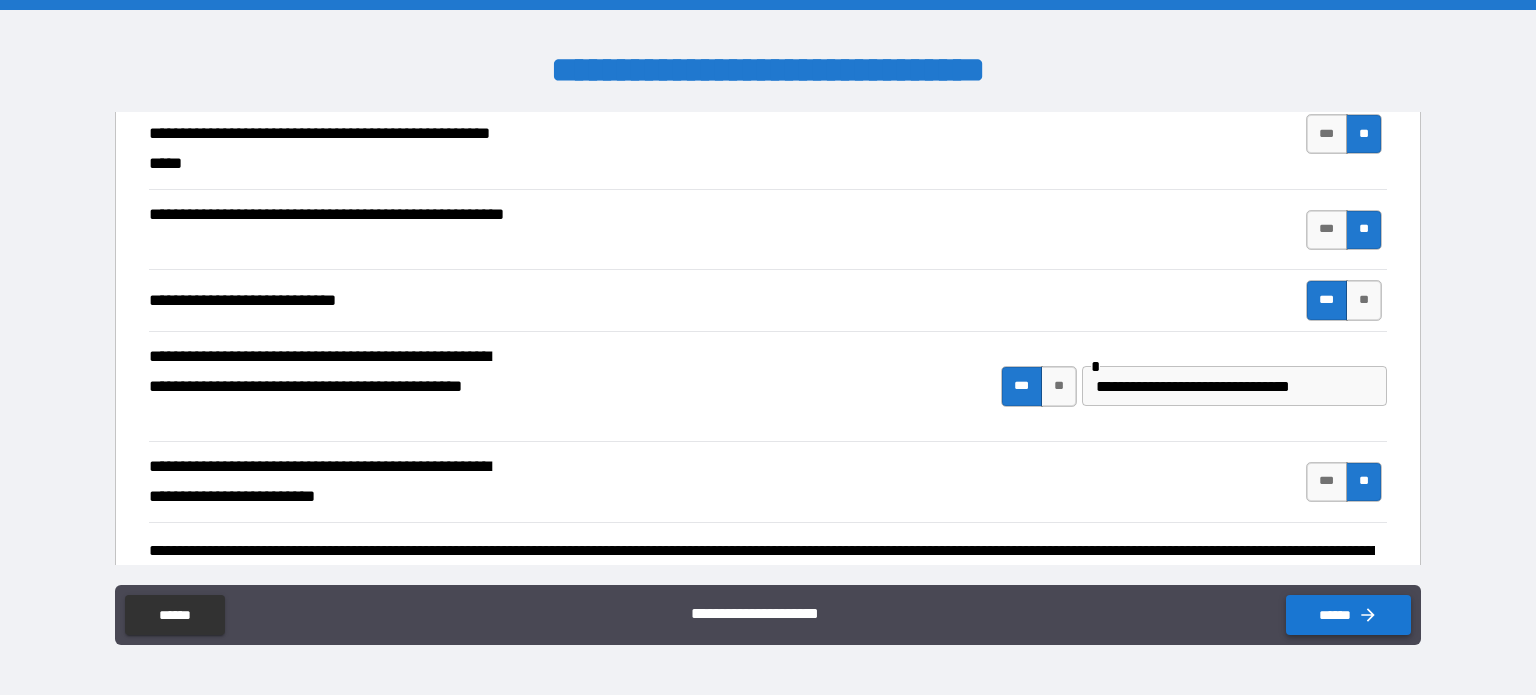 scroll, scrollTop: 684, scrollLeft: 0, axis: vertical 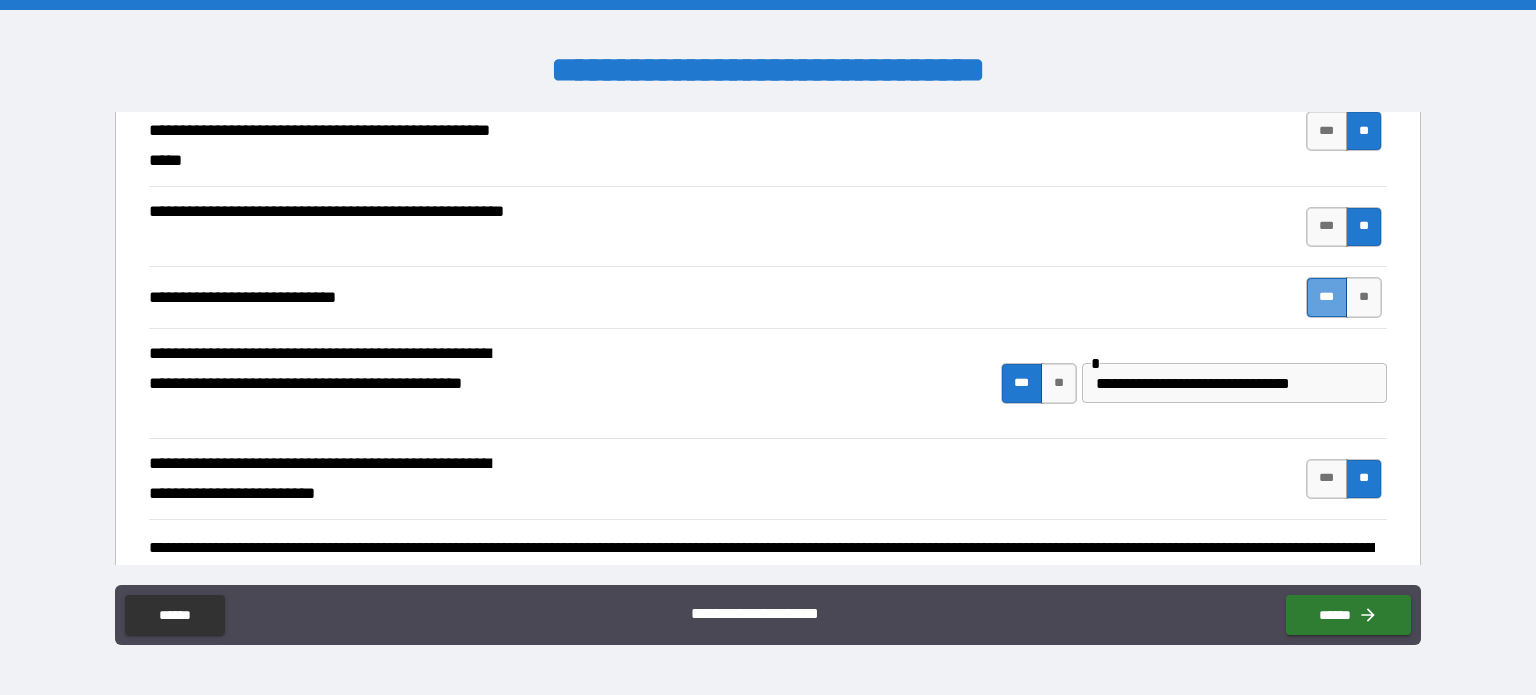 click on "***" at bounding box center [1327, 297] 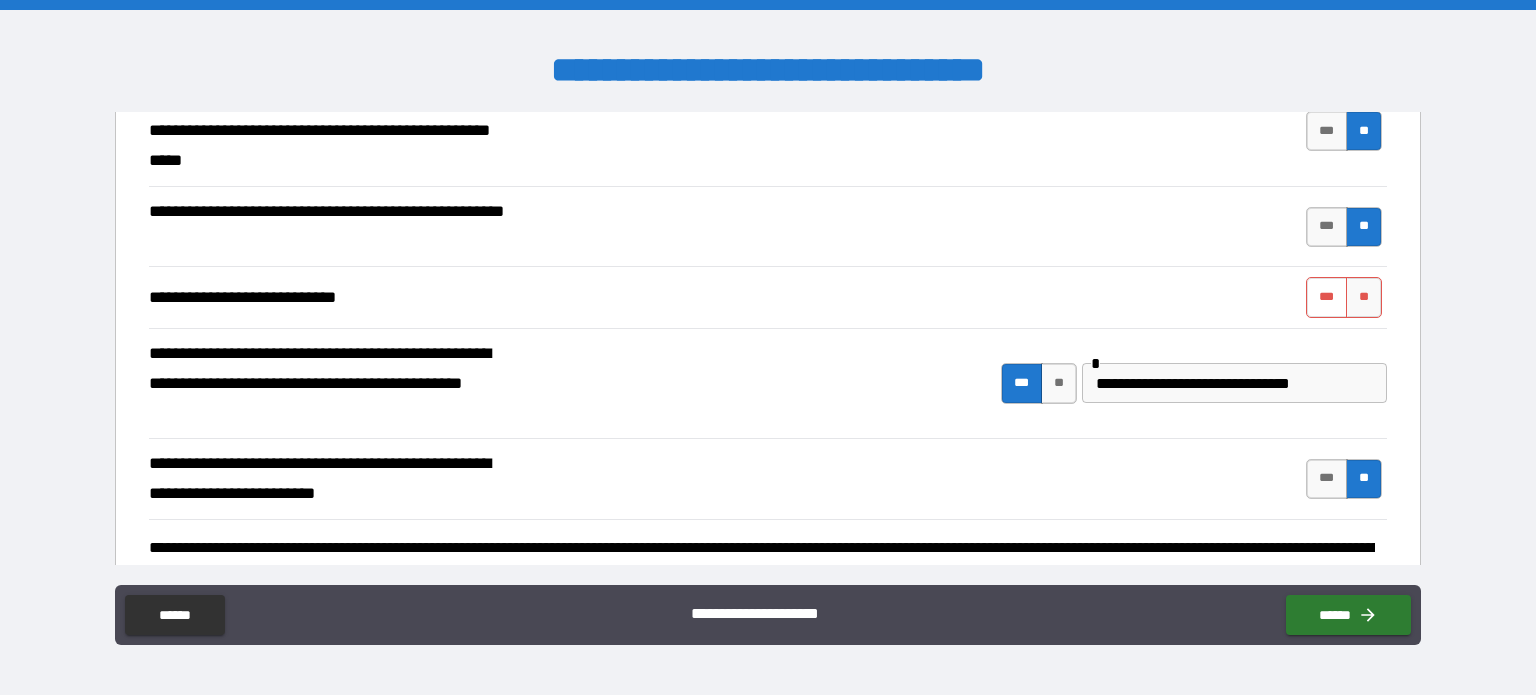 click on "***" at bounding box center [1327, 297] 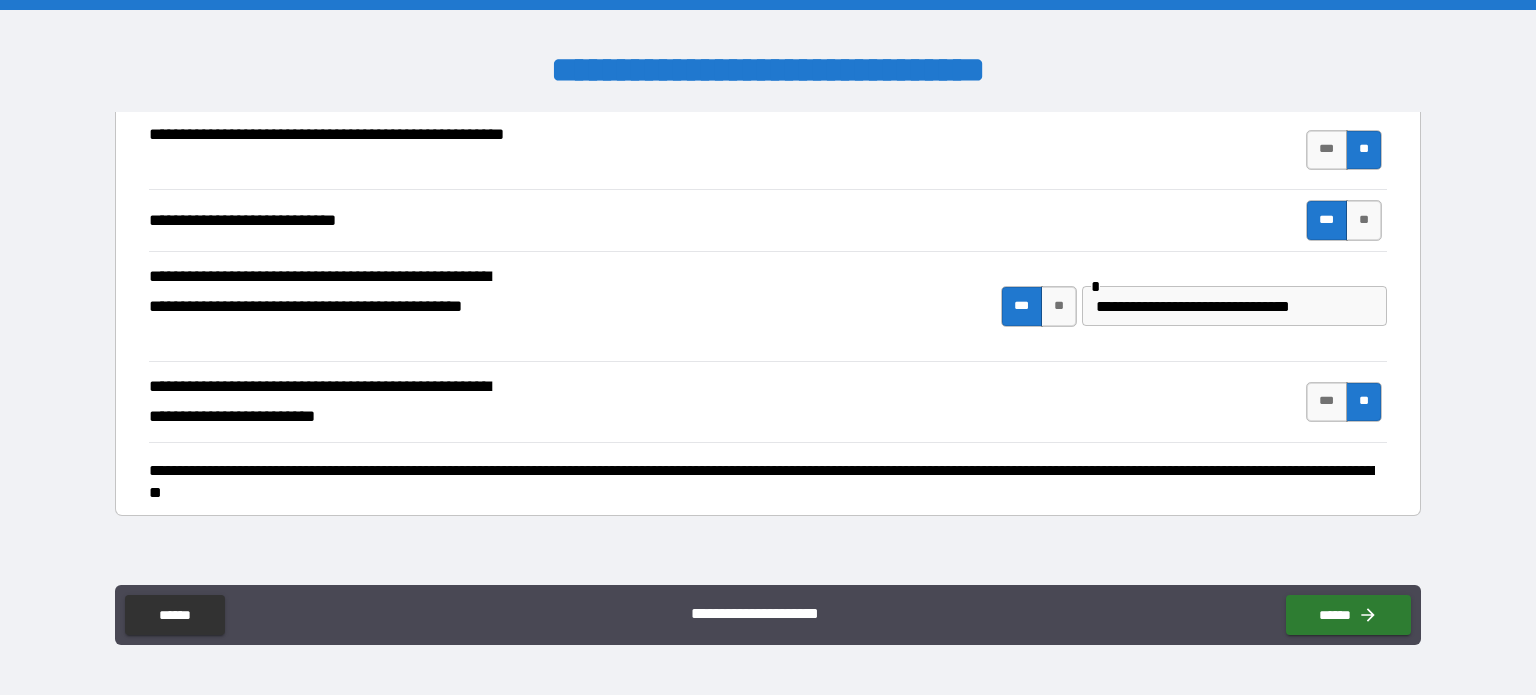 scroll, scrollTop: 760, scrollLeft: 0, axis: vertical 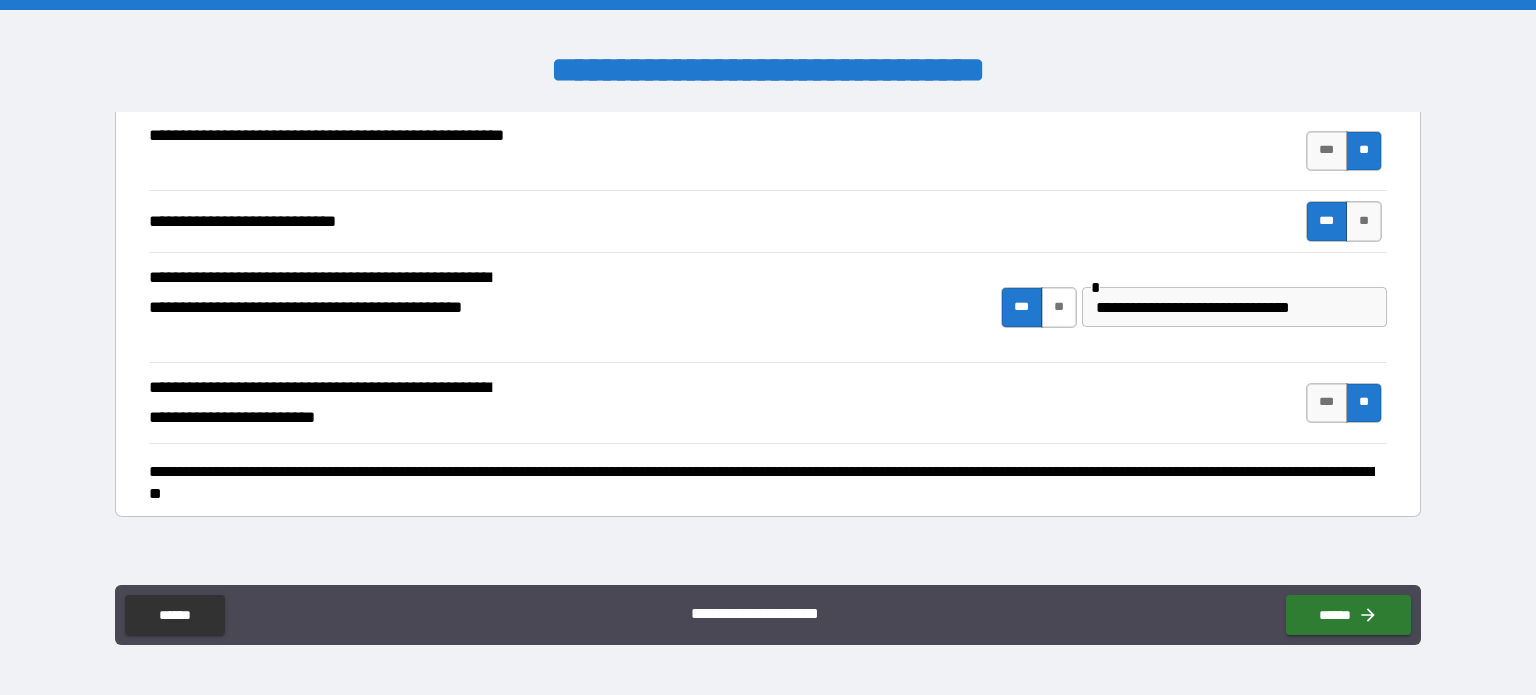 click on "**" at bounding box center [1059, 307] 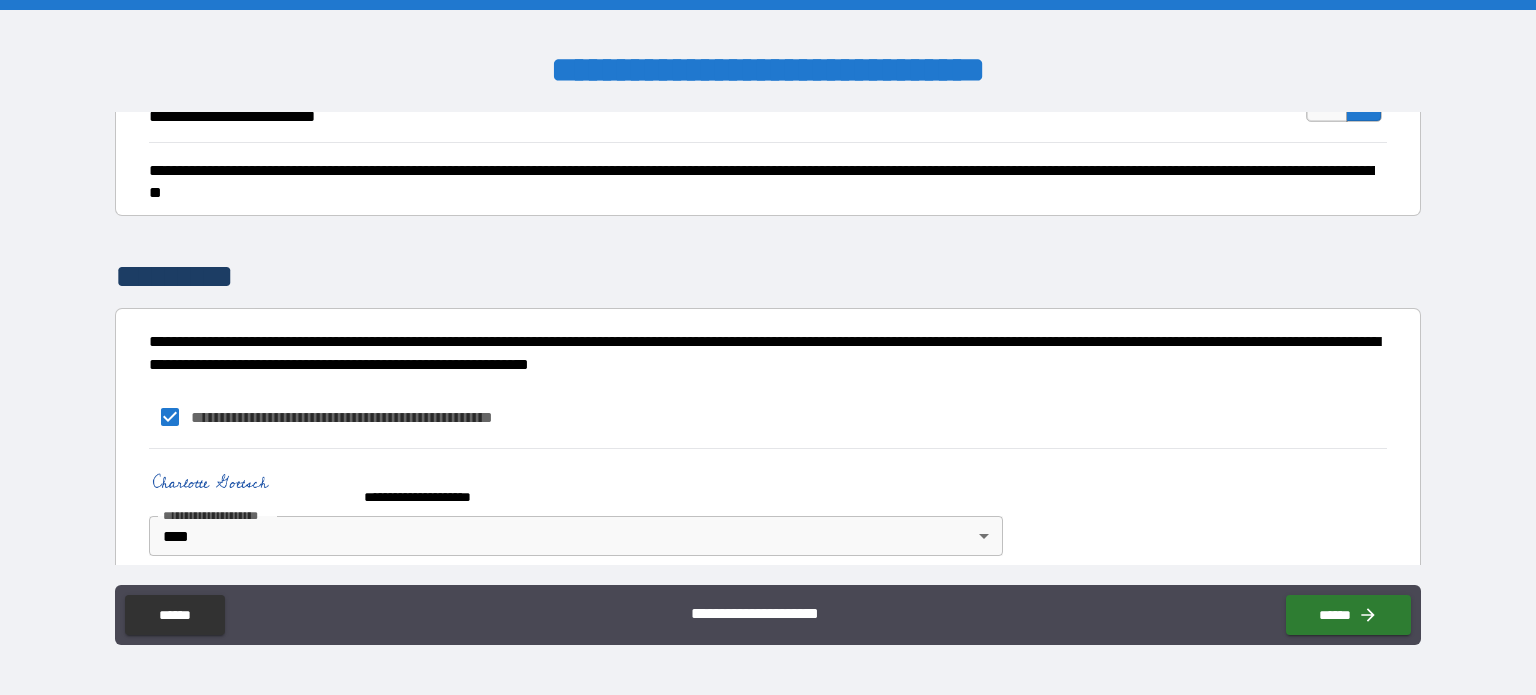 scroll, scrollTop: 1080, scrollLeft: 0, axis: vertical 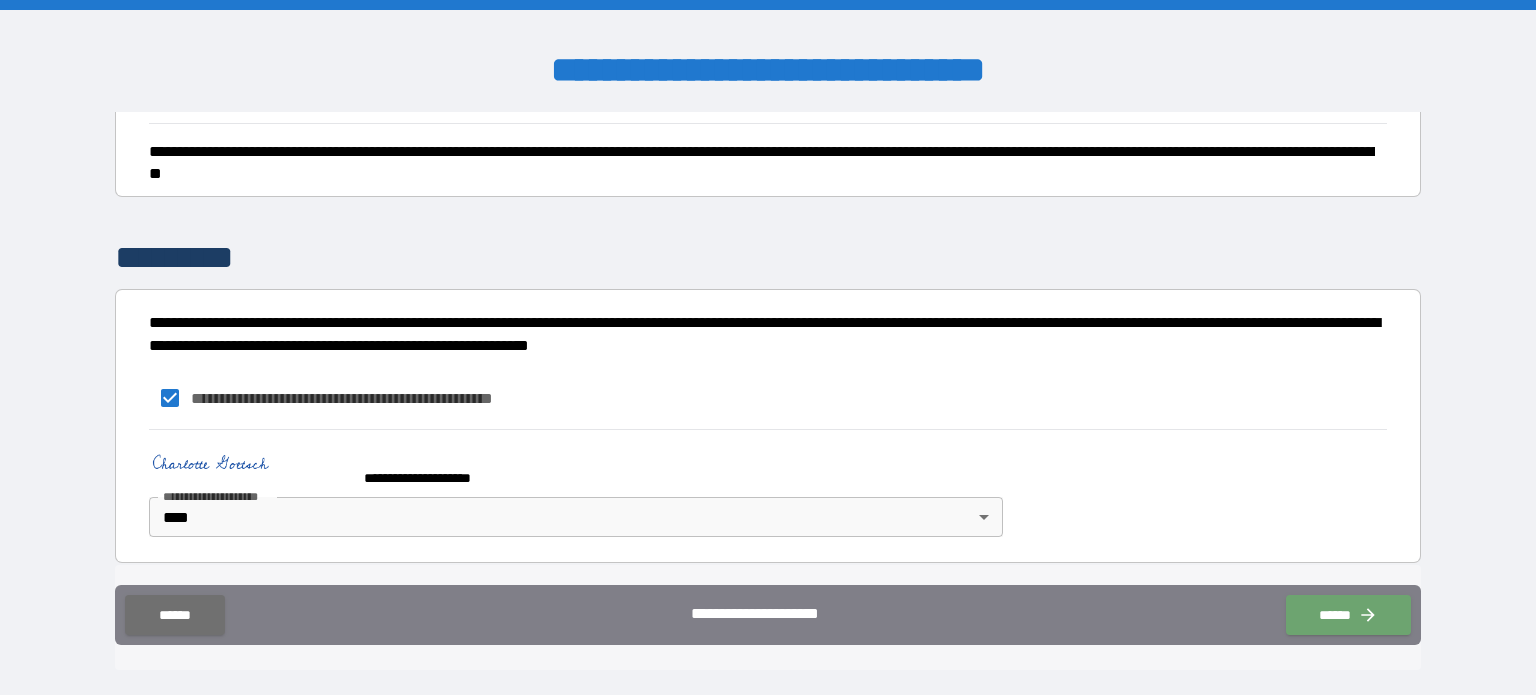click on "******" at bounding box center (1348, 615) 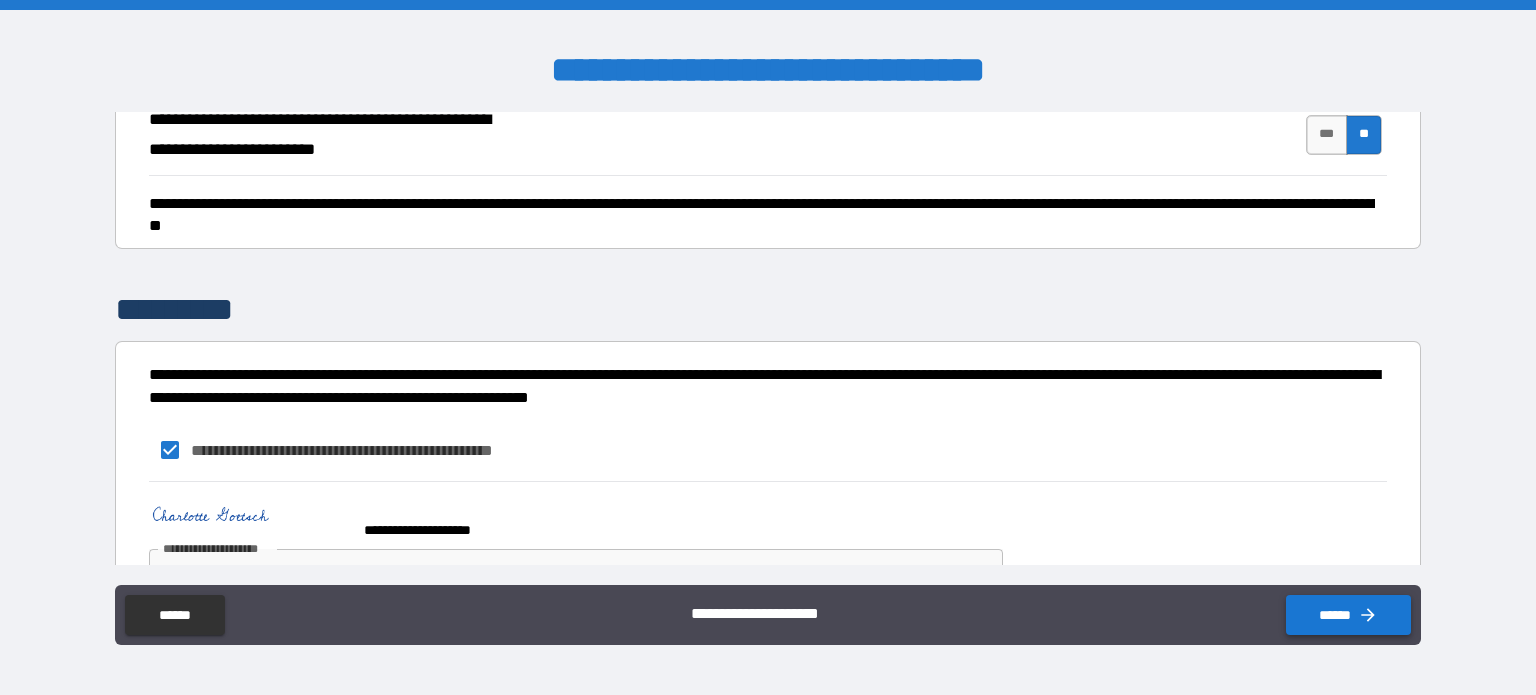 scroll, scrollTop: 1080, scrollLeft: 0, axis: vertical 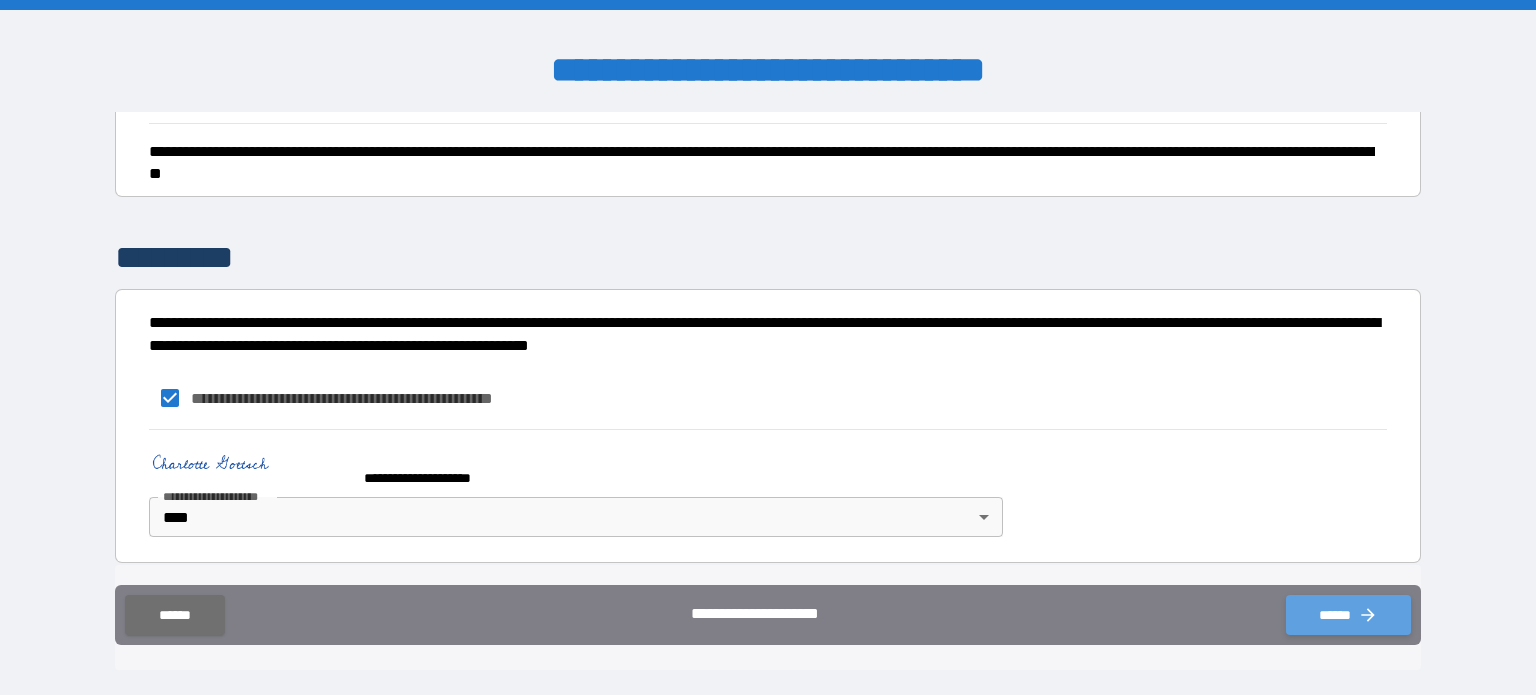 click on "******" at bounding box center [1348, 615] 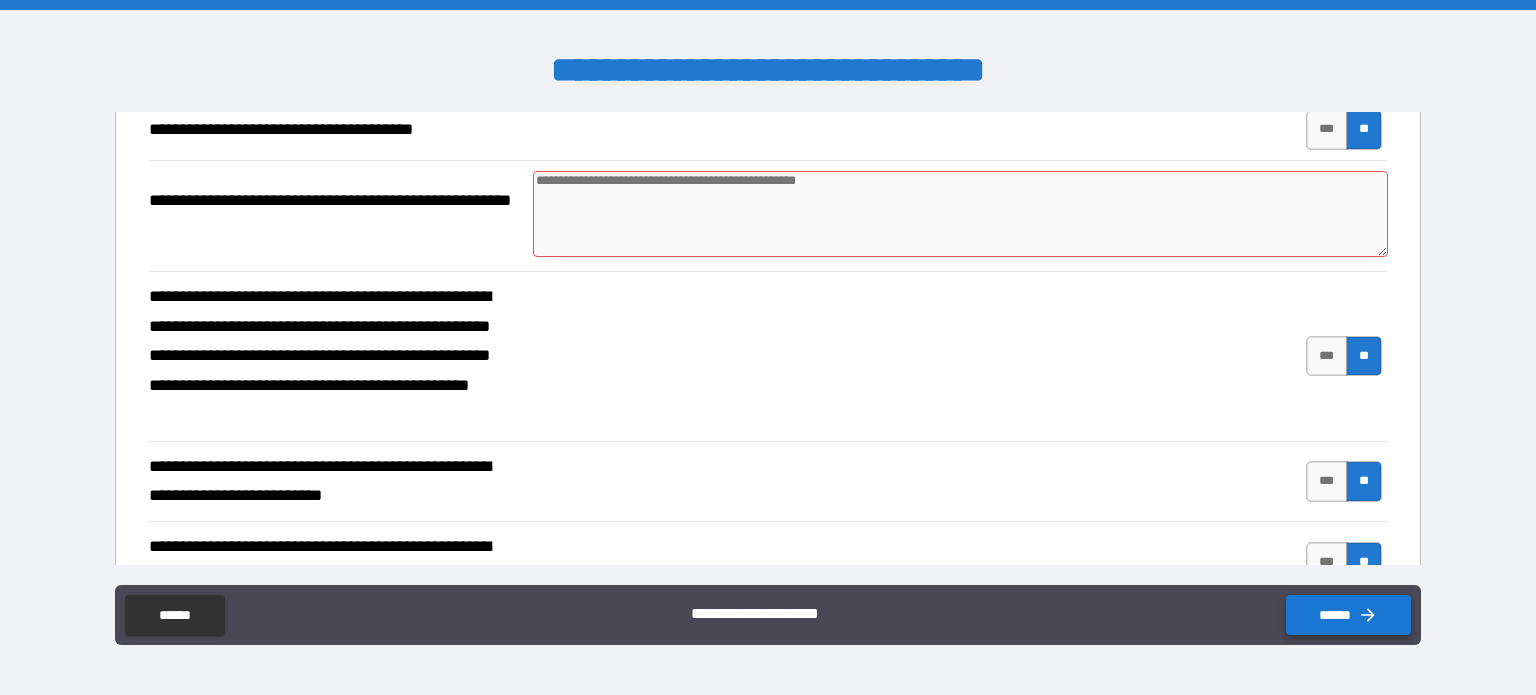 scroll, scrollTop: 0, scrollLeft: 0, axis: both 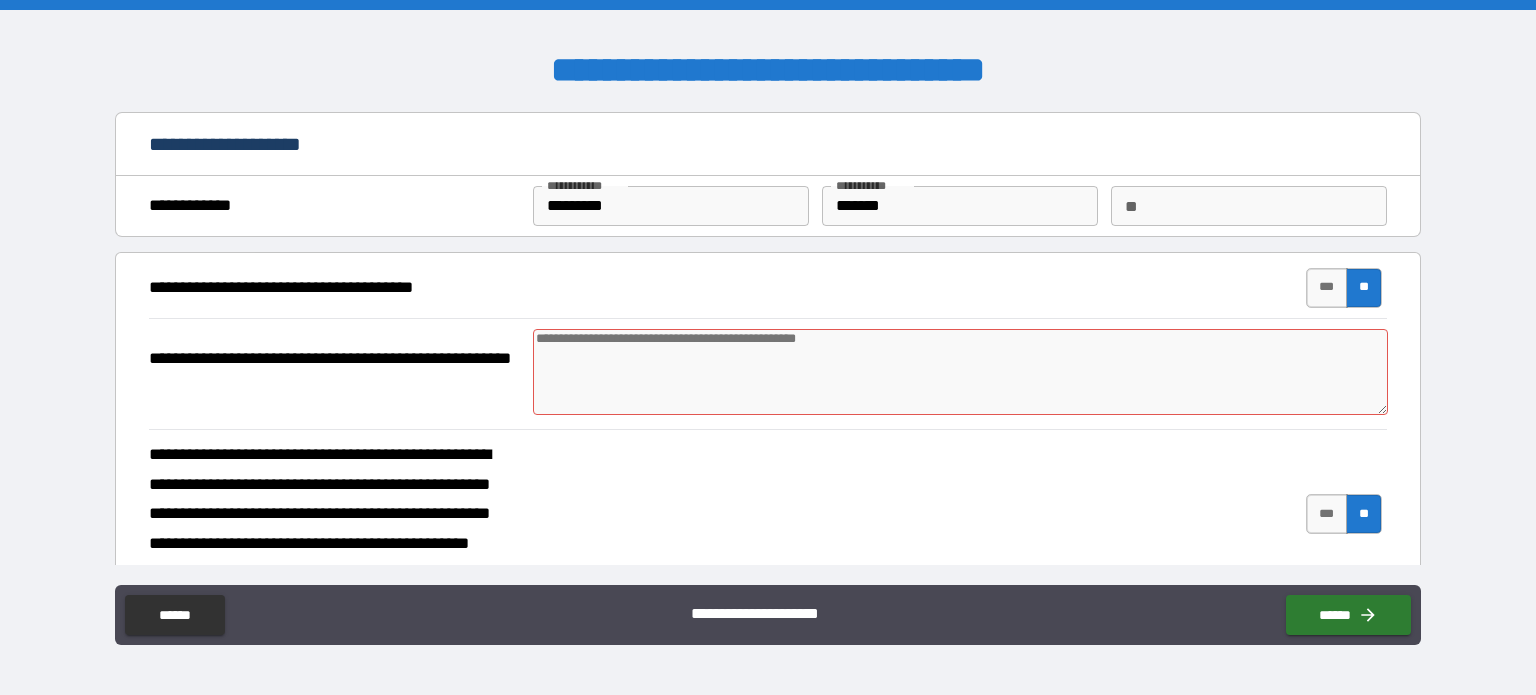 click on "**" at bounding box center [1364, 288] 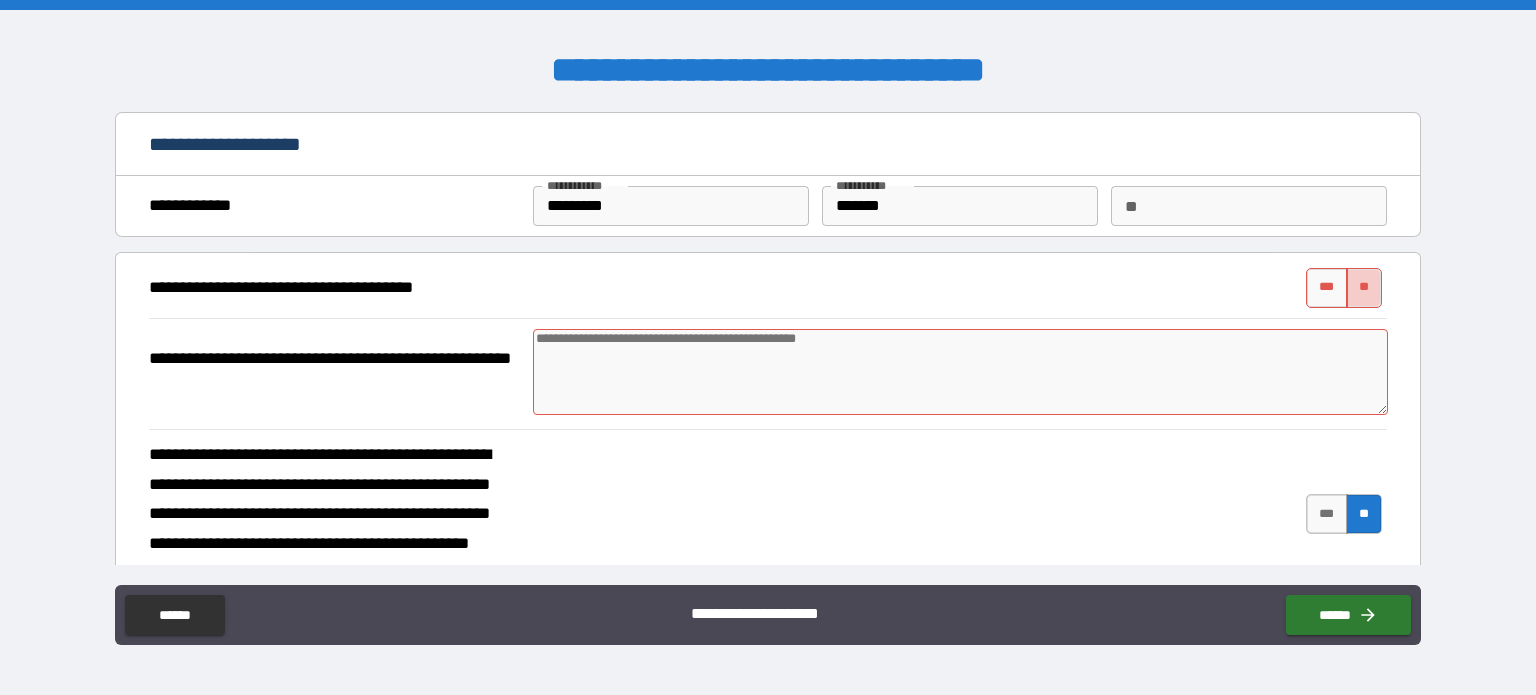 click on "**" at bounding box center (1364, 288) 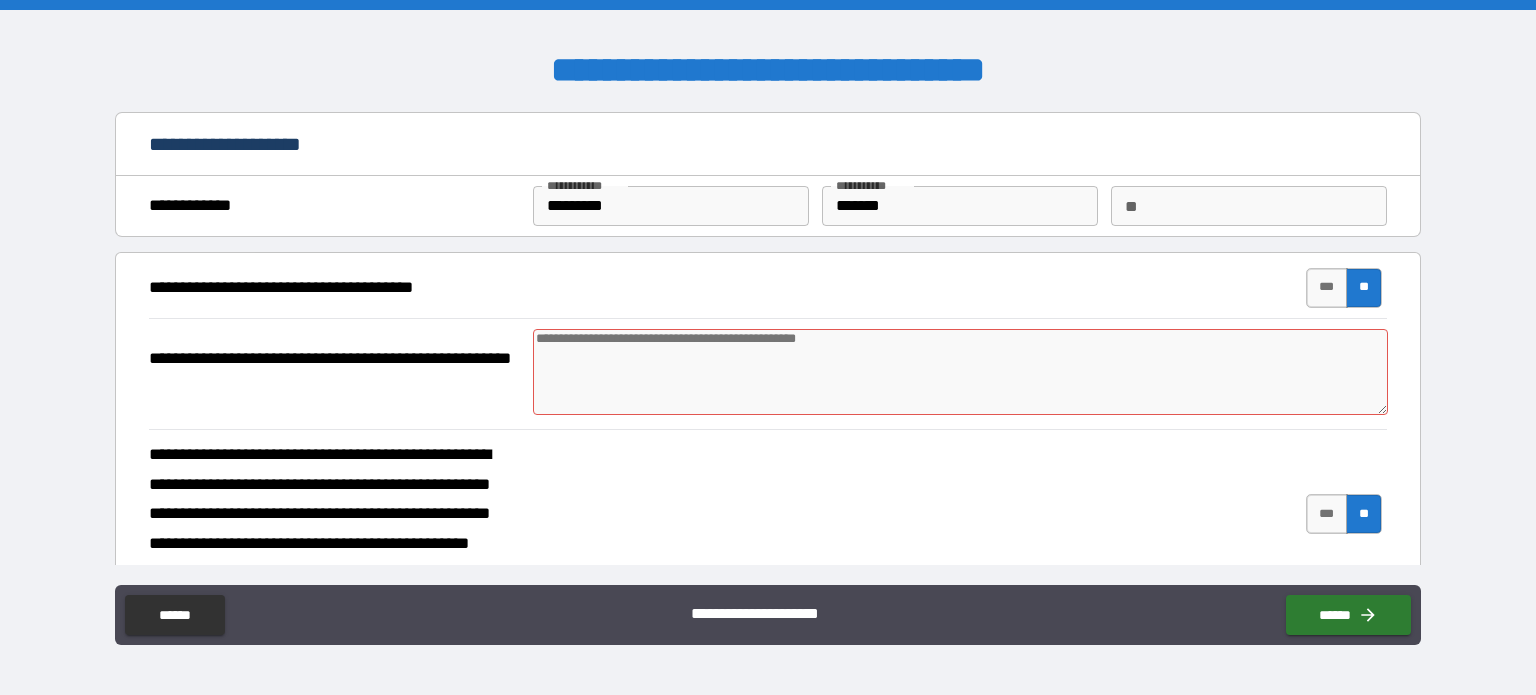 click on "**" at bounding box center (1364, 288) 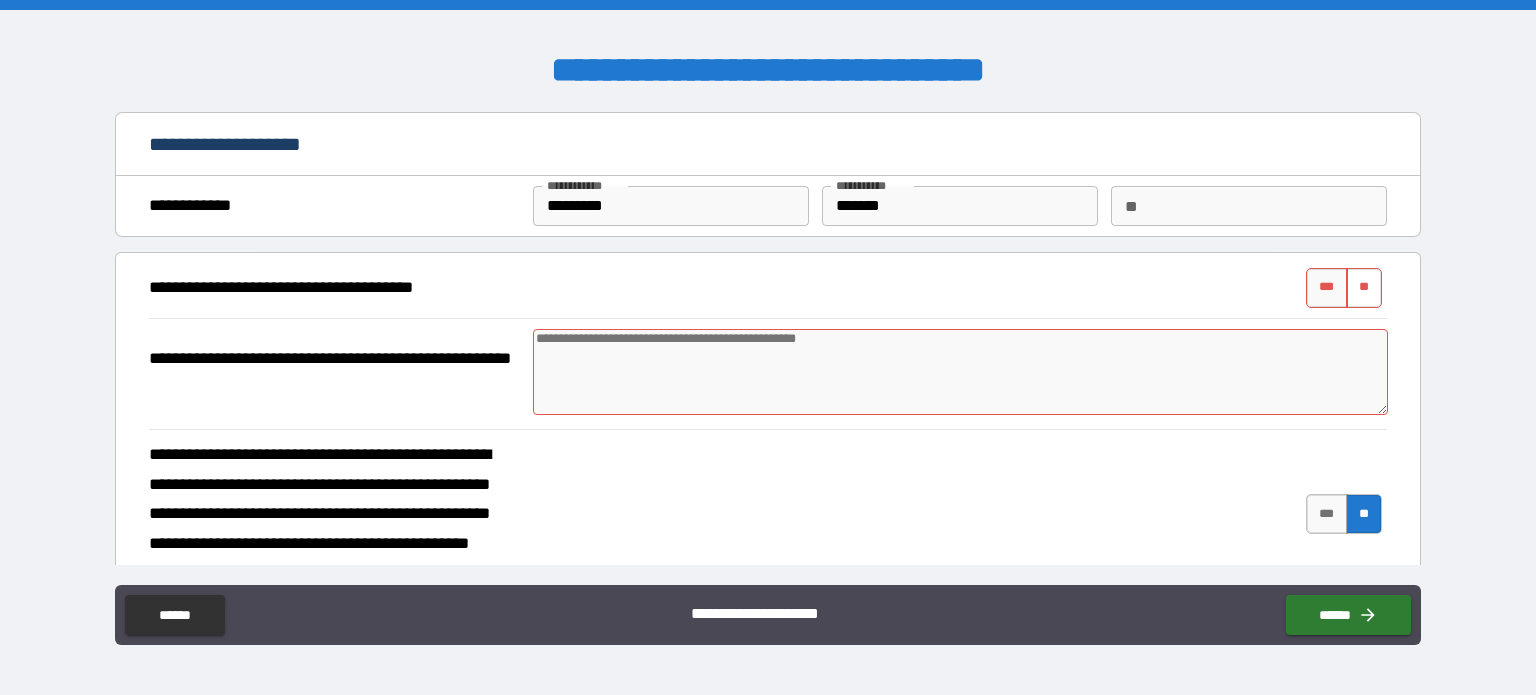 click on "**" at bounding box center [1364, 288] 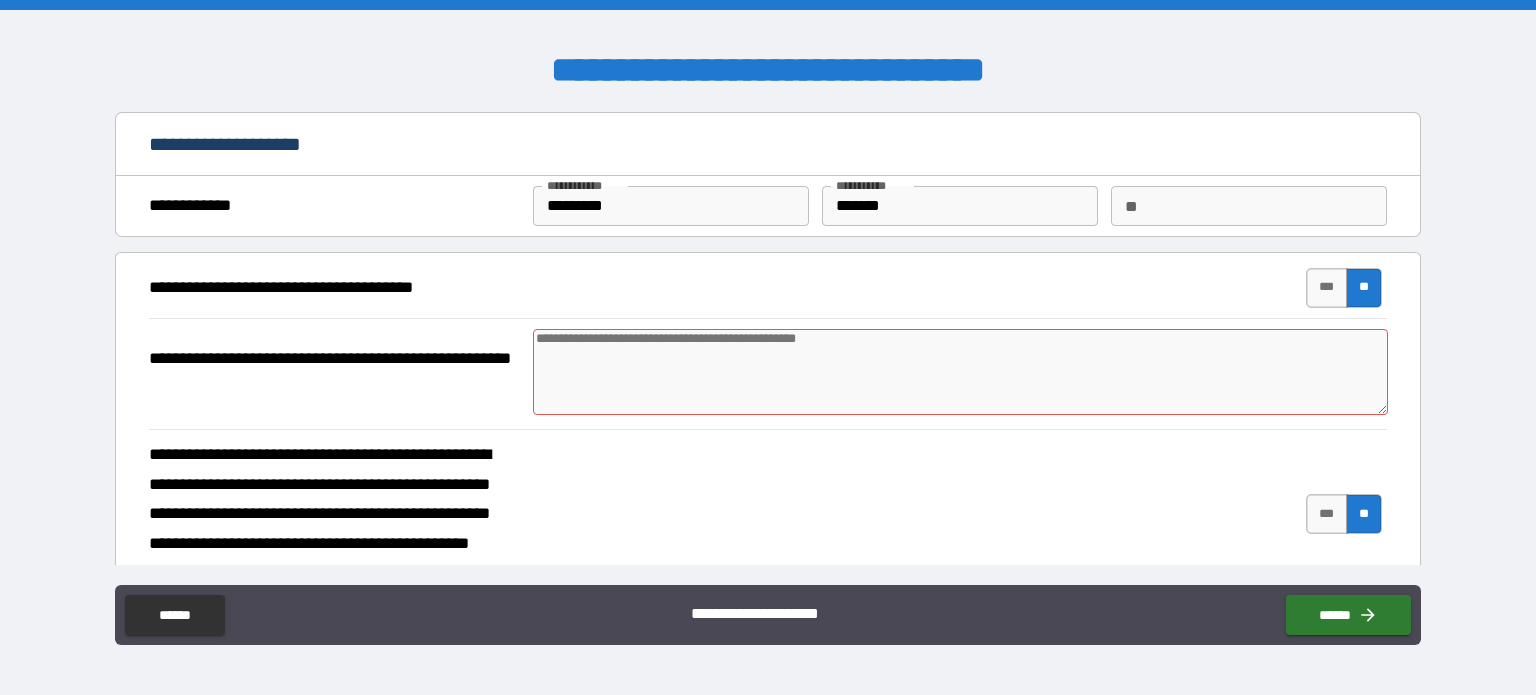 click on "**" at bounding box center [1364, 514] 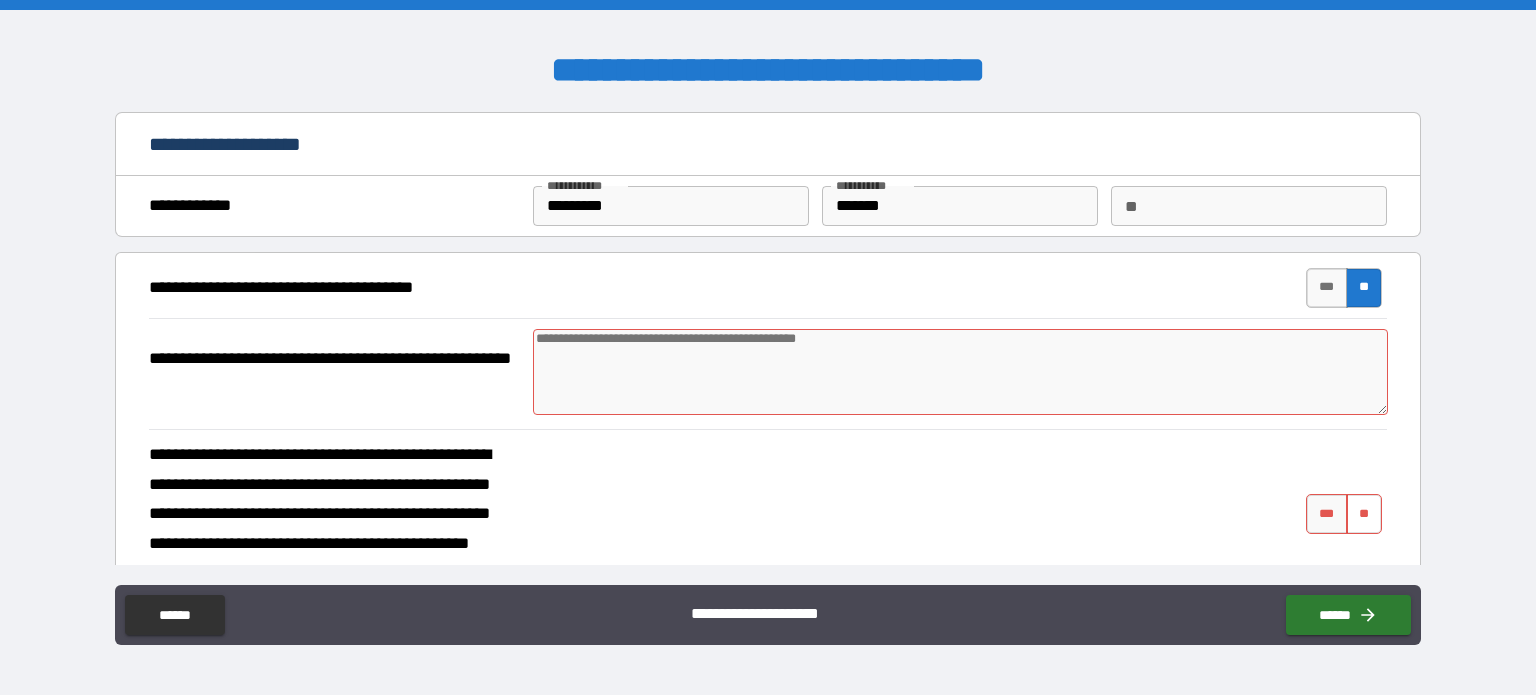 click on "**" at bounding box center (1364, 514) 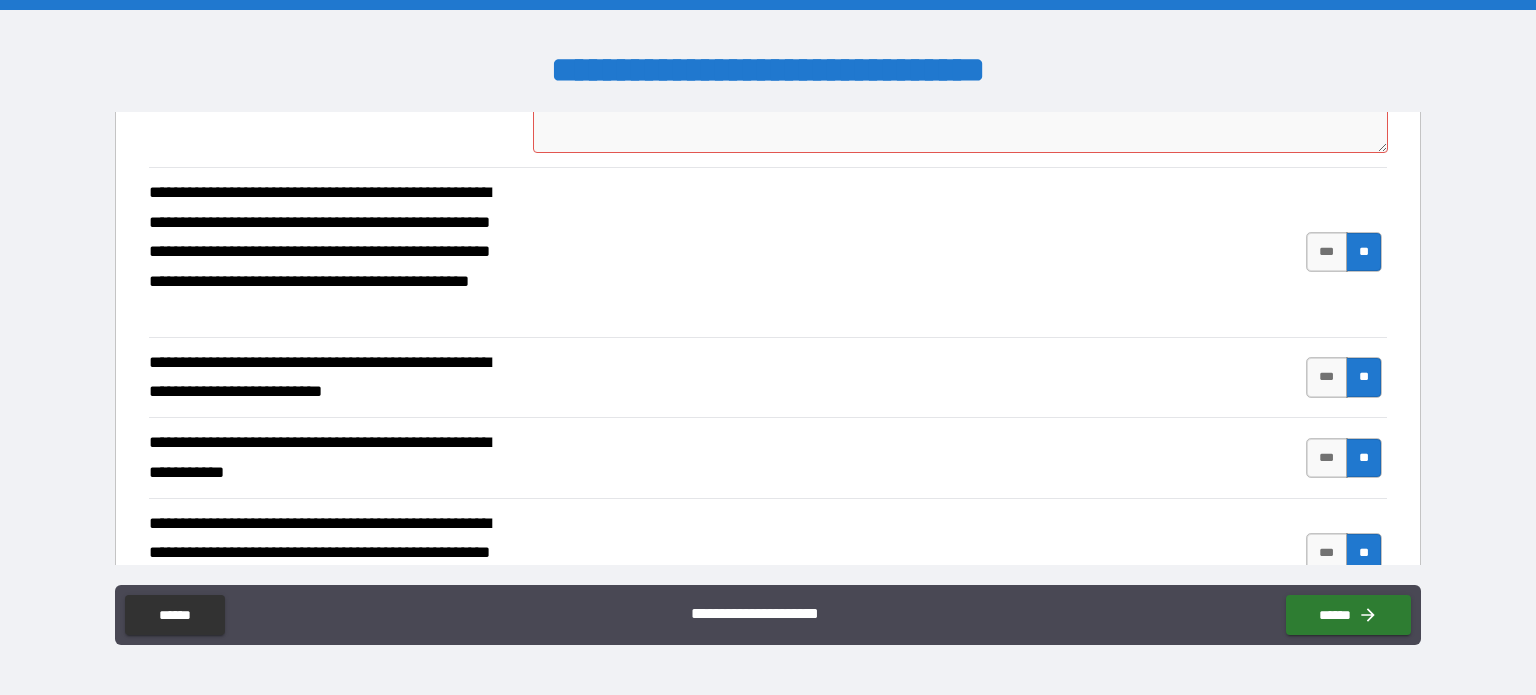 scroll, scrollTop: 275, scrollLeft: 0, axis: vertical 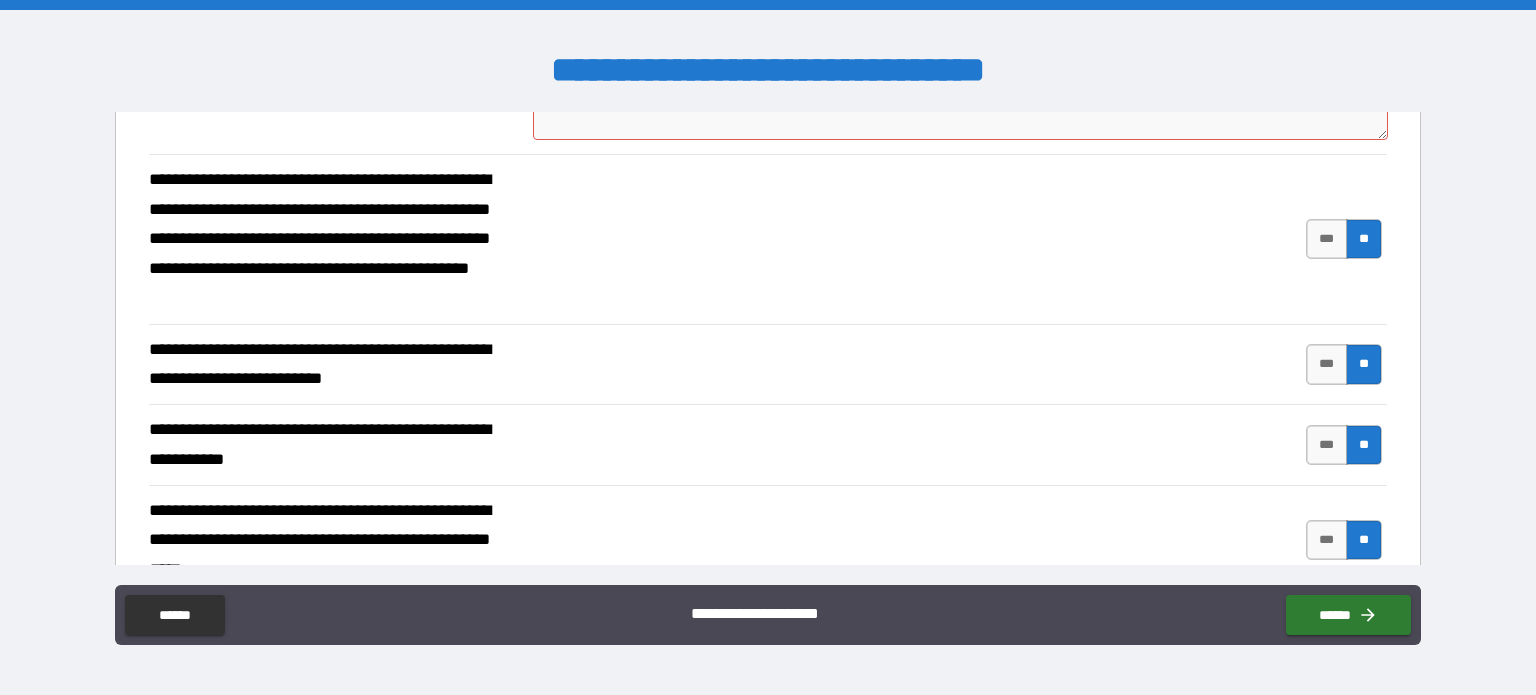 click on "**" at bounding box center [1364, 364] 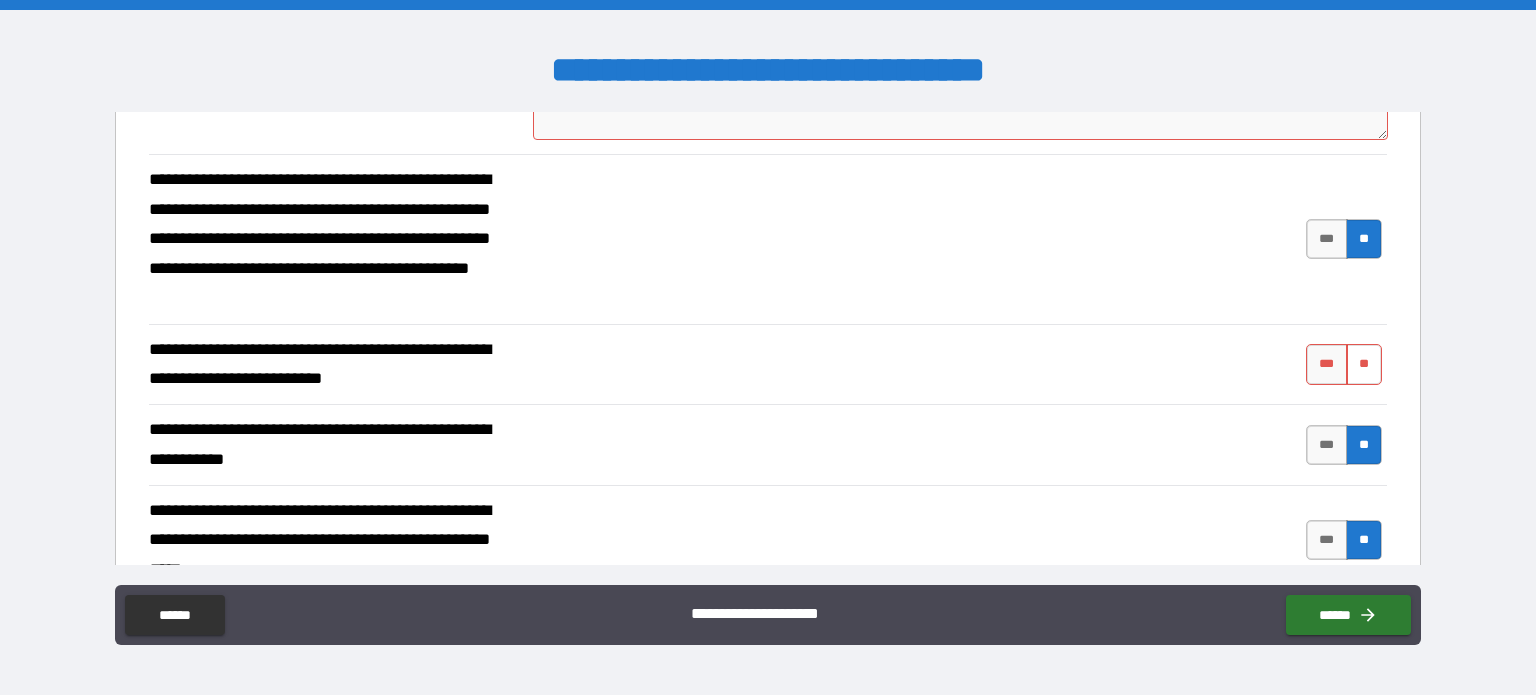 click on "**" at bounding box center [1364, 364] 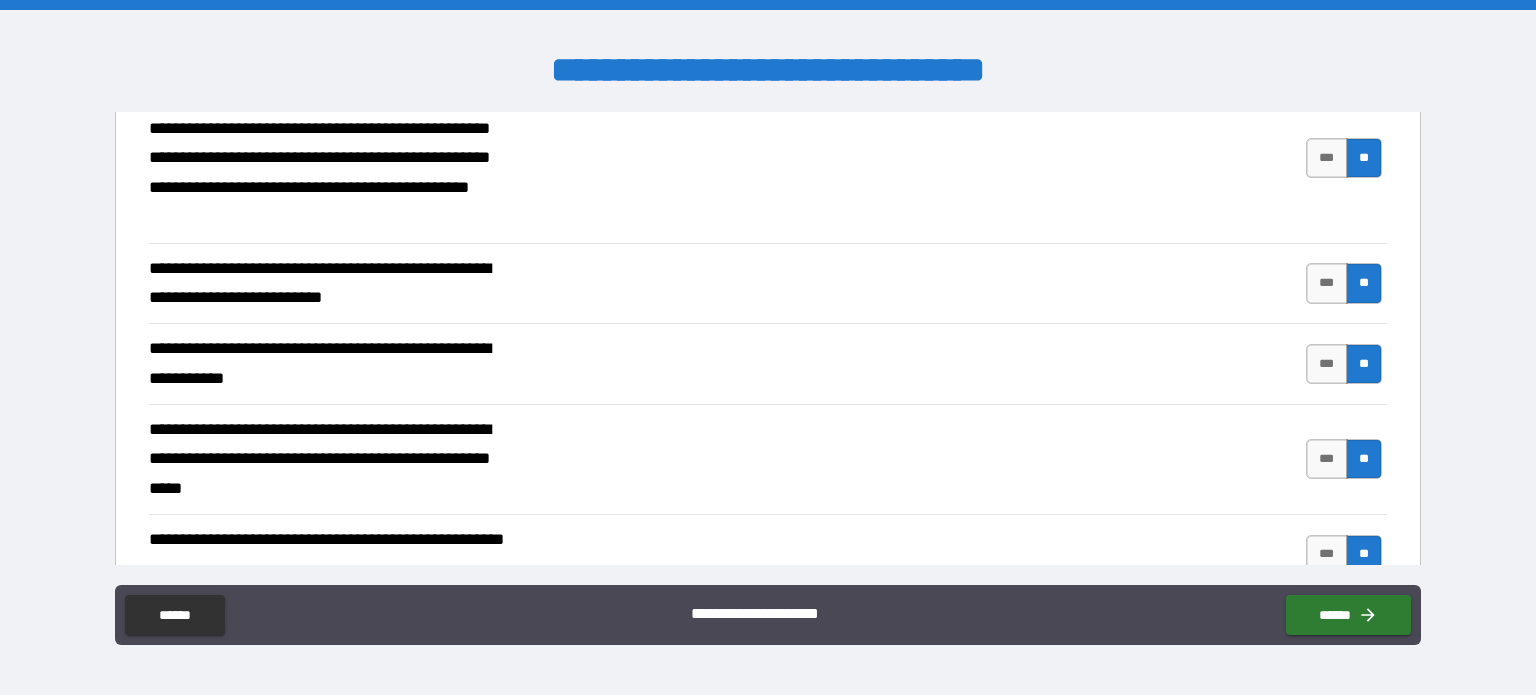scroll, scrollTop: 372, scrollLeft: 0, axis: vertical 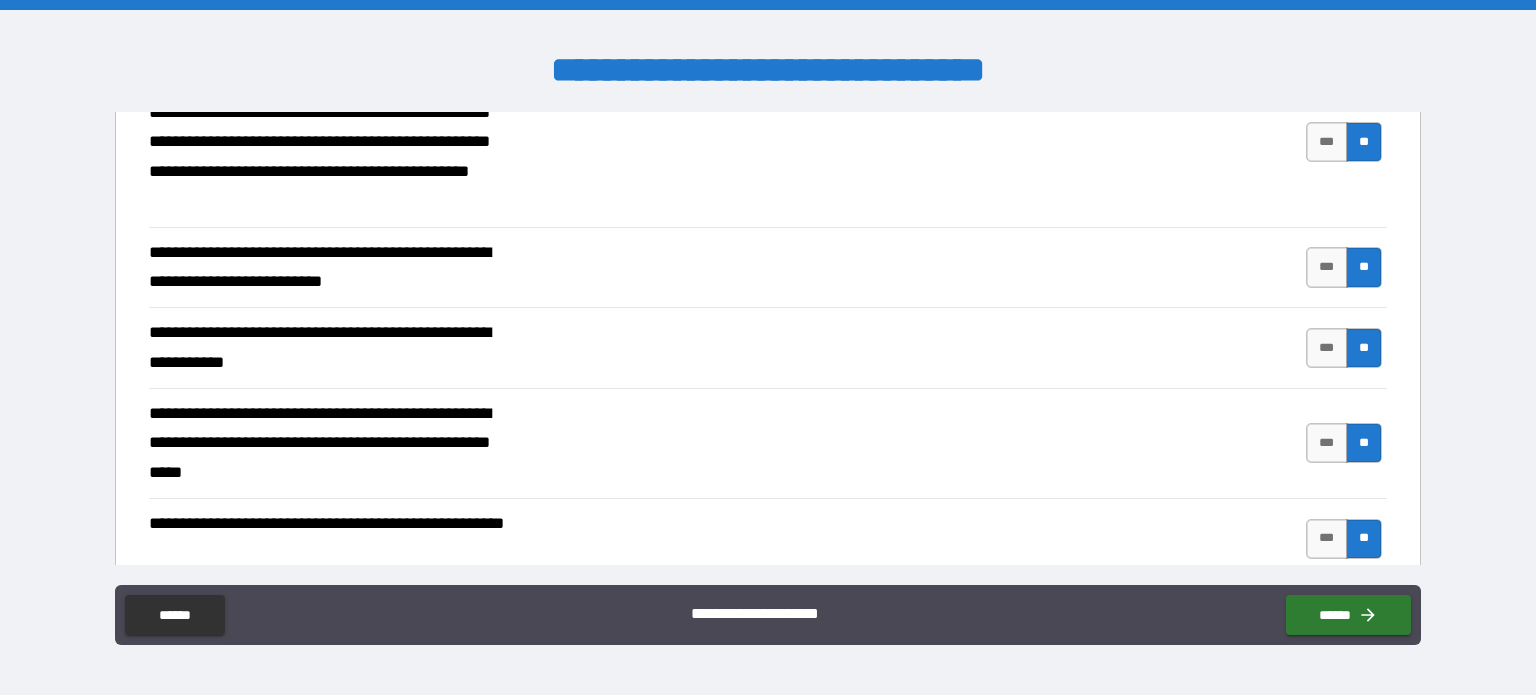 click on "**" at bounding box center [1364, 348] 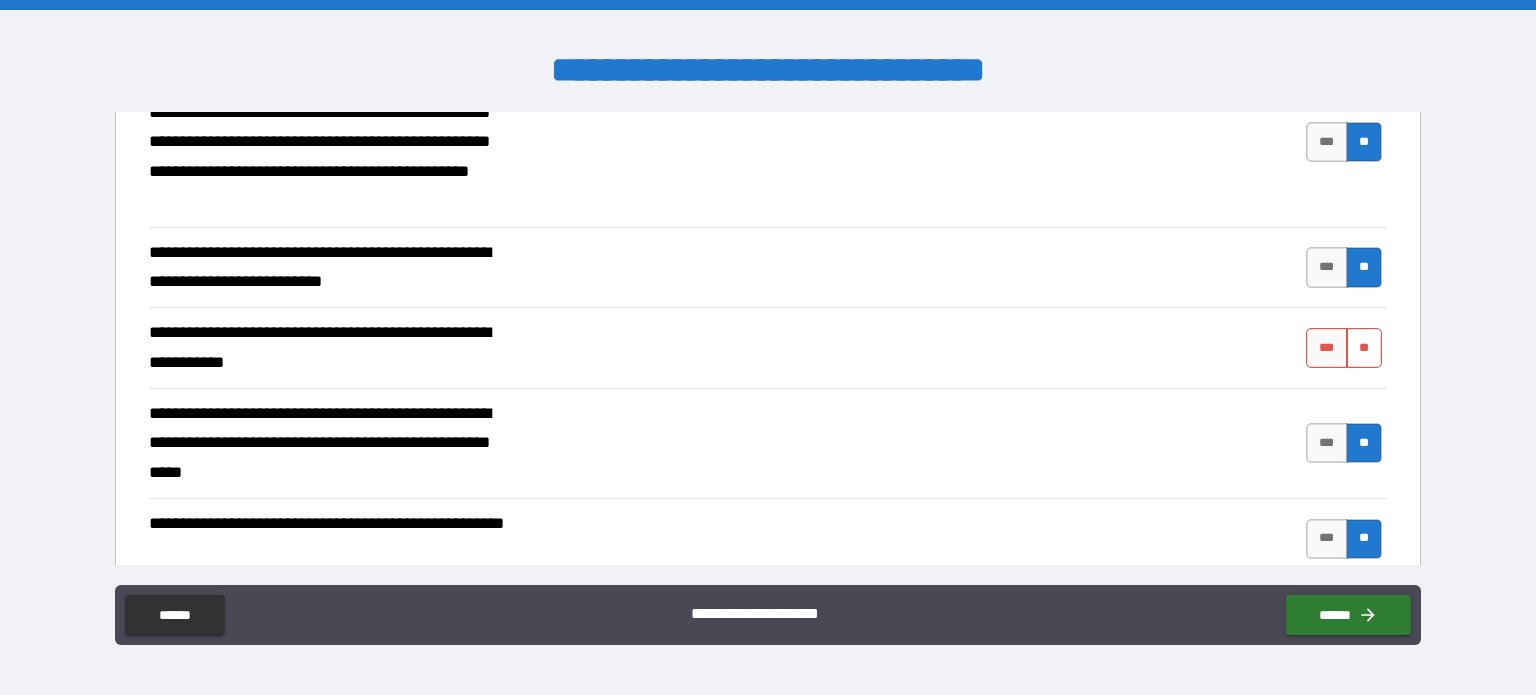 click on "**" at bounding box center (1364, 348) 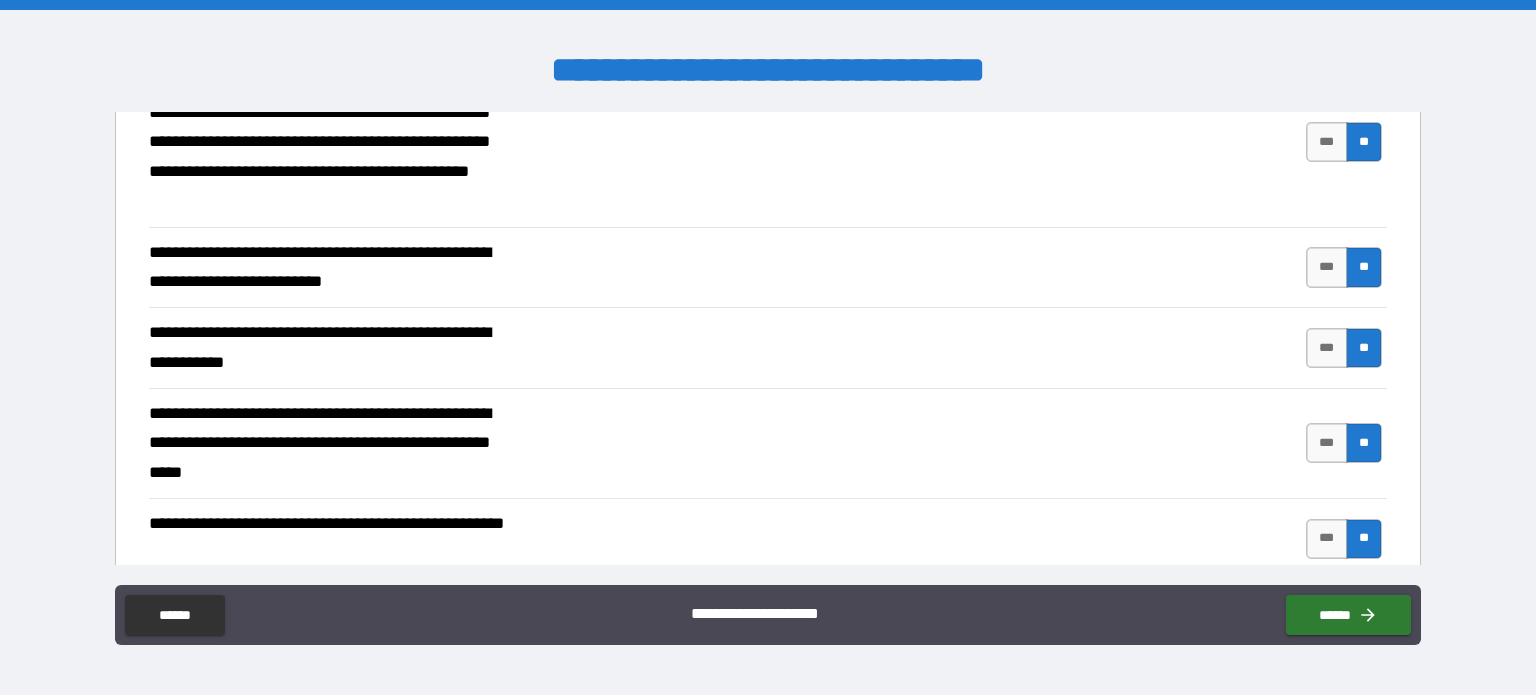 click on "**" at bounding box center (1364, 443) 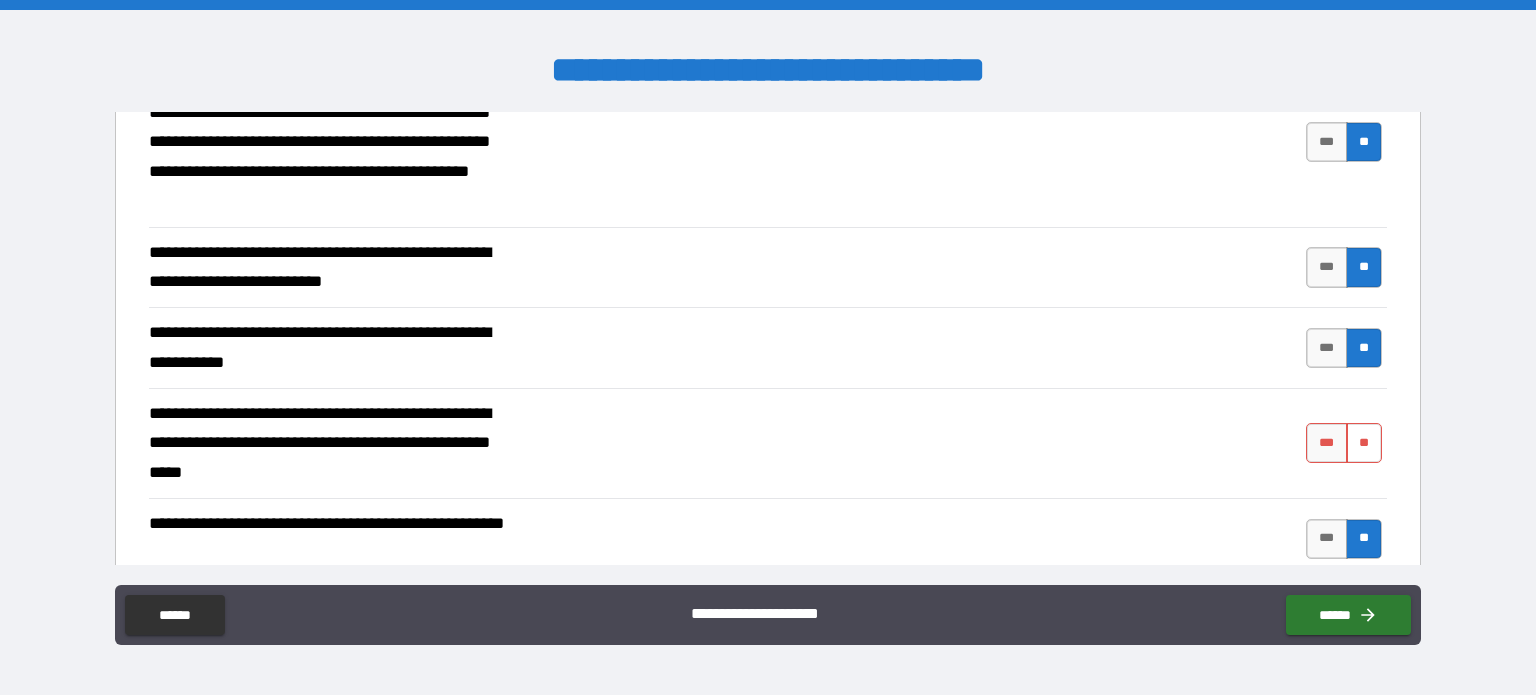 click on "**" at bounding box center (1364, 443) 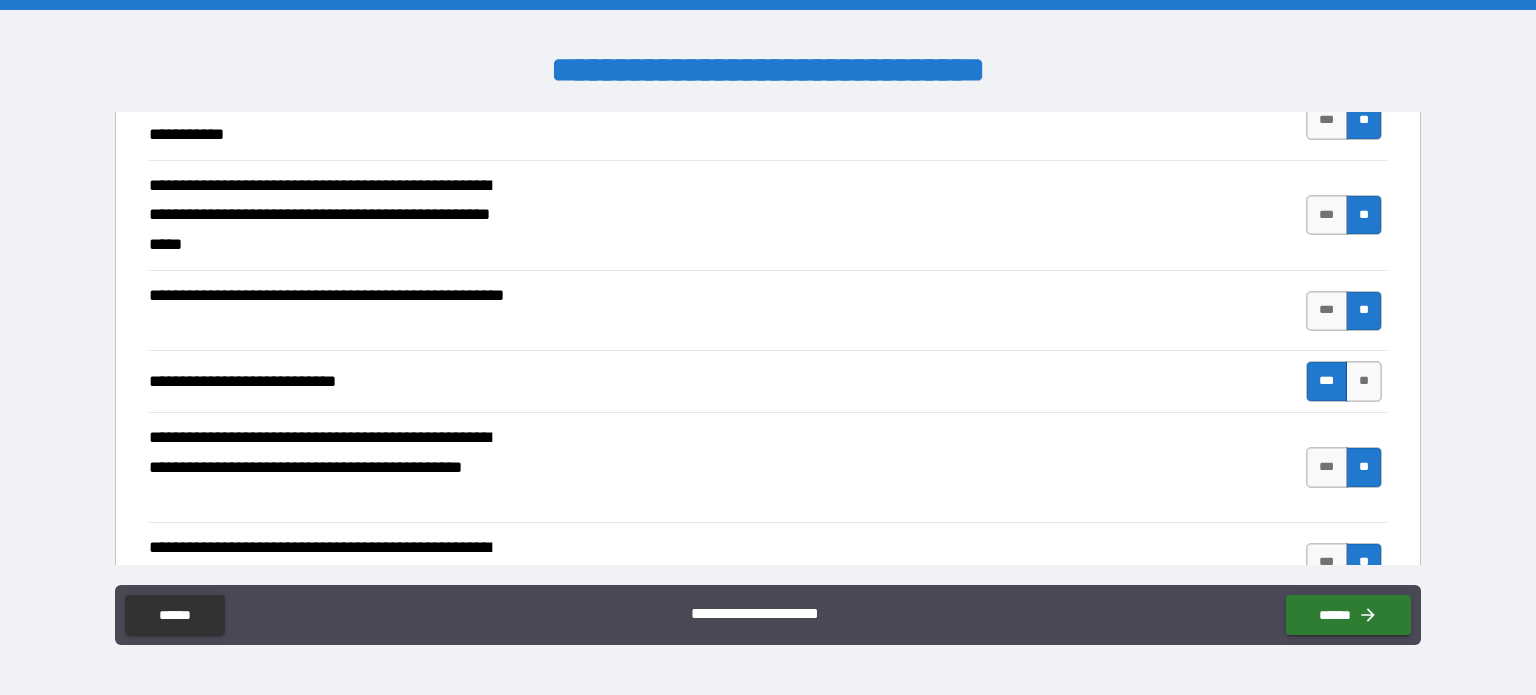 scroll, scrollTop: 601, scrollLeft: 0, axis: vertical 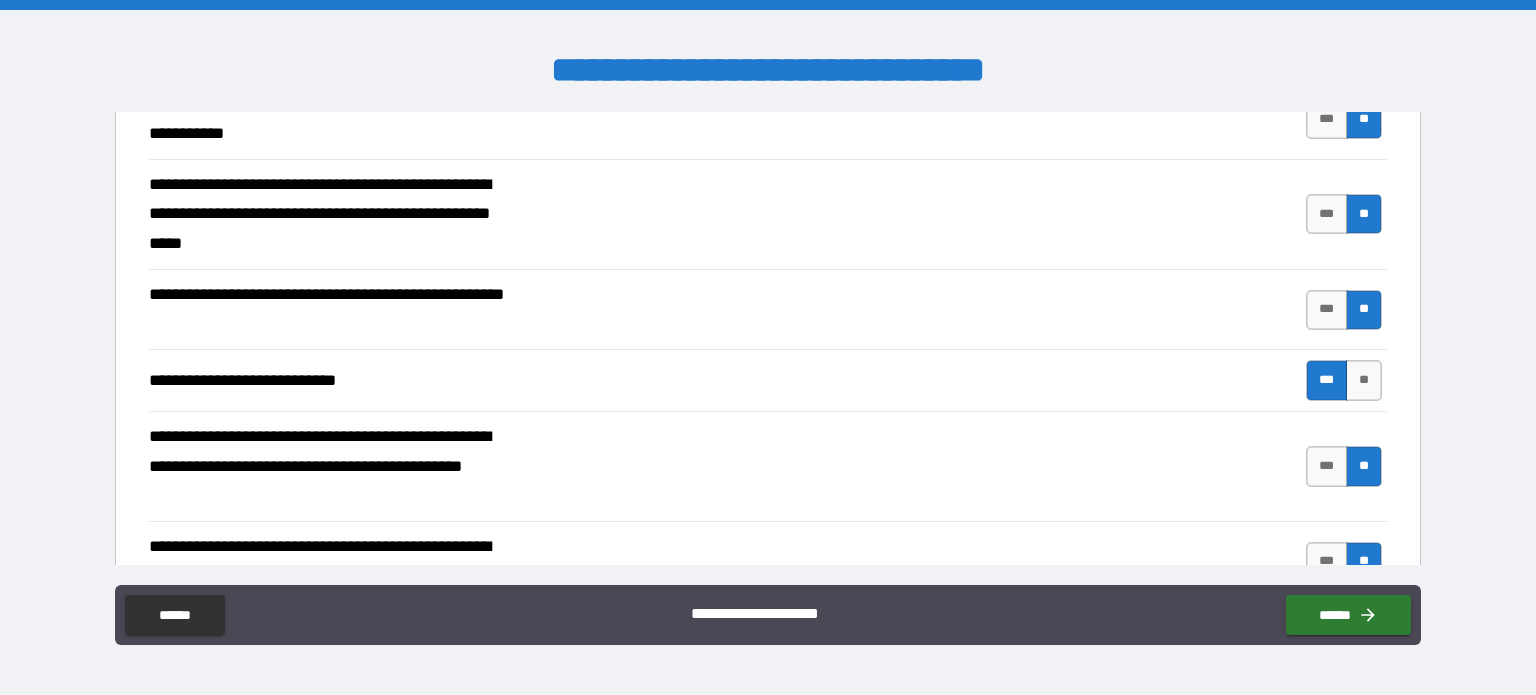 click on "**" at bounding box center (1364, 310) 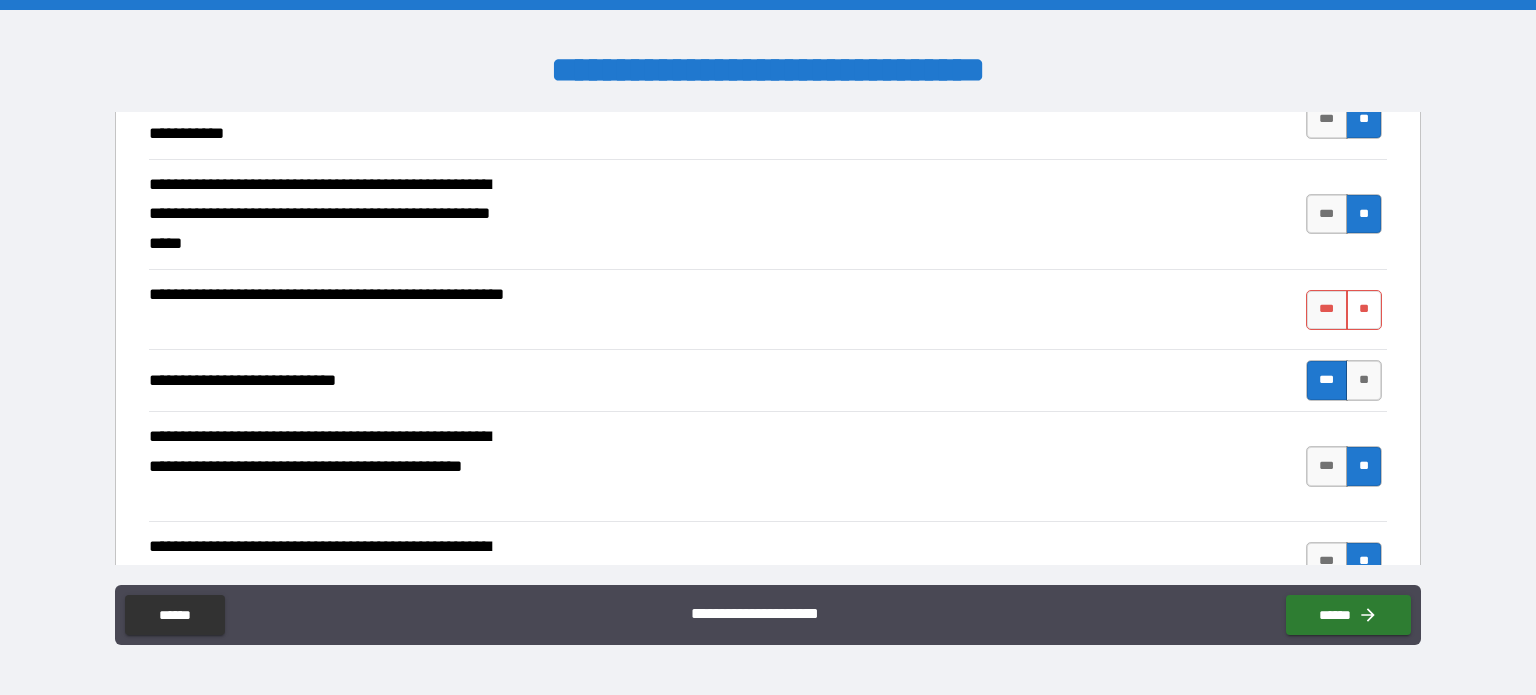 click on "**" at bounding box center (1364, 310) 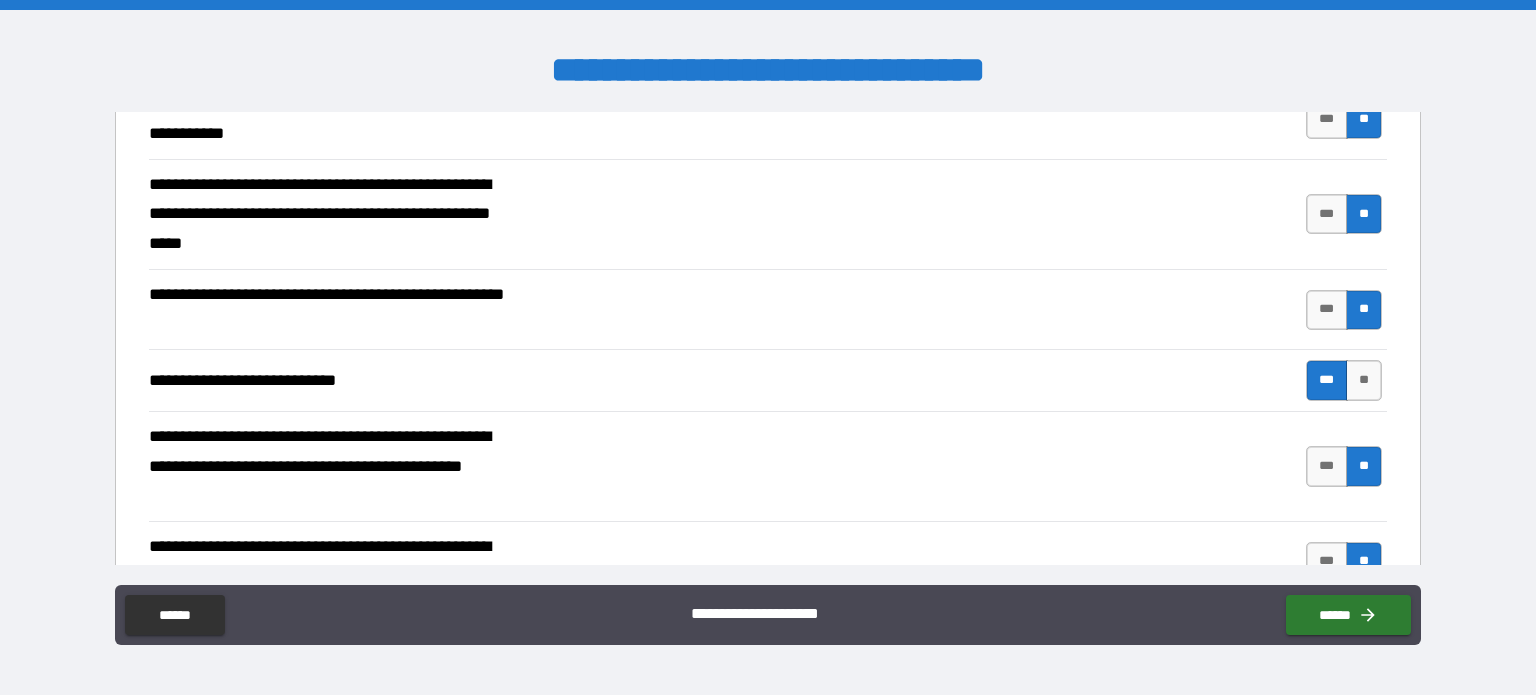 click on "***" at bounding box center (1327, 380) 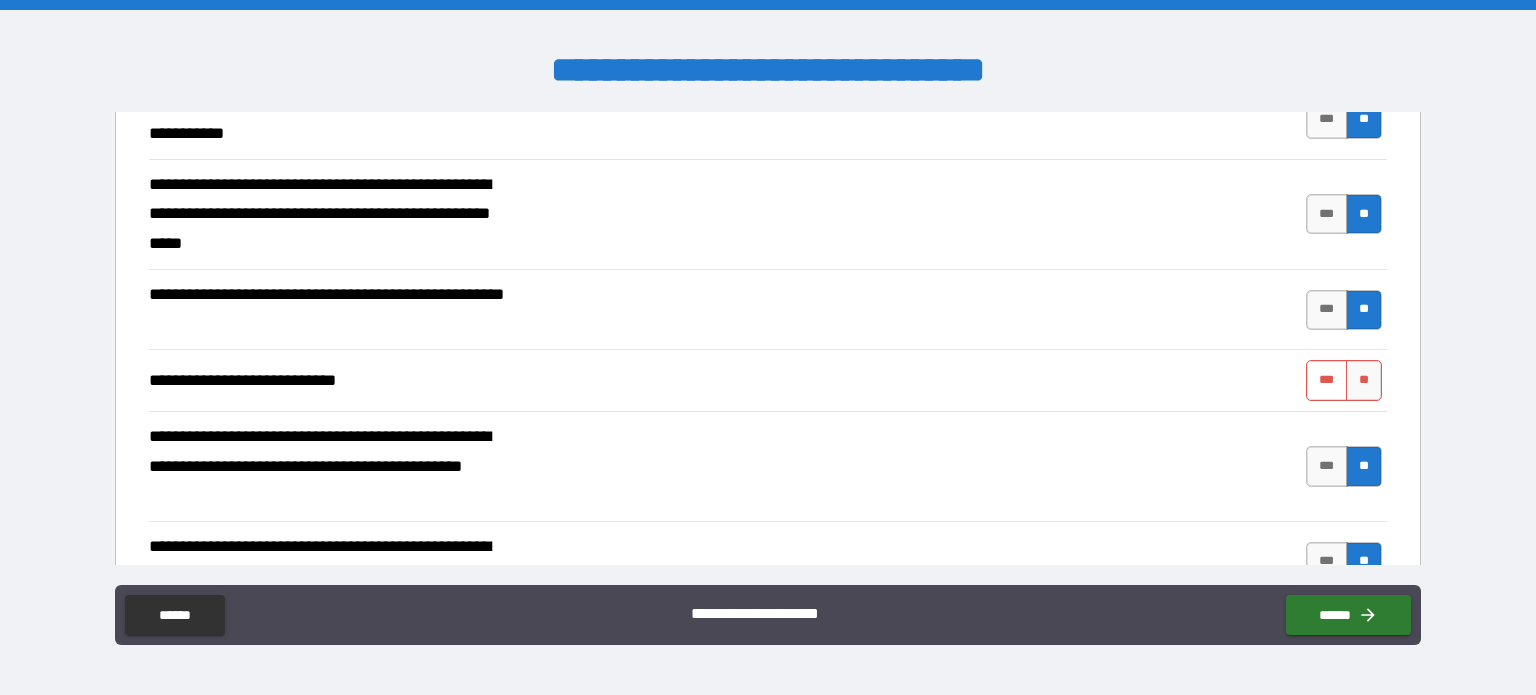 click on "***" at bounding box center (1327, 380) 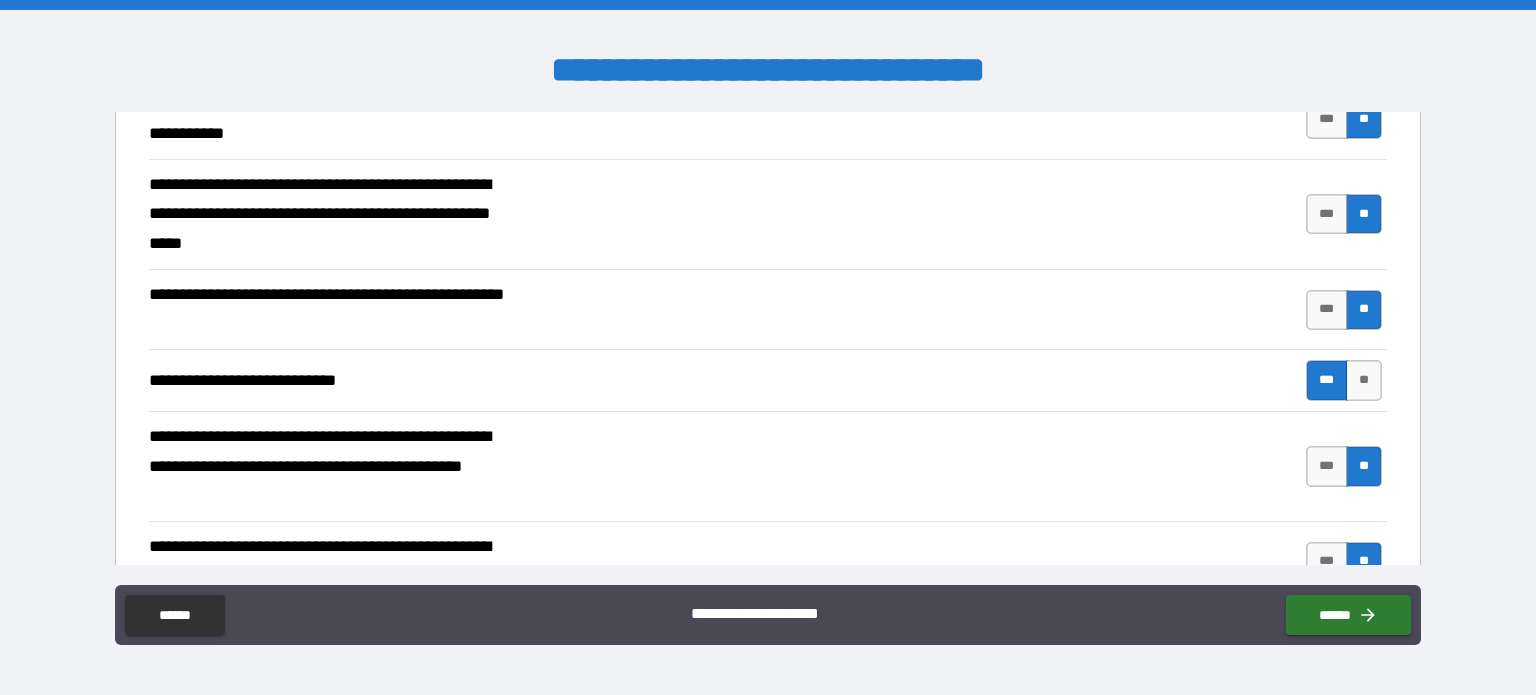 click on "**" at bounding box center (1364, 466) 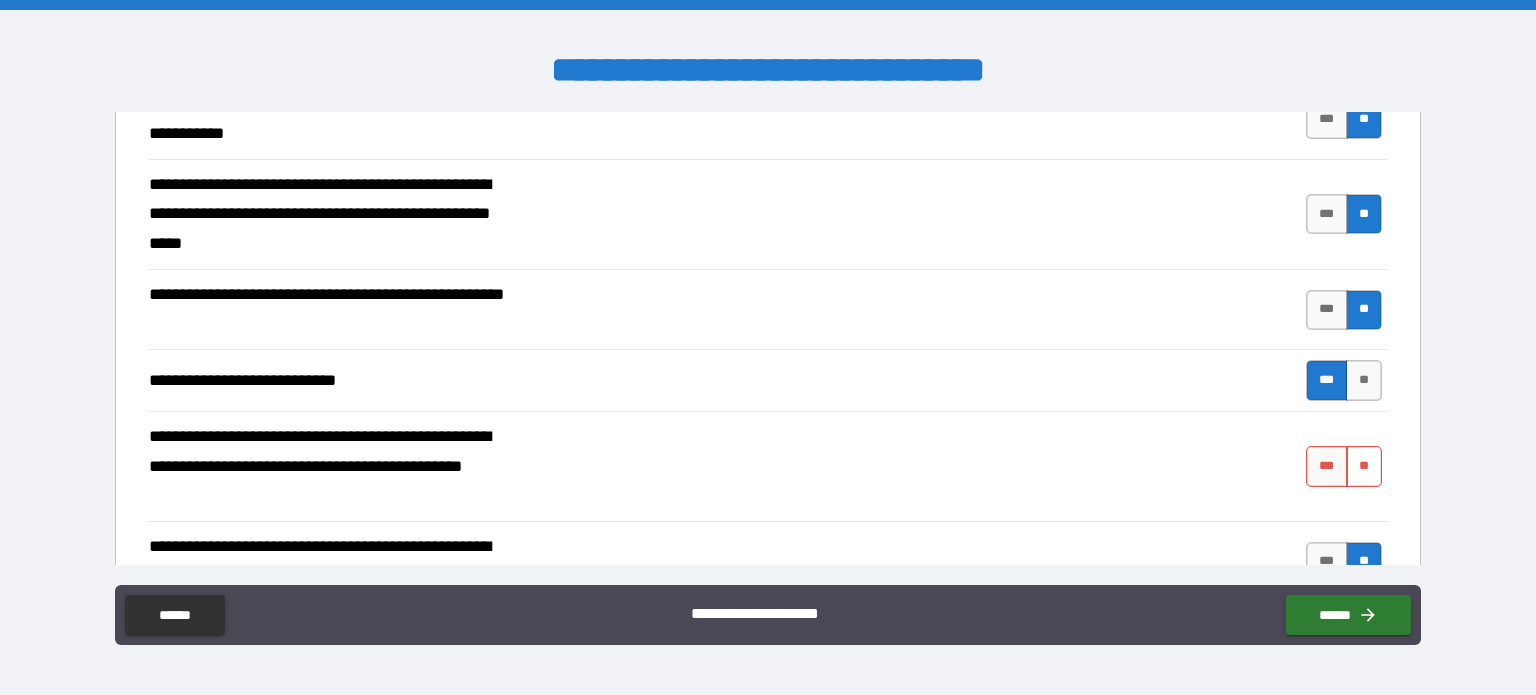 click on "**" at bounding box center (1364, 466) 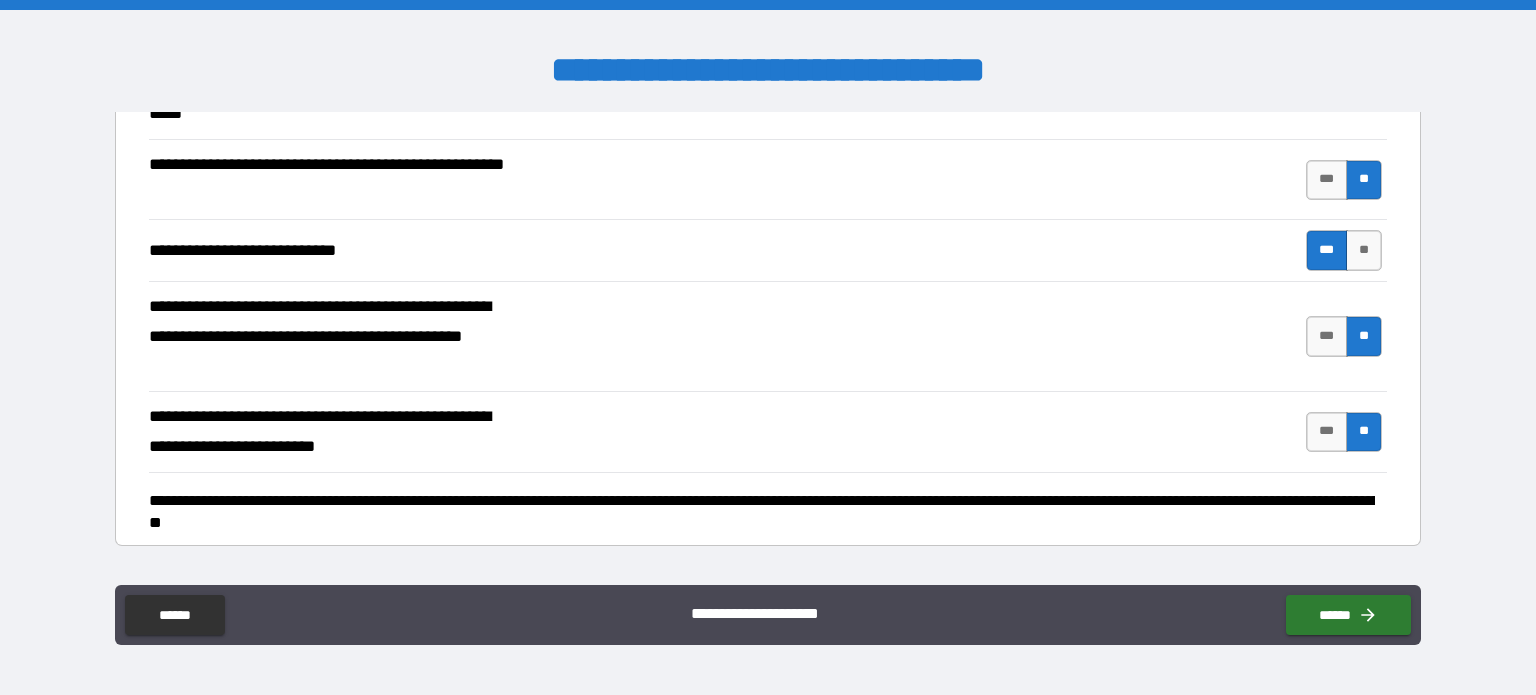scroll, scrollTop: 739, scrollLeft: 0, axis: vertical 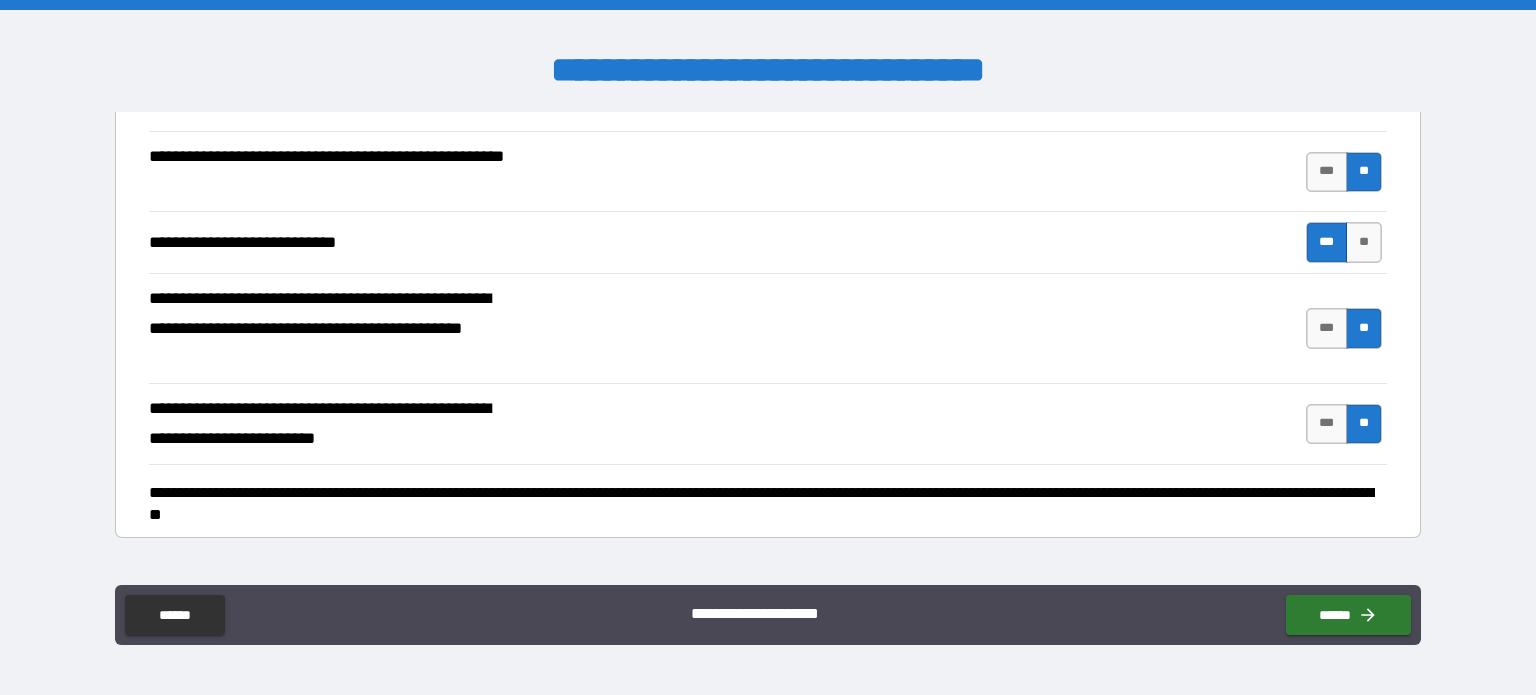 click on "**" at bounding box center (1364, 424) 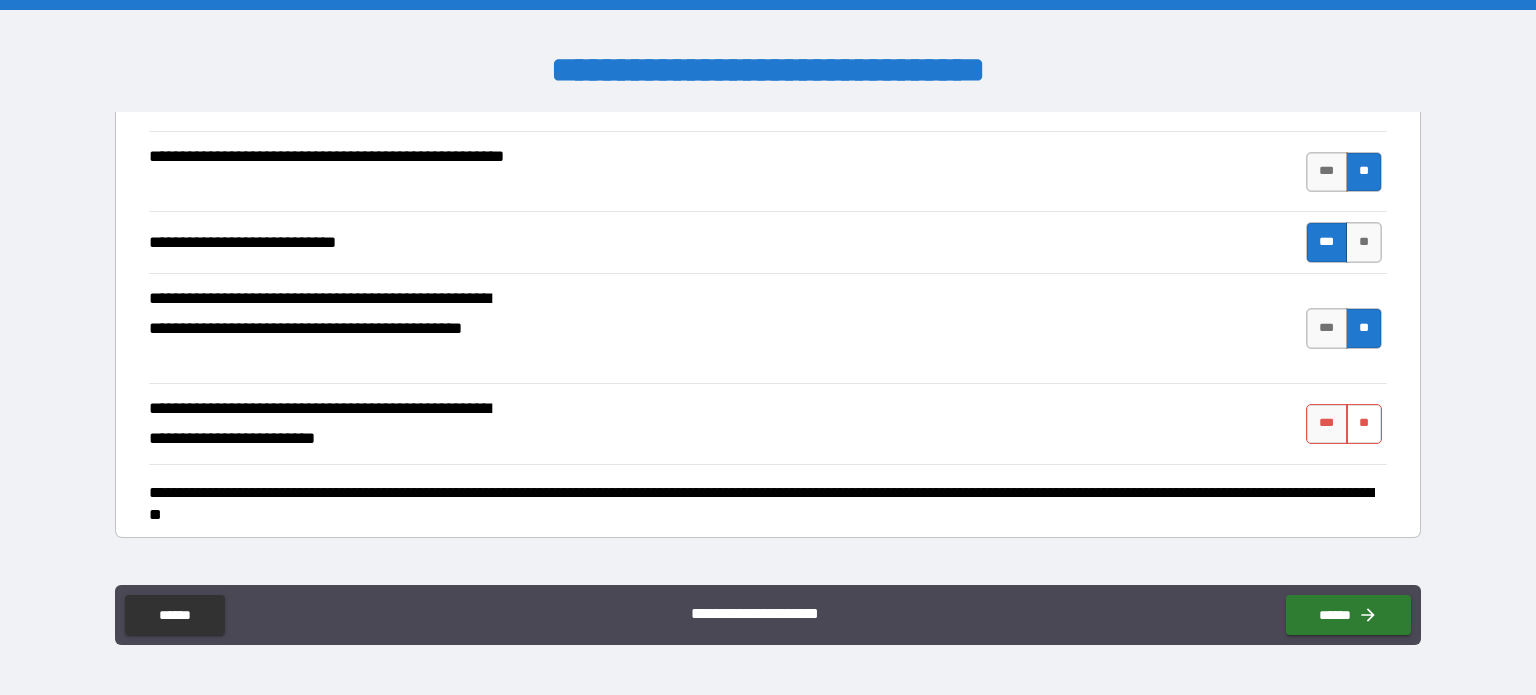 click on "**" at bounding box center (1364, 424) 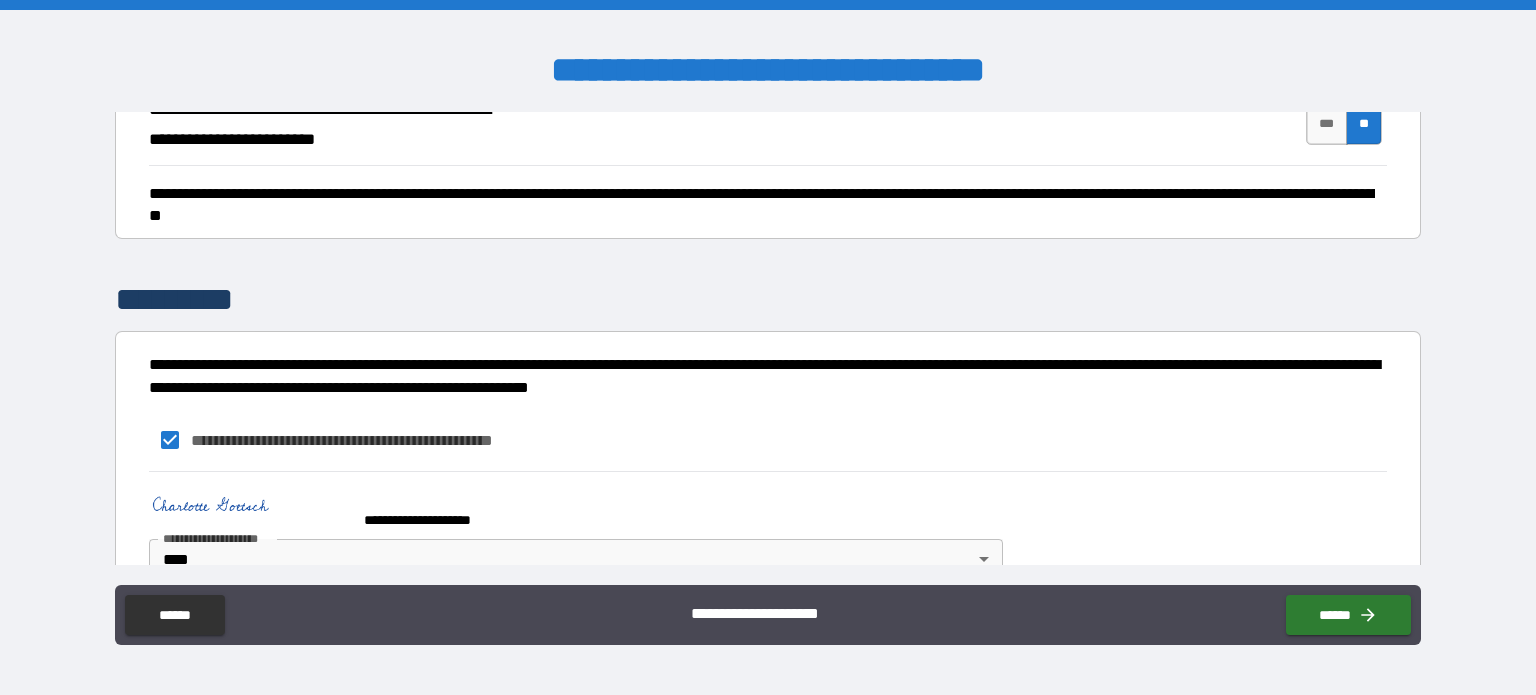 scroll, scrollTop: 1080, scrollLeft: 0, axis: vertical 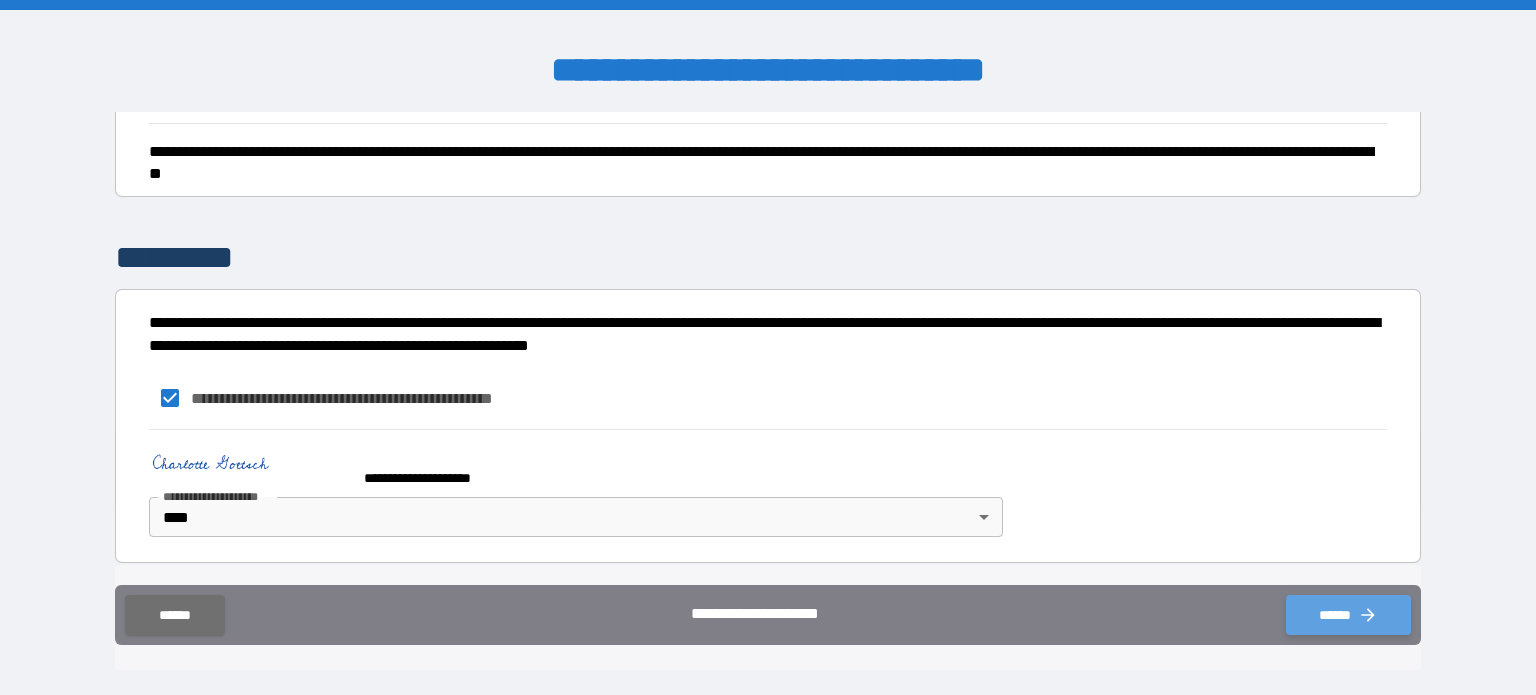 click on "******" at bounding box center (1348, 615) 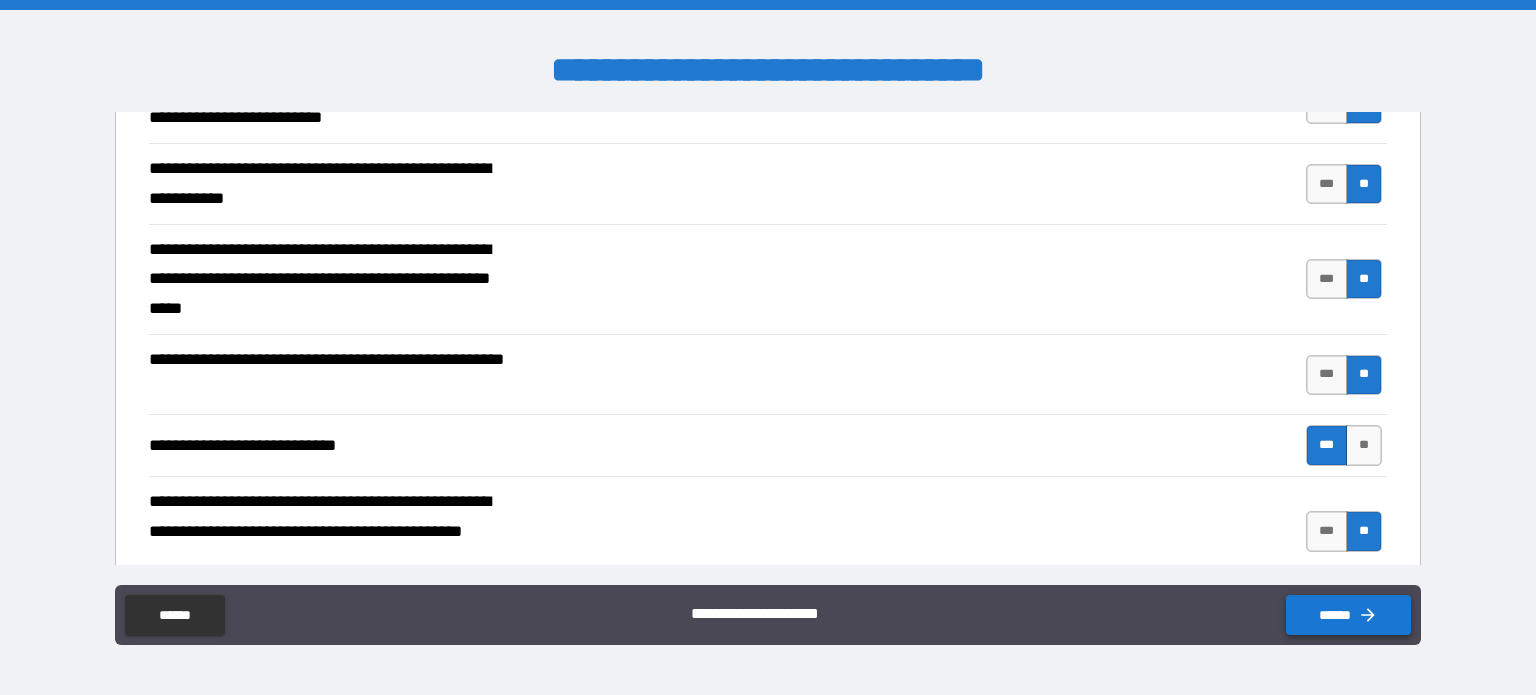 scroll, scrollTop: 1080, scrollLeft: 0, axis: vertical 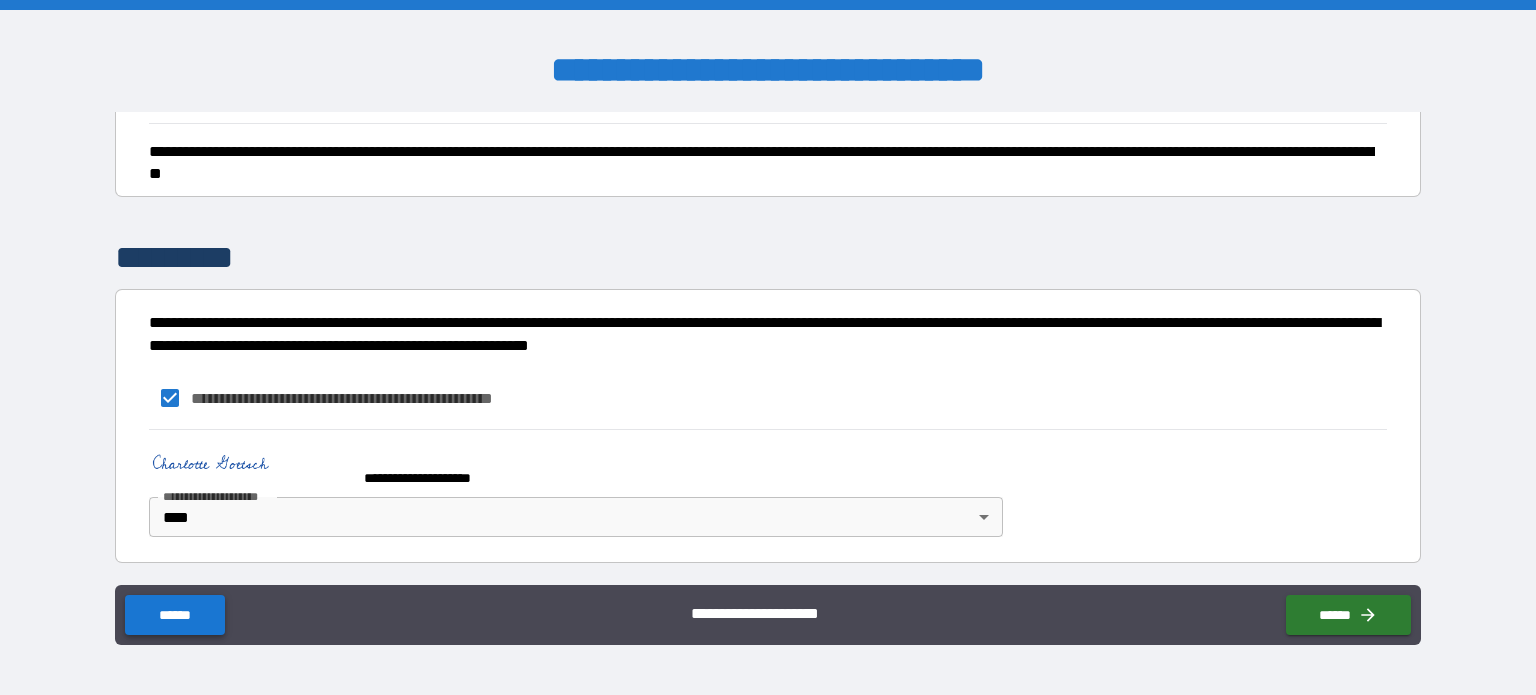 click on "******" at bounding box center [174, 615] 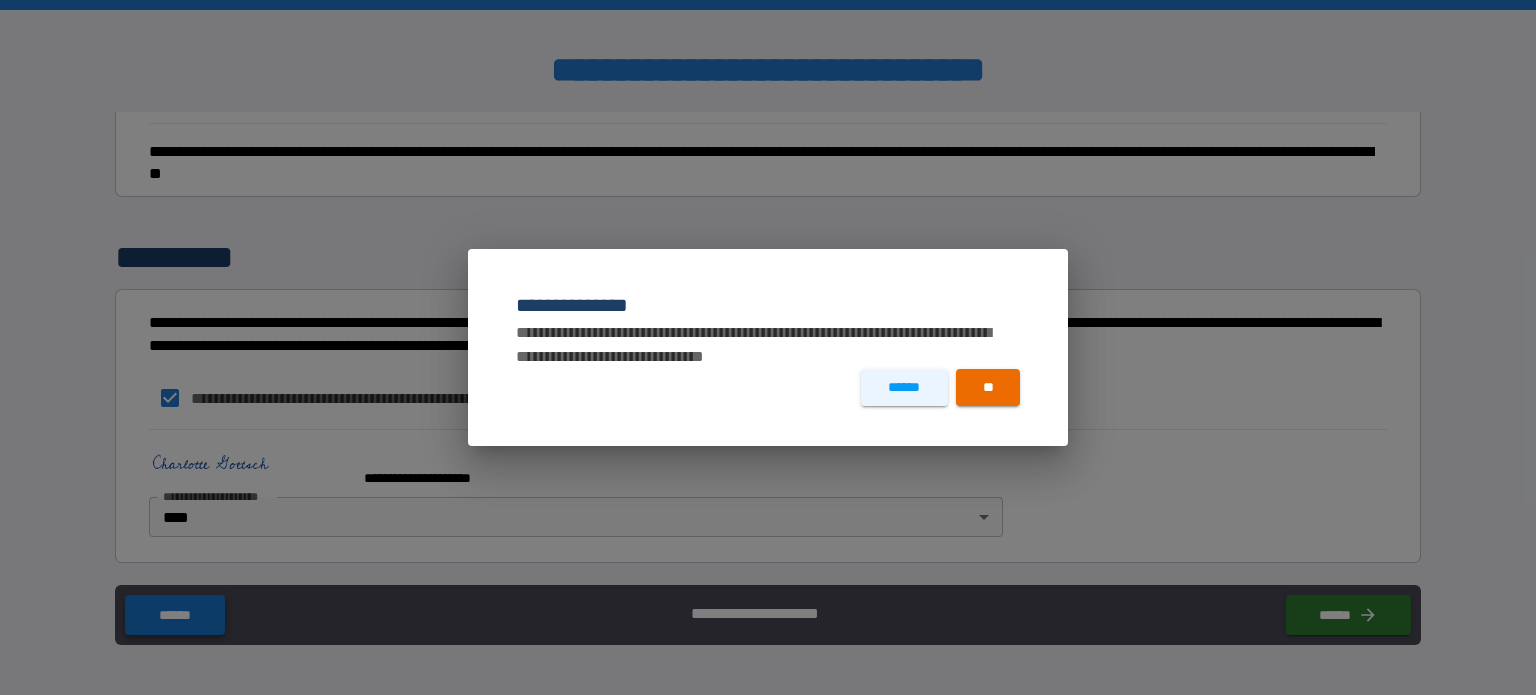 type on "*" 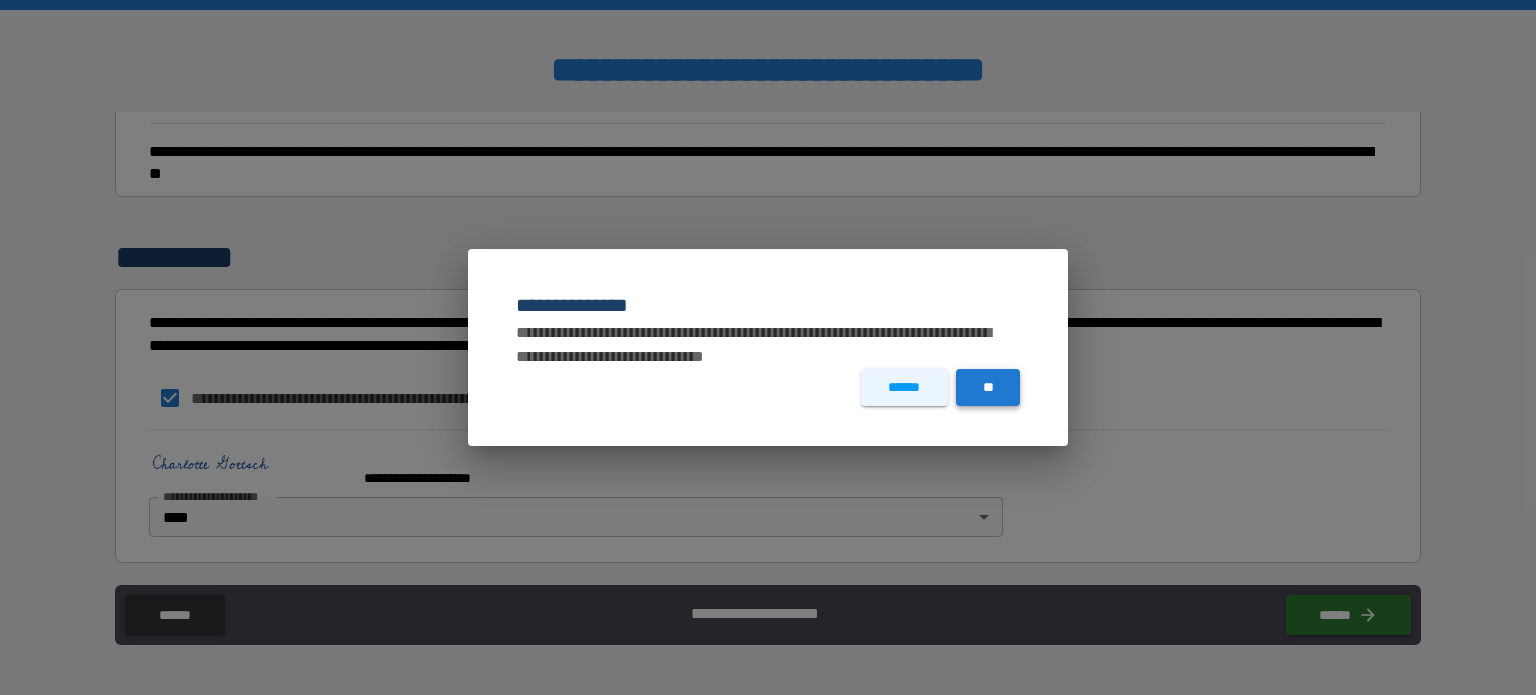 click on "**" at bounding box center [988, 387] 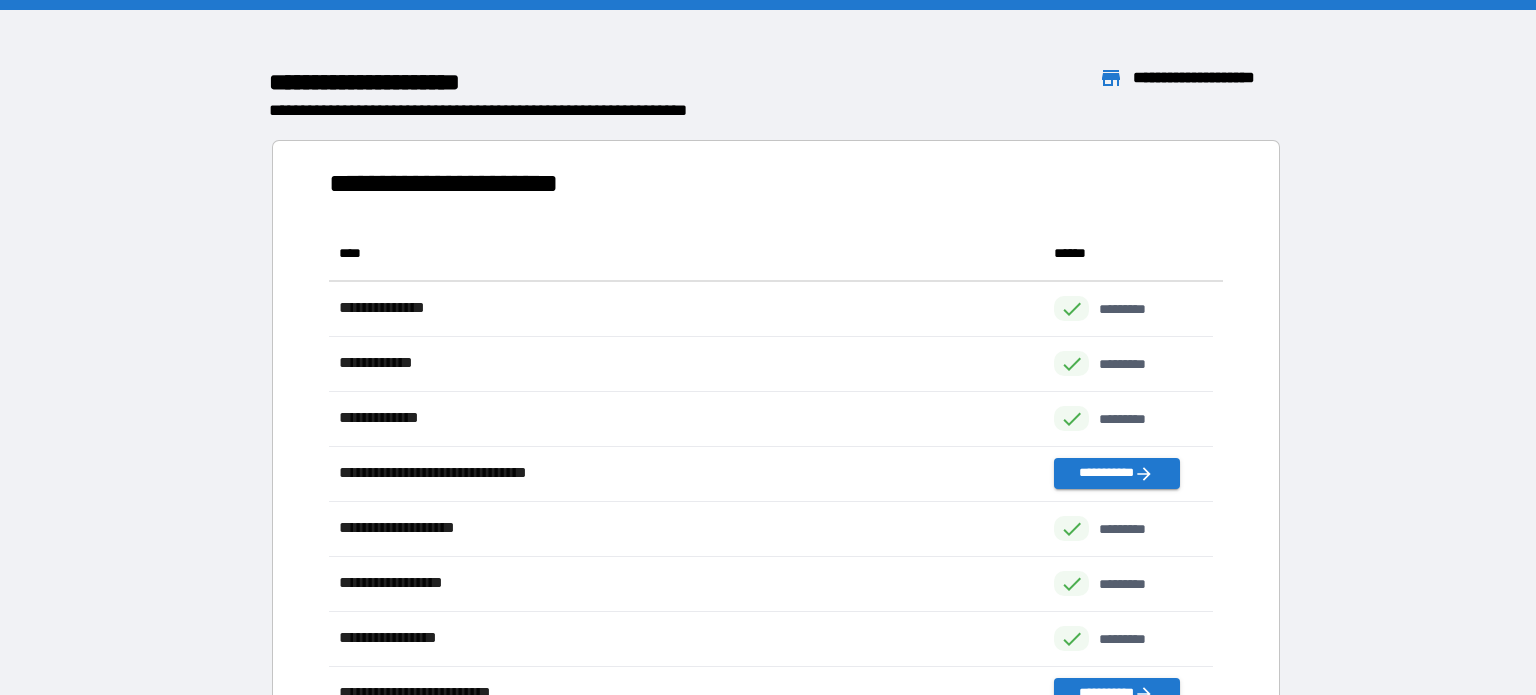 scroll, scrollTop: 480, scrollLeft: 869, axis: both 